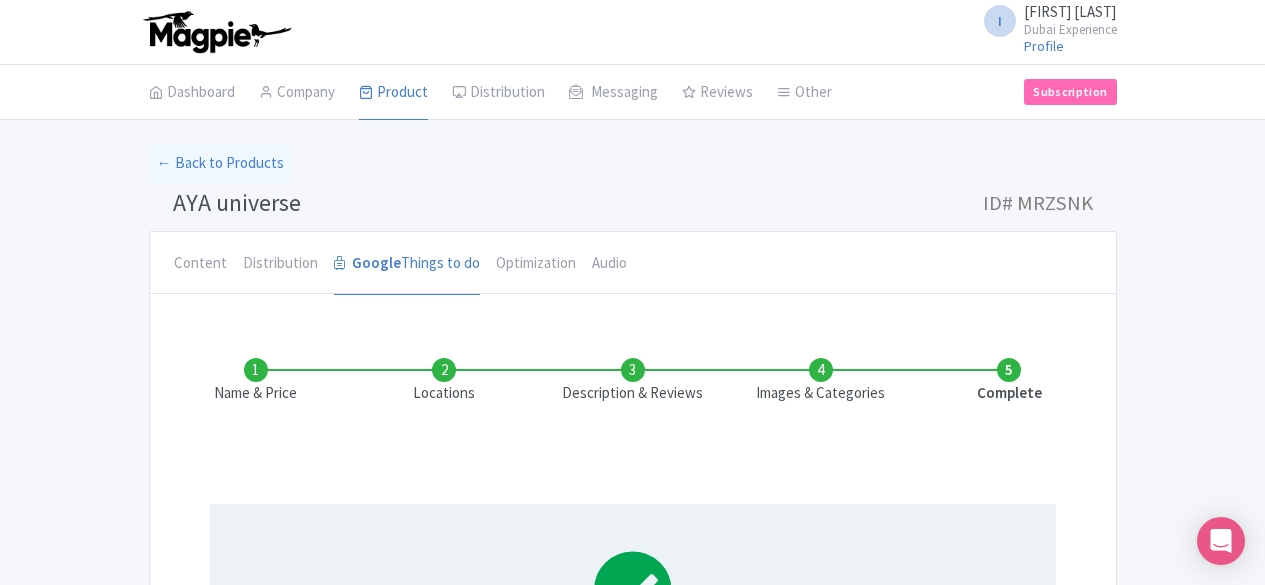 scroll, scrollTop: 459, scrollLeft: 0, axis: vertical 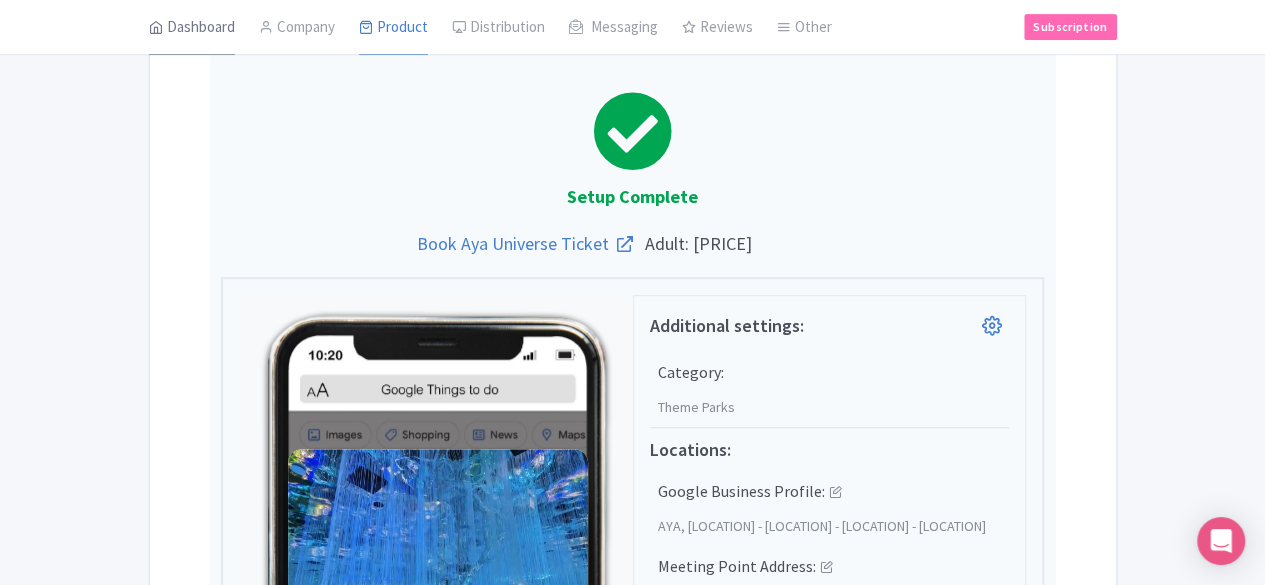 click on "Dashboard" at bounding box center (192, 28) 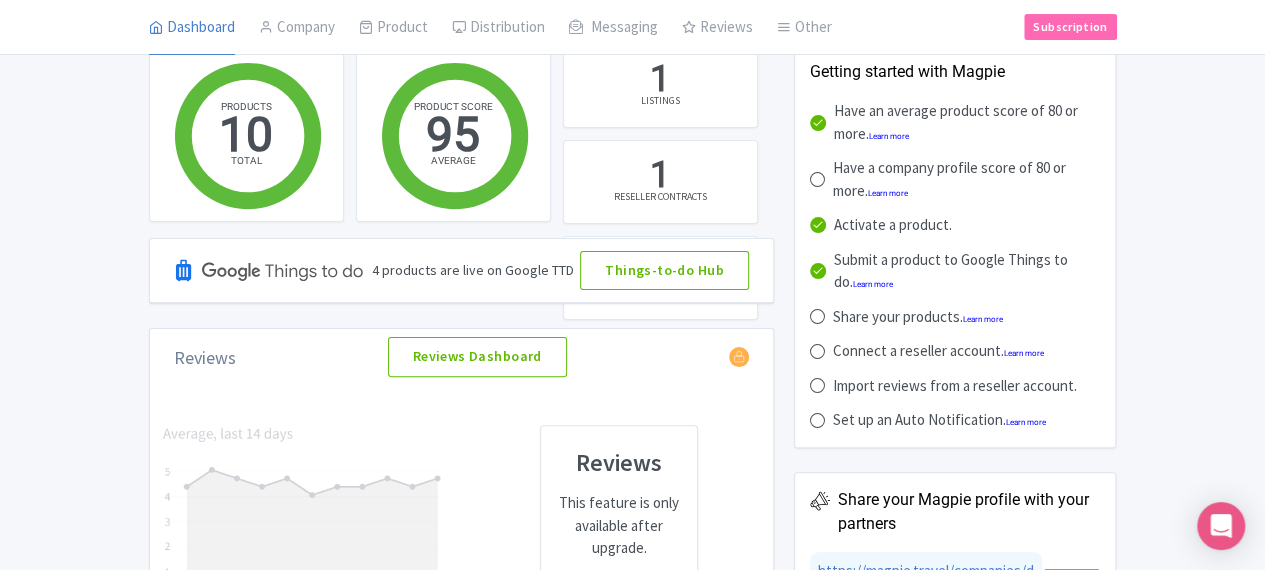 scroll, scrollTop: 0, scrollLeft: 0, axis: both 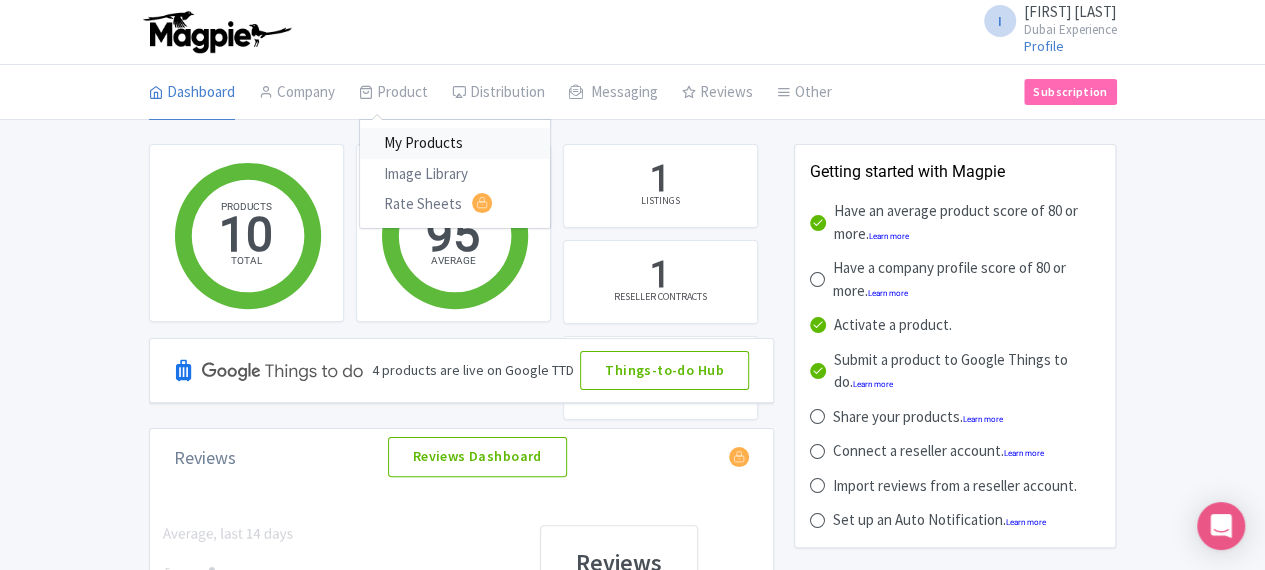 click on "My Products" at bounding box center [455, 143] 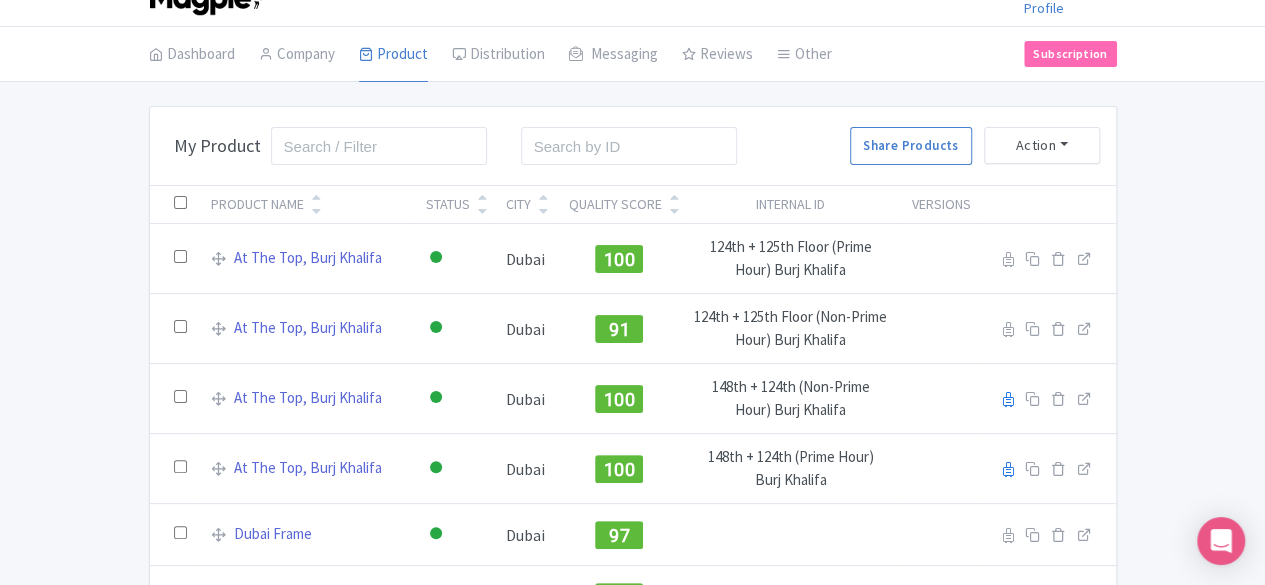 scroll, scrollTop: 0, scrollLeft: 0, axis: both 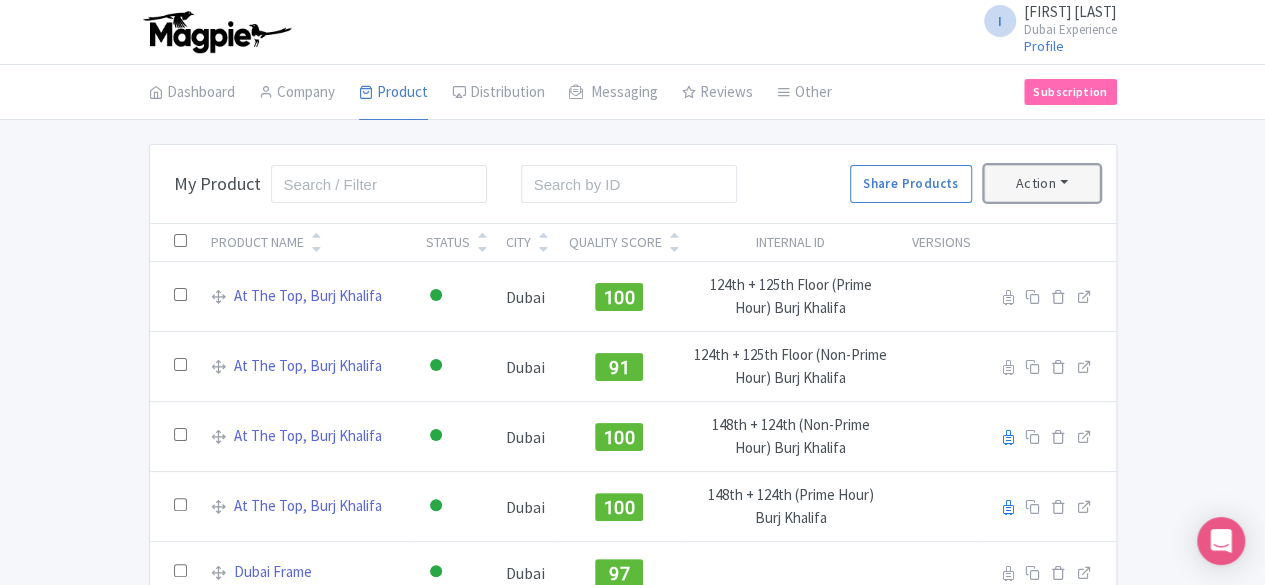 click on "Action" at bounding box center (1042, 183) 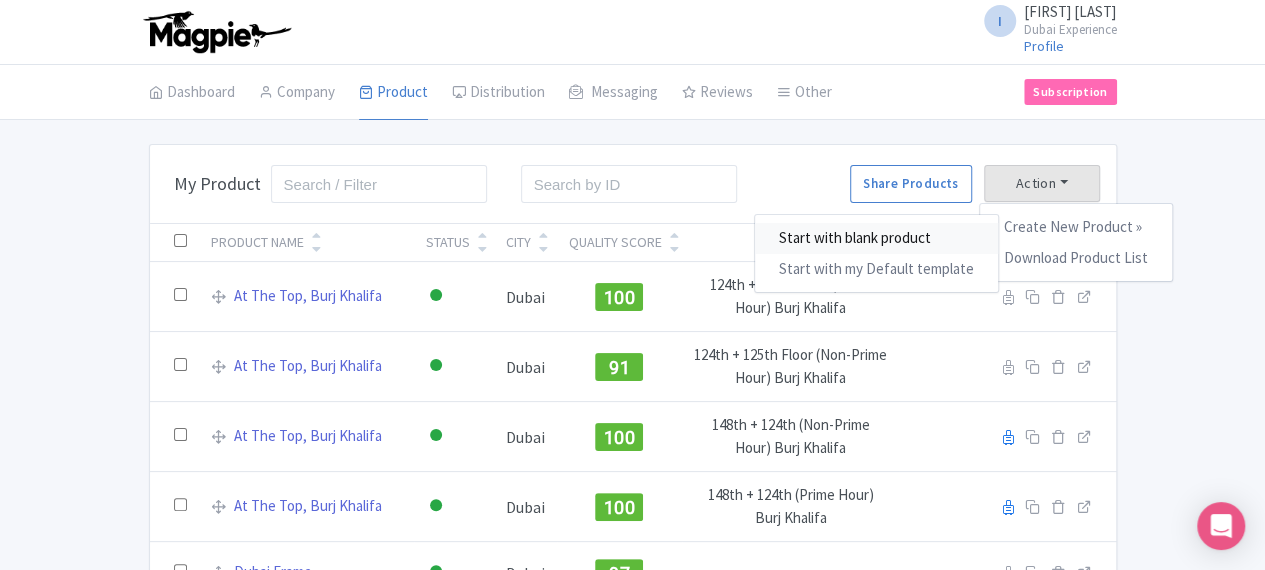 click on "Start with blank product" at bounding box center [876, 238] 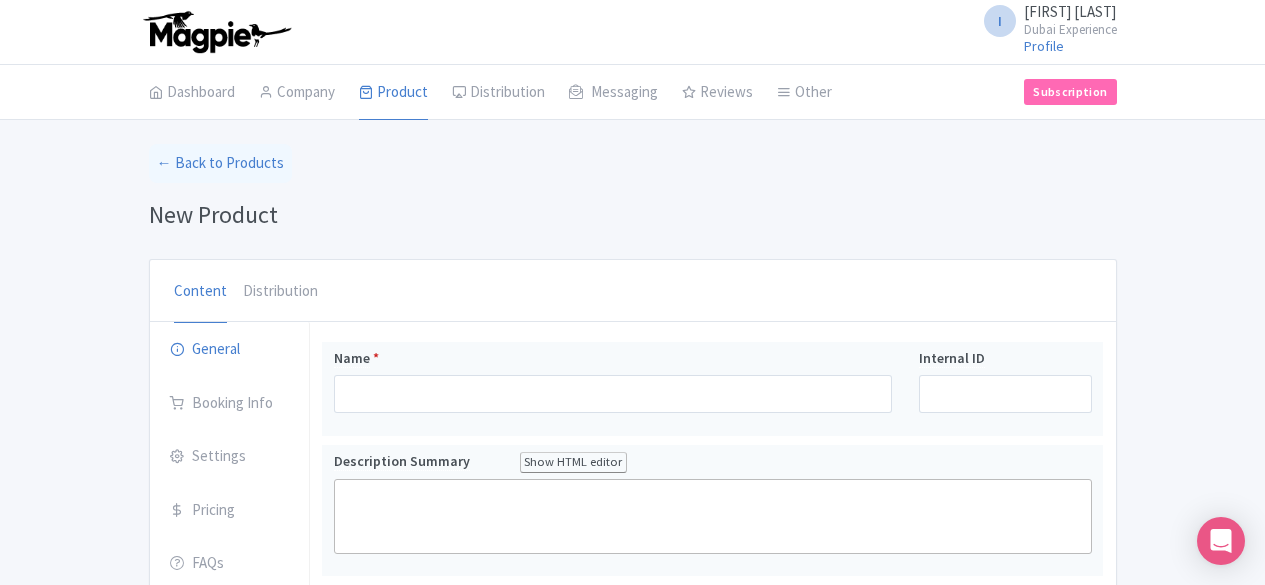 scroll, scrollTop: 0, scrollLeft: 0, axis: both 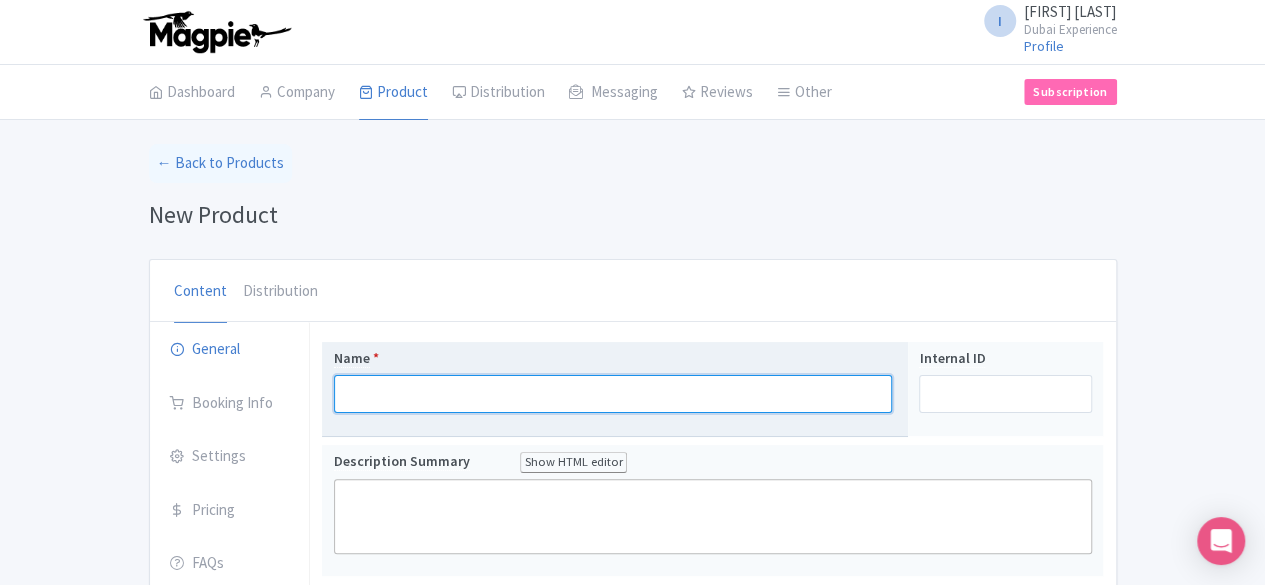 click on "Name   *" at bounding box center (613, 394) 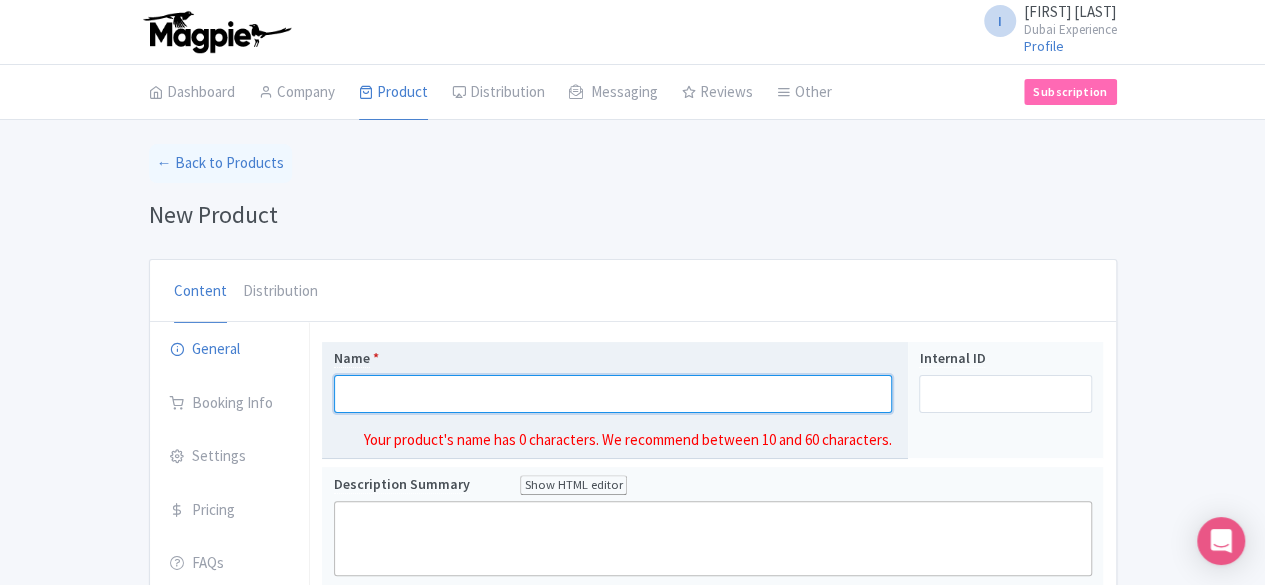 paste on "Dubai Aquarium & Underwater Zoo" 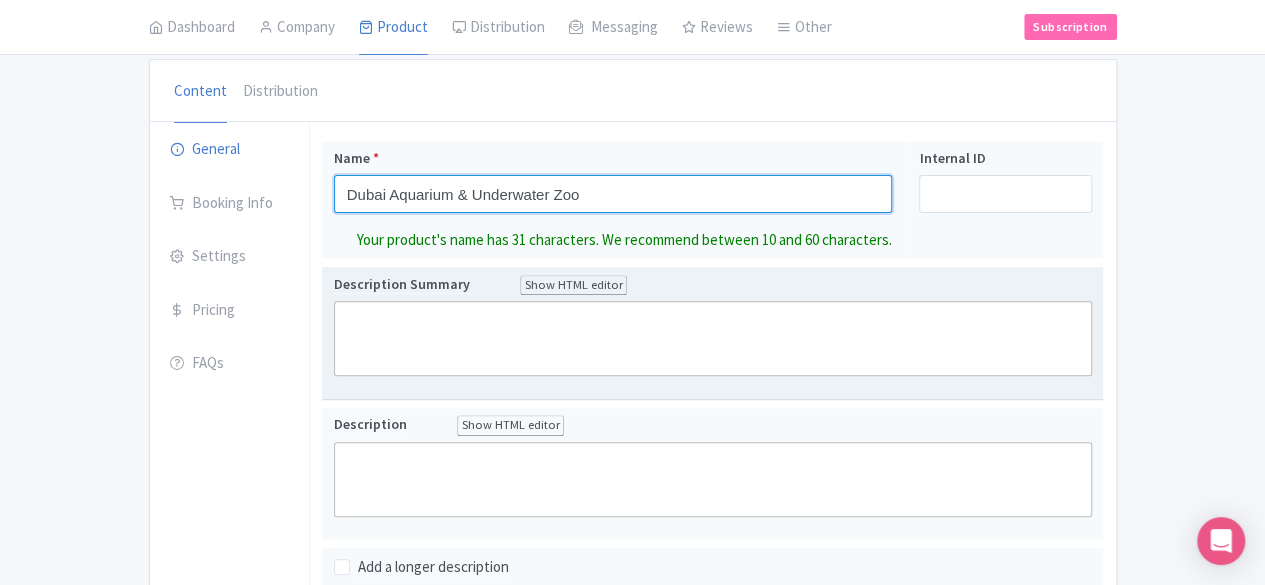 type on "Dubai Aquarium & Underwater Zoo" 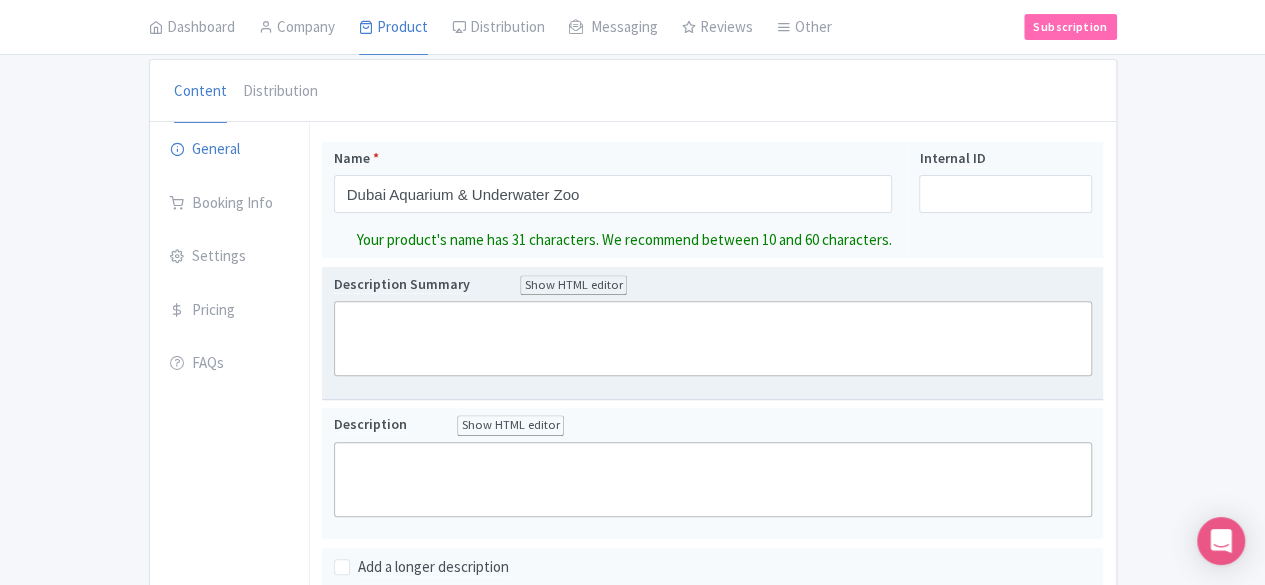click 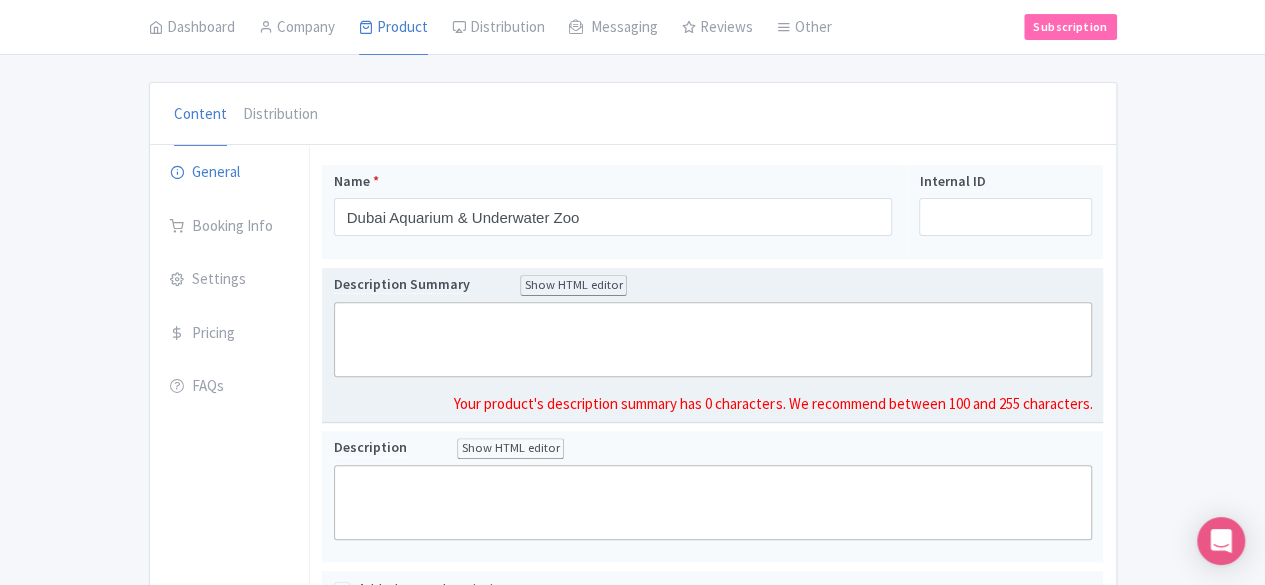 click 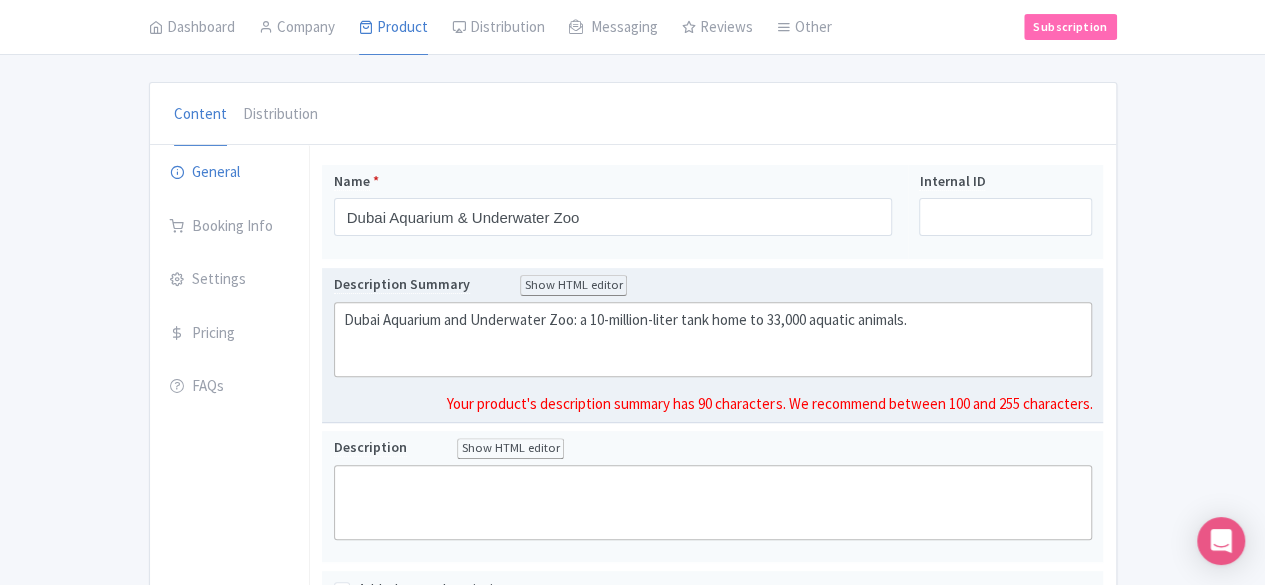 click on "Dubai Aquarium and Underwater Zoo: a 10-million-liter tank home to 33,000 aquatic animals." 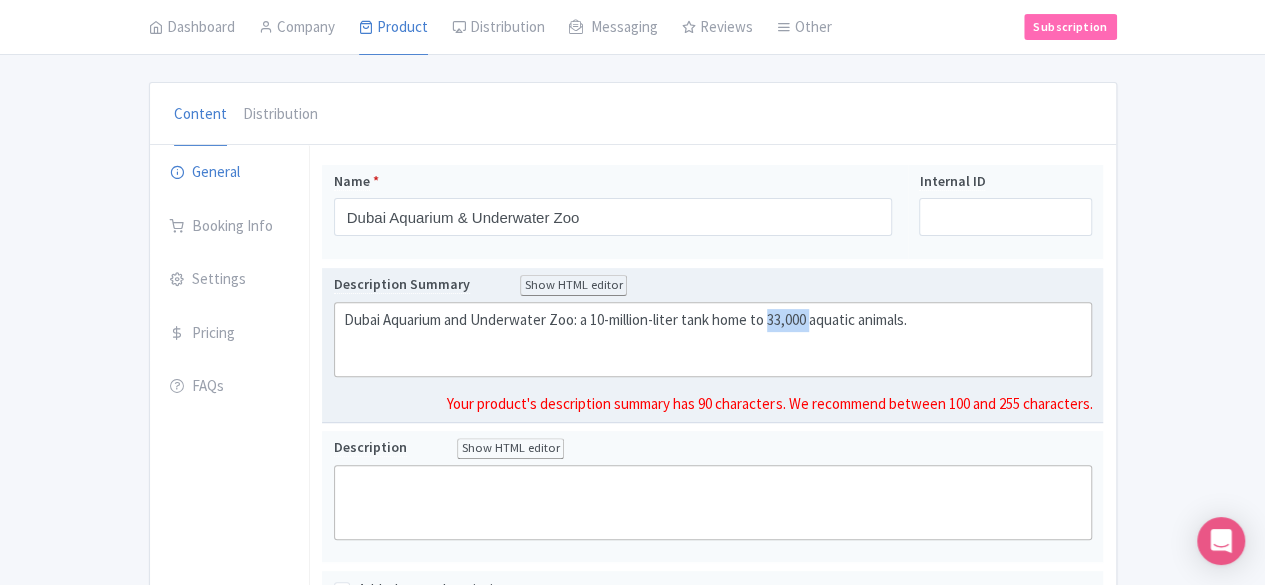 click on "Dubai Aquarium and Underwater Zoo: a 10-million-liter tank home to 33,000 aquatic animals." 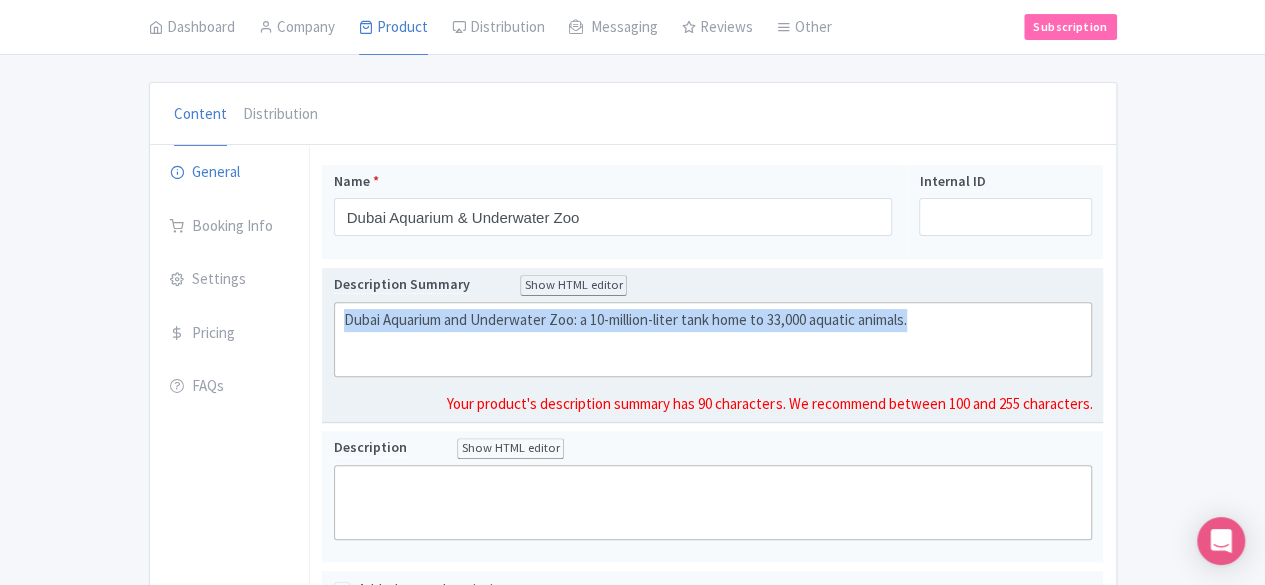 click on "Dubai Aquarium and Underwater Zoo: a 10-million-liter tank home to 33,000 aquatic animals." 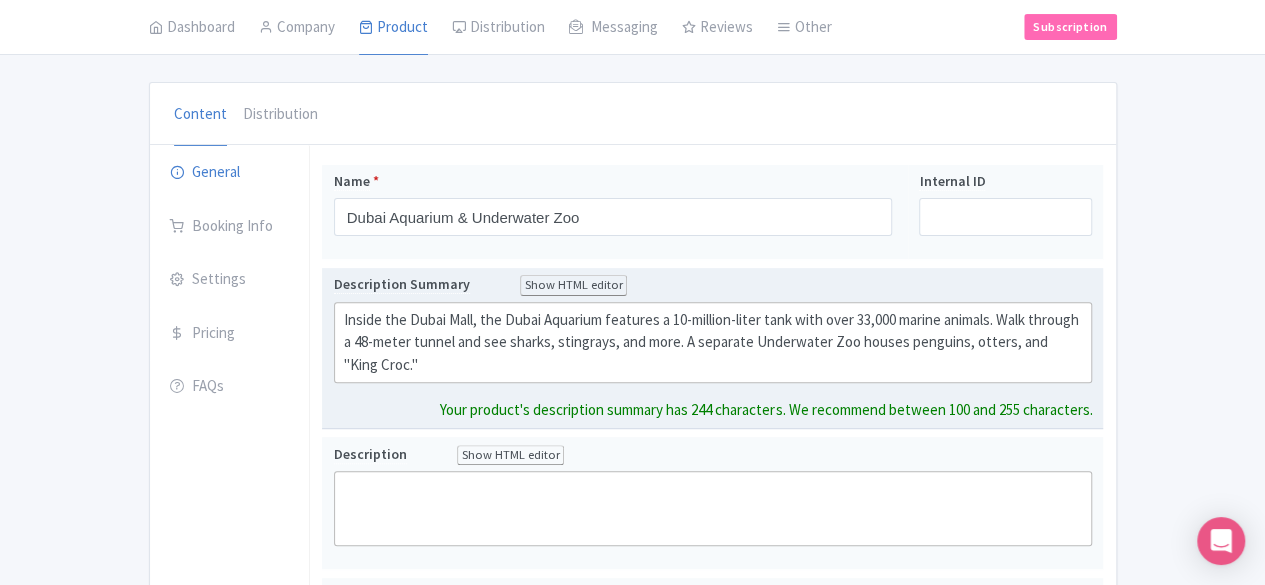 type on "<div>&nbsp;Inside the Dubai Mall, the Dubai Aquarium features a 10-million-liter tank with over 33,000 marine animals. Walk through a 48-meter tunnel and see sharks, stingrays, and more. A separate Underwater Zoo houses penguins, otters, and "King Croc.</div>" 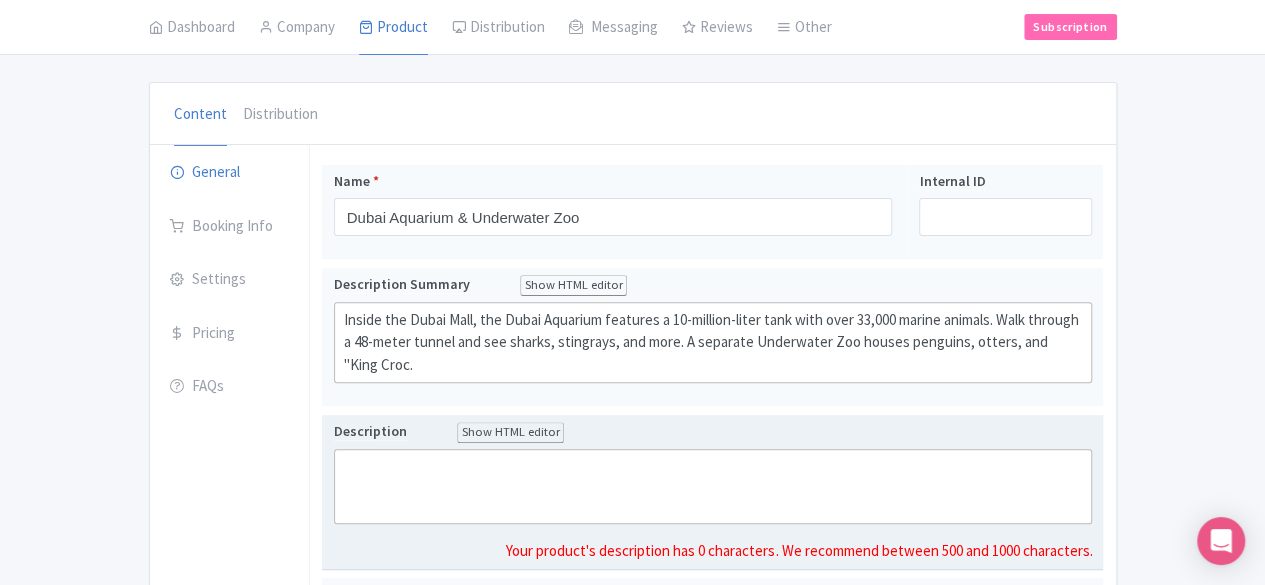 paste on "<div>&nbsp;Located within the spectacular Dubai Mall, the Dubai Aquarium &amp; Underwater Zoo offers an immersive journey into the world's most mysterious marine life. The main aquarium tank holds a Guinness World Record for its massive suspended acrylic panel and is a 10-million-liter ecosystem for over 33,000 aquatic animals, including the world's largest collection of Sand Tiger Sharks. Visitors can walk through a 48-meter-long tunnel for a 270-degree view of the incredible sea life. The experience continues at the Underwater Zoo, which showcases diverse creatures like penguins, giant spider crabs, otters, and the massive 750kg "King Croc." Various ticket packages are available, offering experiences from basic entry to VIP access with glass-bottom boat tours, animal encounters, and behind-the-scenes tours.&nbsp;</div>" 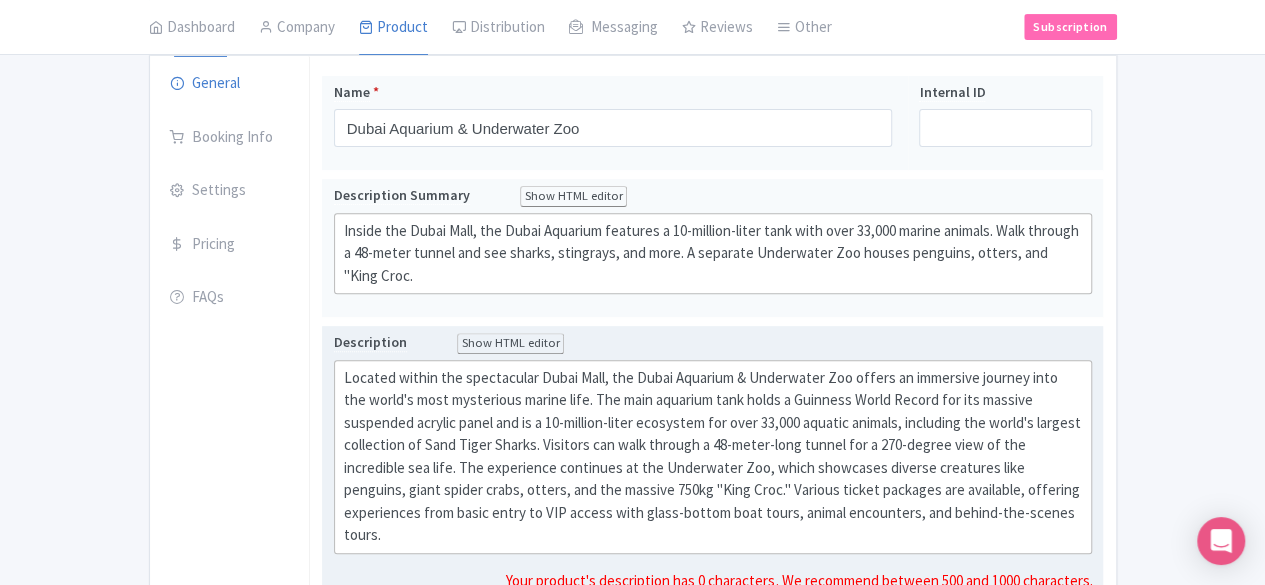 scroll, scrollTop: 377, scrollLeft: 0, axis: vertical 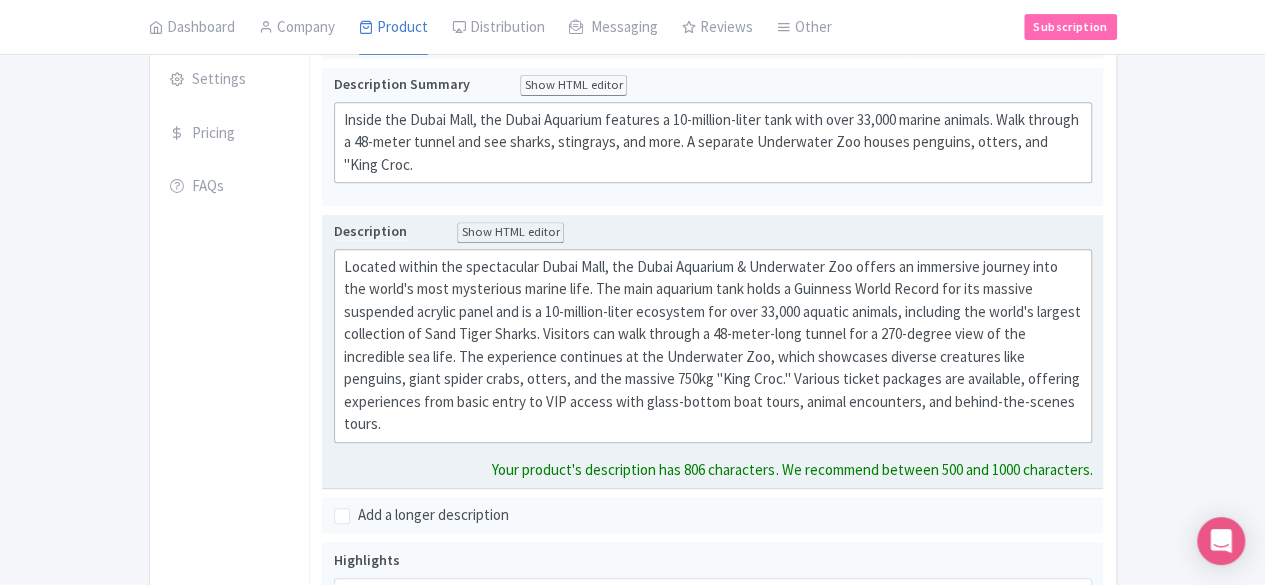 type on "<div>&nbsp;Located within the spectacular Dubai Mall, the Dubai Aquarium &amp; Underwater Zoo offers an immersive journey into the world's most mysterious marine life. The main aquarium tank holds a Guinness World Record for its massive suspended acrylic panel and is a 10-million-liter ecosystem for over 33,000 aquatic animals, including the world's largest collection of Sand Tiger Sharks. Visitors can walk through a 48-meter-long tunnel for a 270-degree view of the incredible sea life. The experience continues at the Underwater Zoo, which showcases diverse creatures like penguins, giant spider crabs, otters, and the massive 750kg "King Croc." Various ticket packages are available, offering experiences from basic entry to VIP access with glass-bottom boat tours, animal encounters, and behind-the-scenes tours.</div>" 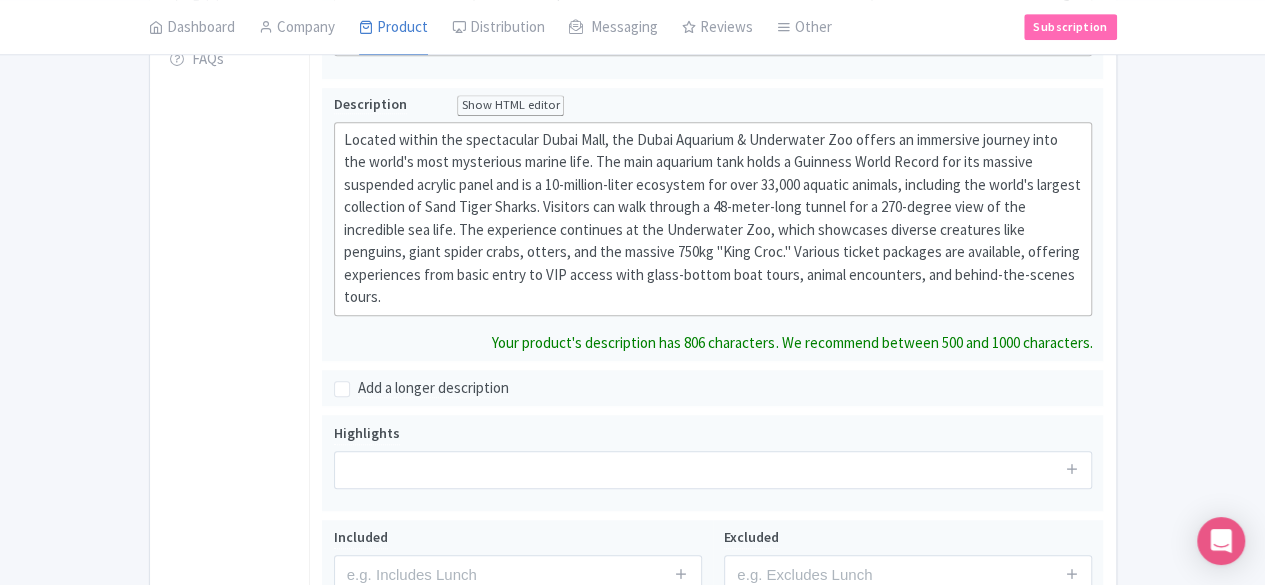 scroll, scrollTop: 577, scrollLeft: 0, axis: vertical 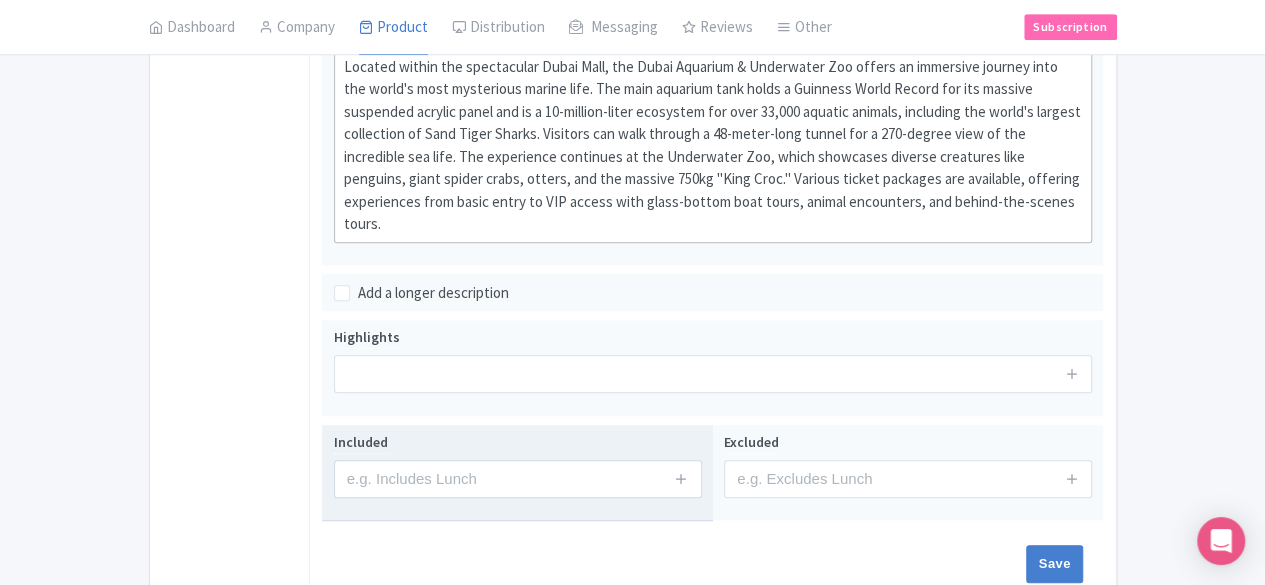click on "Name   * Dubai Aquarium & Underwater Zoo
Your product's name has 31 characters. We recommend between 10 and 60 characters.
Internal ID
Description Summary Show HTML editor
Bold
Italic
Strikethrough
Link
Heading
Quote
Code
Bullets
Numbers
Decrease Level
Increase Level
Attach Files
Undo
Redo
Link
Unlink
Inside the Dubai Mall, the Dubai Aquarium features a 10-million-liter tank with over 33,000 marine animals. Walk through a 48-meter tunnel and see sharks, stingrays, and more. A separate Underwater Zoo houses penguins, otters, and "King Croc.
Your product's description summary has 243 characters. We recommend between 100 and 255 characters.
Description Show HTML editor
Bold
Italic
Strikethrough
Link
Heading
Quote" at bounding box center [712, 155] 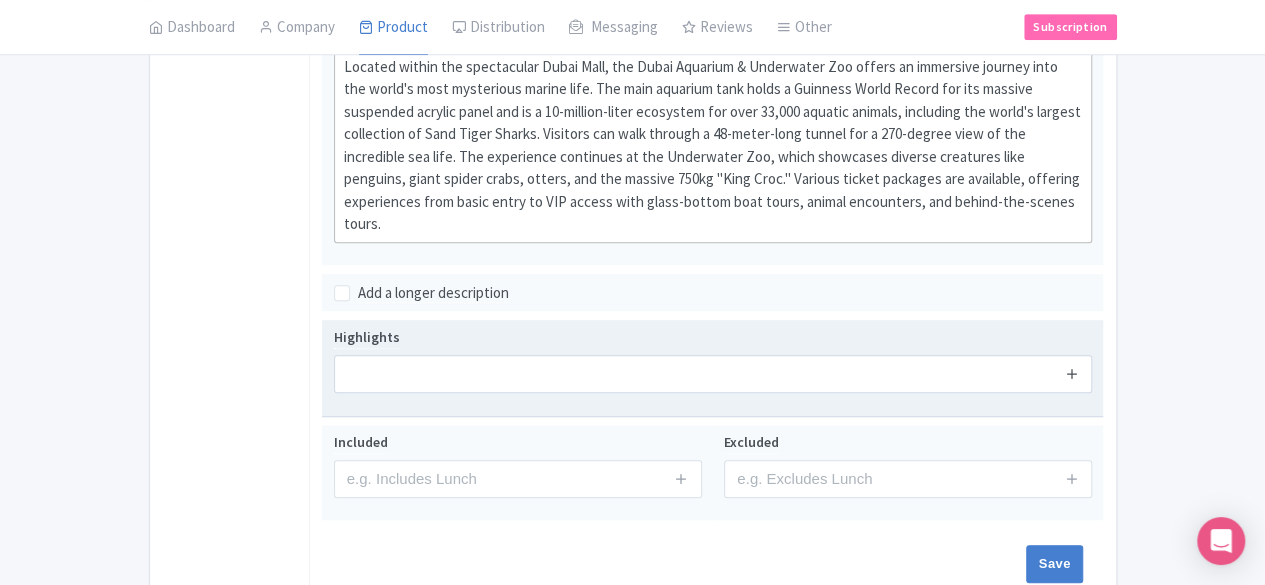 click at bounding box center [1072, 373] 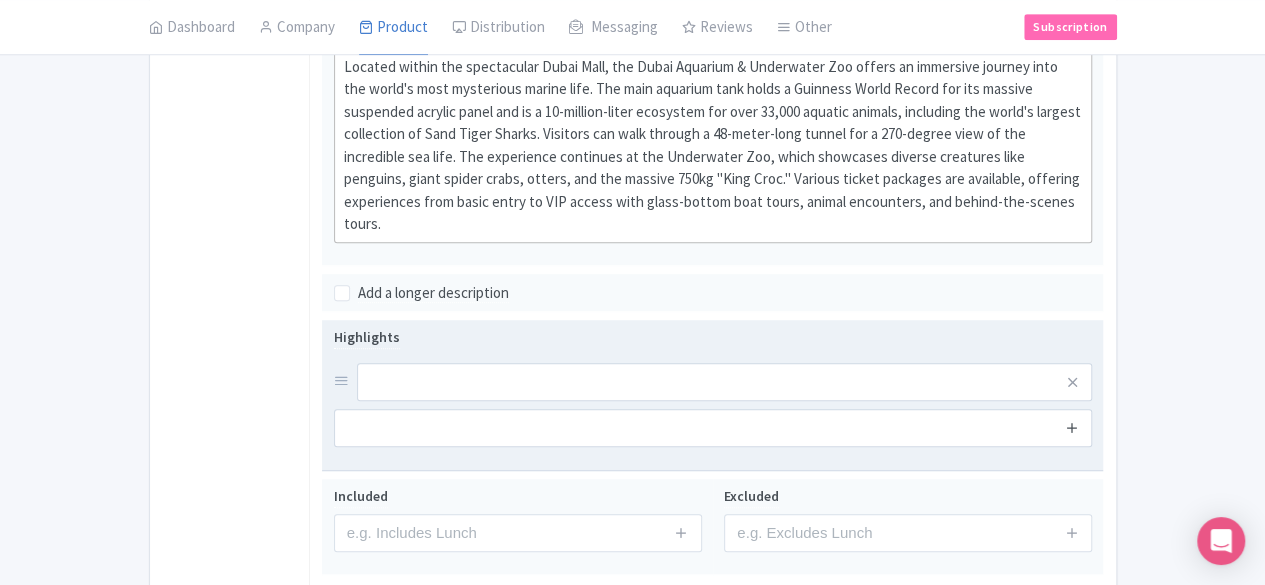 click at bounding box center [1072, 427] 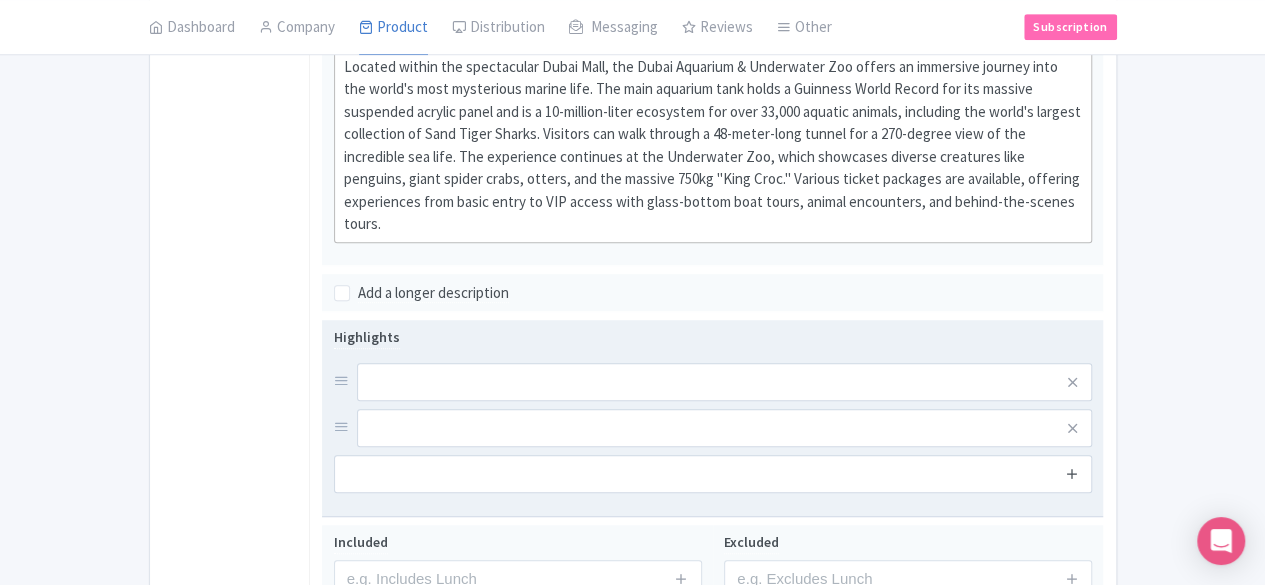 click at bounding box center [1072, 473] 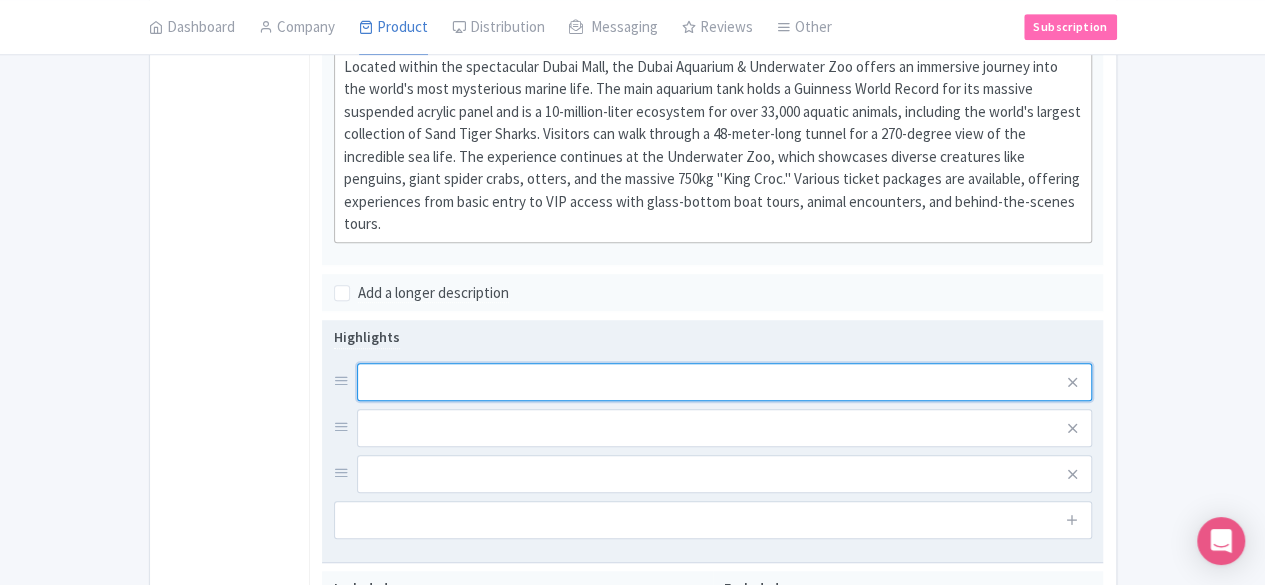 click at bounding box center (725, 382) 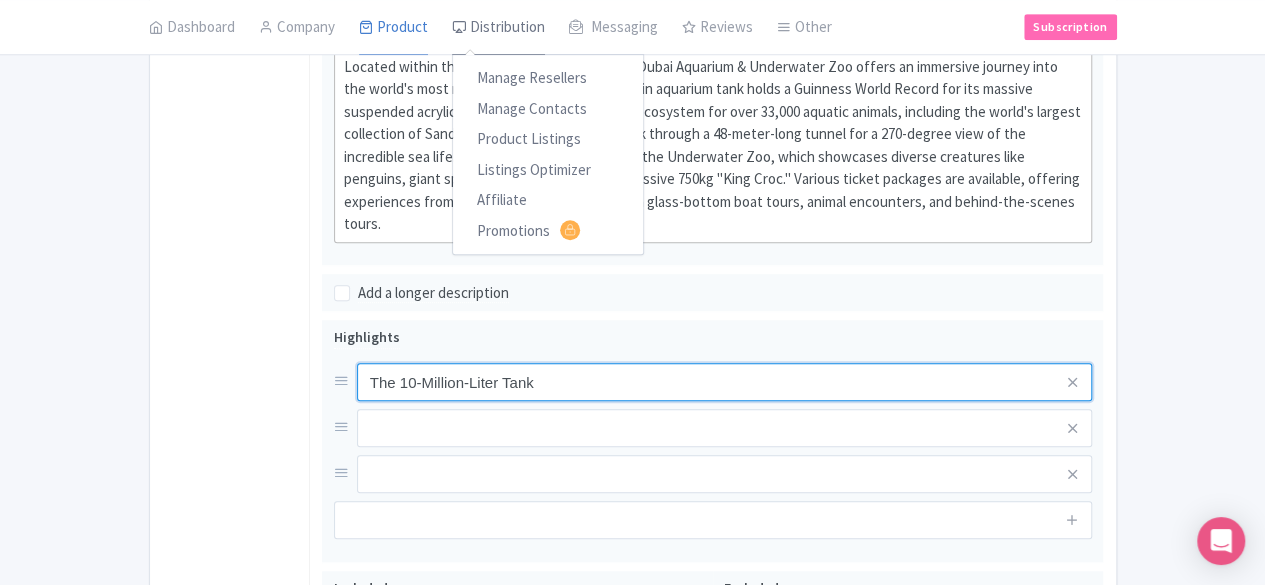 type on "The 10-Million-Liter Tank" 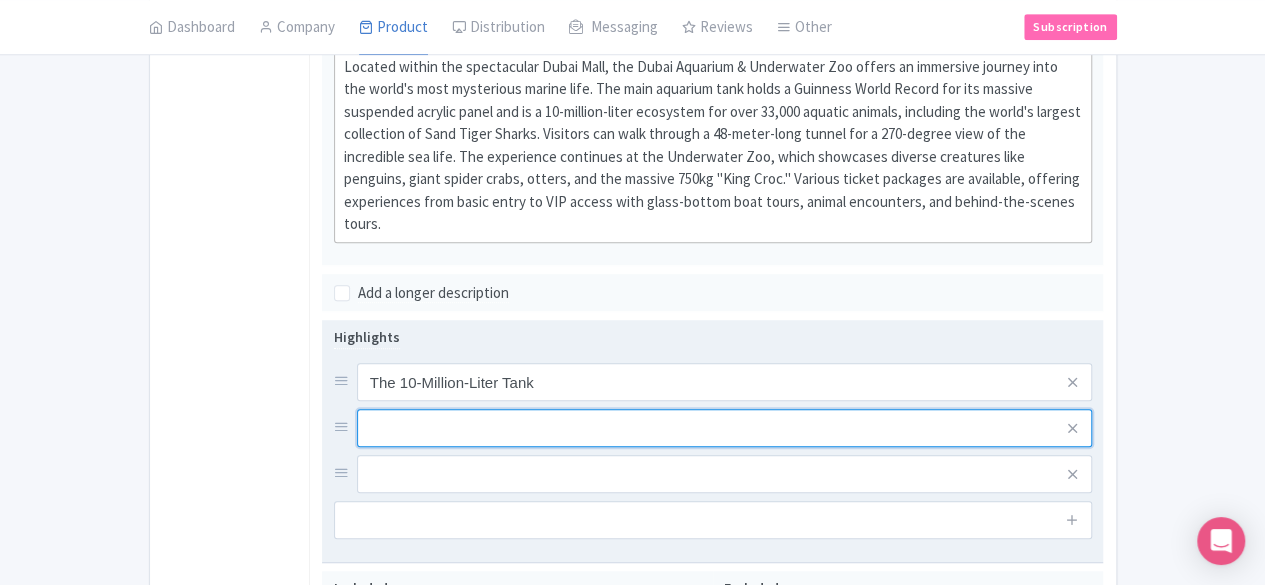 click at bounding box center [725, 382] 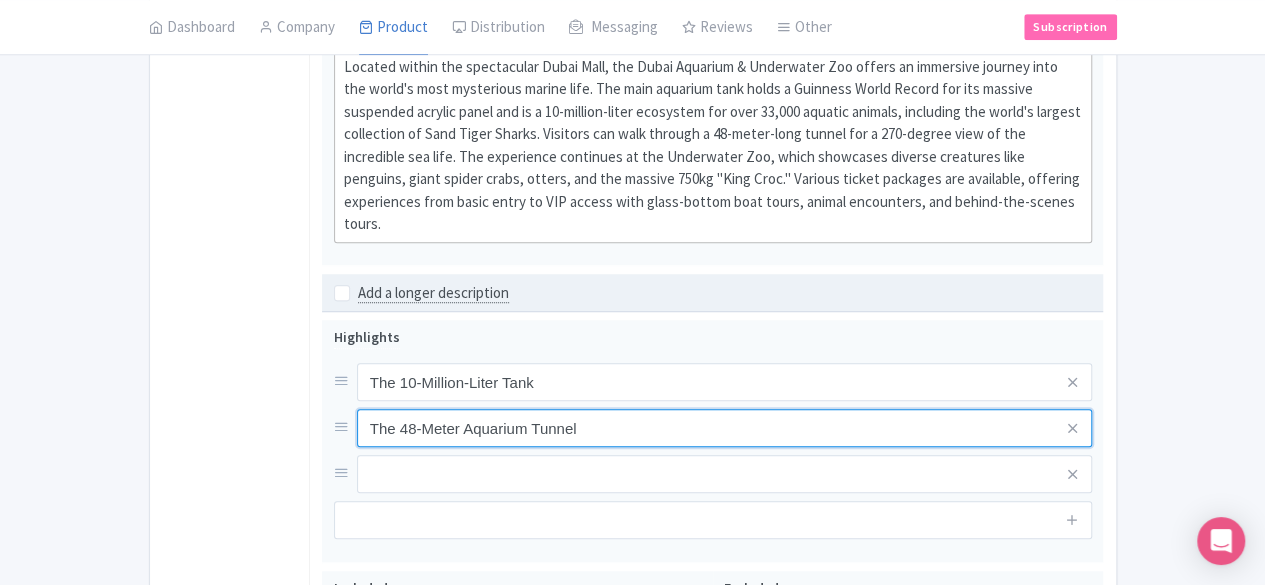 type on "The 48-Meter Aquarium Tunnel" 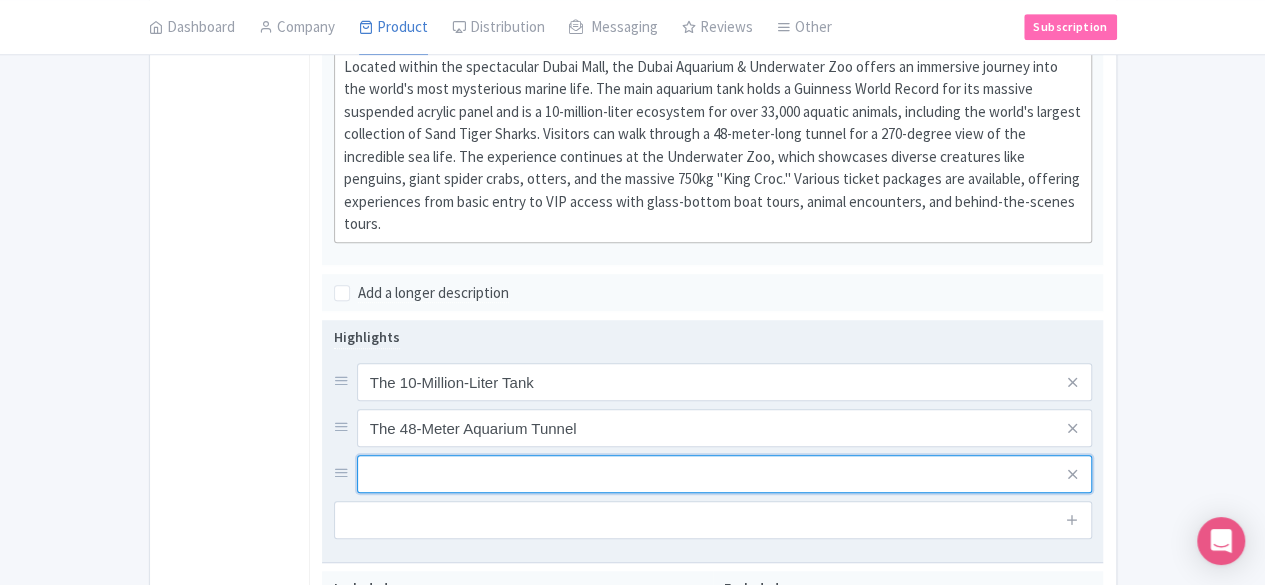 click at bounding box center [725, 382] 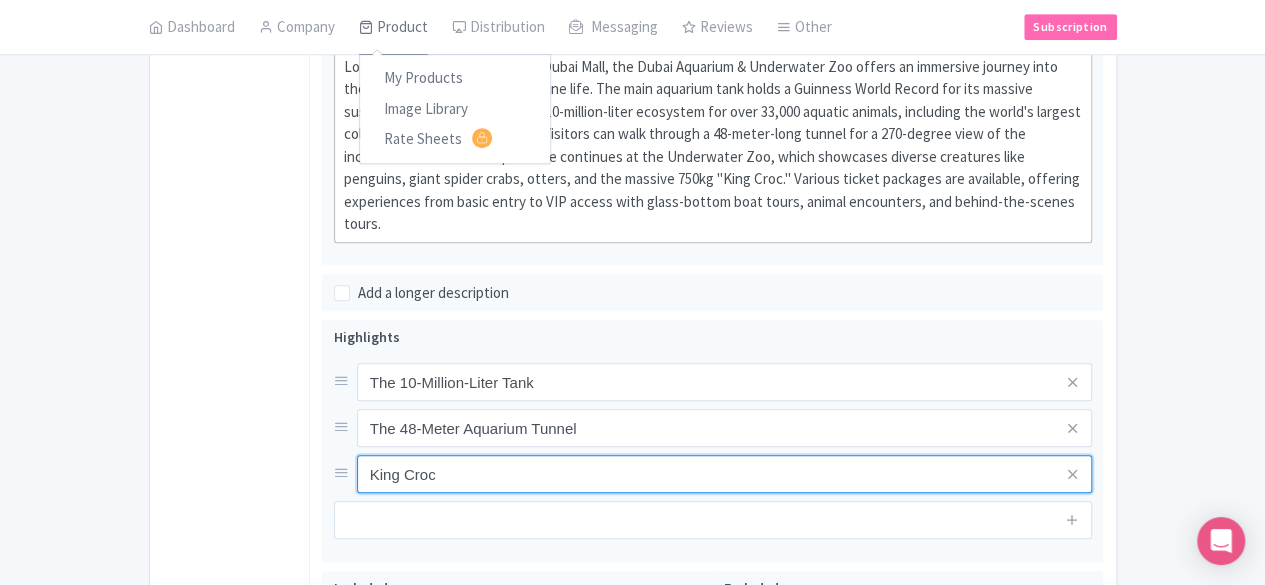 type on "King Croc" 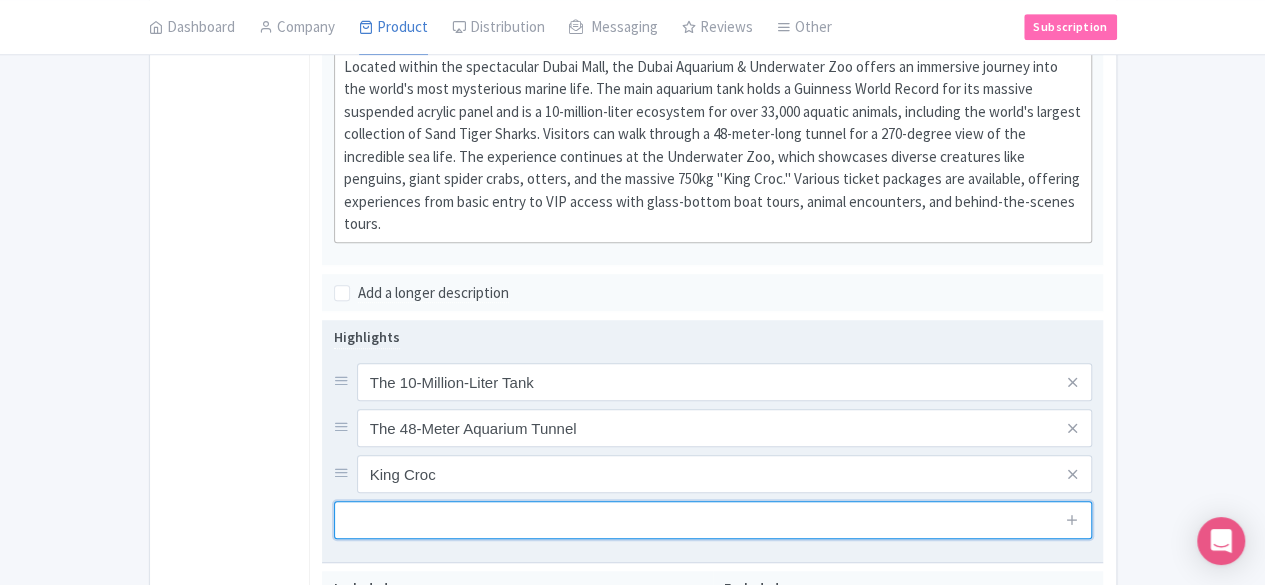 click at bounding box center (713, 520) 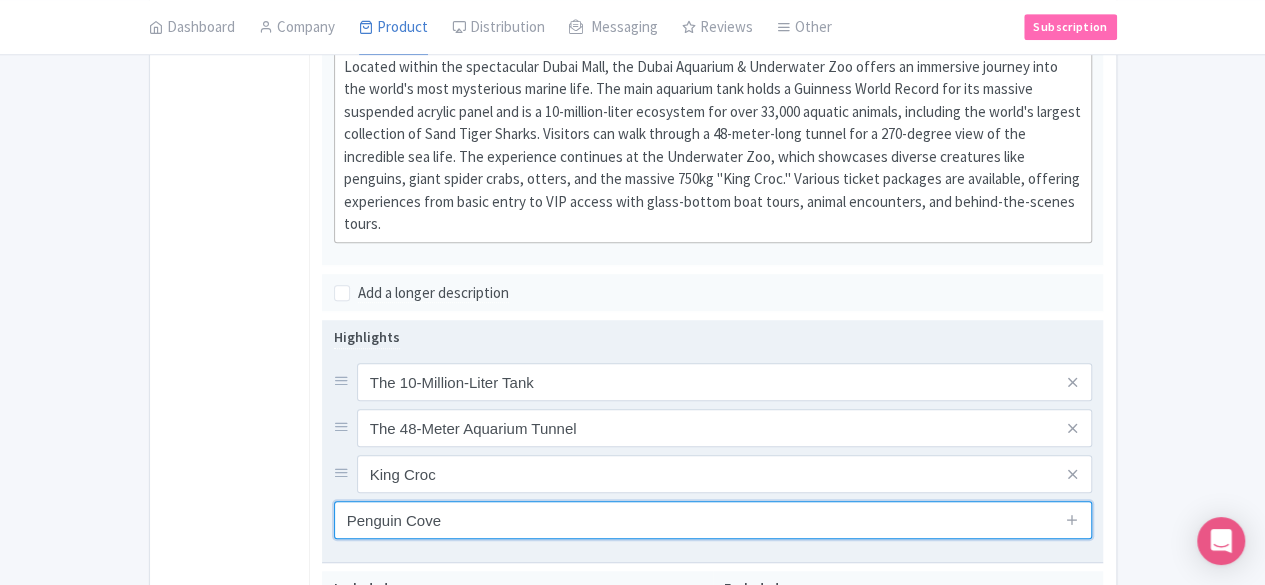 scroll, scrollTop: 769, scrollLeft: 0, axis: vertical 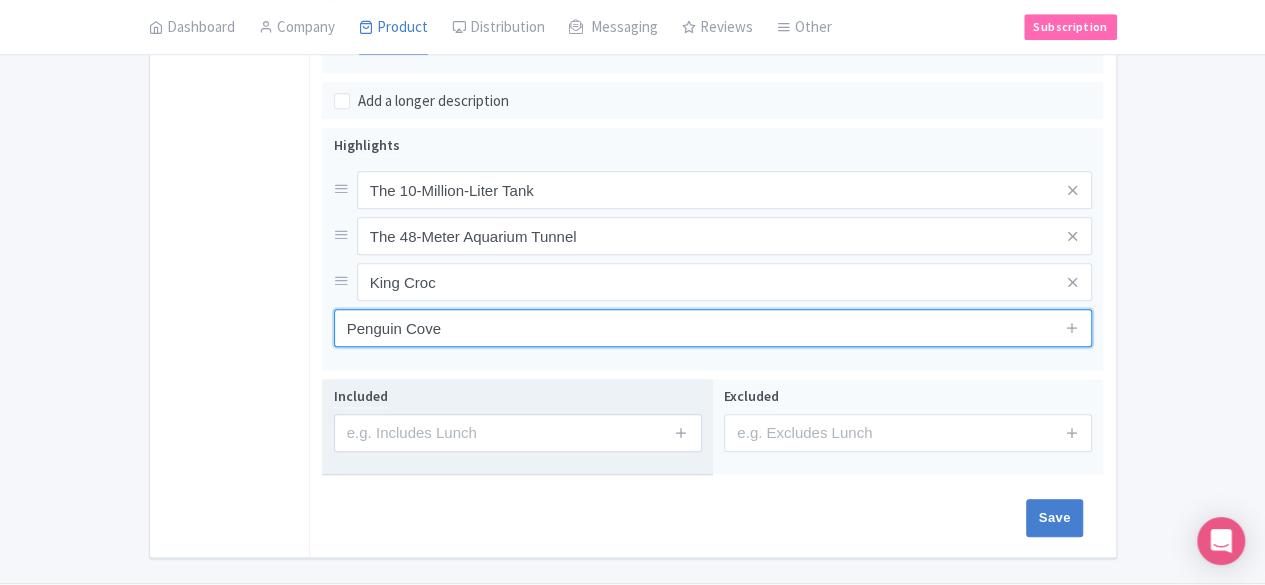 type on "Penguin Cove" 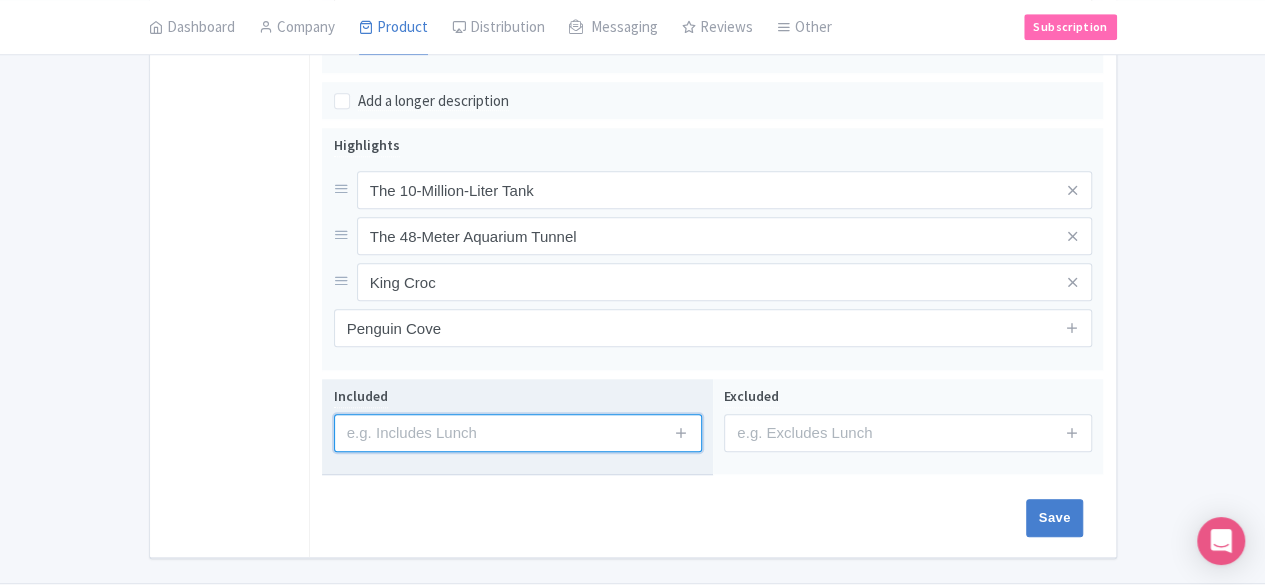 click at bounding box center [518, 433] 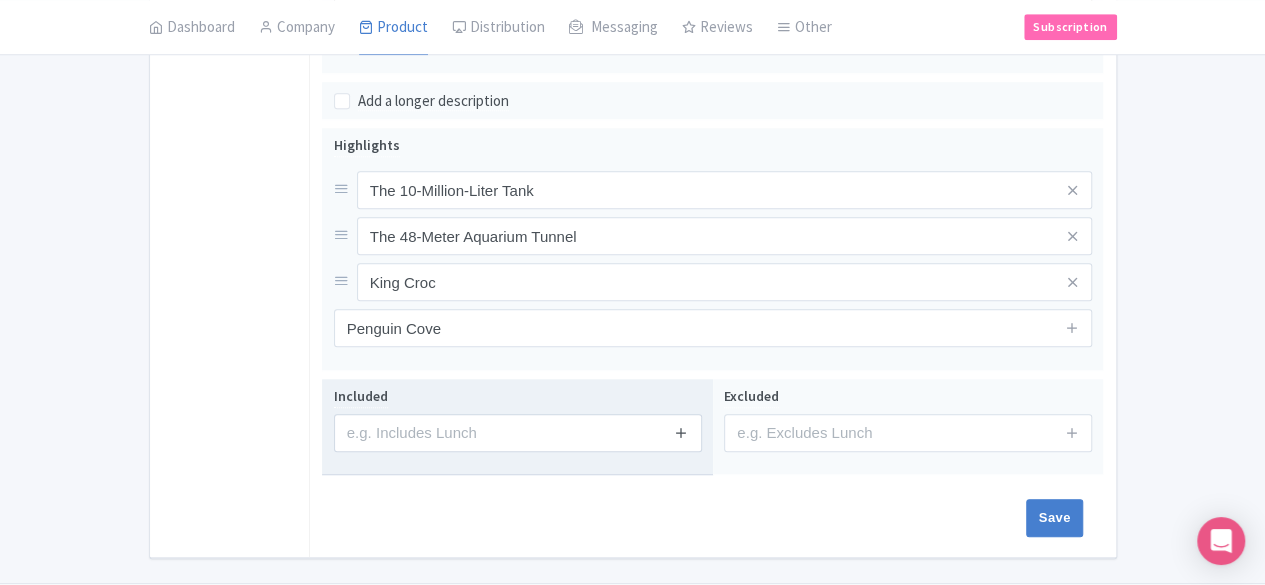 click at bounding box center (681, 433) 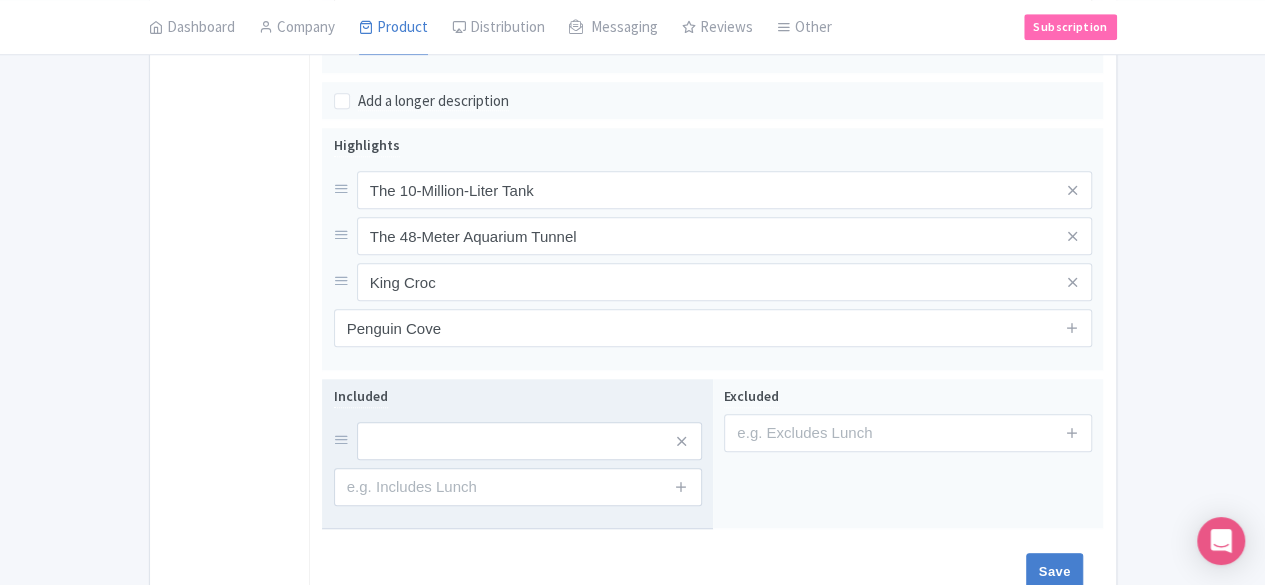 click on "Included" at bounding box center [518, 445] 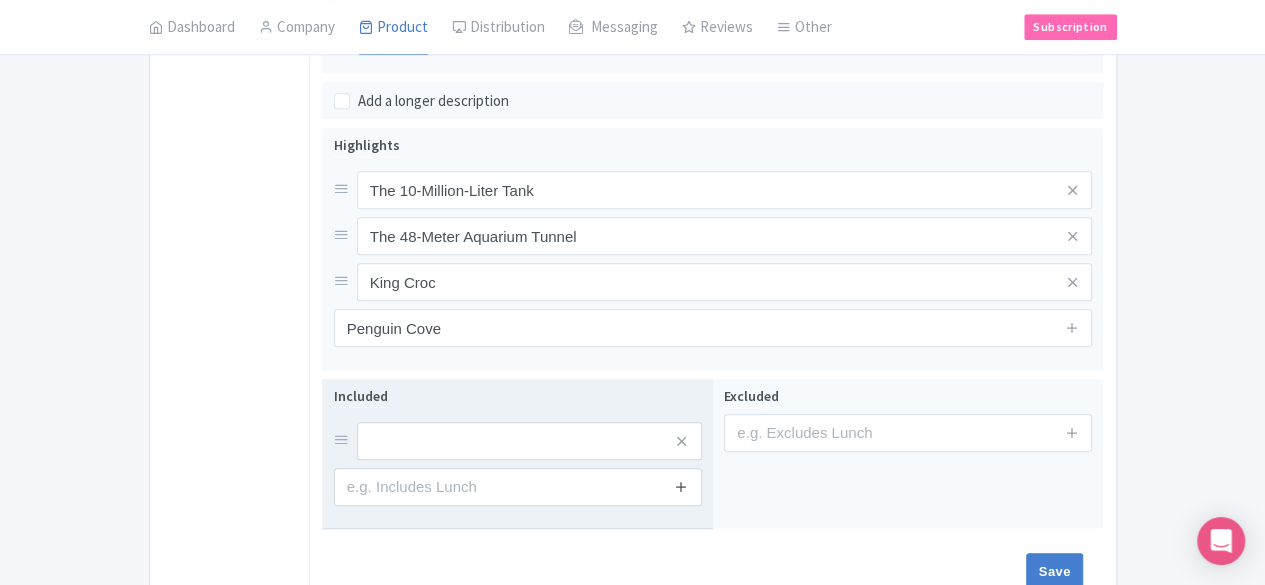 click at bounding box center (681, 486) 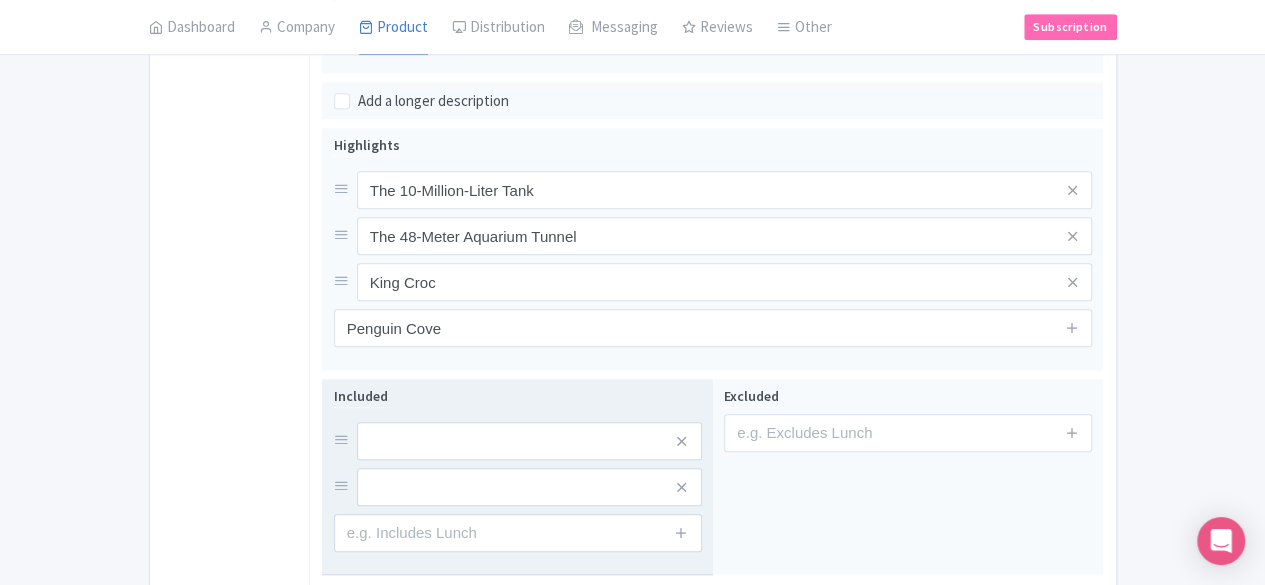 click on "Included" at bounding box center (518, 468) 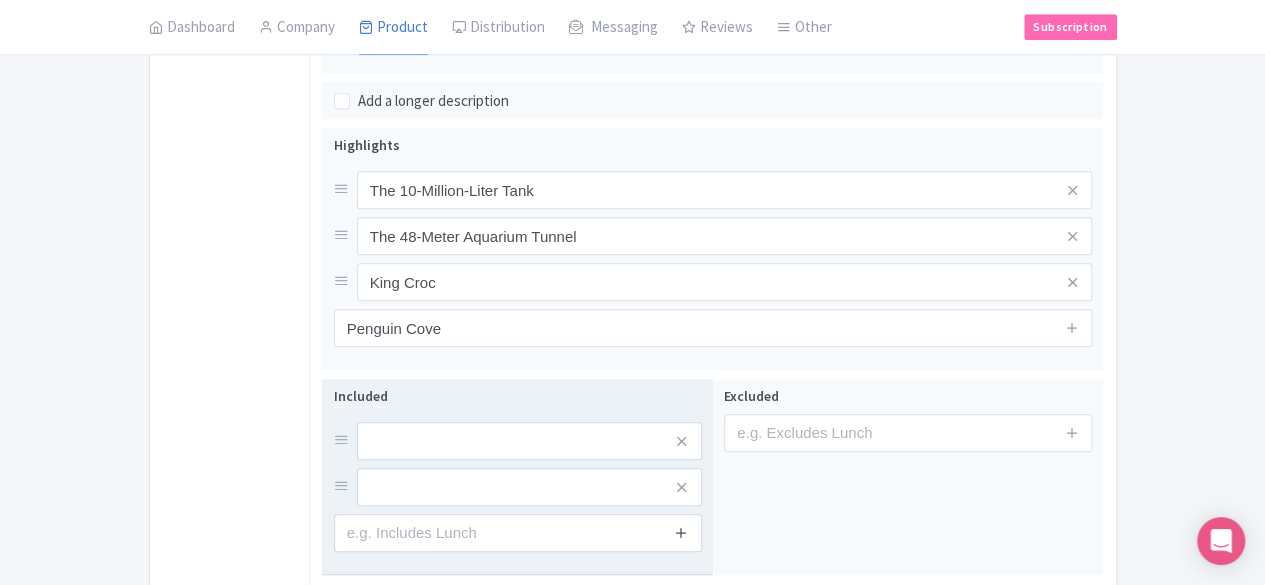 click at bounding box center (681, 532) 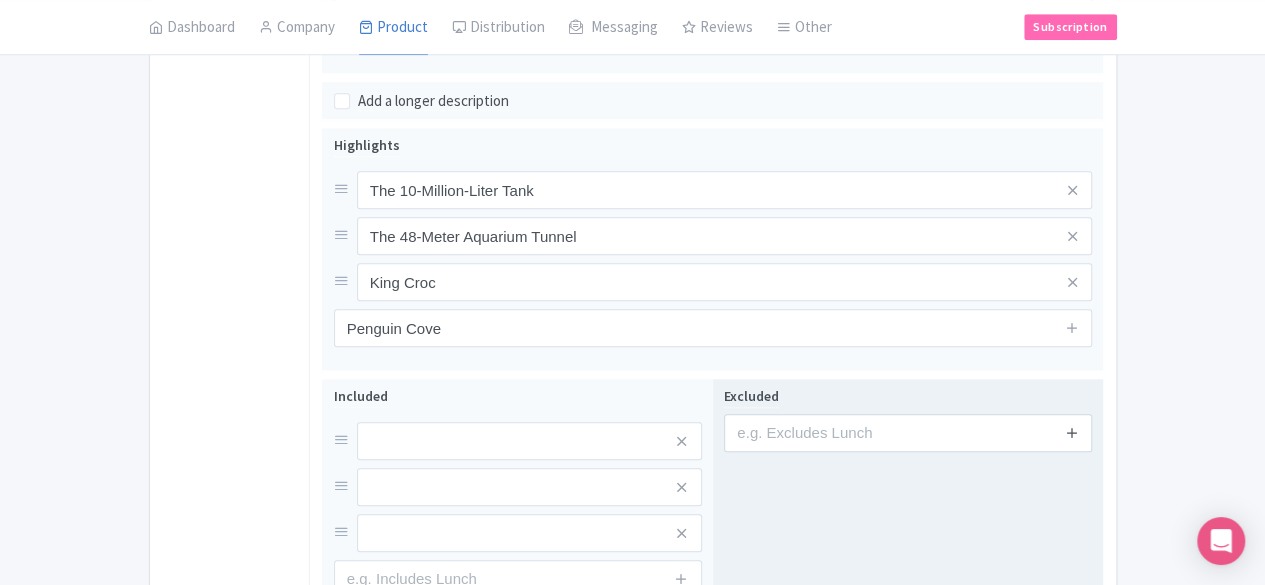 click at bounding box center (1072, 432) 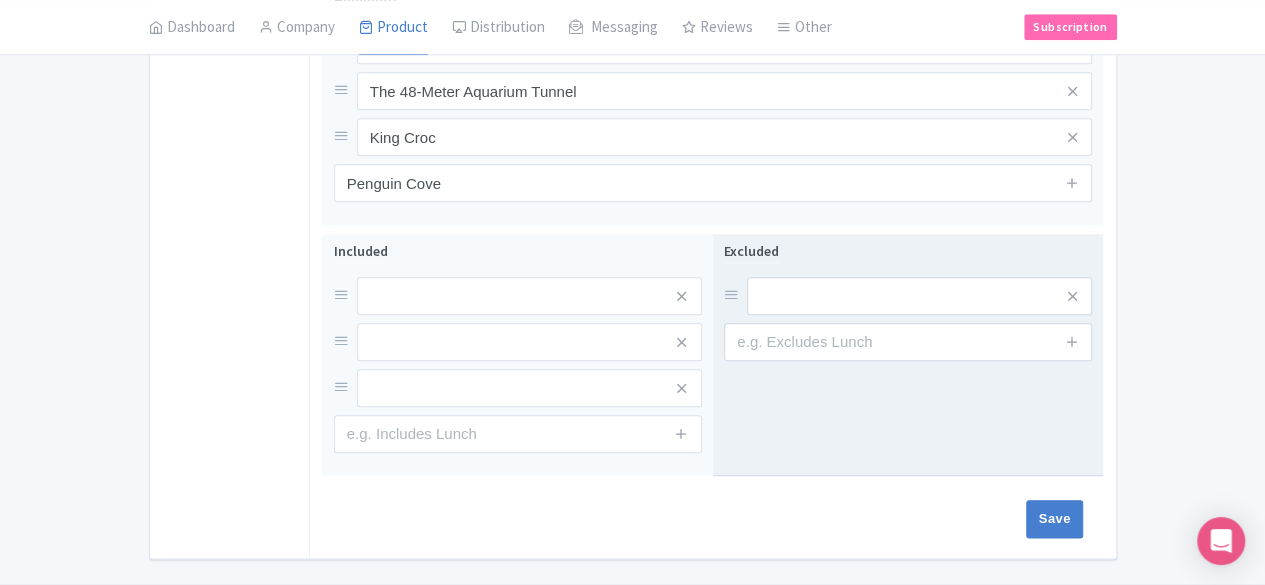 scroll, scrollTop: 915, scrollLeft: 0, axis: vertical 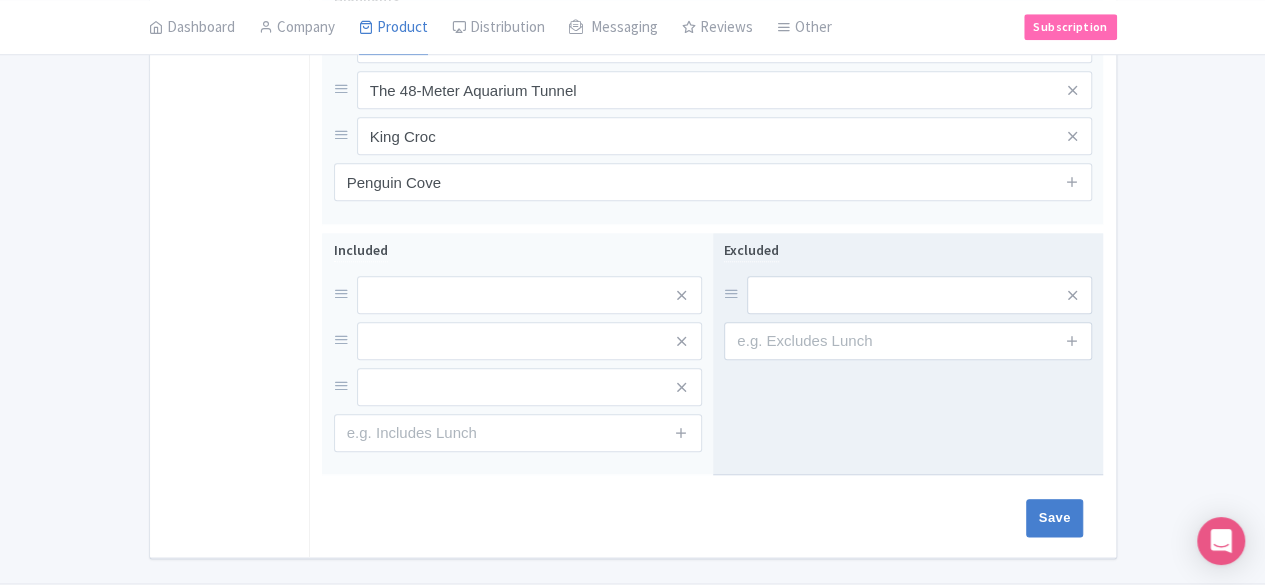 click at bounding box center (1072, 341) 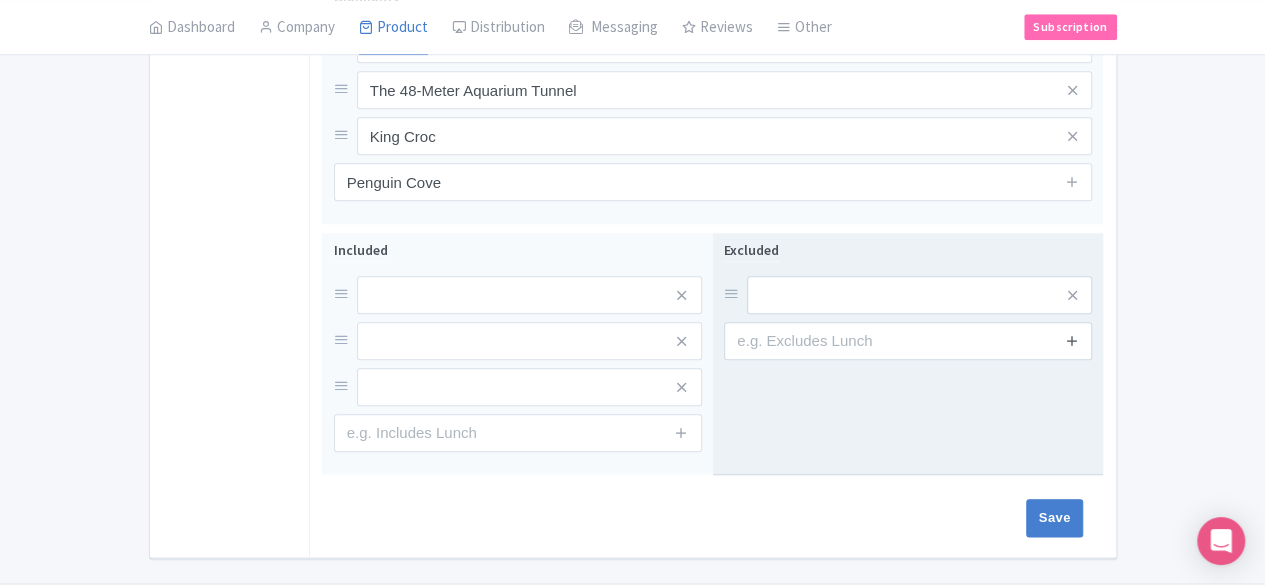 click at bounding box center (1072, 340) 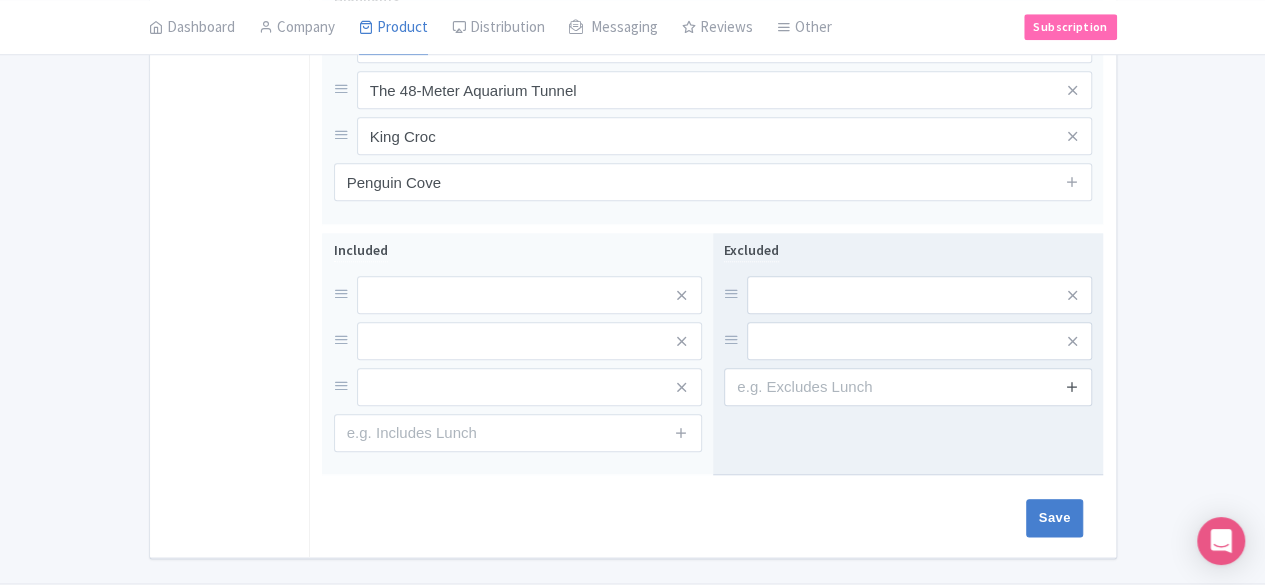click at bounding box center [1072, 386] 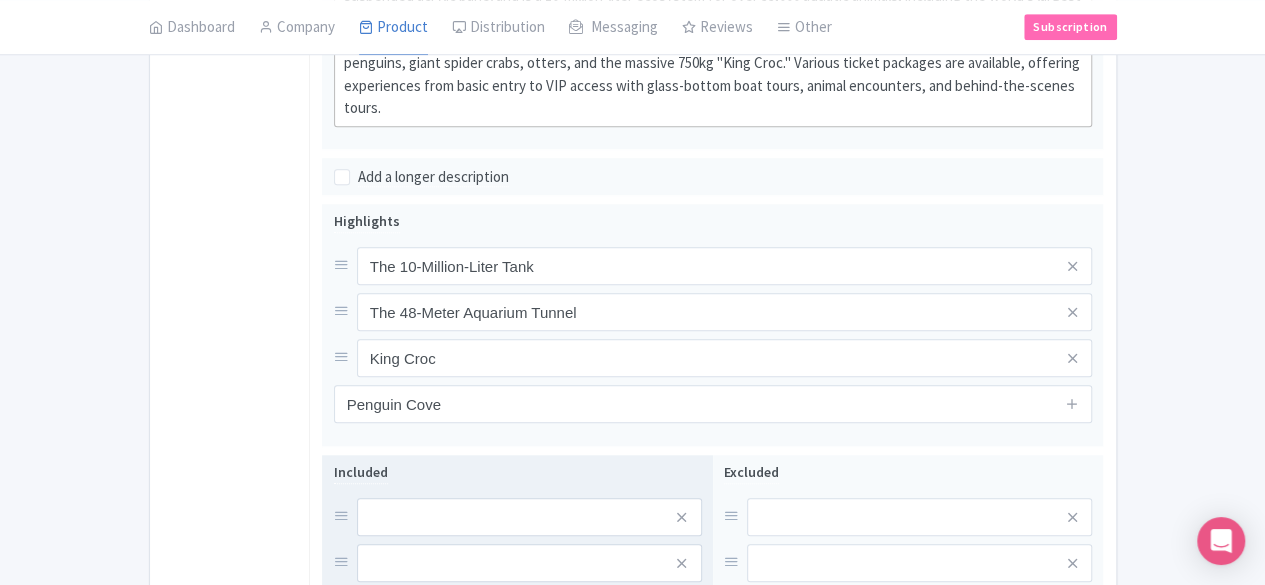 scroll, scrollTop: 815, scrollLeft: 0, axis: vertical 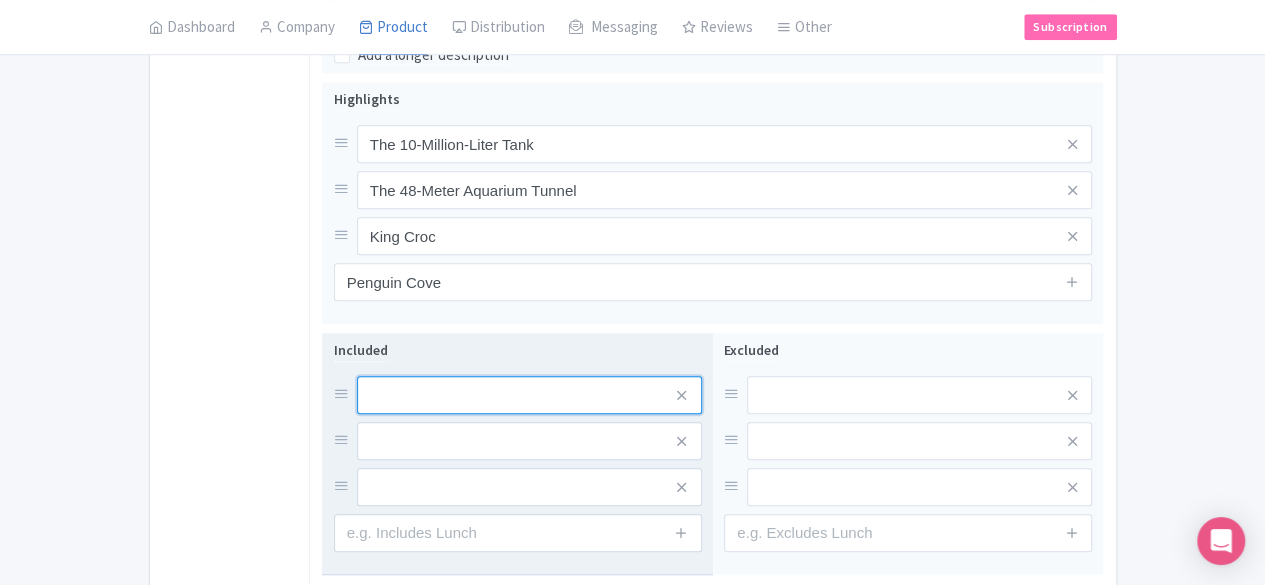 click at bounding box center (529, 395) 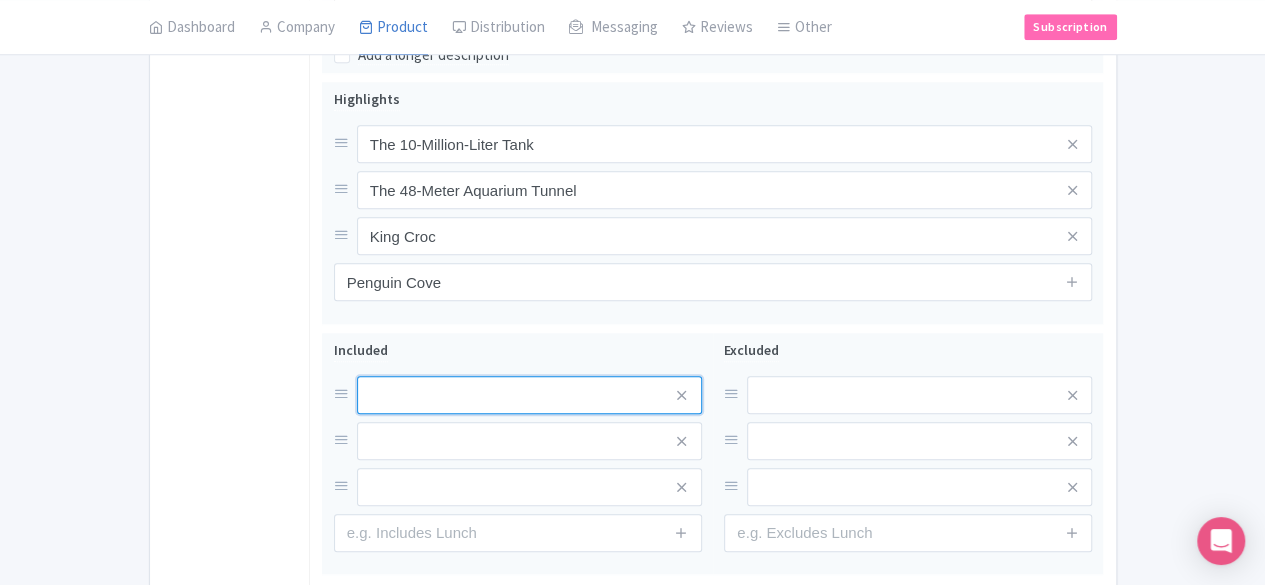 paste on "General Admission" 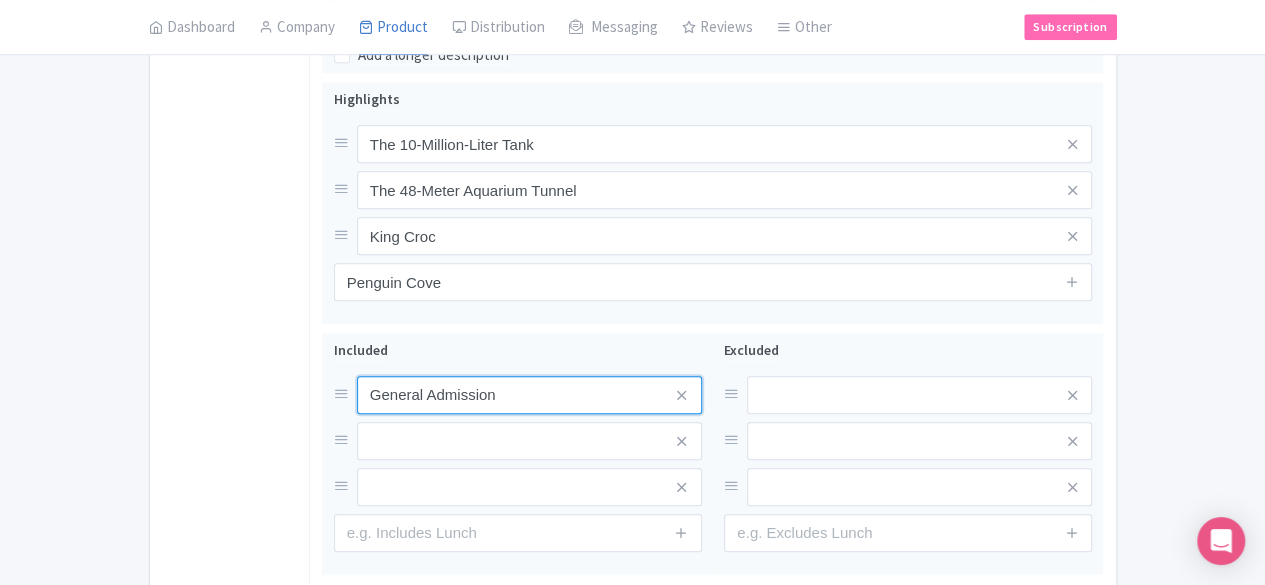 type on "General Admission" 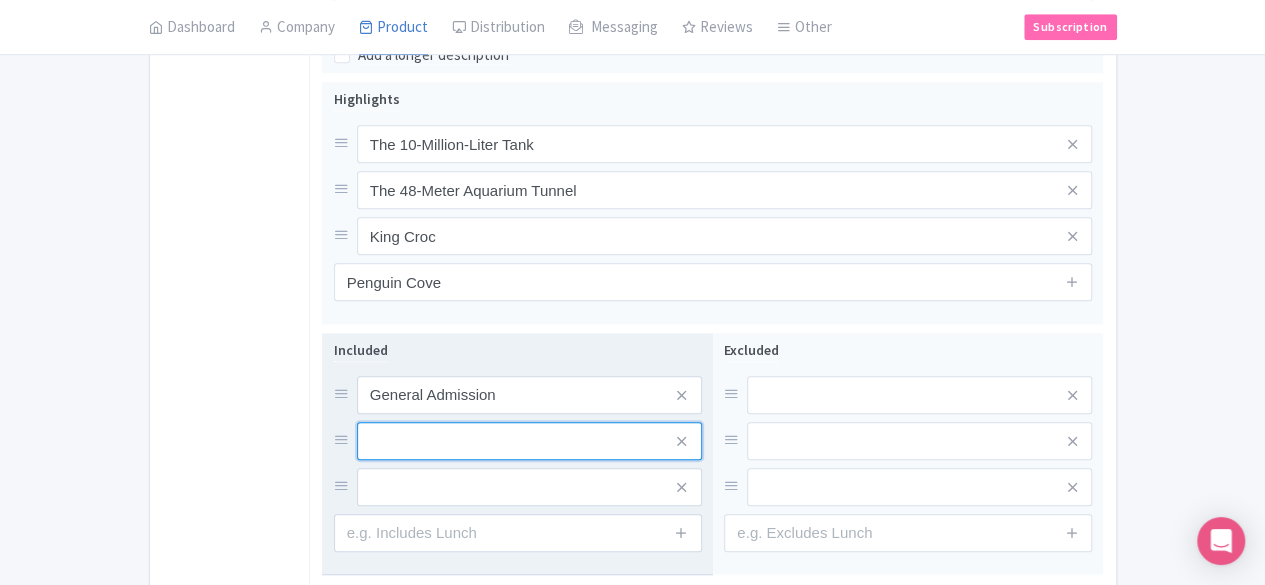 click at bounding box center [529, 395] 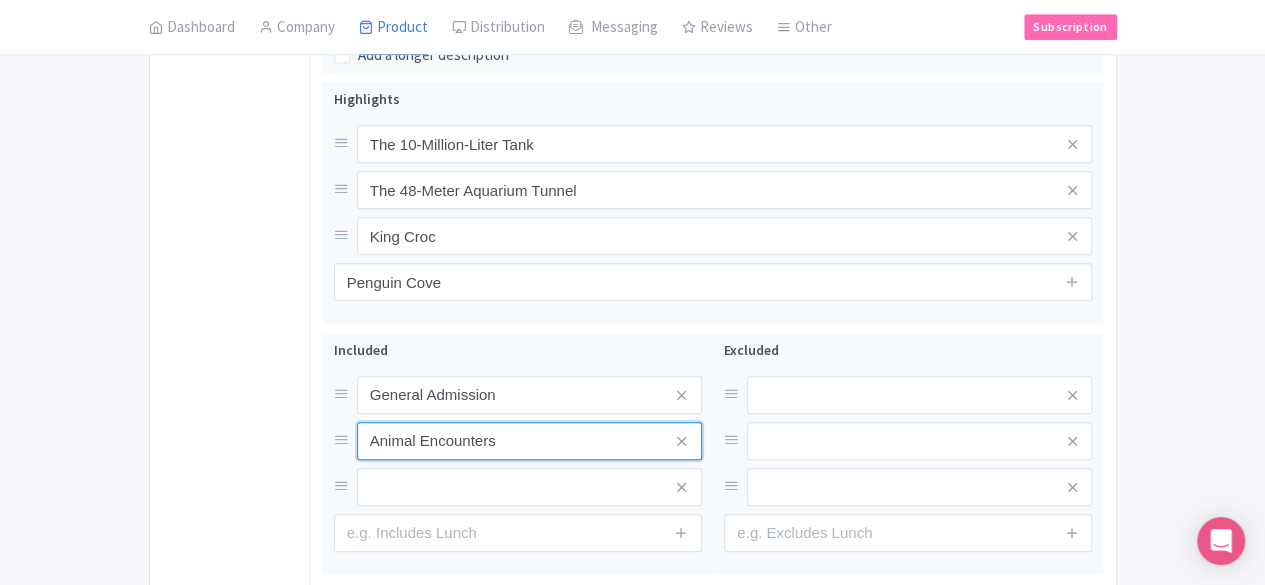 type on "Animal Encounters" 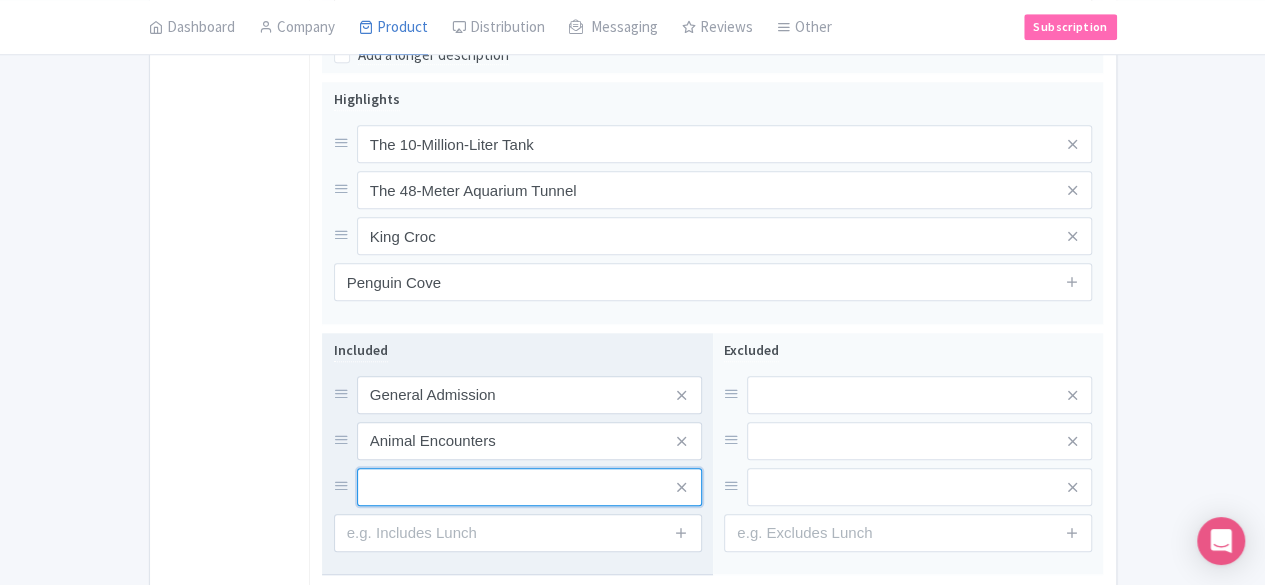 click at bounding box center (529, 395) 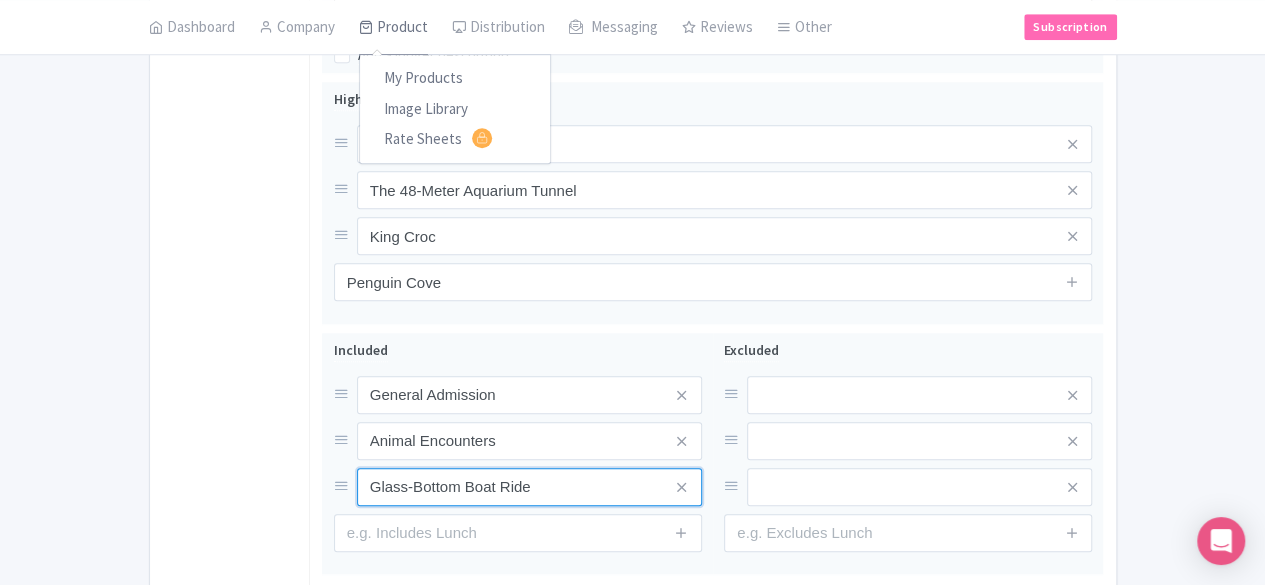type on "Glass-Bottom Boat Ride" 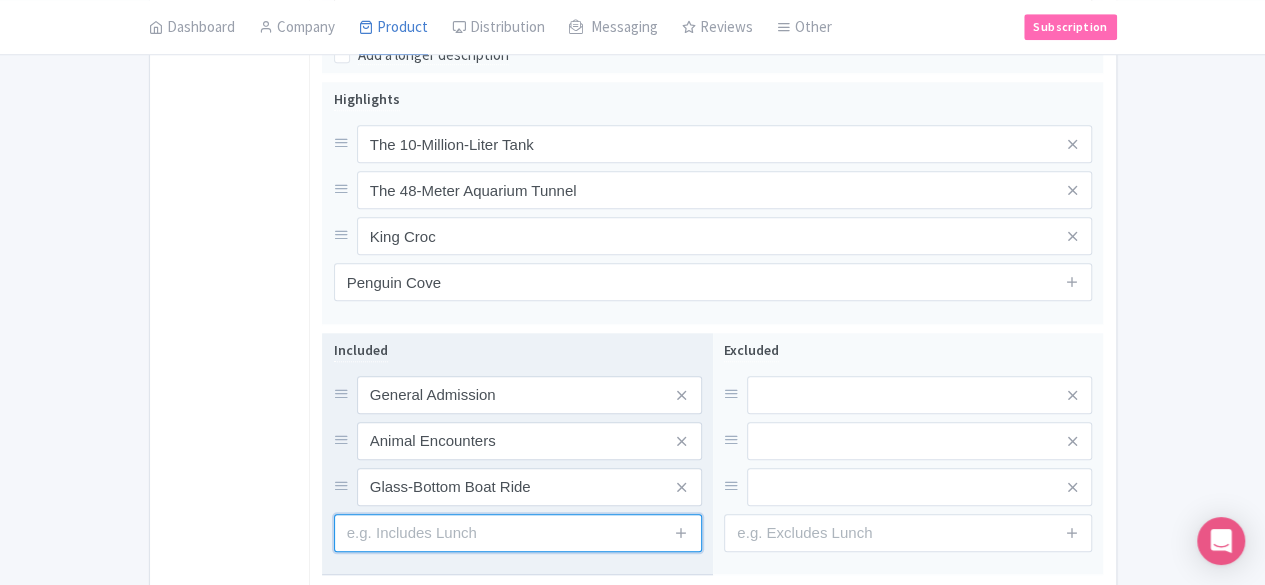 click at bounding box center [518, 533] 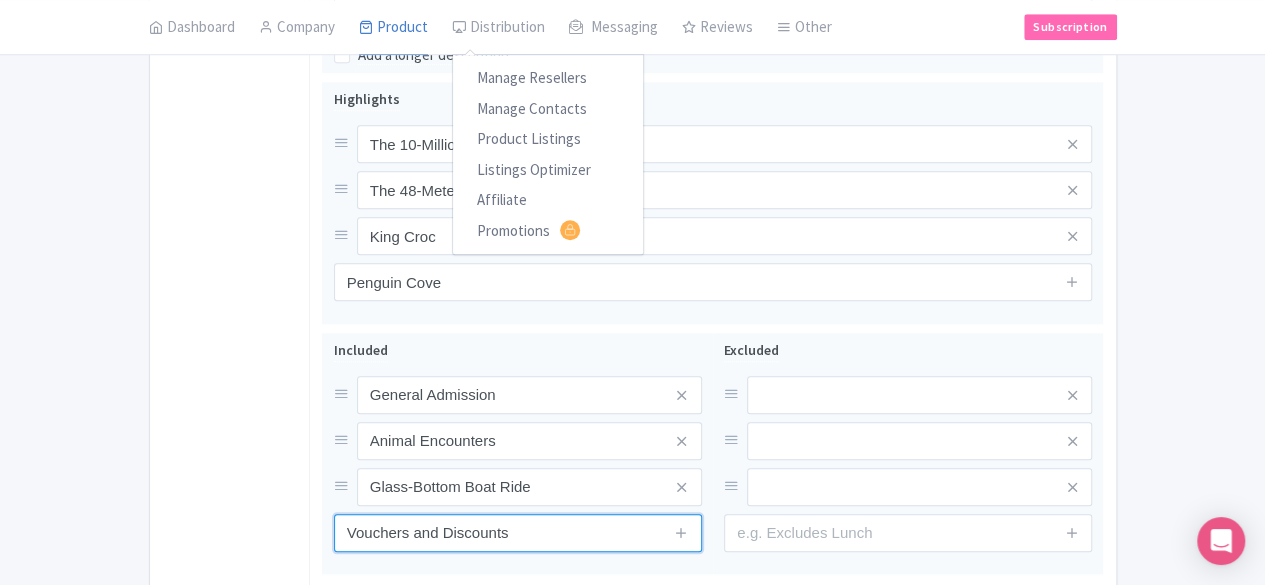 type on "Vouchers and Discounts" 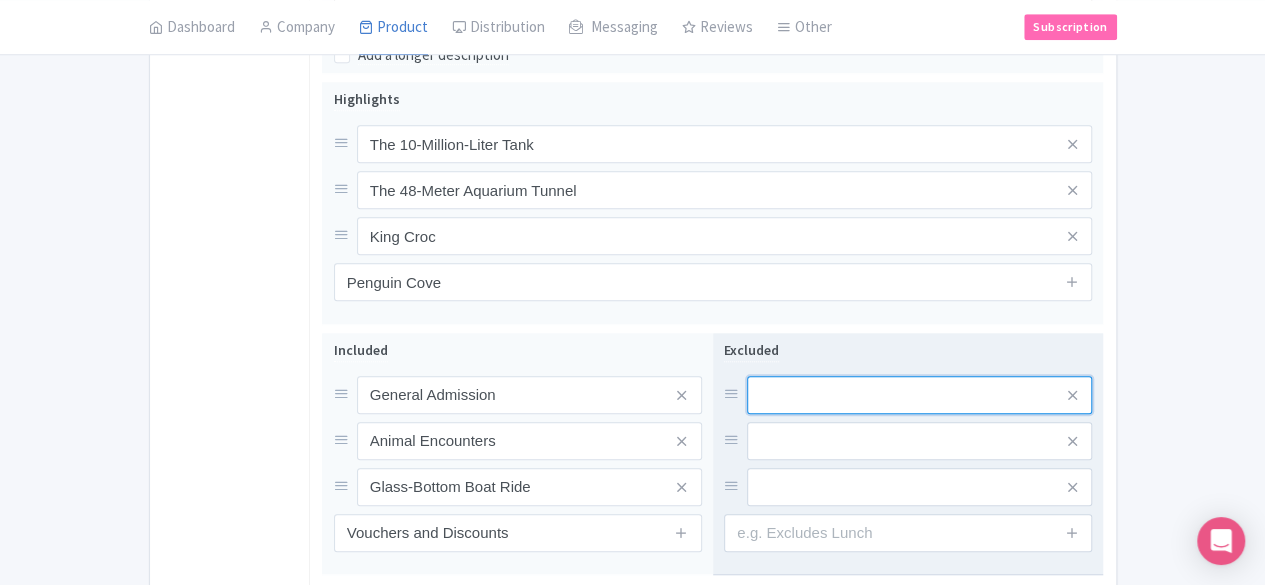 click at bounding box center (919, 395) 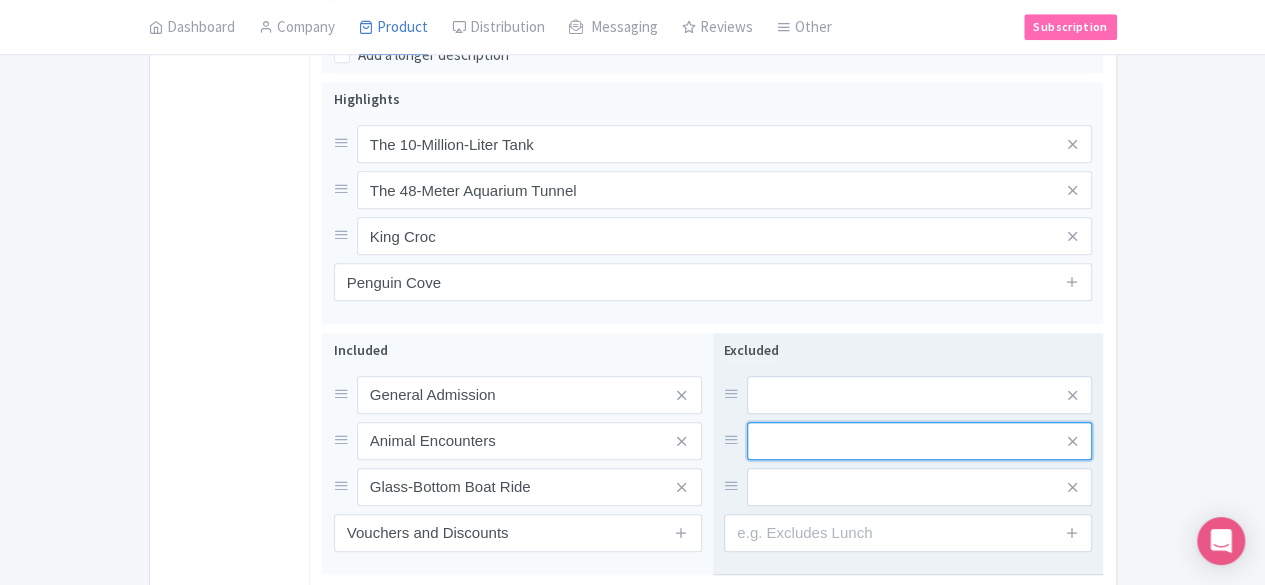 click at bounding box center [919, 395] 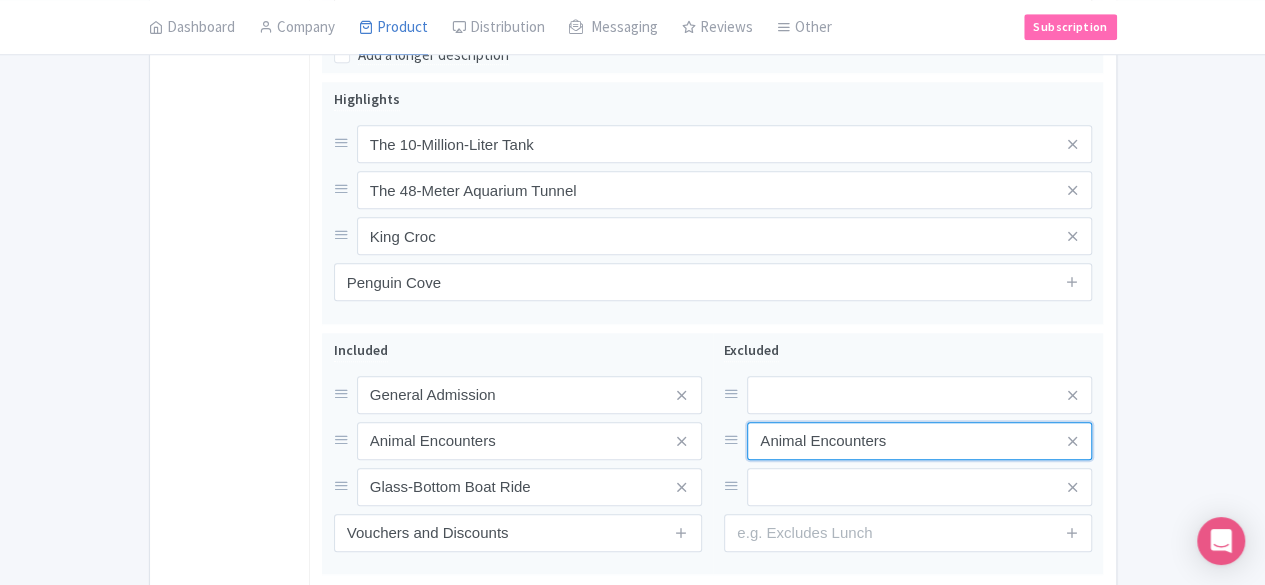 type on "Animal Encounters" 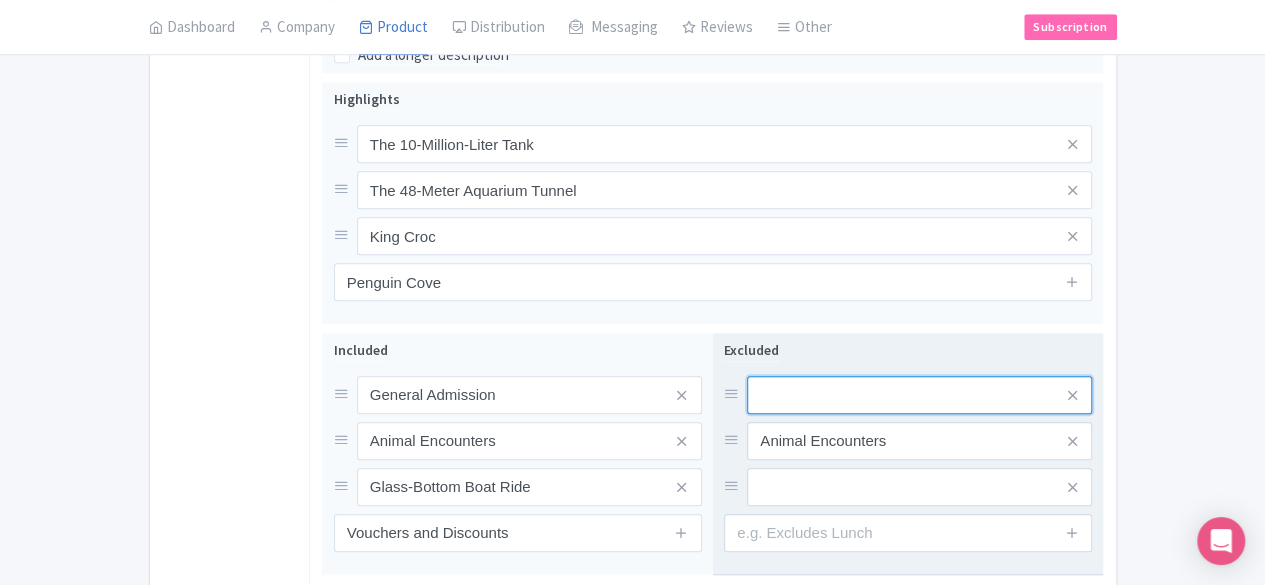 click at bounding box center [919, 395] 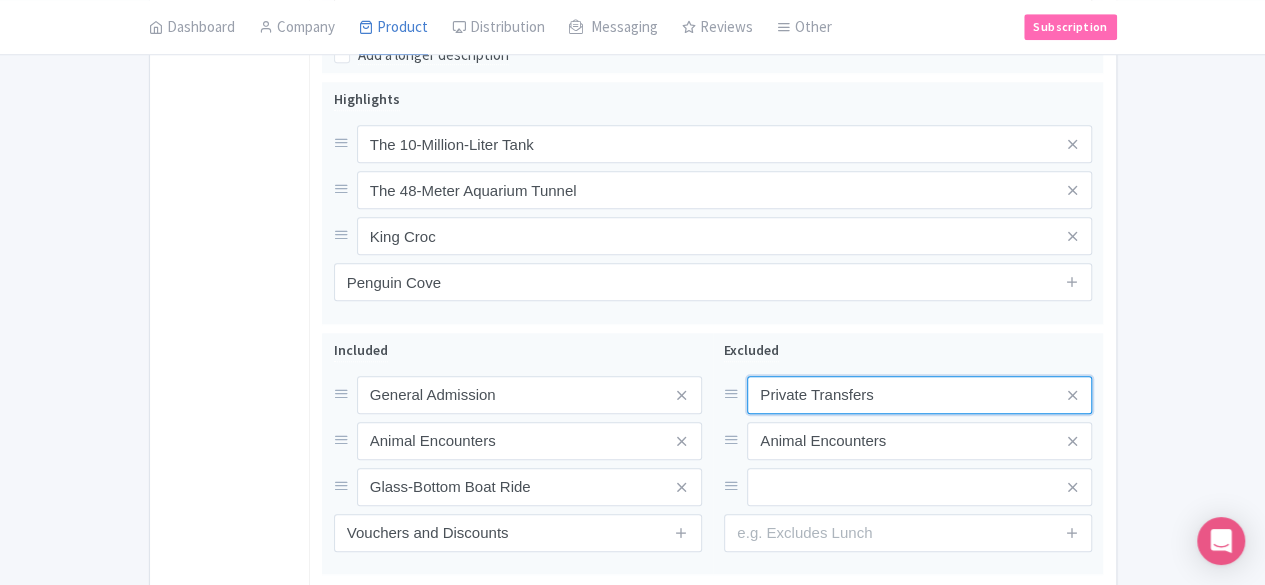 type on "Private Transfers" 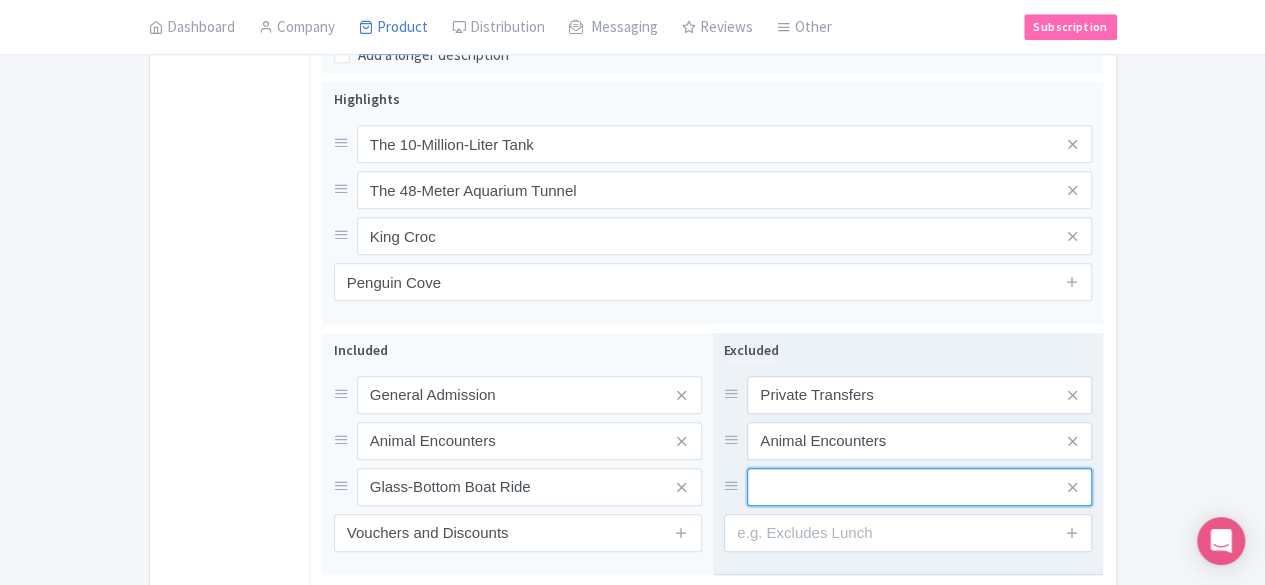 click at bounding box center [919, 395] 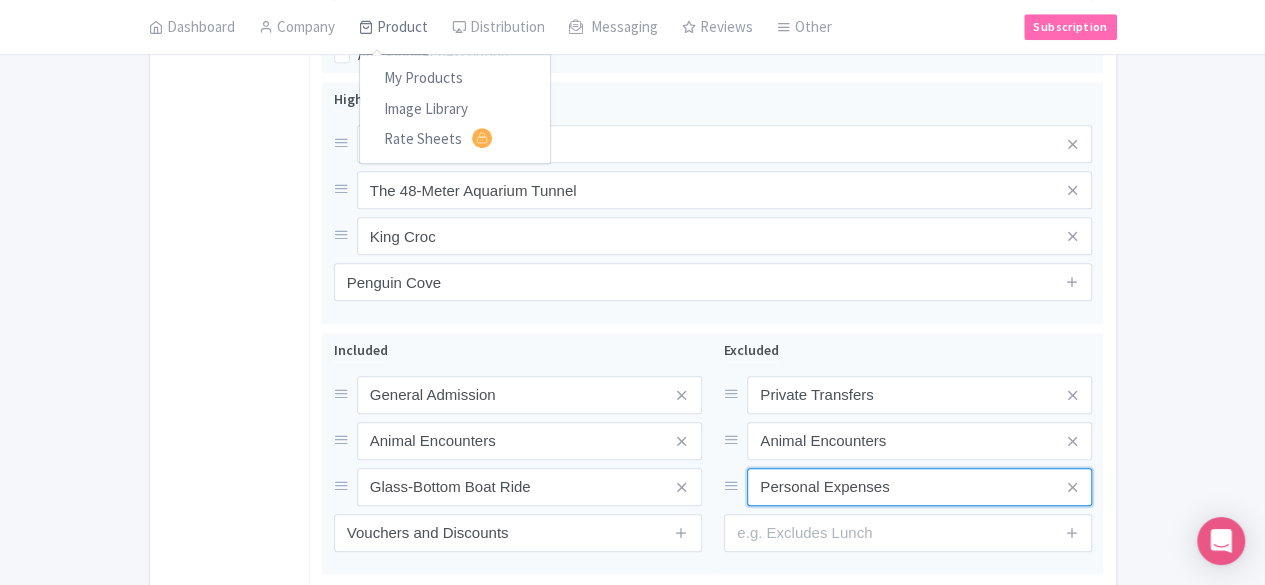 type on "Personal Expenses" 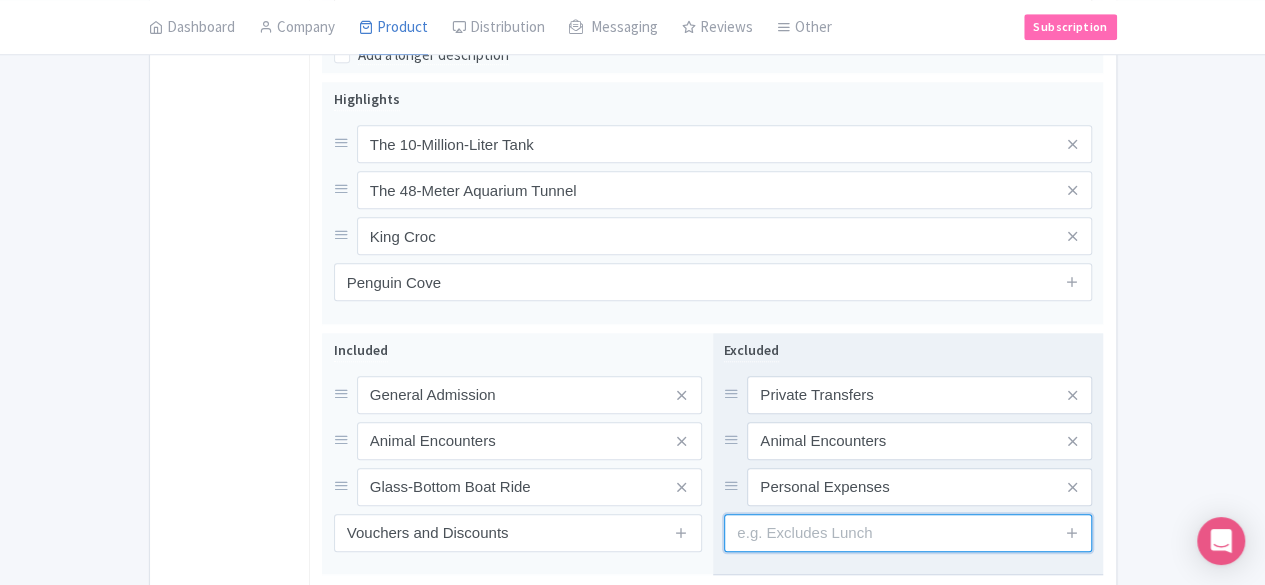 click at bounding box center (908, 533) 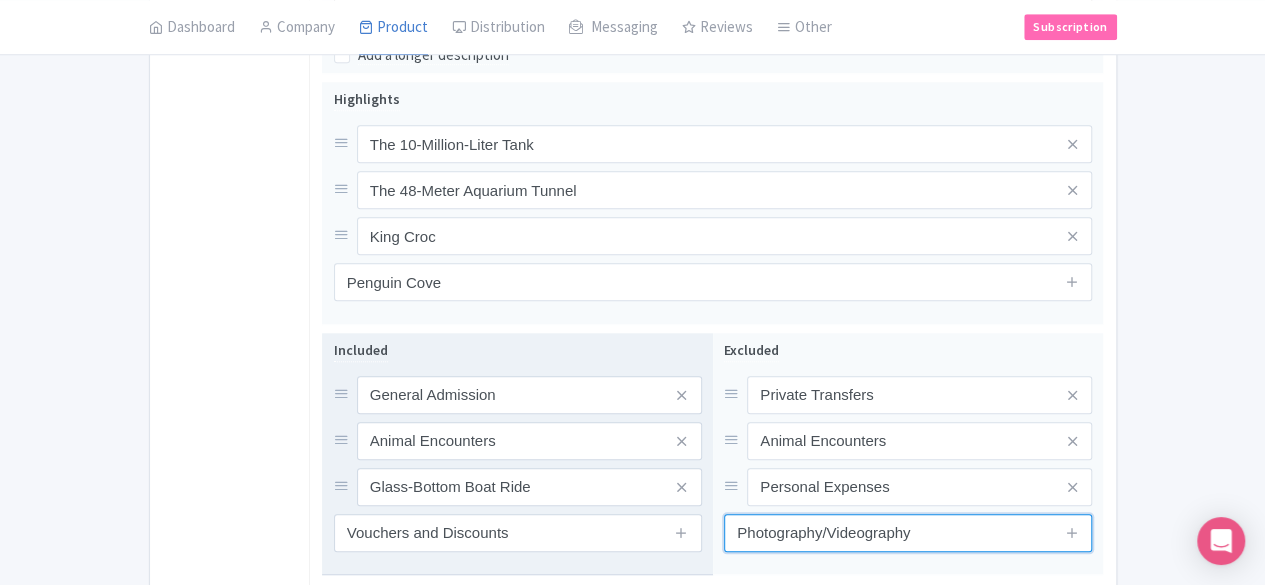 scroll, scrollTop: 915, scrollLeft: 0, axis: vertical 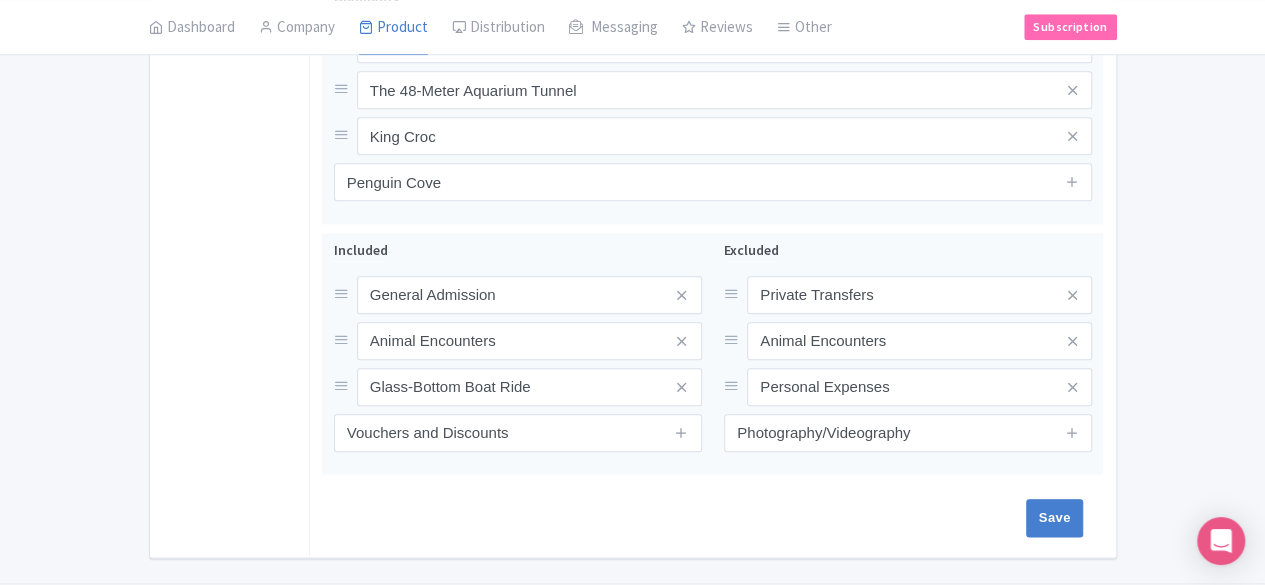click on "Save" at bounding box center [708, 518] 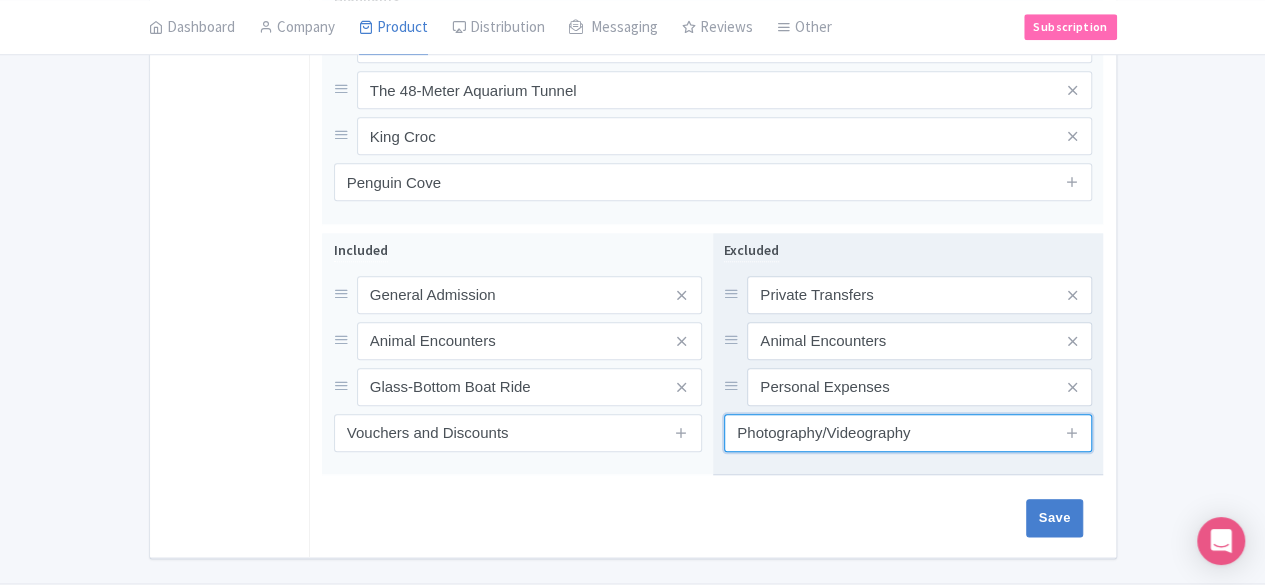 click on "Photography/Videography" at bounding box center (908, 433) 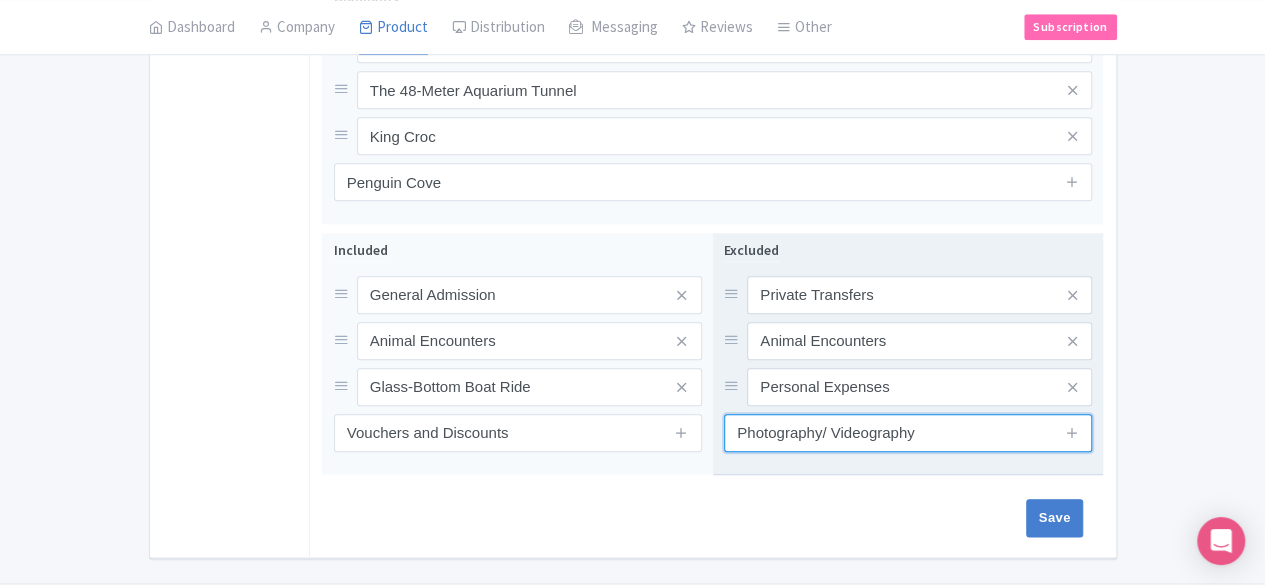 click on "Photography/ Videography" at bounding box center [908, 433] 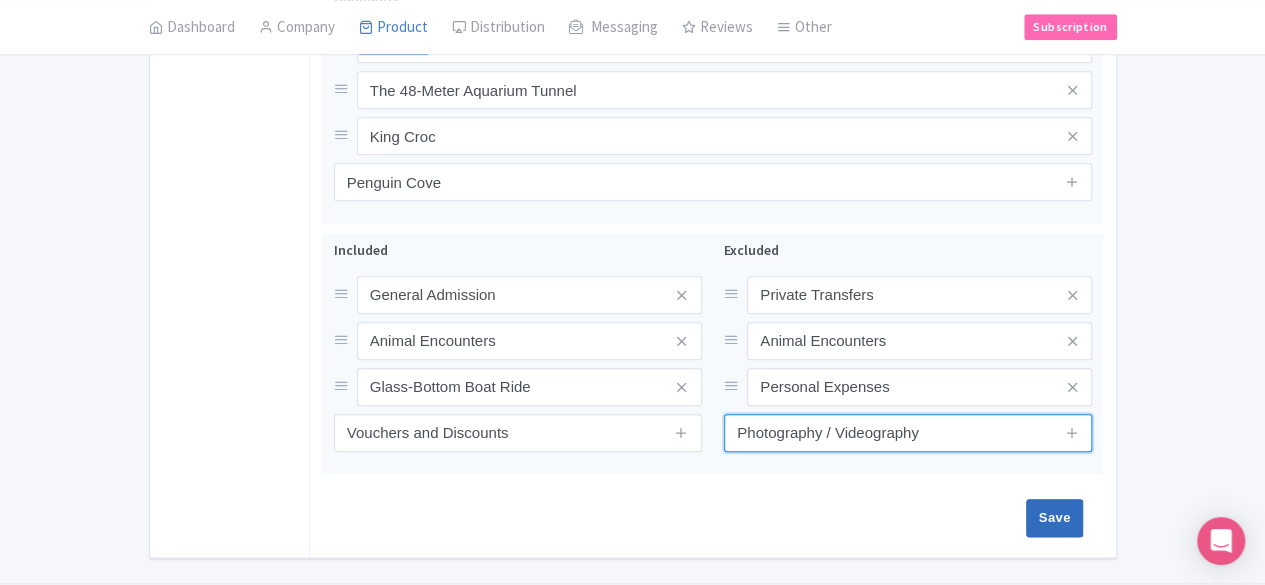 type on "Photography / Videography" 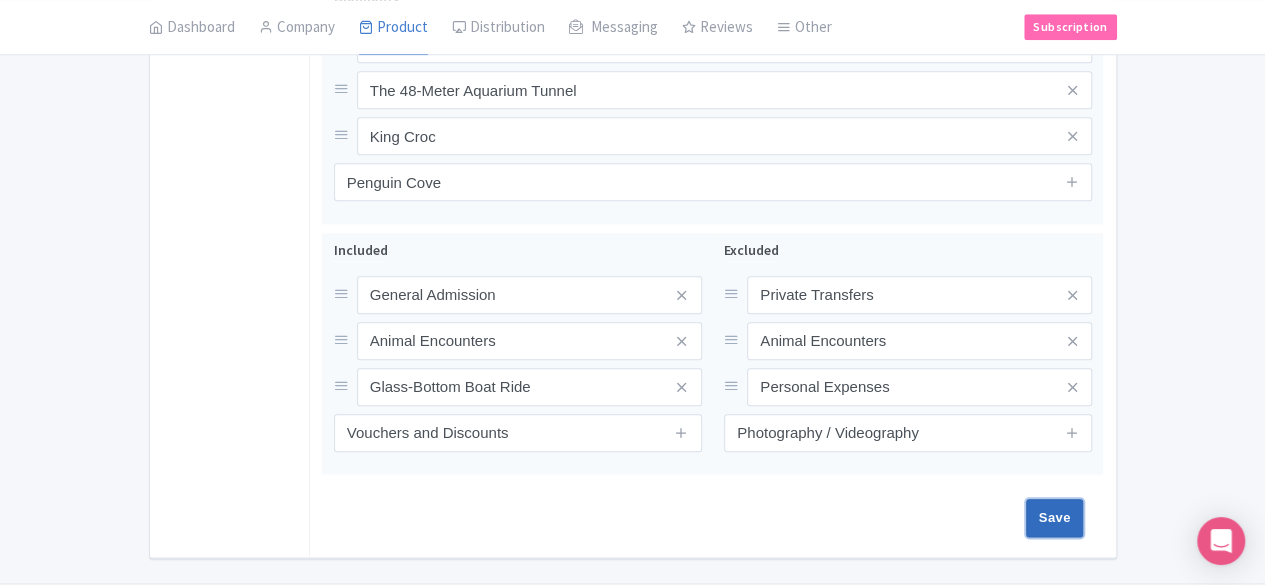 click on "Save" at bounding box center [1055, 518] 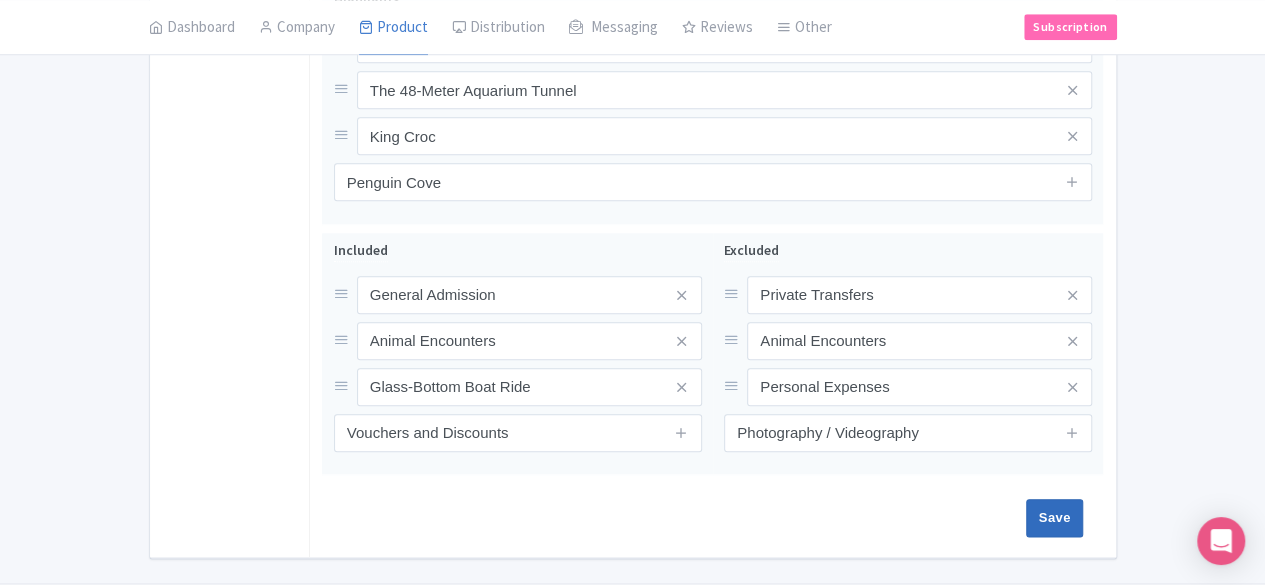 type on "Saving..." 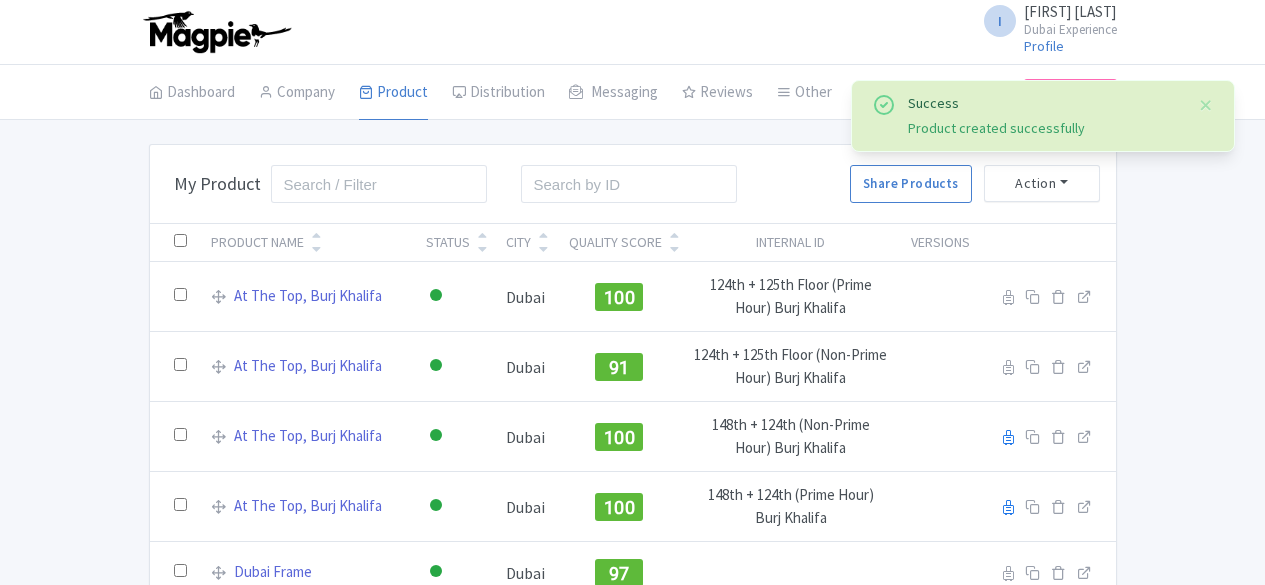 scroll, scrollTop: 438, scrollLeft: 0, axis: vertical 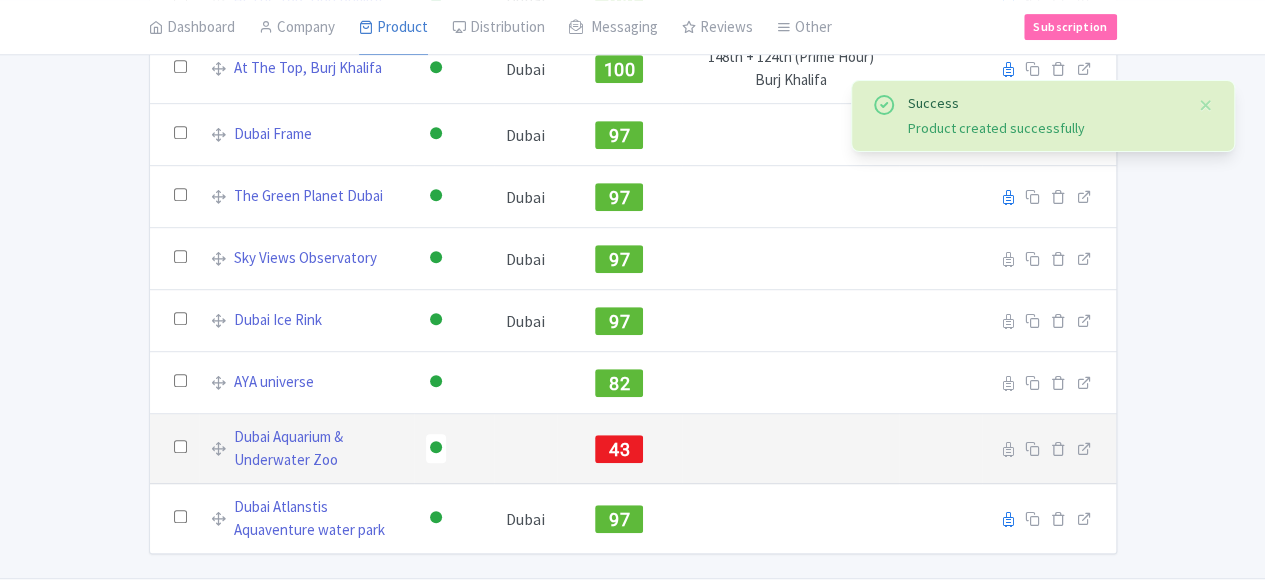 click on "Dubai Aquarium & Underwater Zoo" at bounding box center (306, 449) 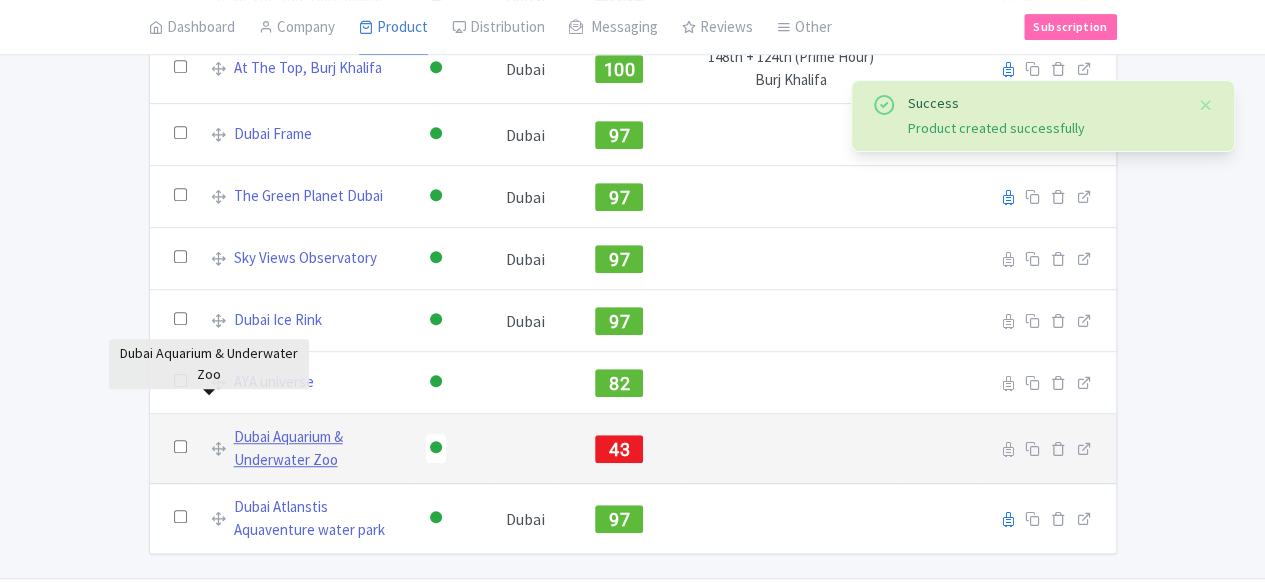 click on "Dubai Aquarium & Underwater Zoo" at bounding box center [318, 448] 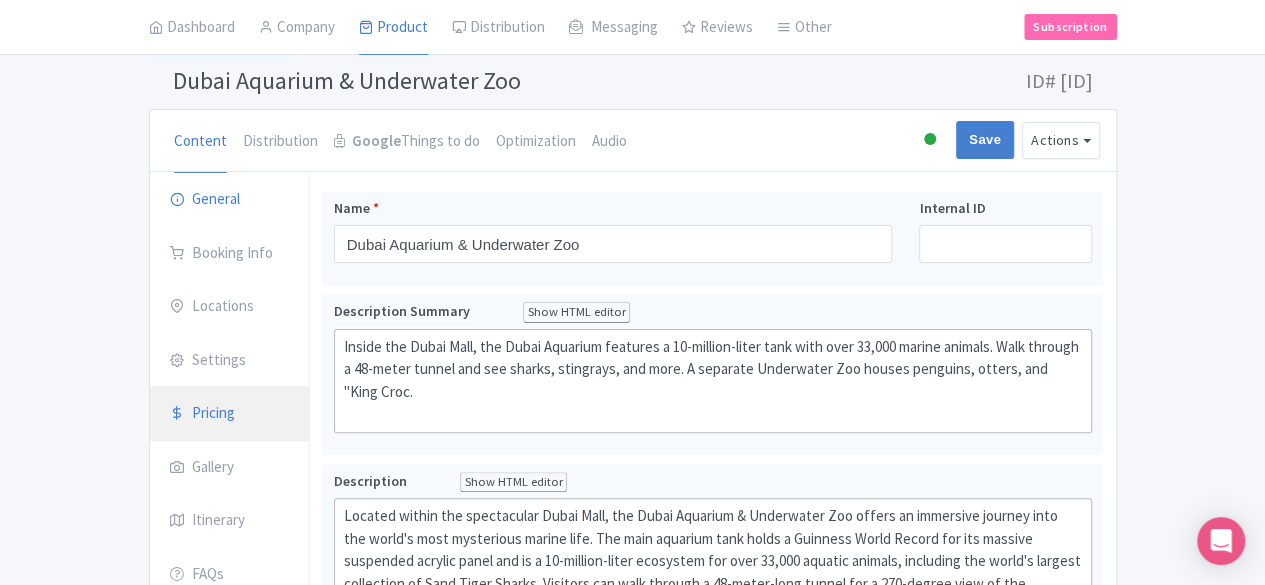 scroll, scrollTop: 0, scrollLeft: 0, axis: both 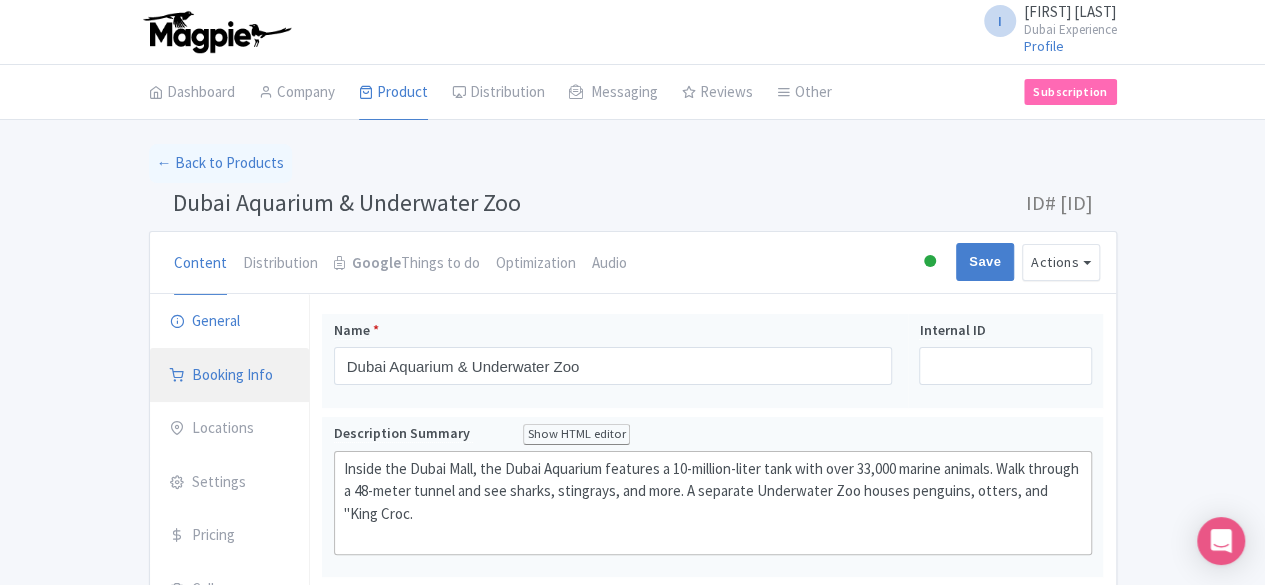 click on "Booking Info" at bounding box center (230, 376) 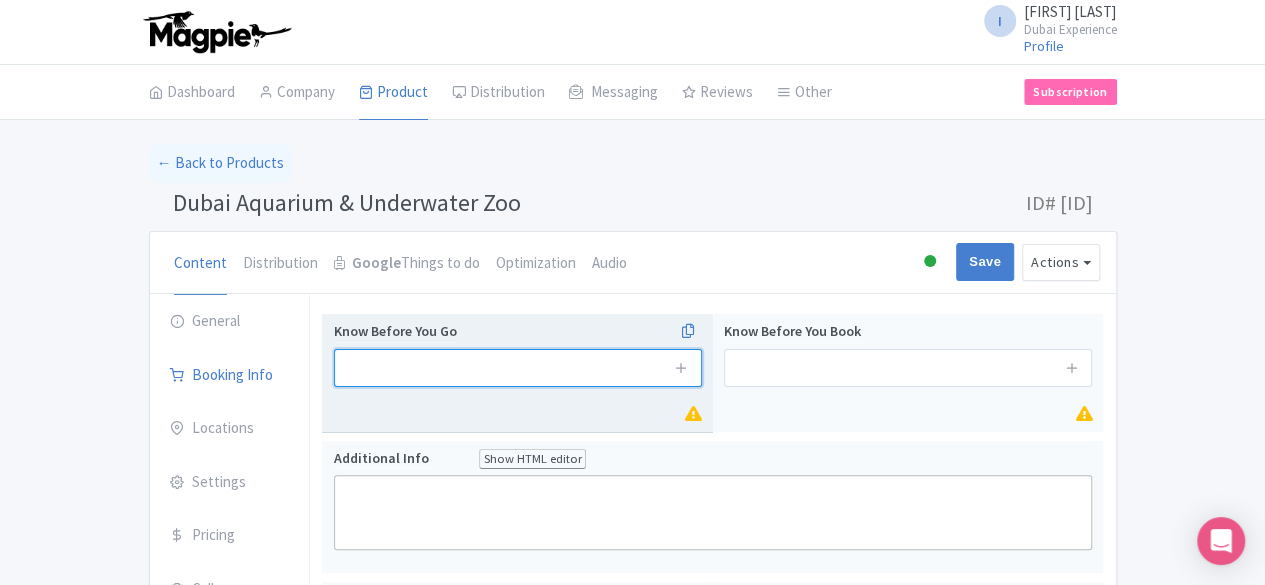 click at bounding box center [518, 368] 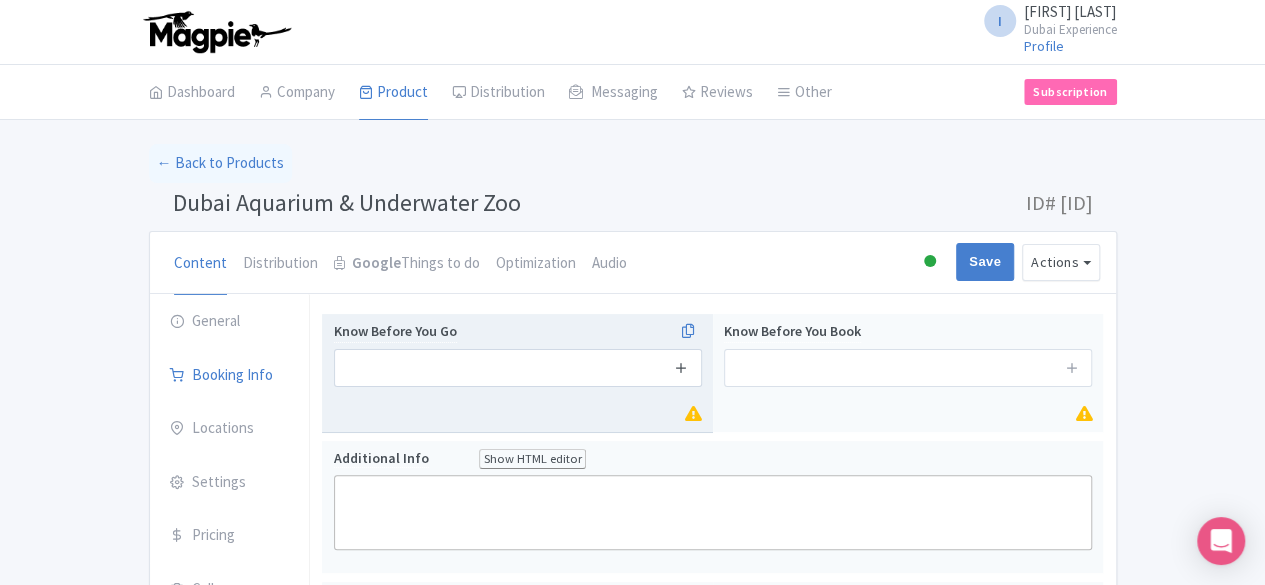 click at bounding box center (681, 367) 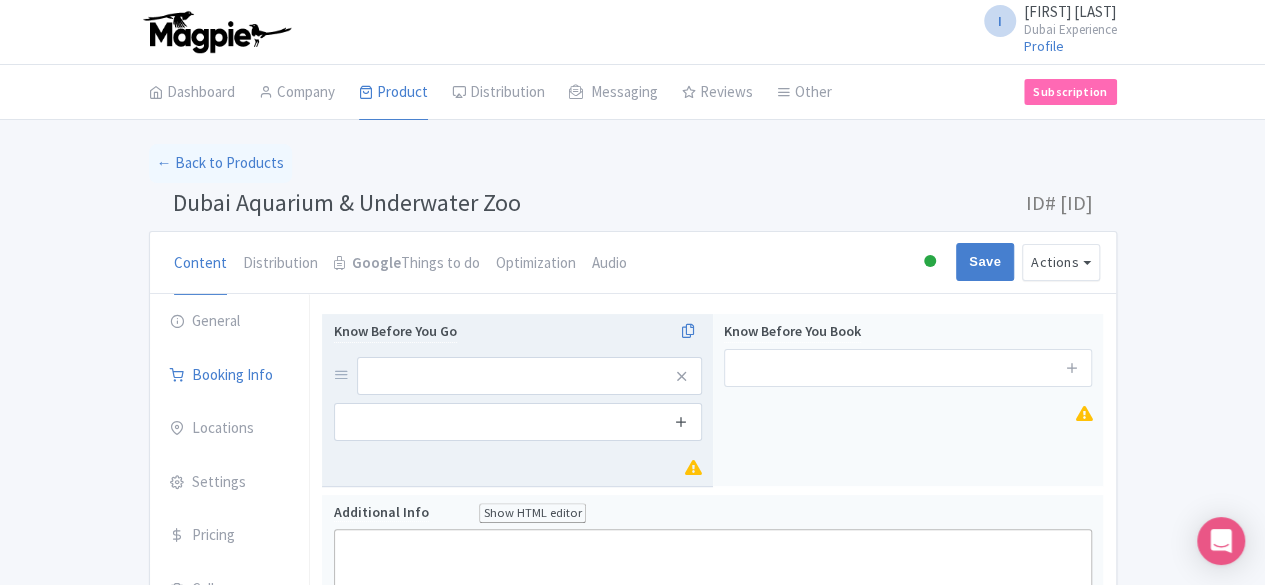 click at bounding box center [681, 421] 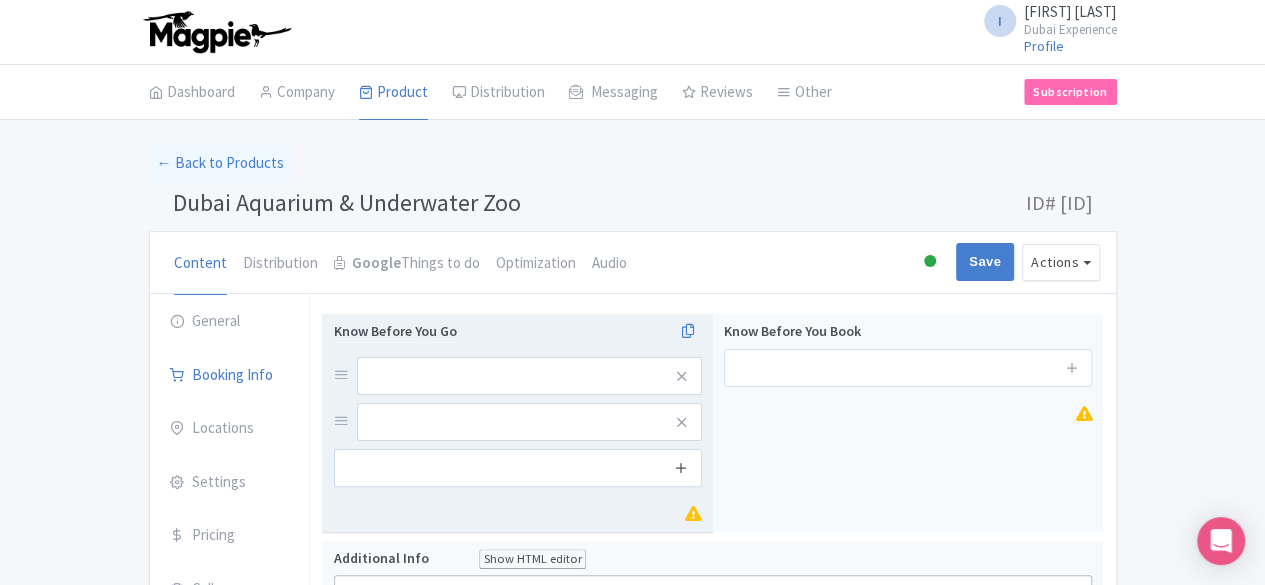 click at bounding box center [681, 468] 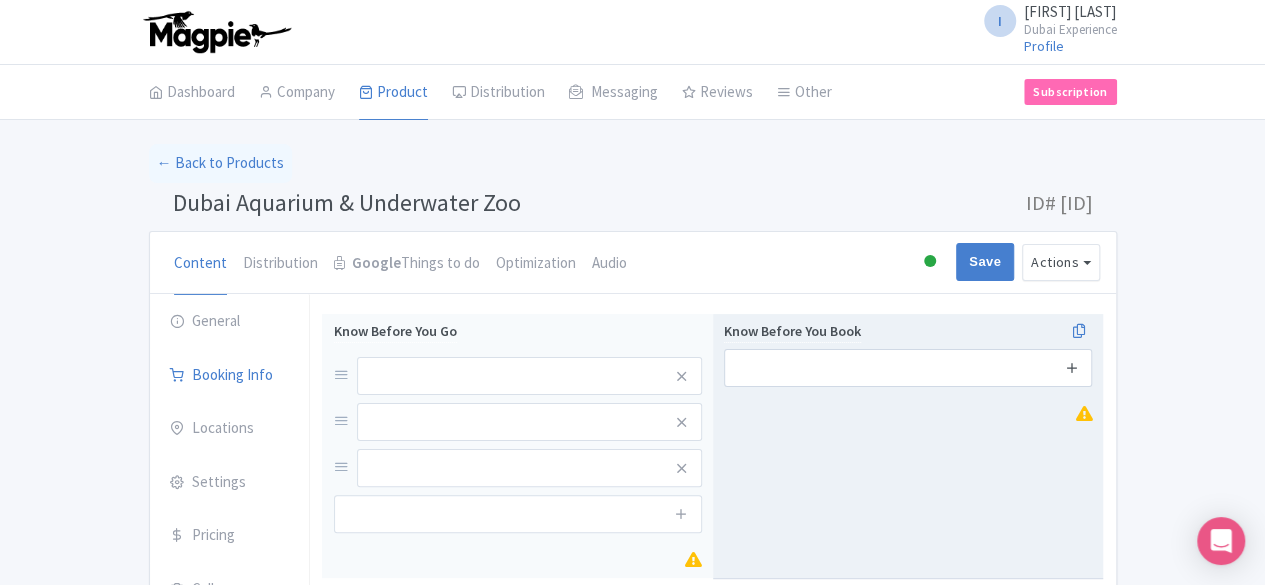 click at bounding box center [1072, 367] 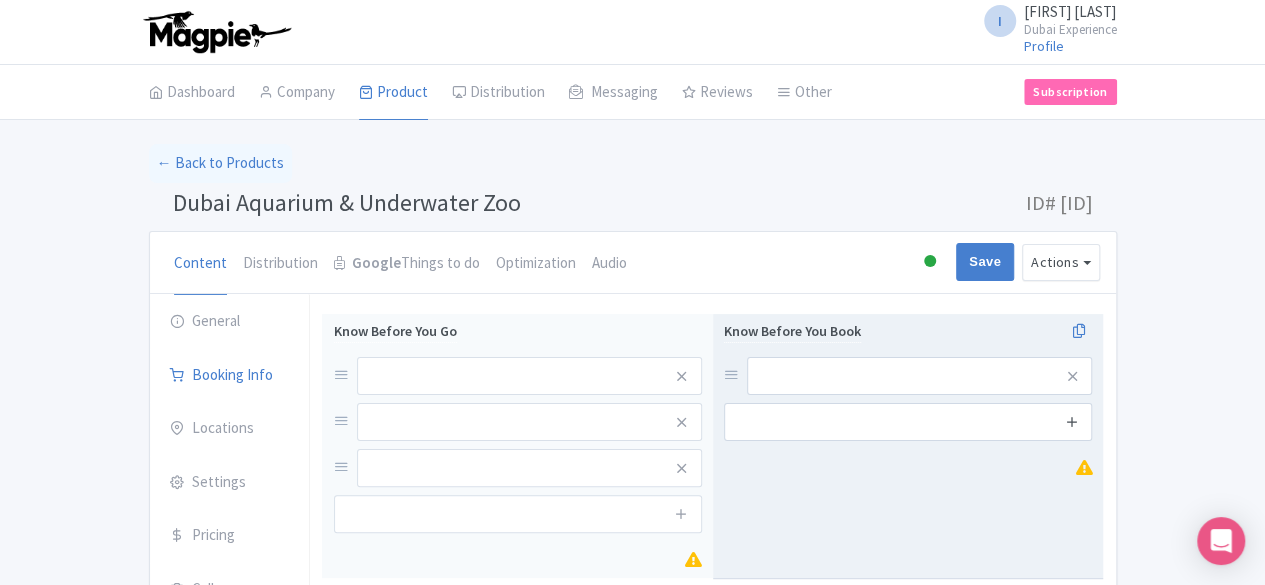 click at bounding box center [1072, 421] 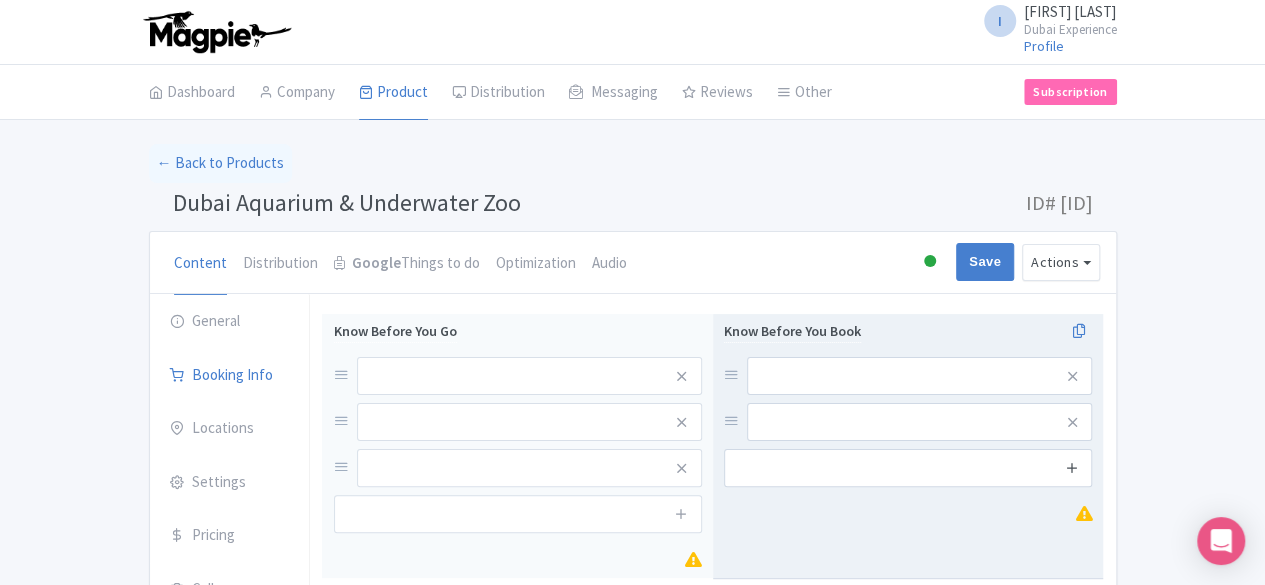 click at bounding box center (1072, 468) 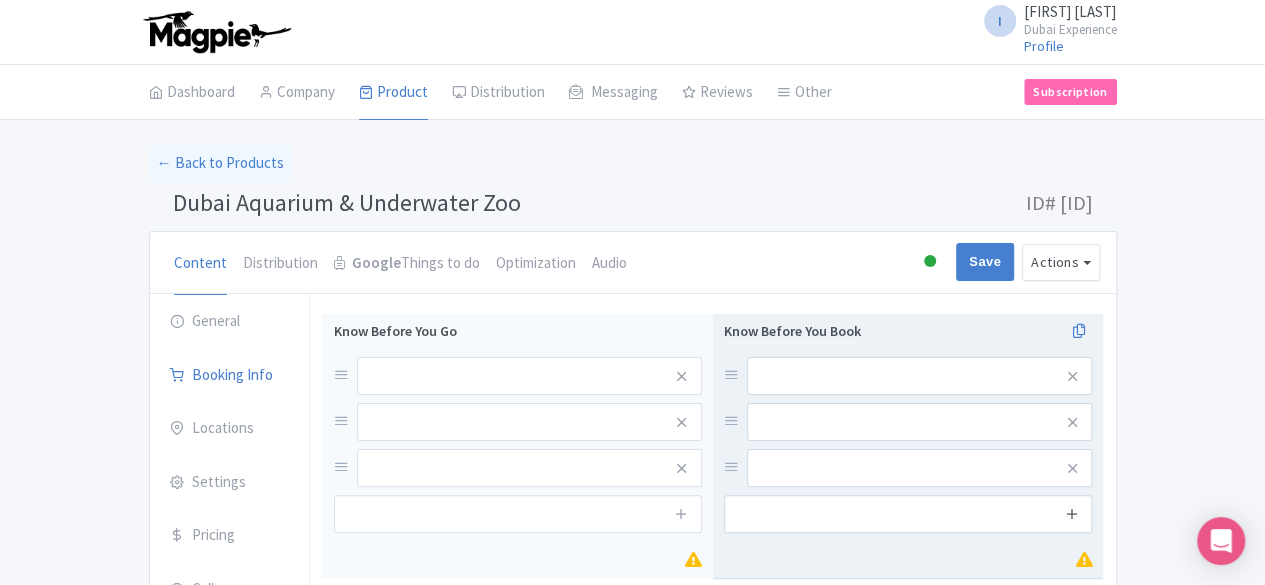click at bounding box center (1072, 513) 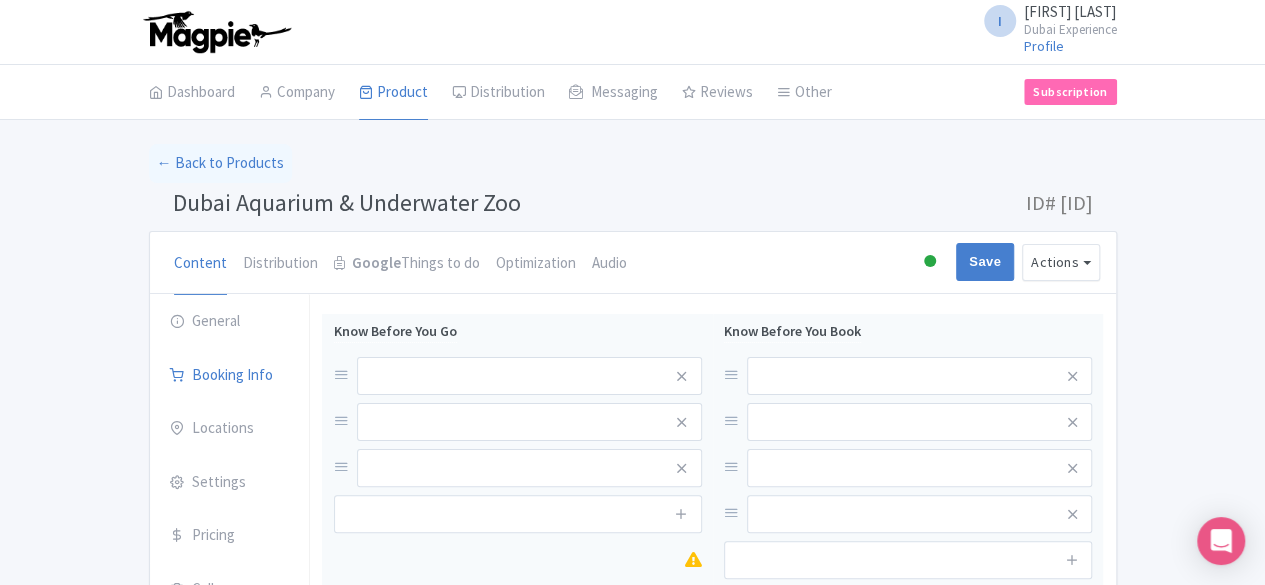 scroll, scrollTop: 100, scrollLeft: 0, axis: vertical 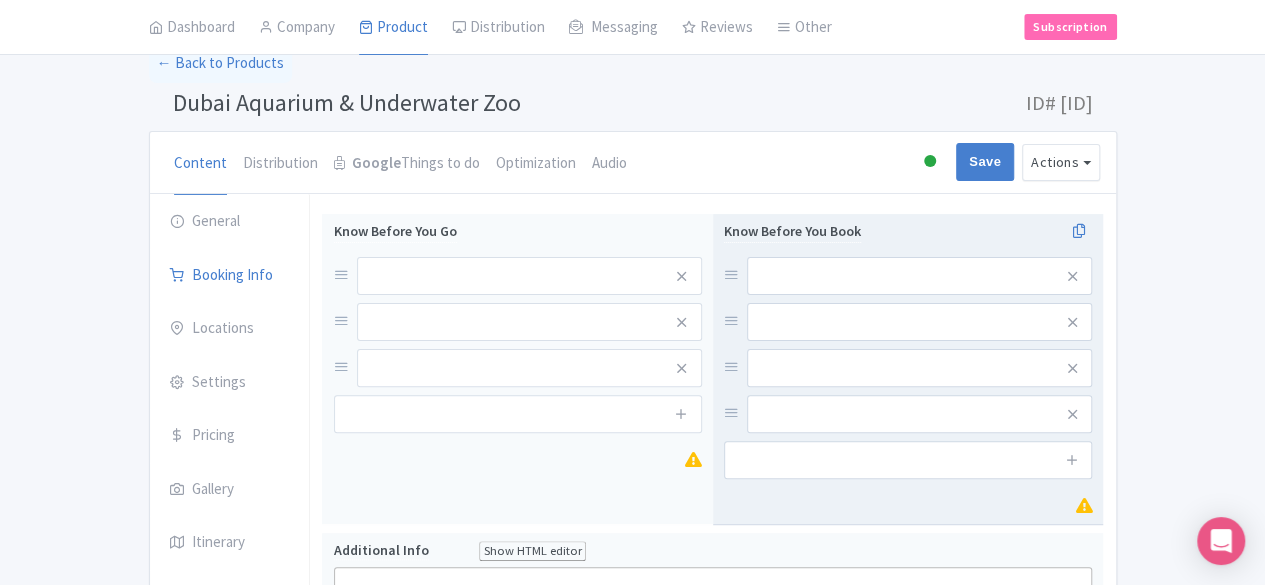 click at bounding box center (1072, 414) 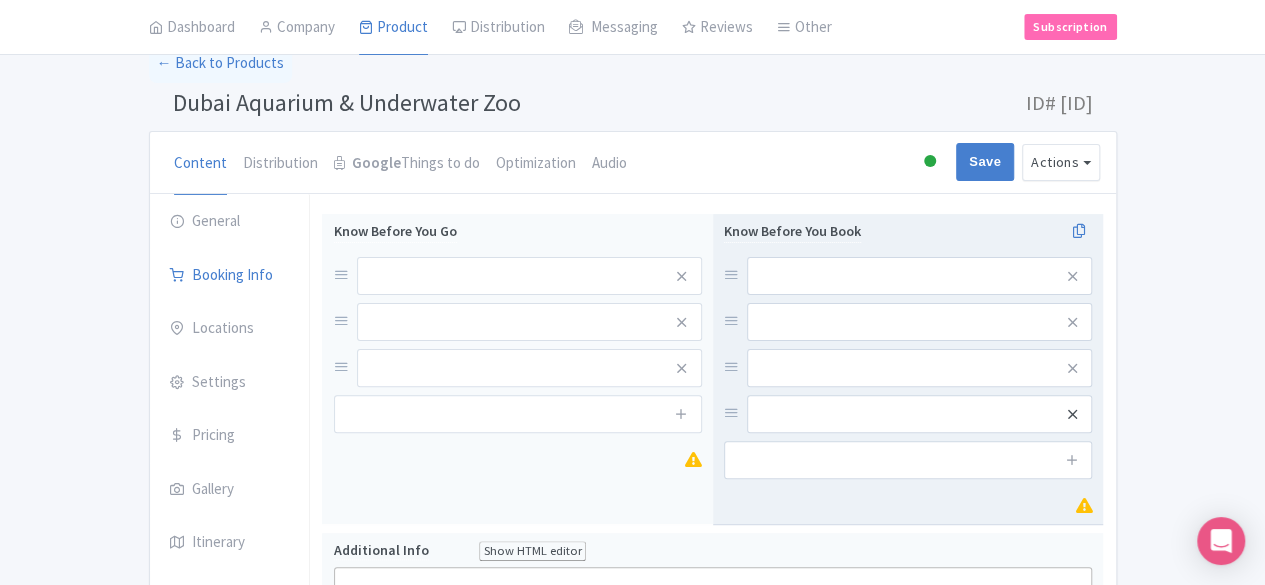 click at bounding box center (1072, 414) 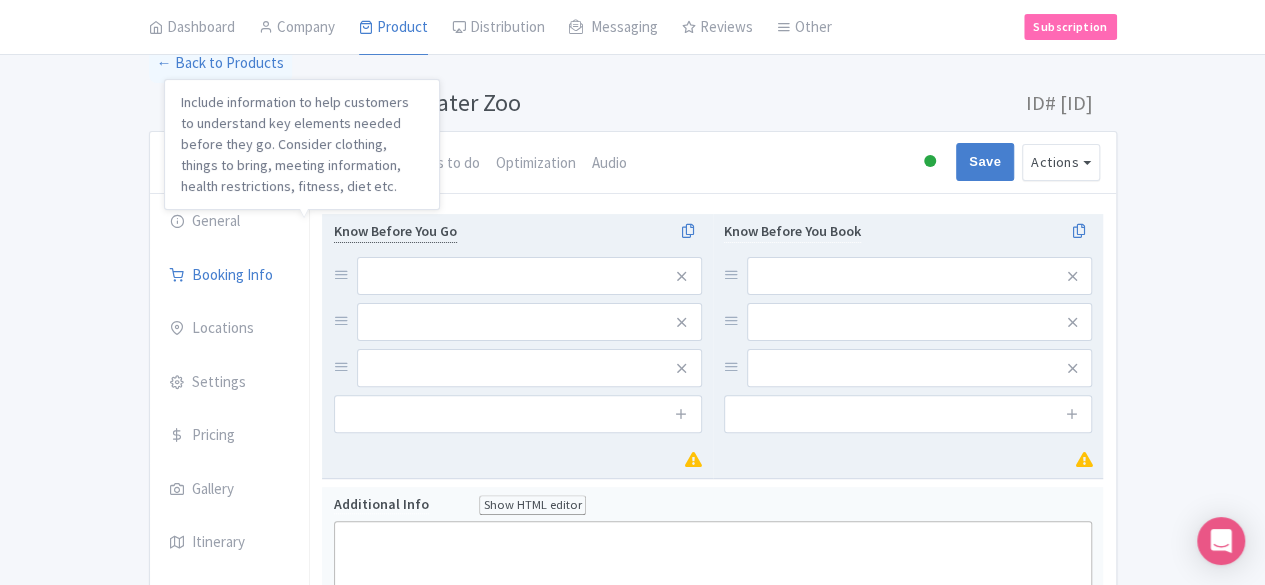 click on "Know Before You Go" at bounding box center (395, 231) 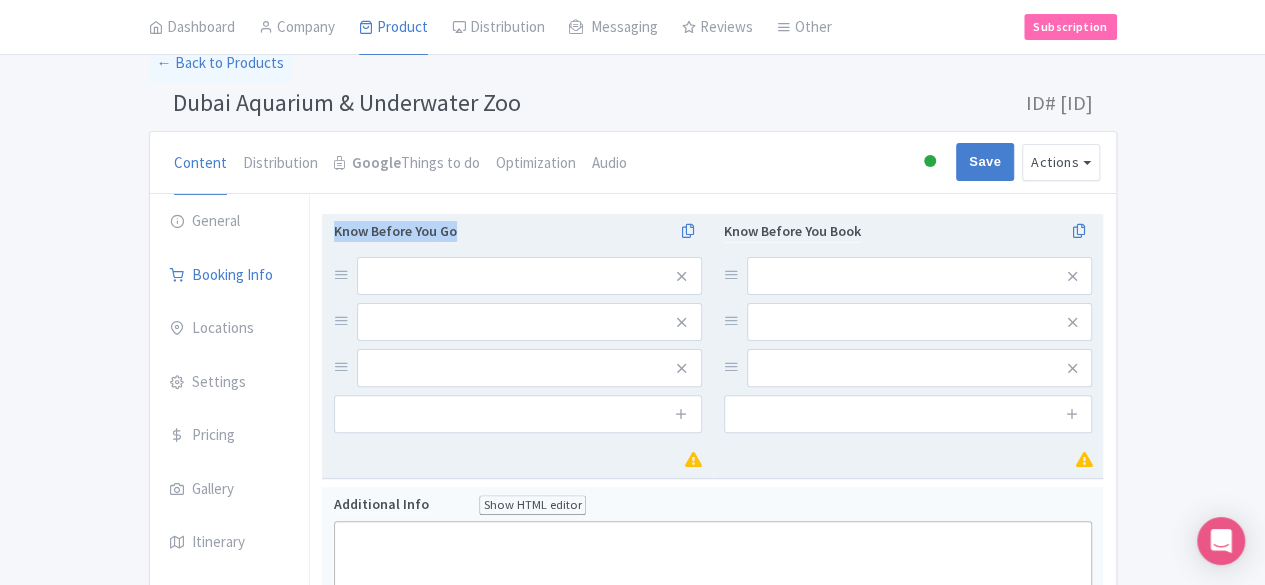 drag, startPoint x: 350, startPoint y: 226, endPoint x: 233, endPoint y: 223, distance: 117.03845 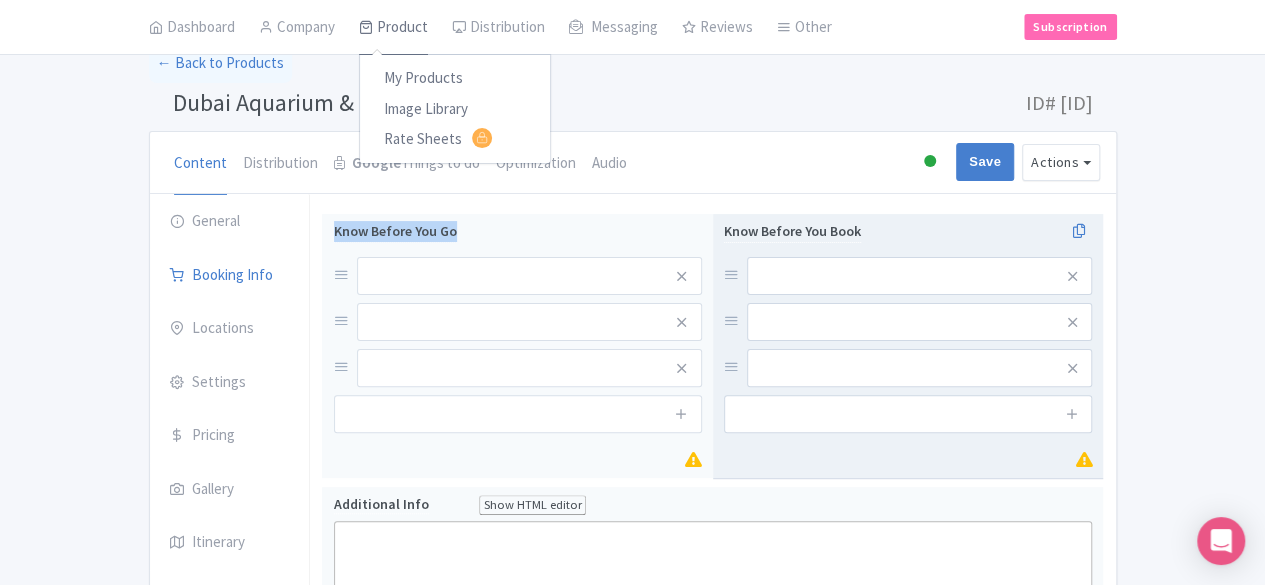 copy on "Know Before You Go" 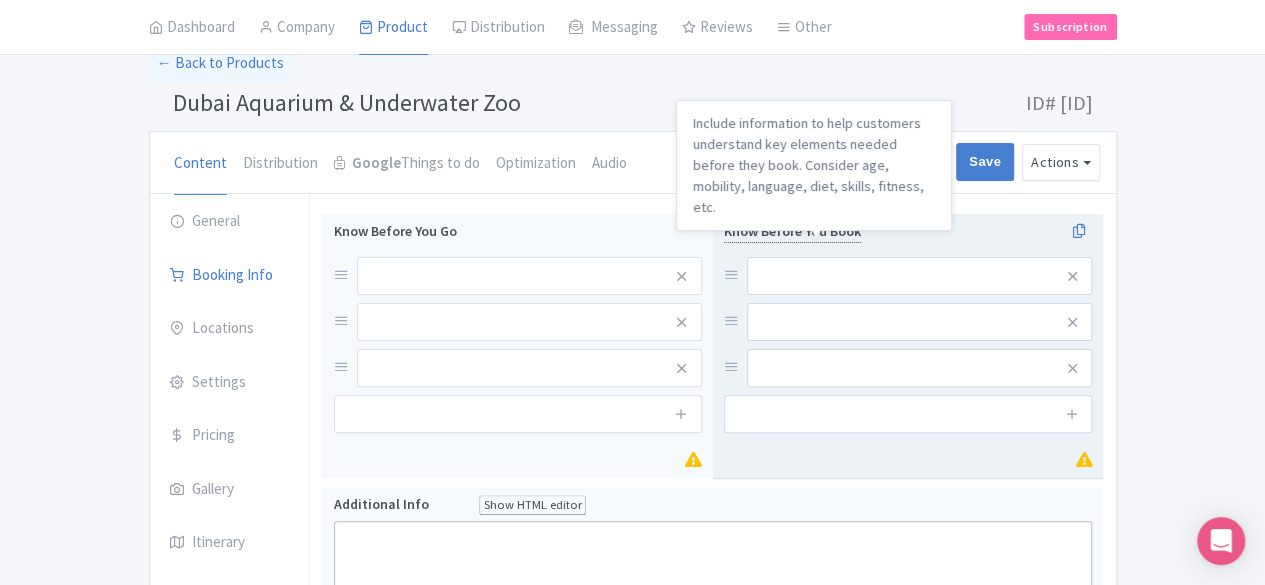 click on "Know Before You Book" at bounding box center [792, 231] 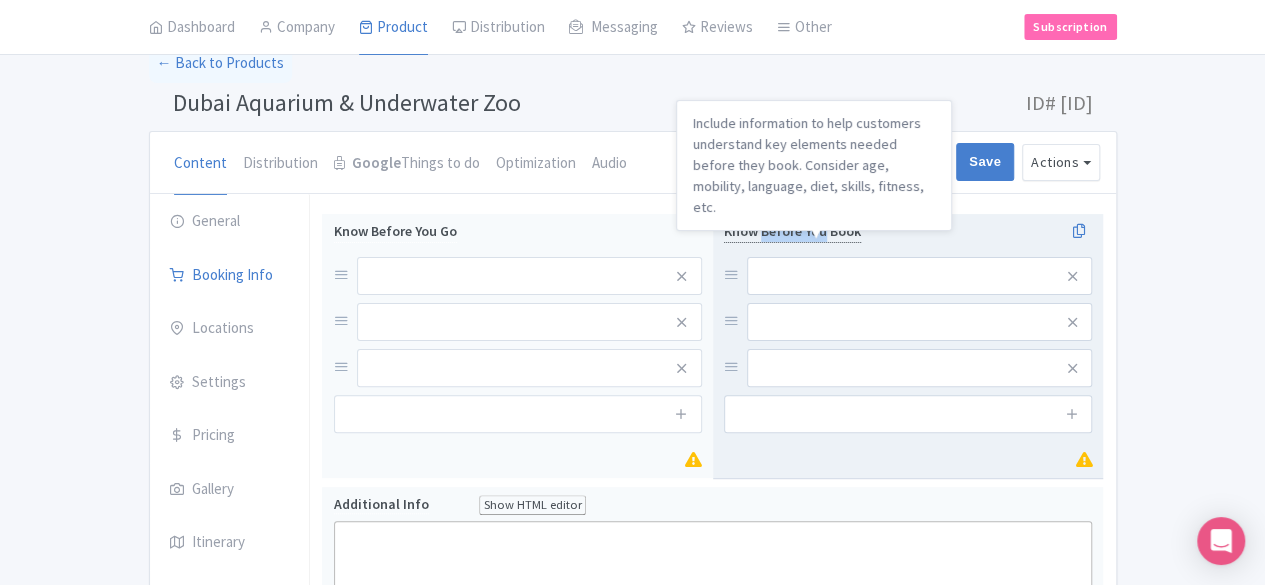 drag, startPoint x: 788, startPoint y: 234, endPoint x: 838, endPoint y: 234, distance: 50 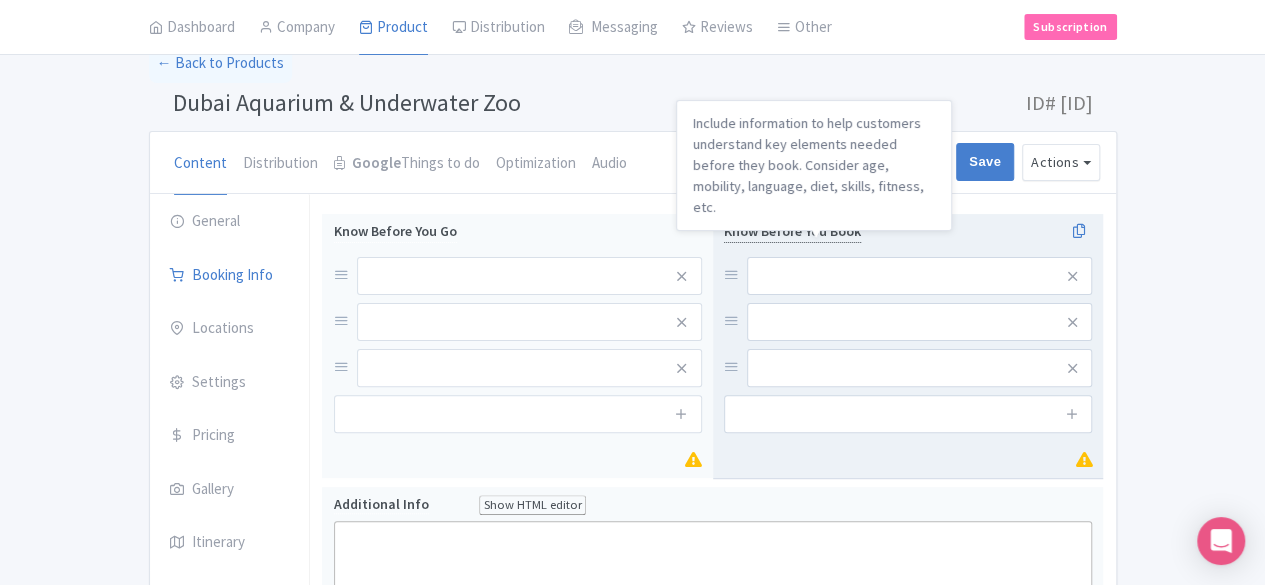 click on "Know Before You Book" at bounding box center (792, 231) 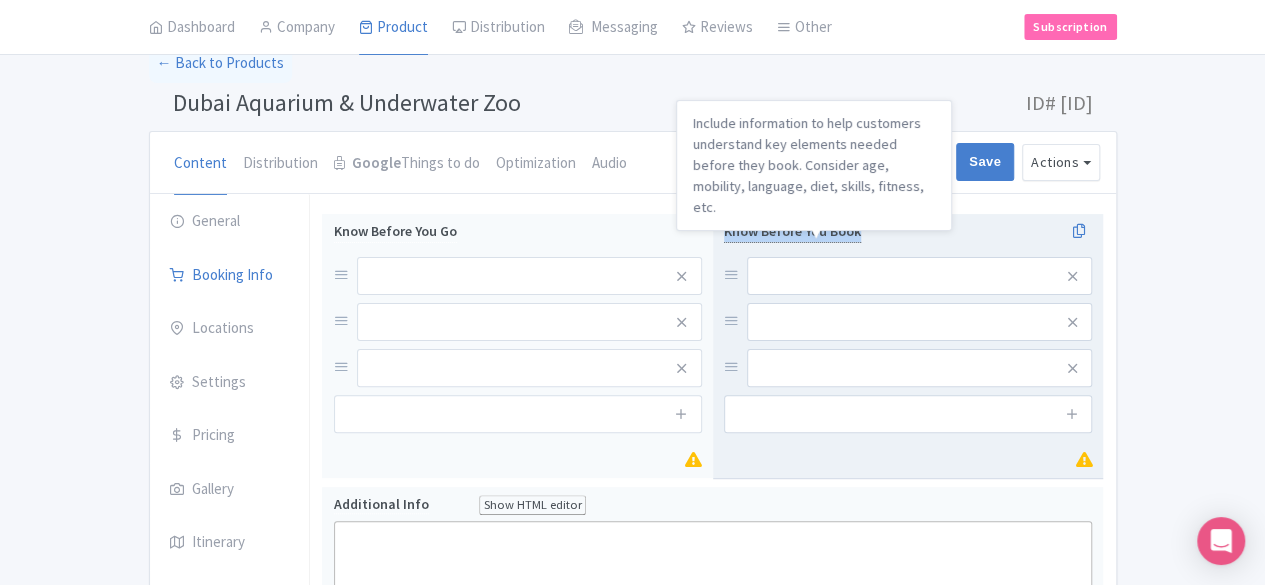drag, startPoint x: 769, startPoint y: 233, endPoint x: 875, endPoint y: 233, distance: 106 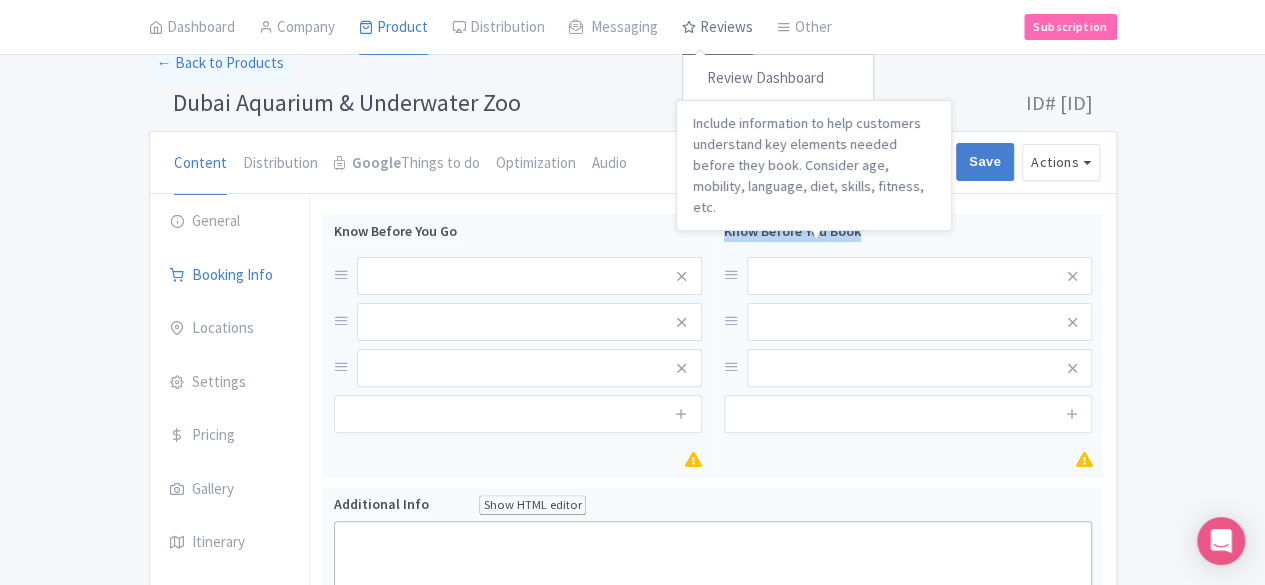 copy on "Know Before You Book" 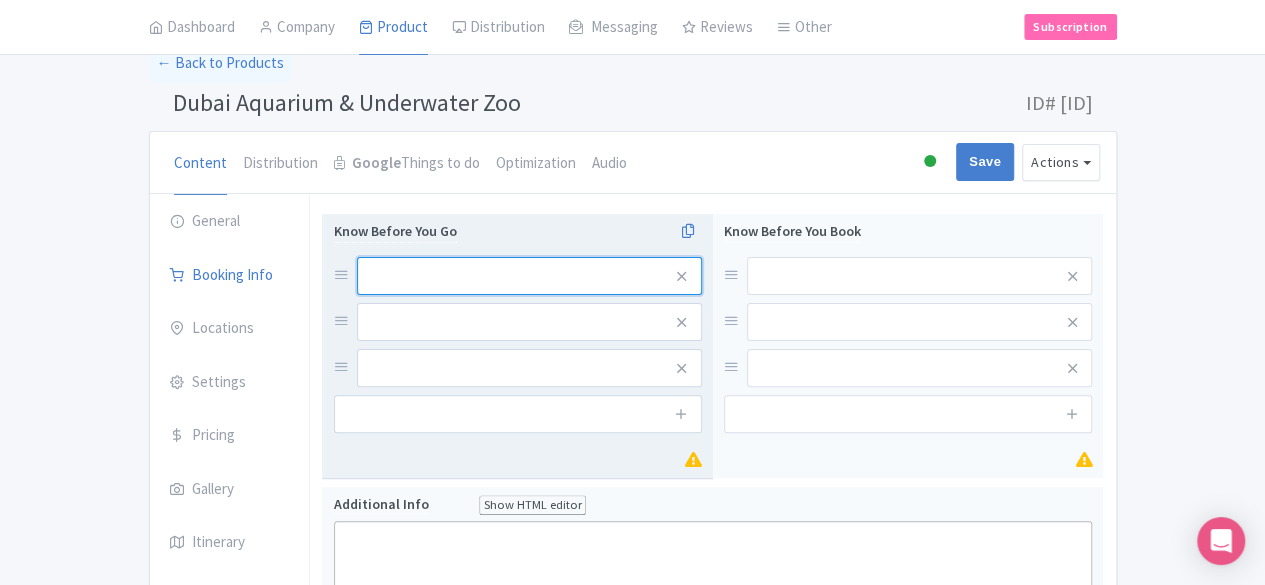 click at bounding box center (529, 276) 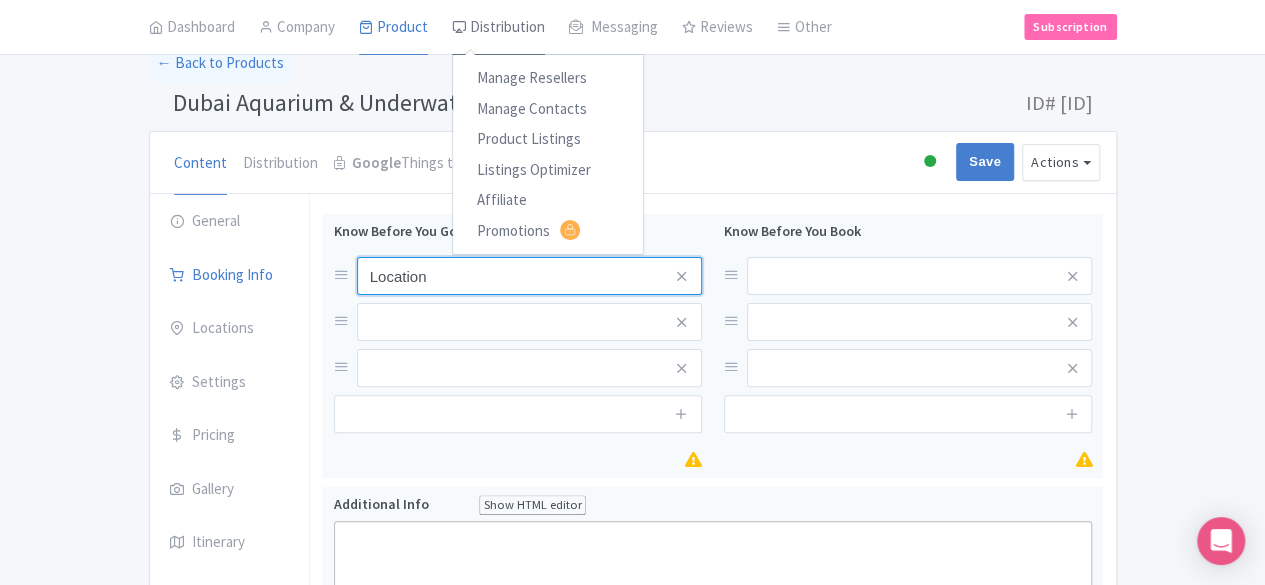 type on "Location" 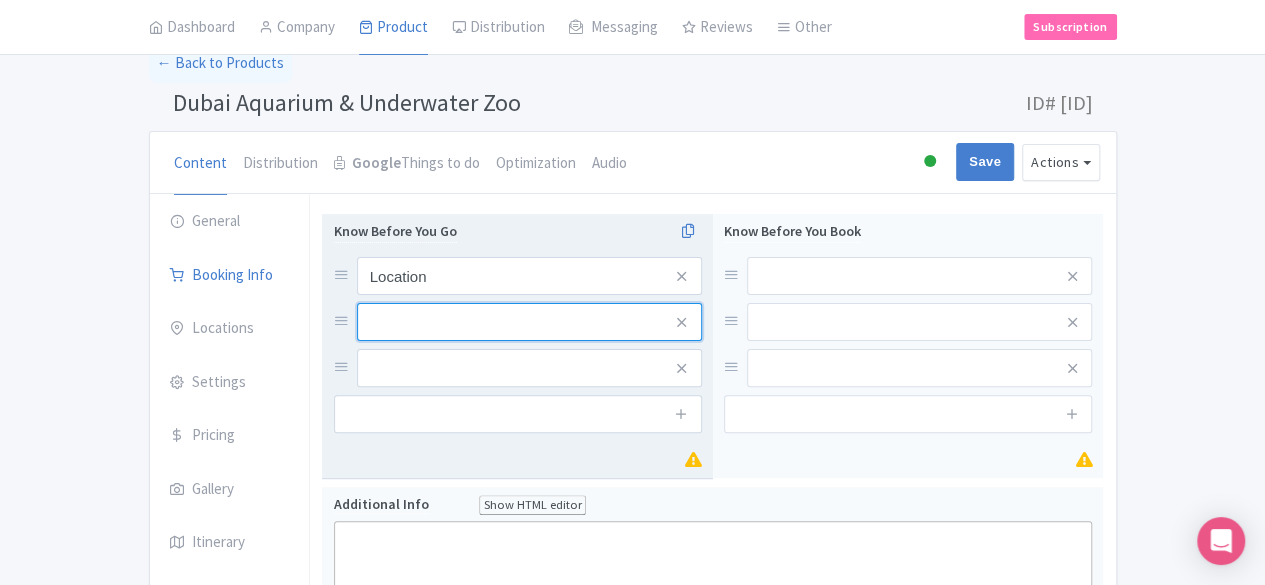 click at bounding box center [529, 276] 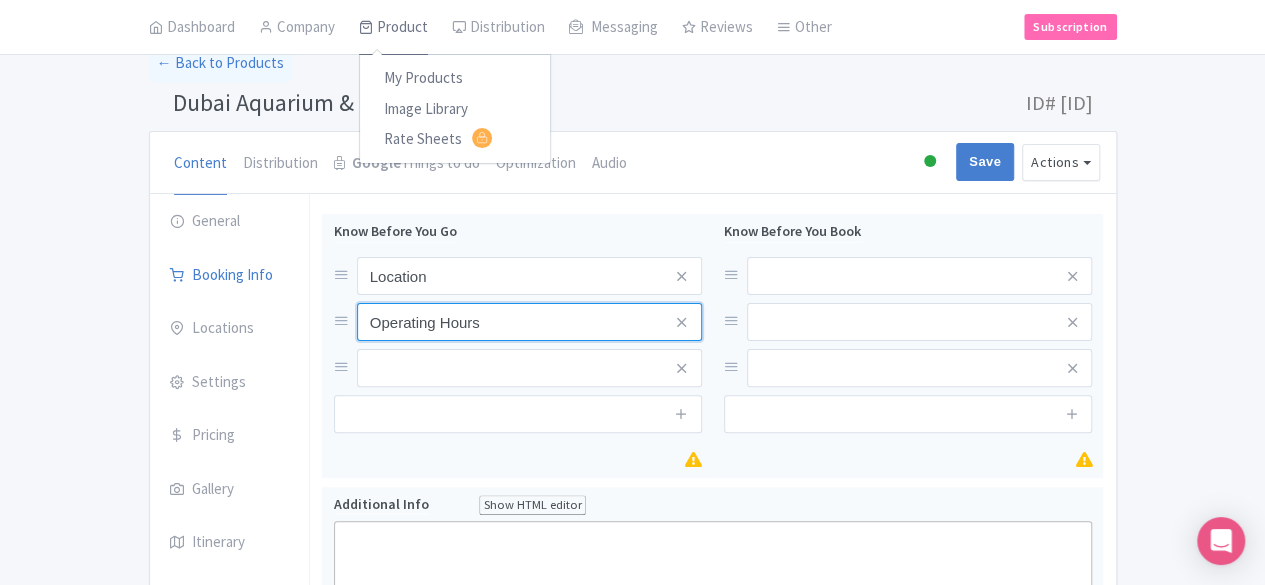 type on "Operating Hours" 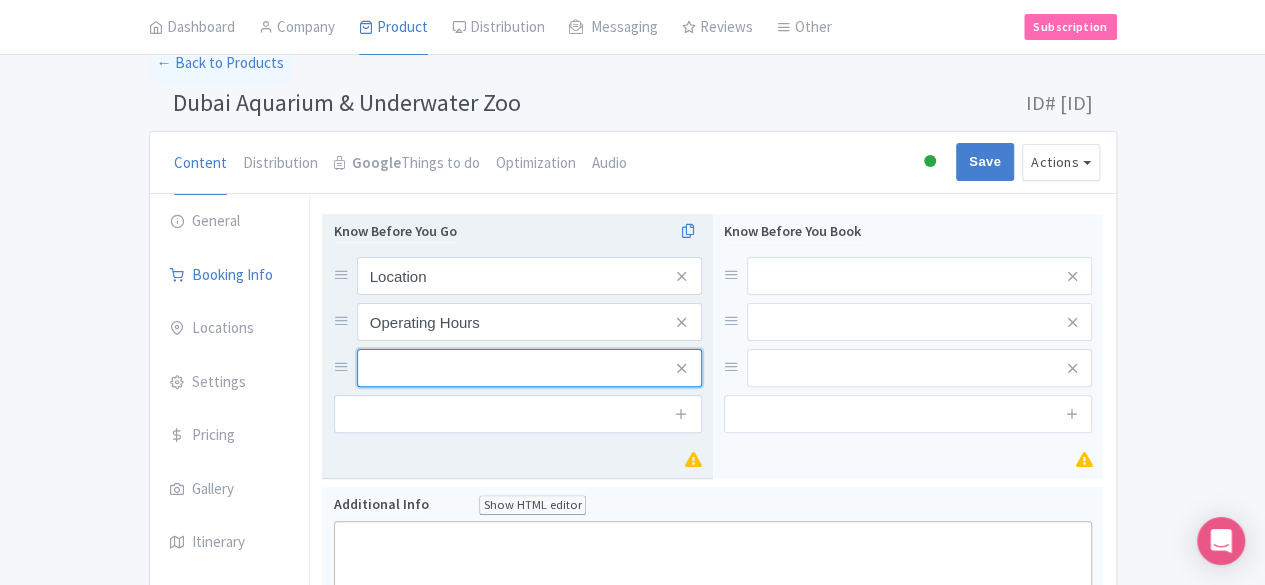 click at bounding box center [529, 276] 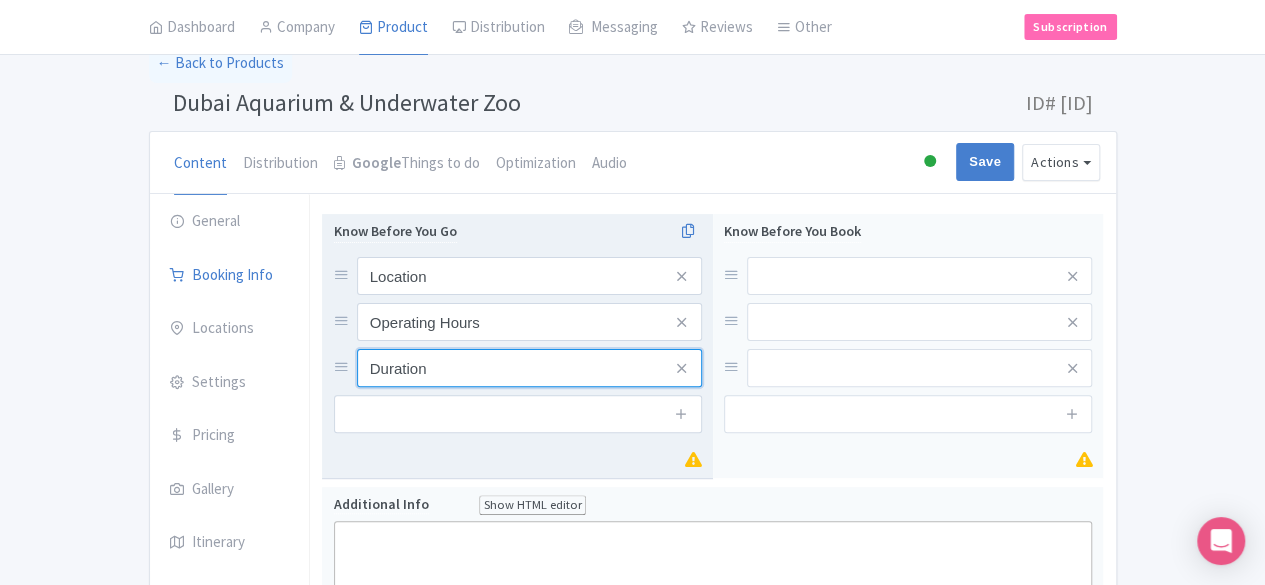 click on "Duration" at bounding box center [529, 276] 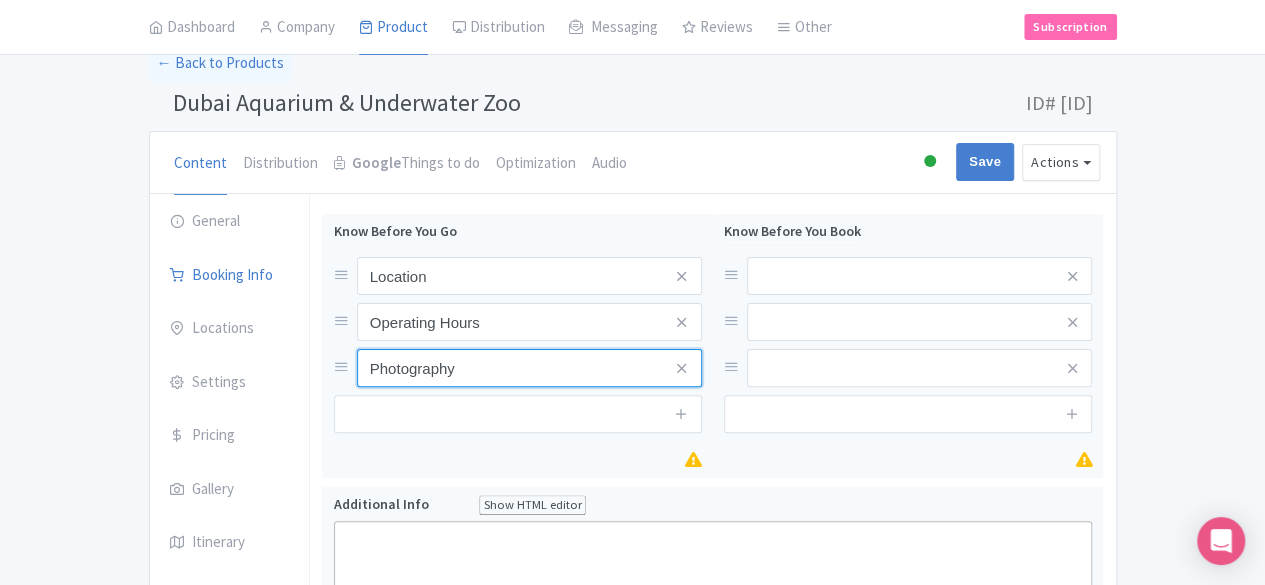 type on "Photography" 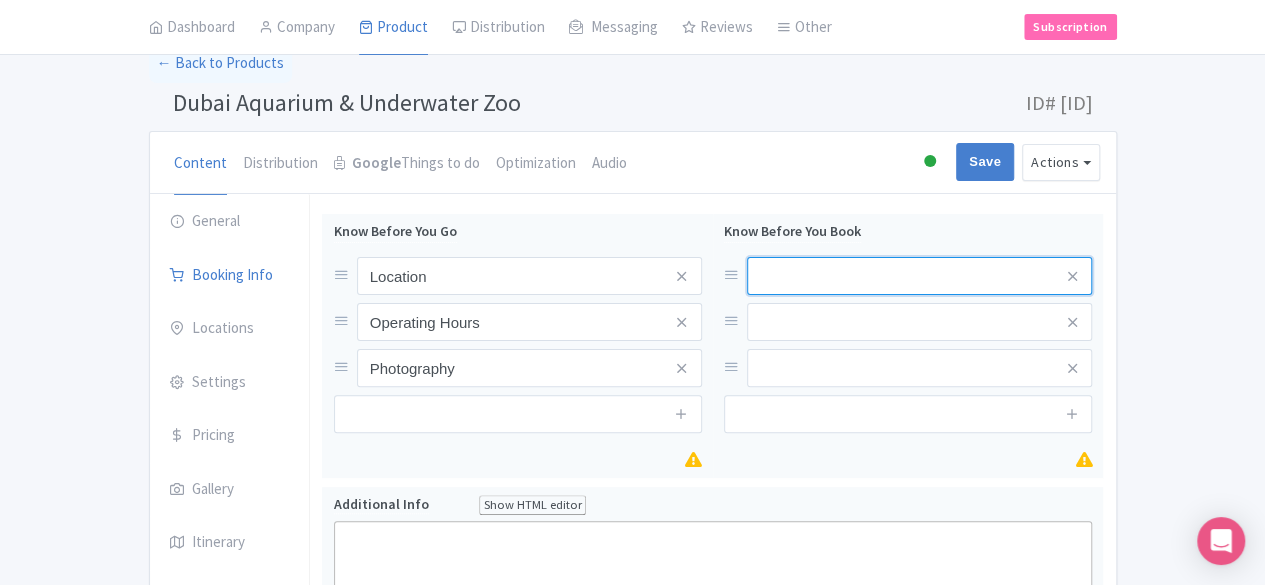 click at bounding box center [919, 276] 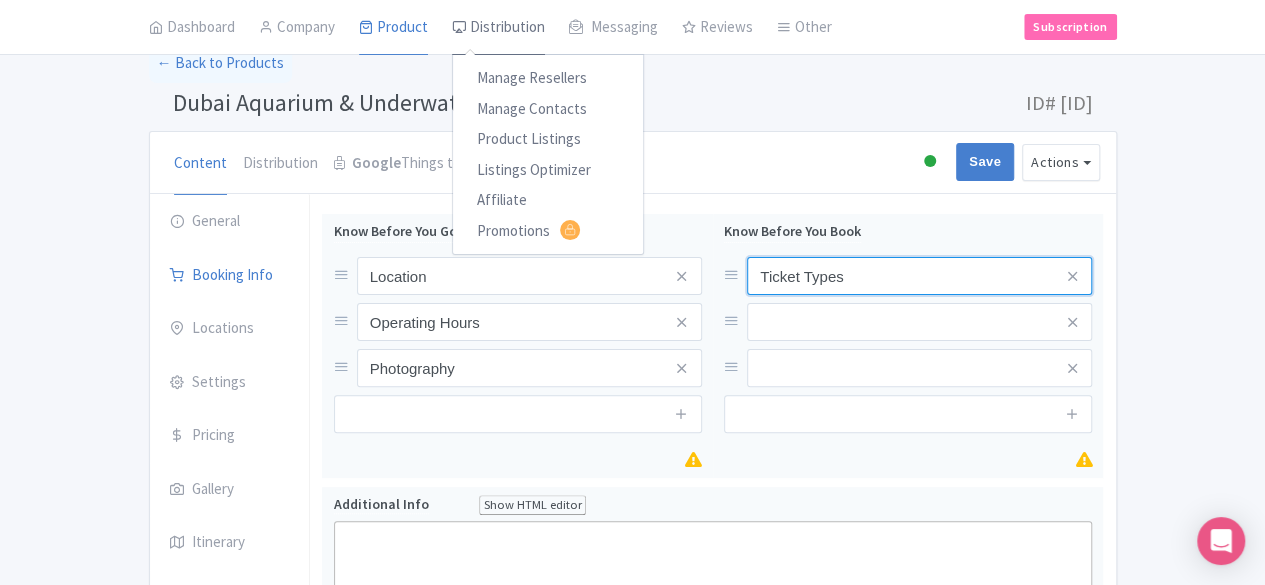 type on "Ticket Types" 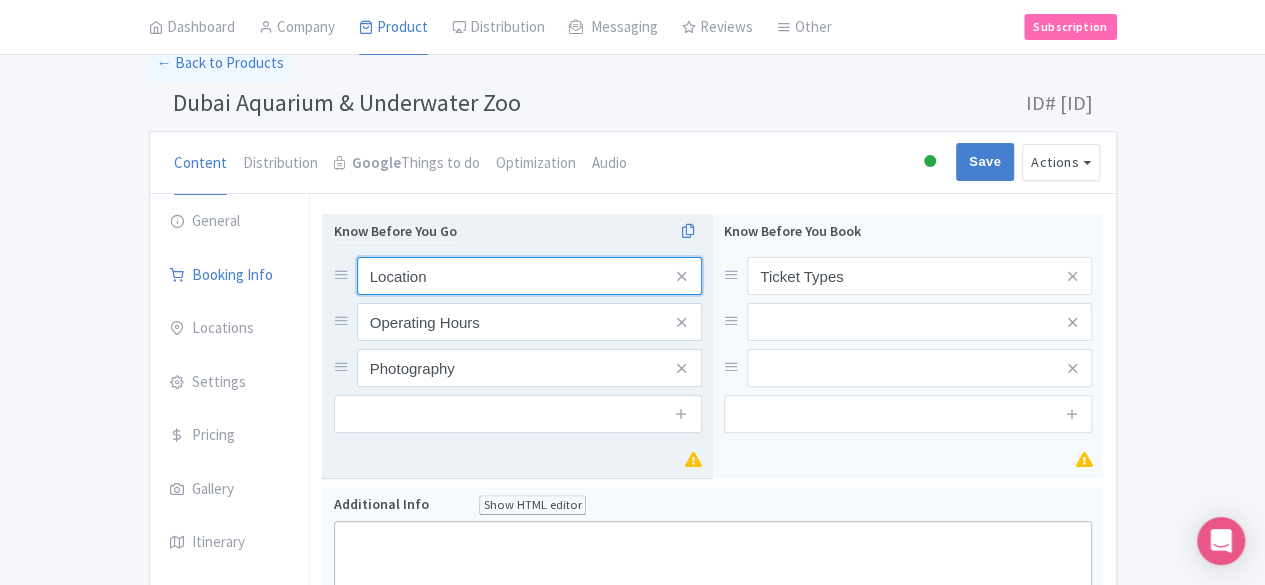 click on "Location" at bounding box center (529, 276) 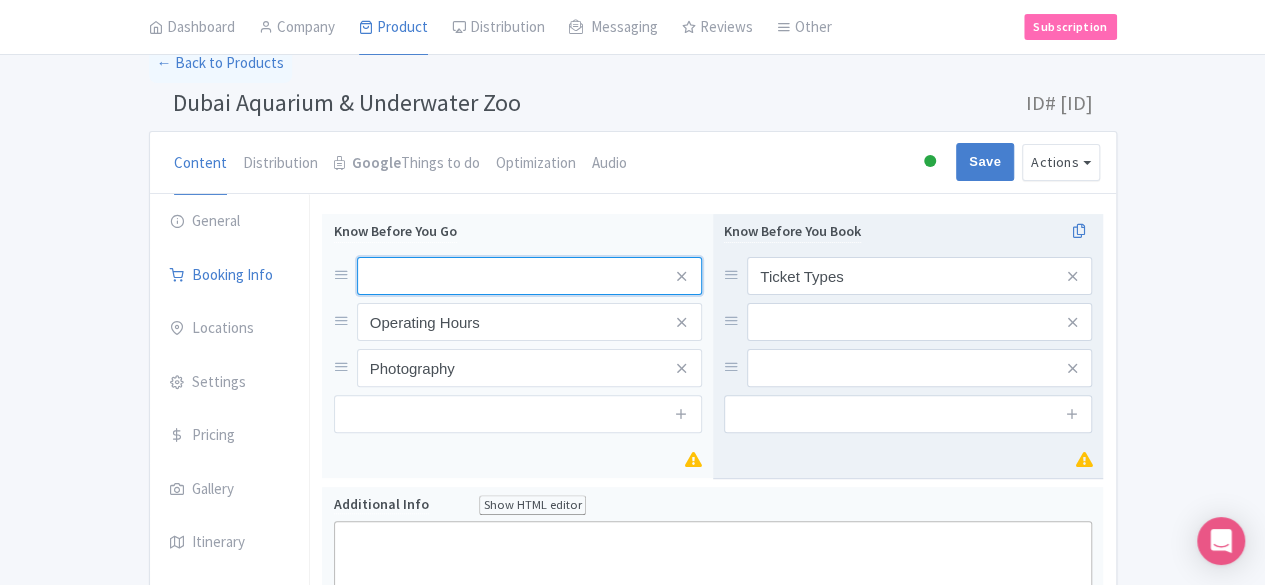 type 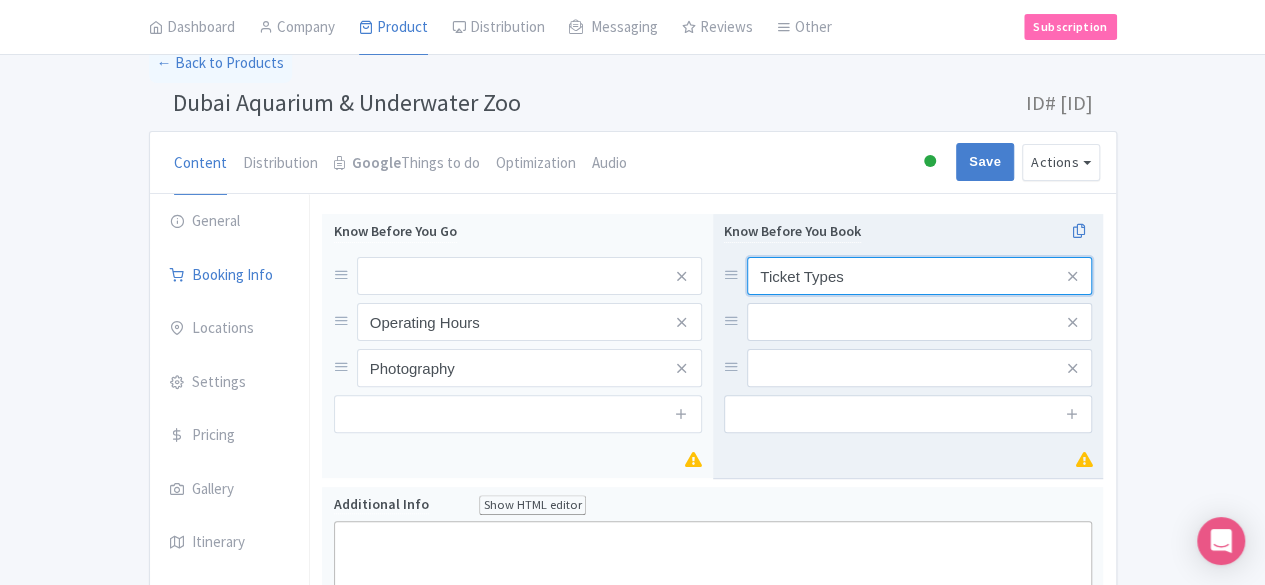 click on "Ticket Types" at bounding box center [919, 276] 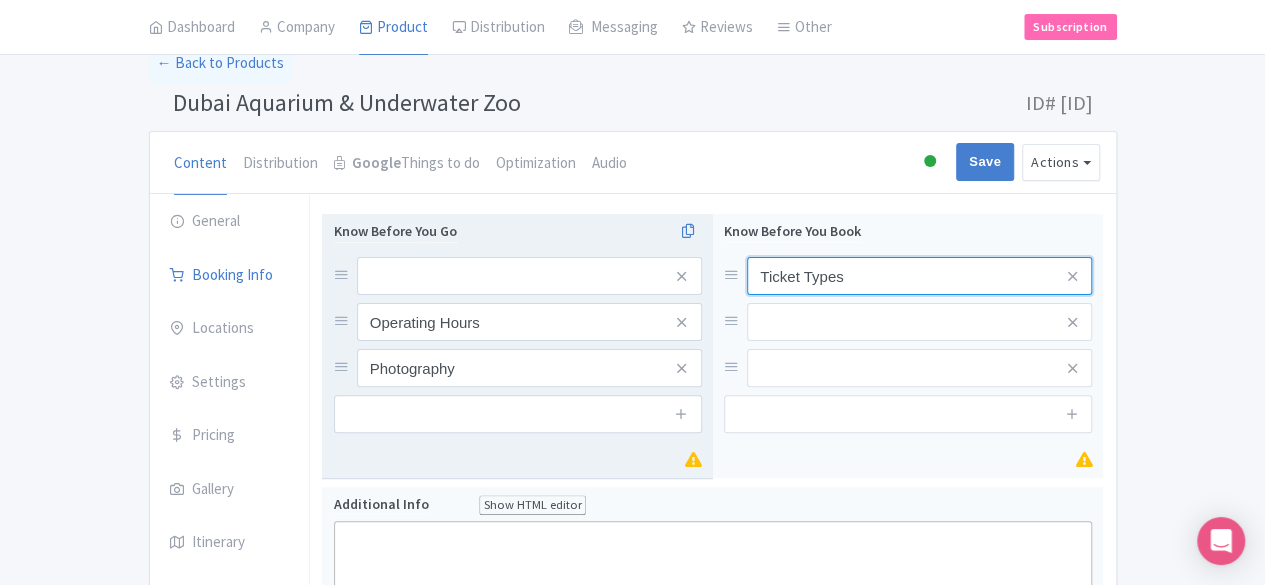 paste on "Location" 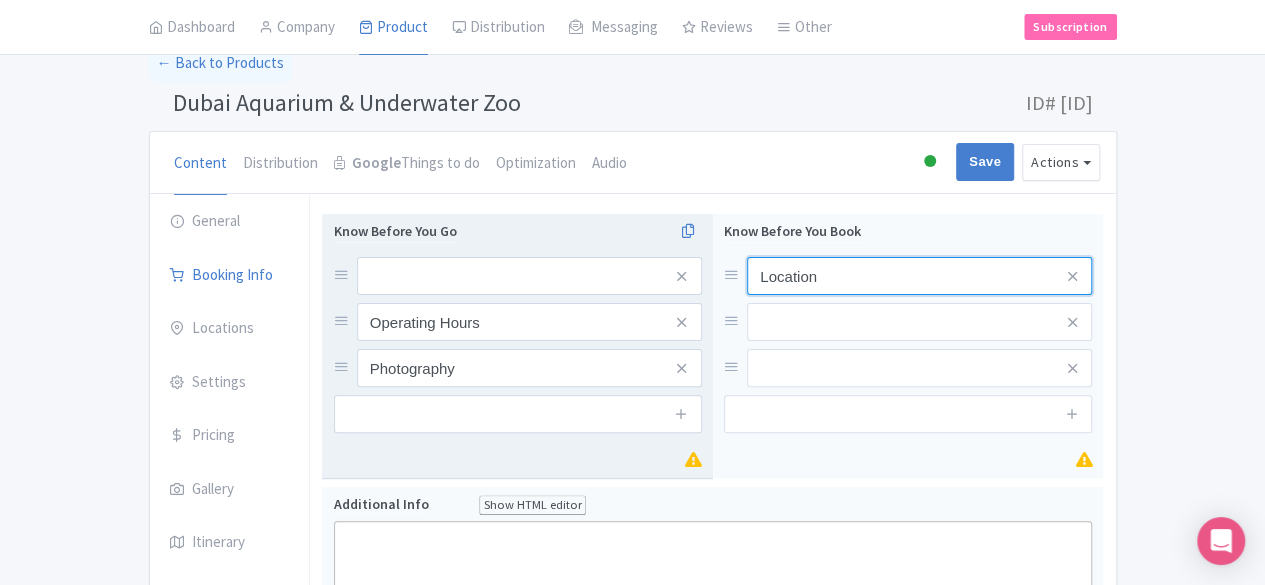 type on "Location" 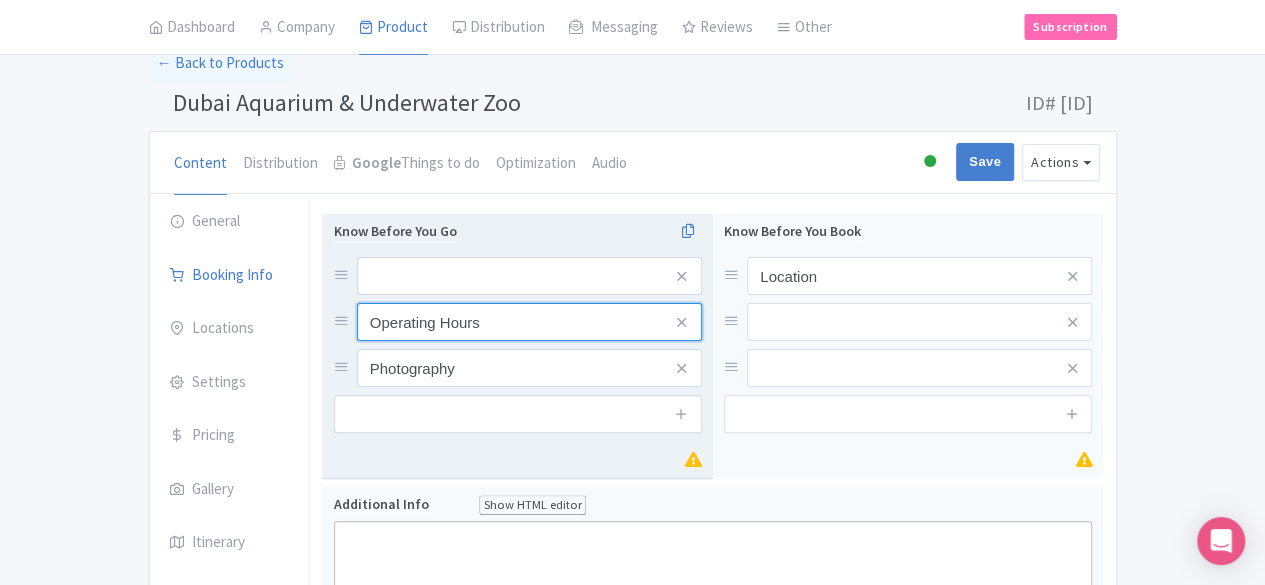 click on "Operating Hours" at bounding box center (529, 276) 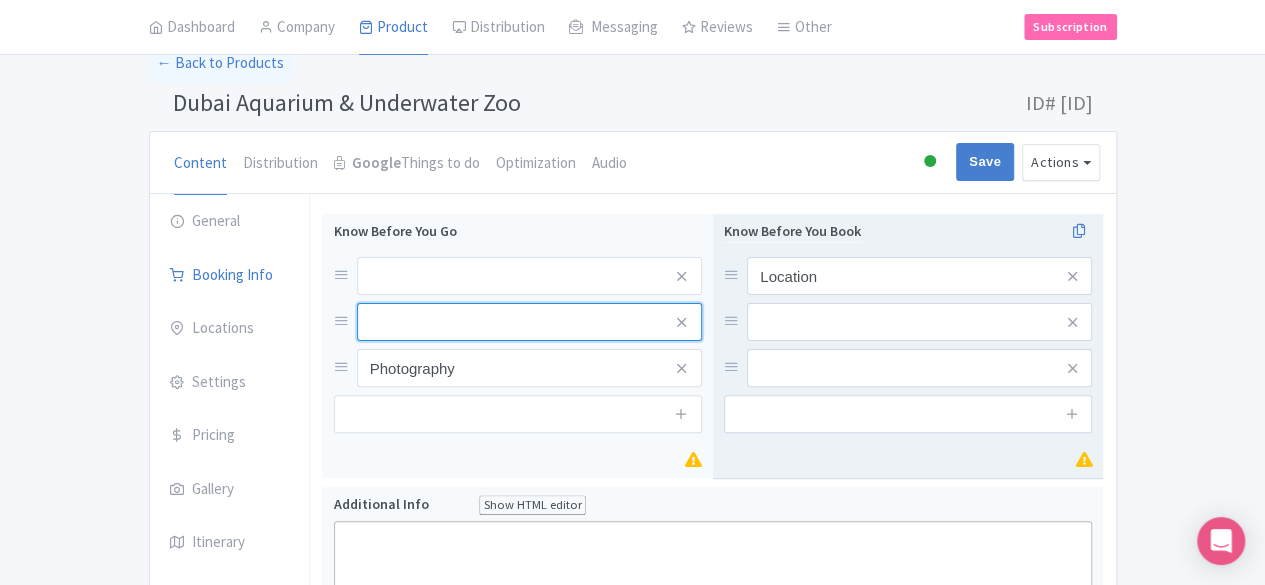 type 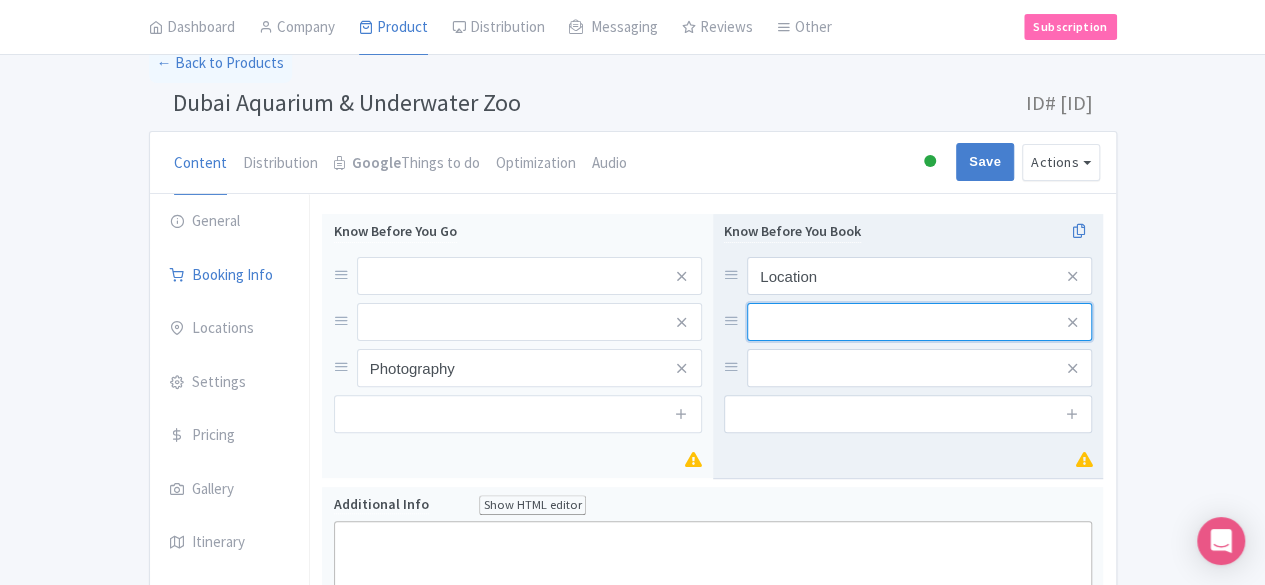 click at bounding box center [919, 276] 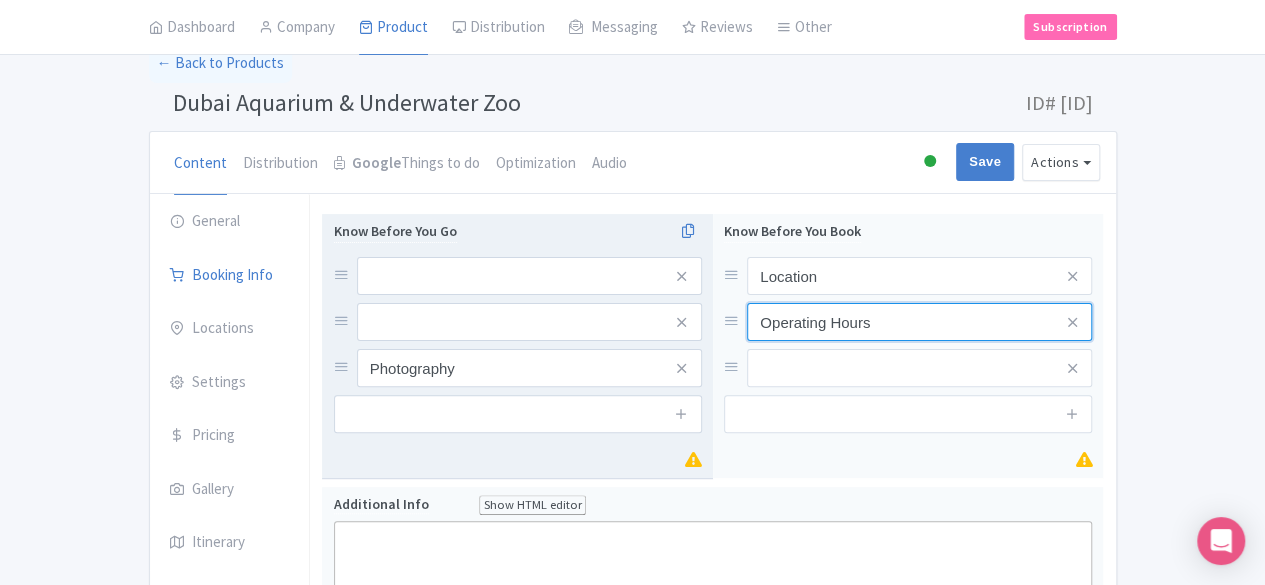type on "Operating Hours" 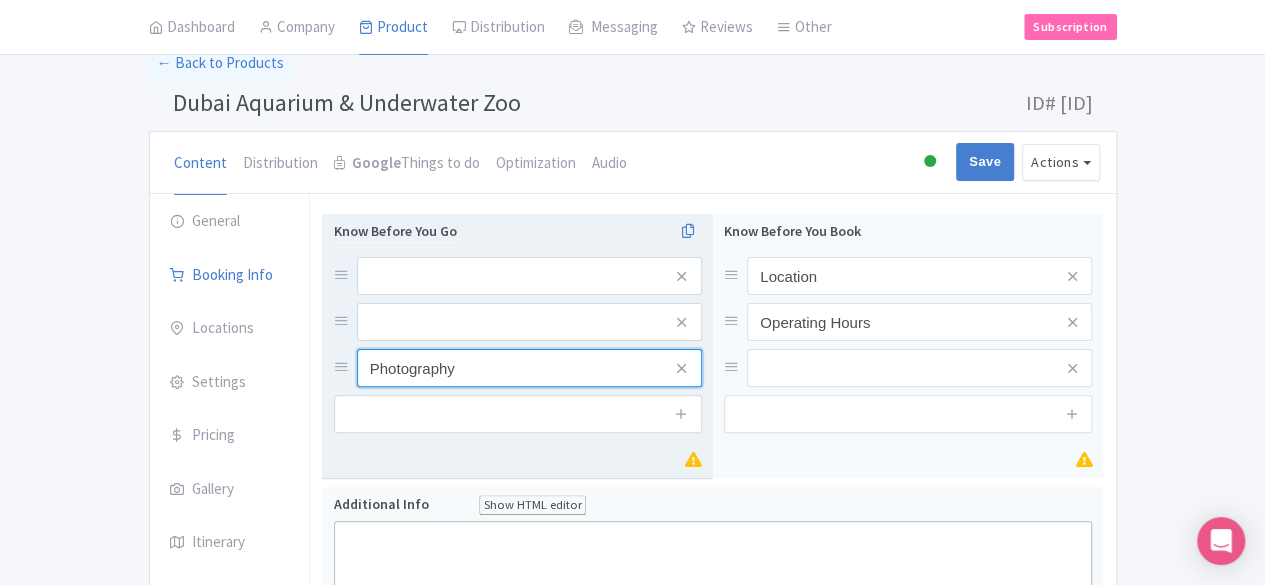click on "Photography" at bounding box center [529, 276] 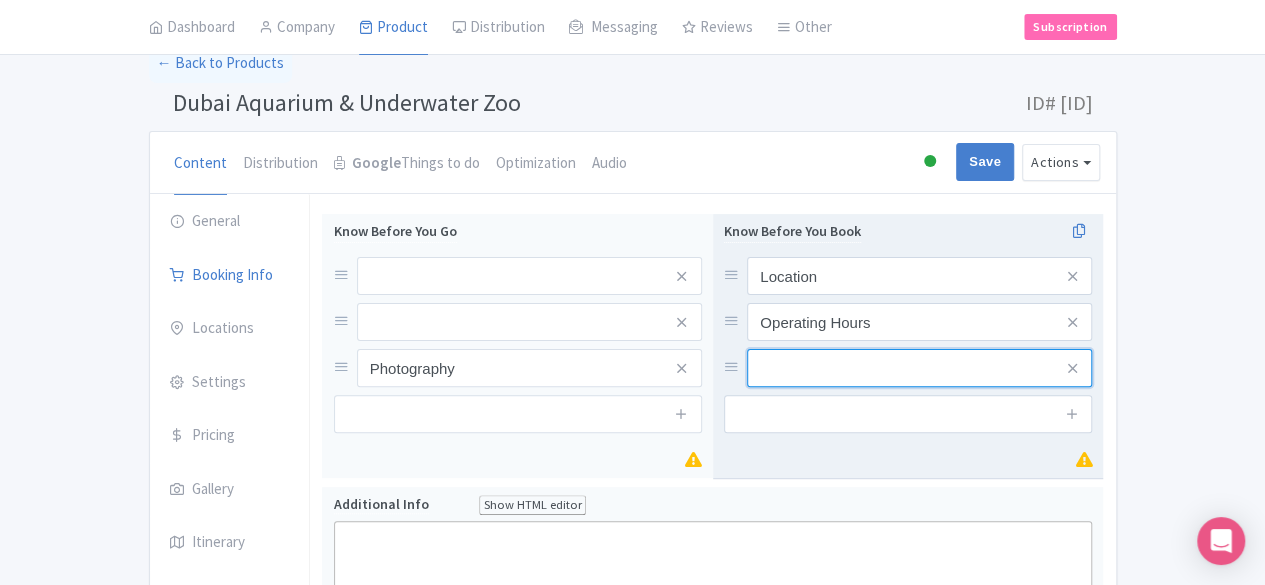 click at bounding box center (919, 276) 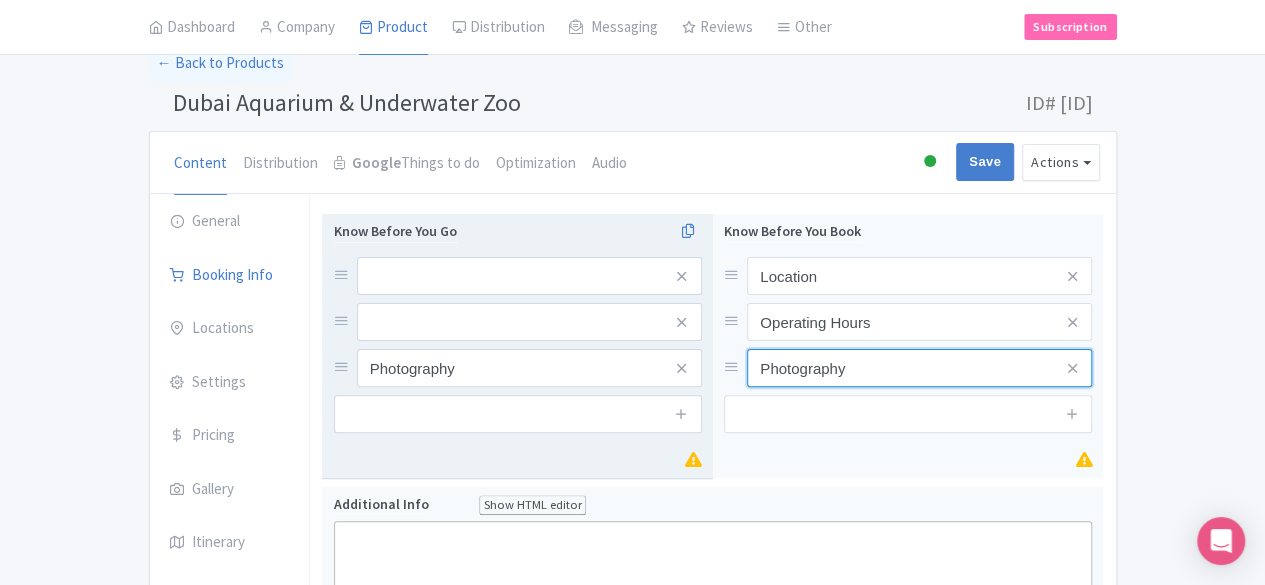 type on "Photography" 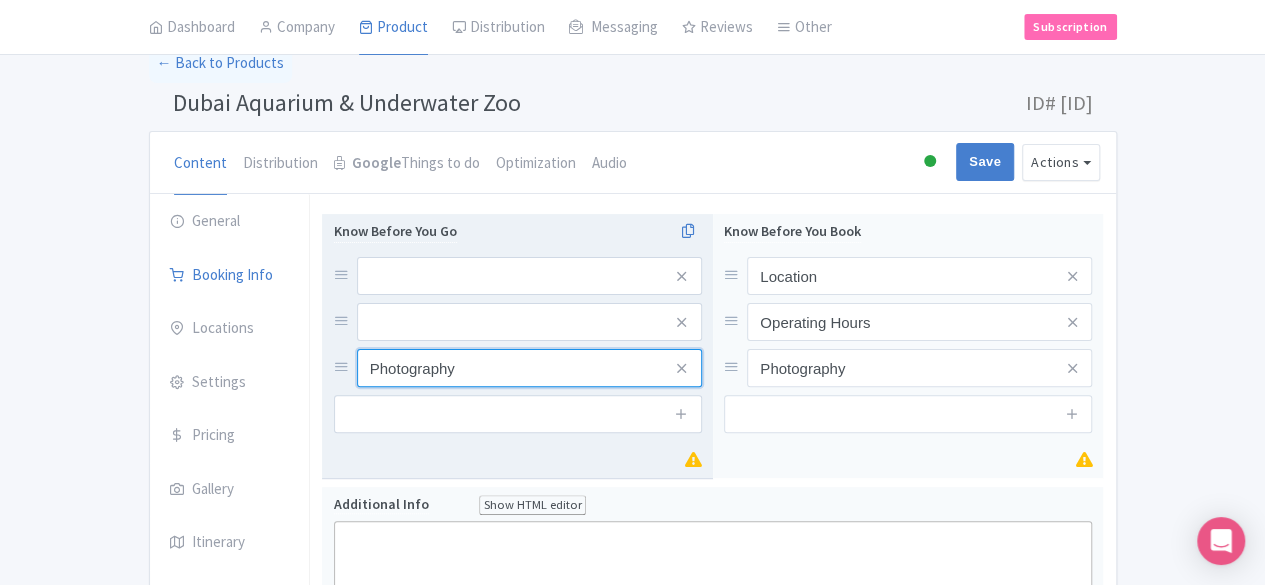 click on "Photography" at bounding box center [529, 276] 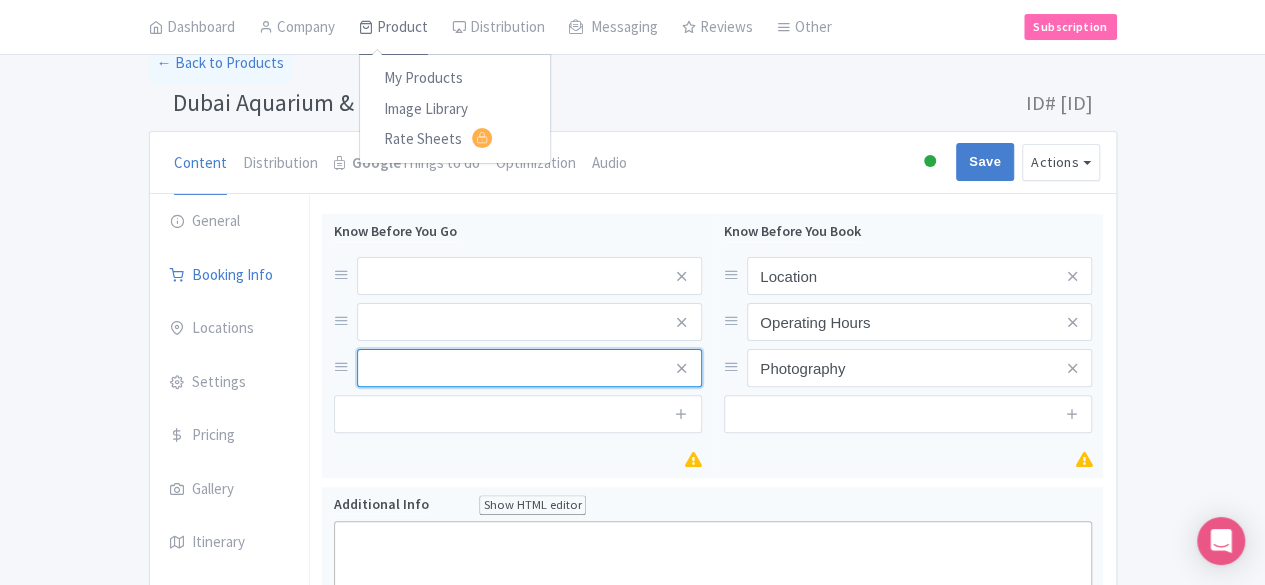 type 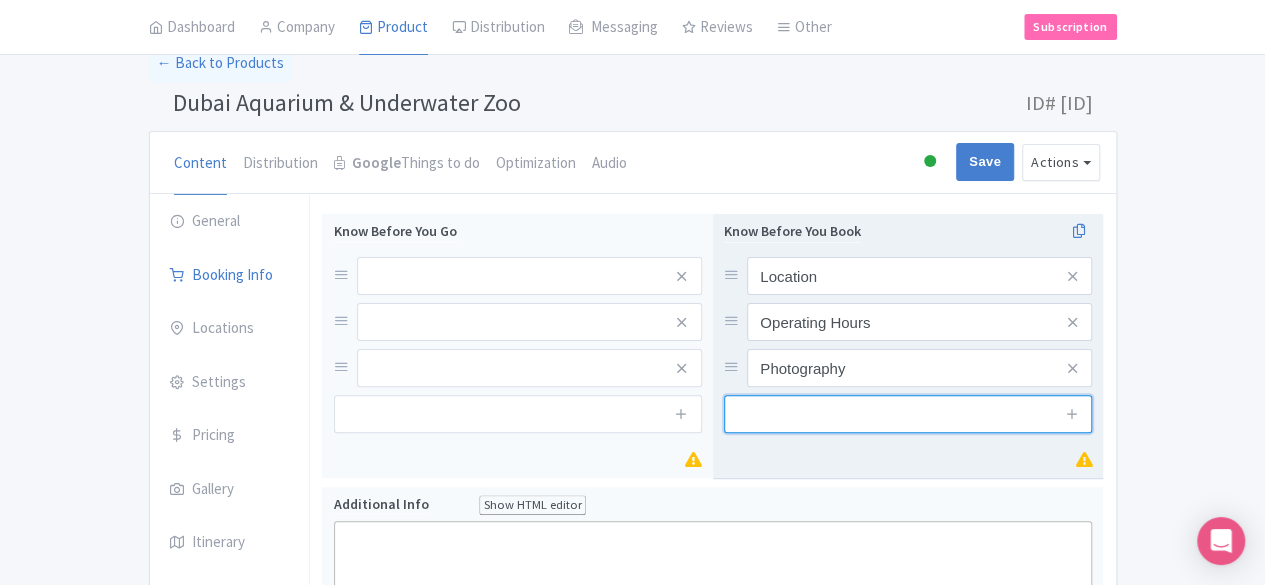 click at bounding box center [908, 414] 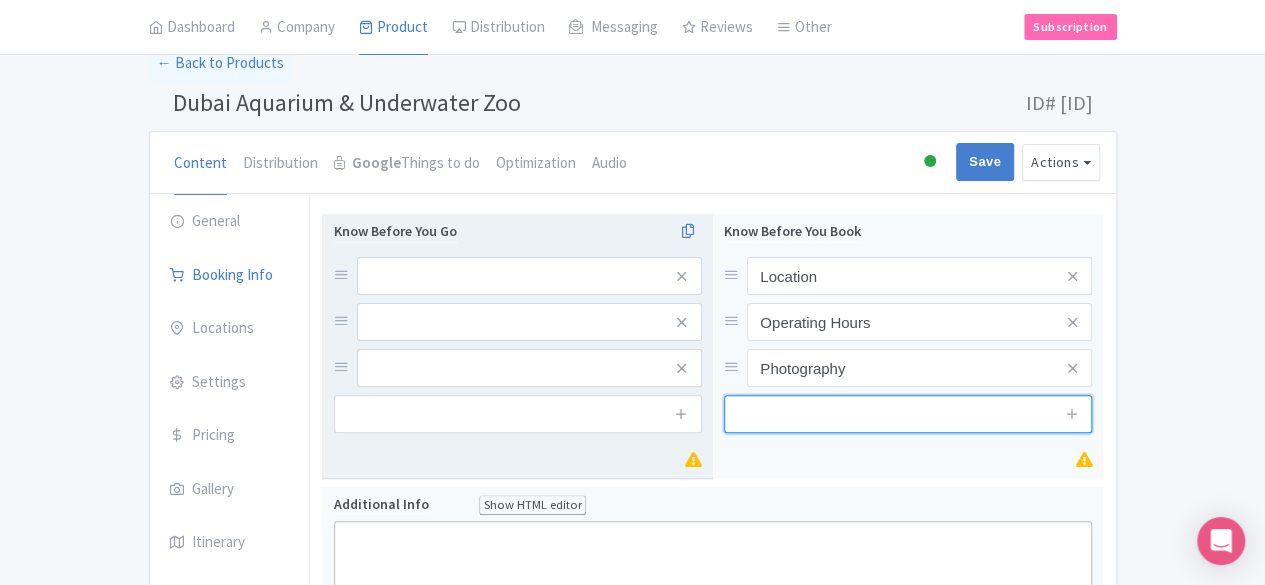 paste on "Re-entry" 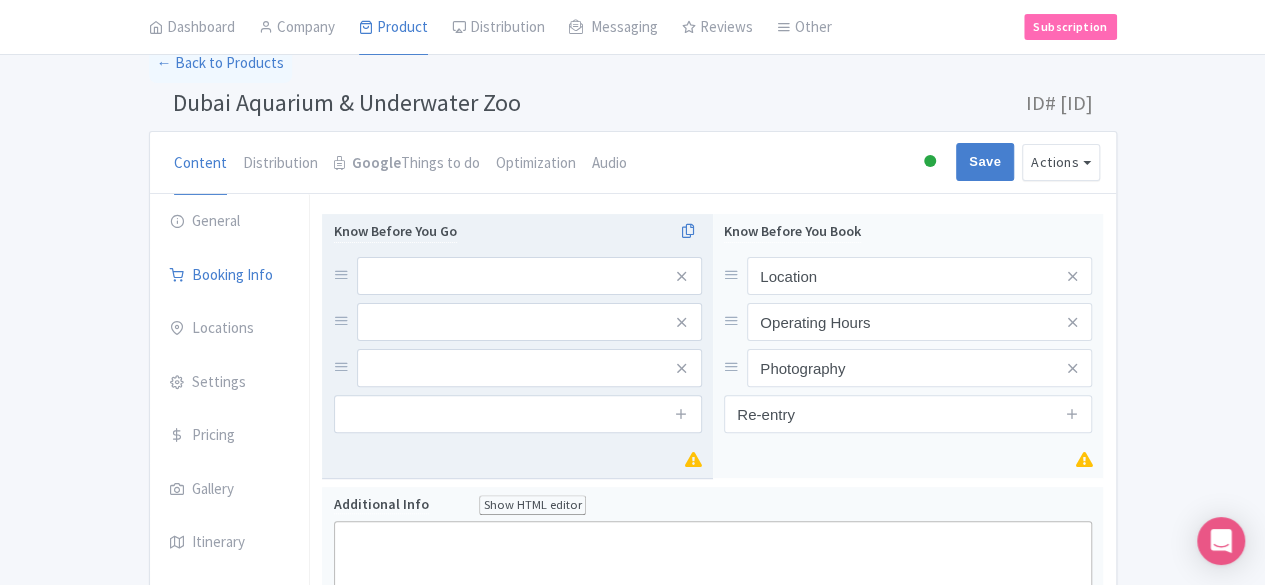 click on "Know Before You Go" at bounding box center [518, 326] 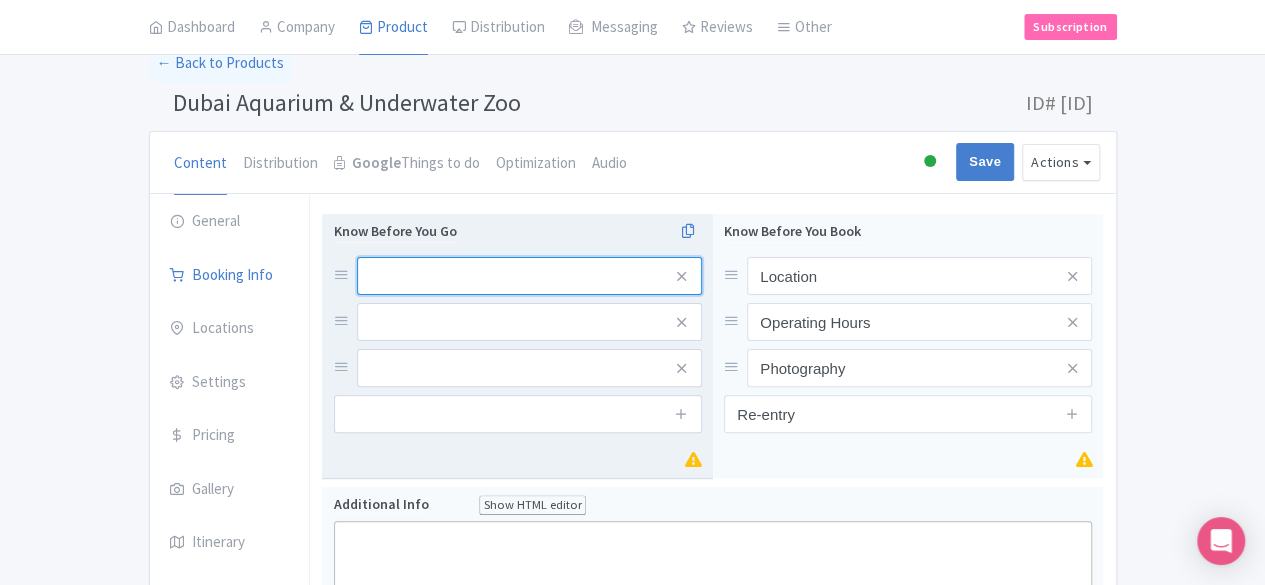 click at bounding box center (529, 276) 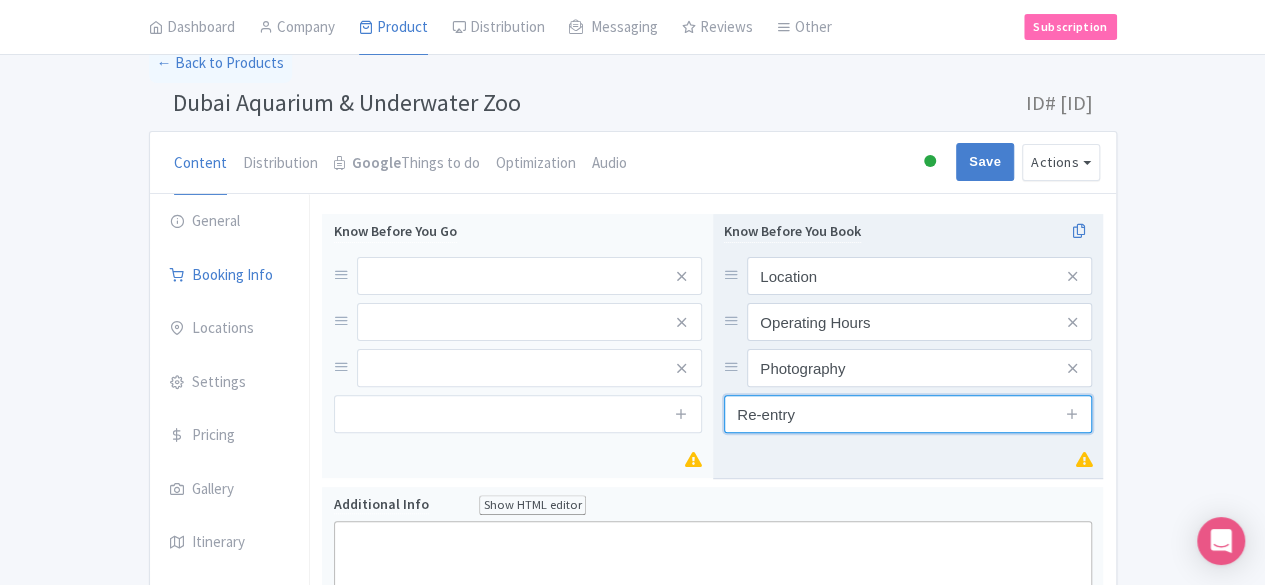click on "Re-entry" at bounding box center [908, 414] 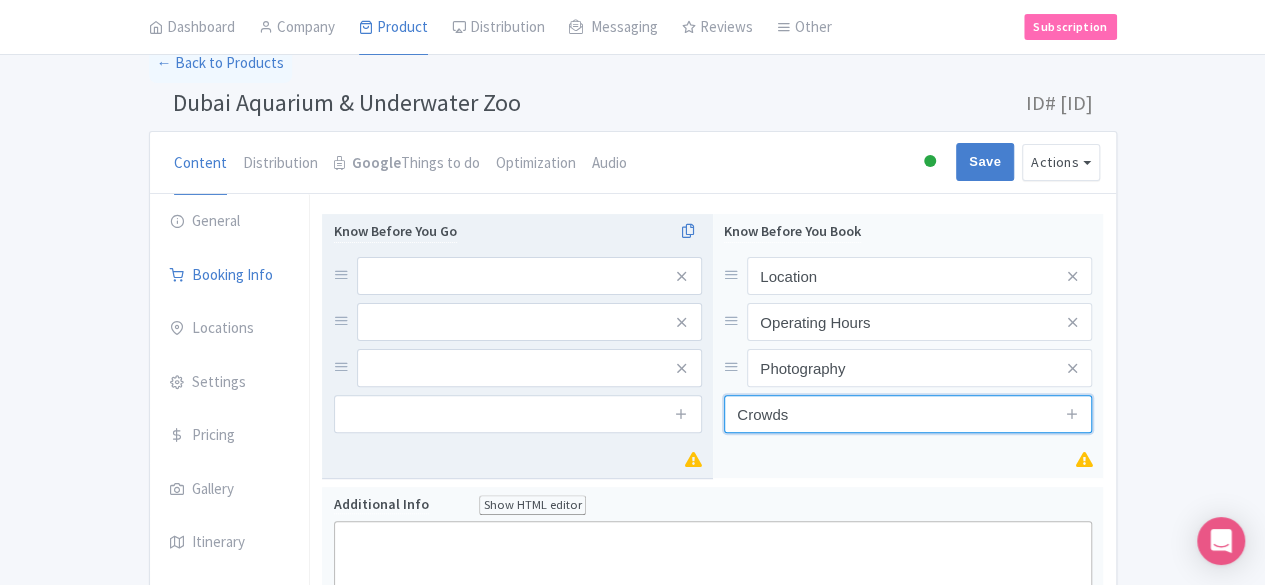 type on "Crowds" 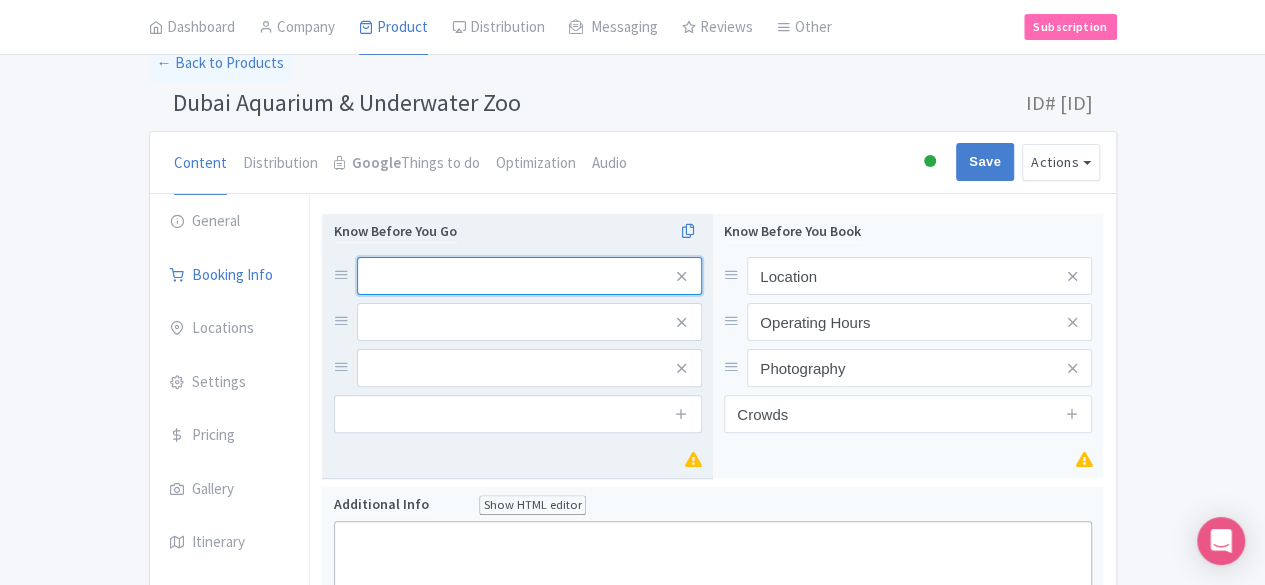 click at bounding box center [529, 276] 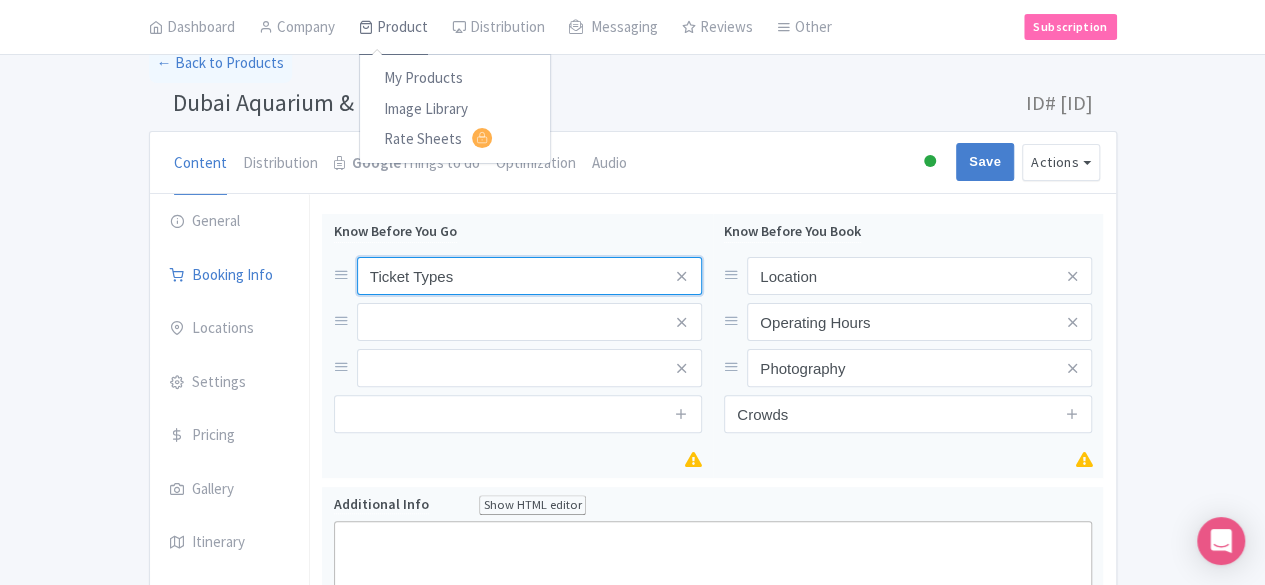 type on "Ticket Types" 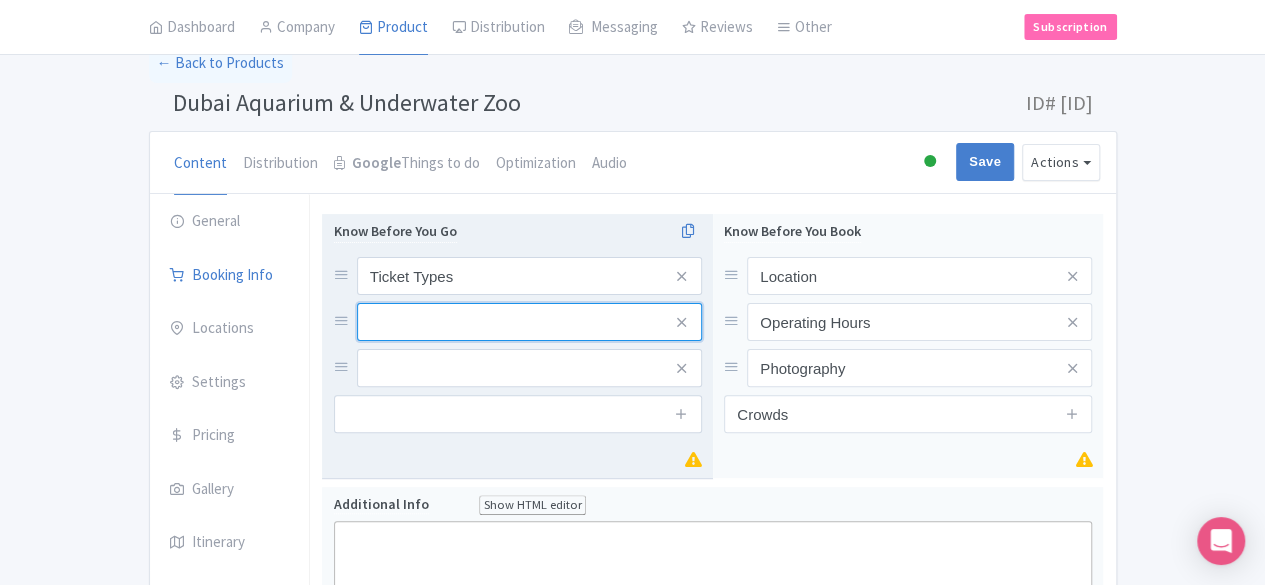 click at bounding box center [529, 276] 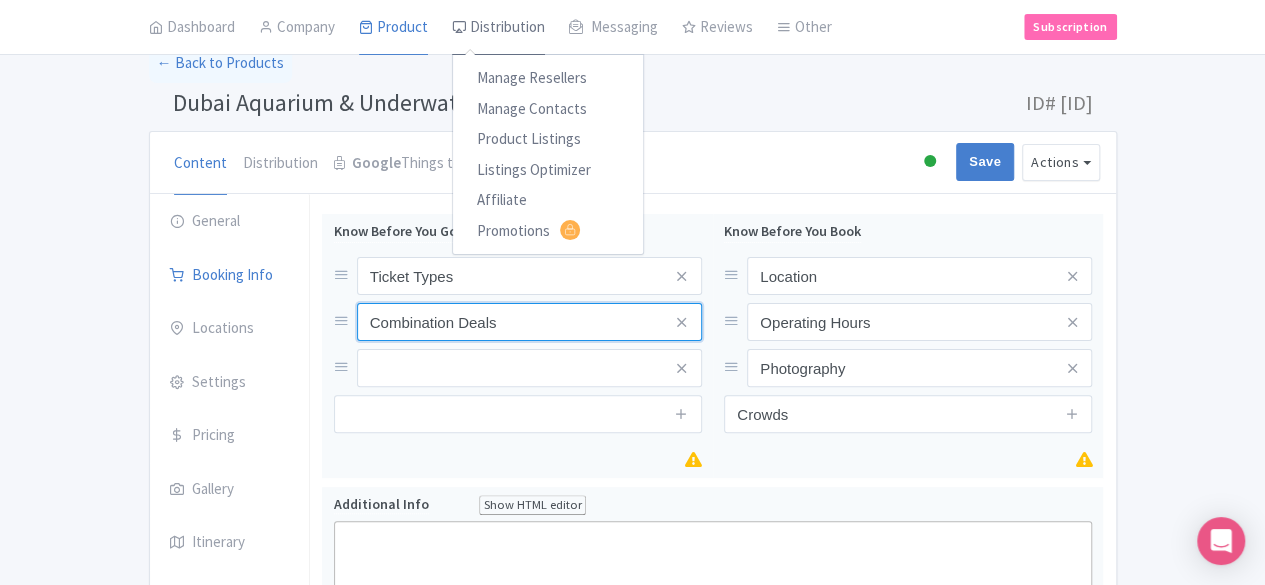 type on "Combination Deals" 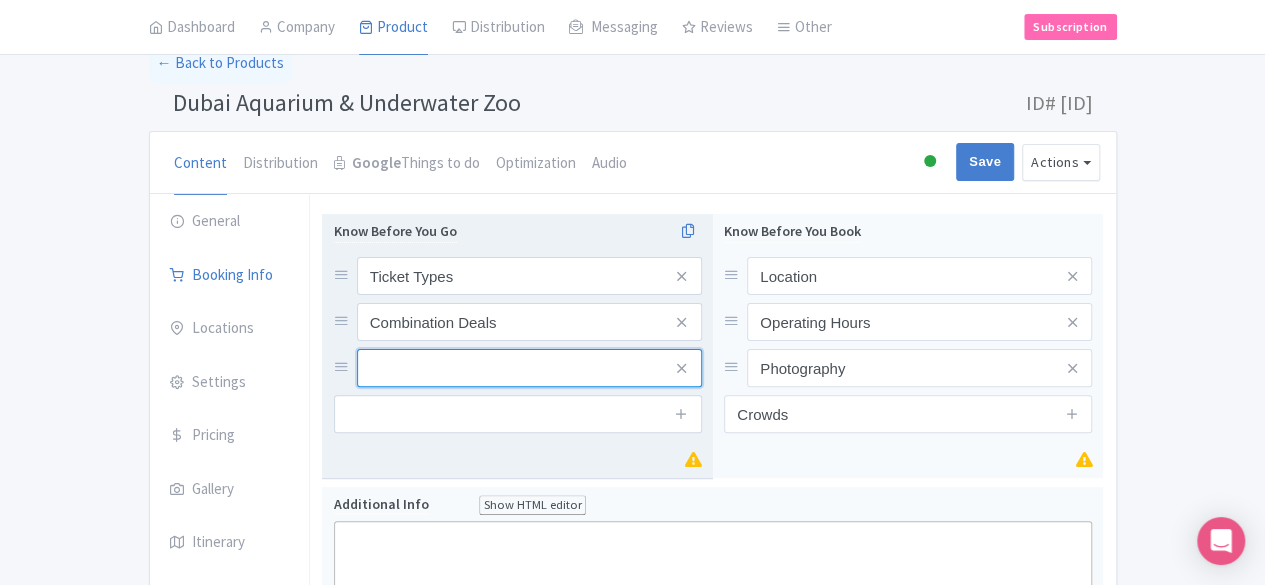 click at bounding box center [529, 276] 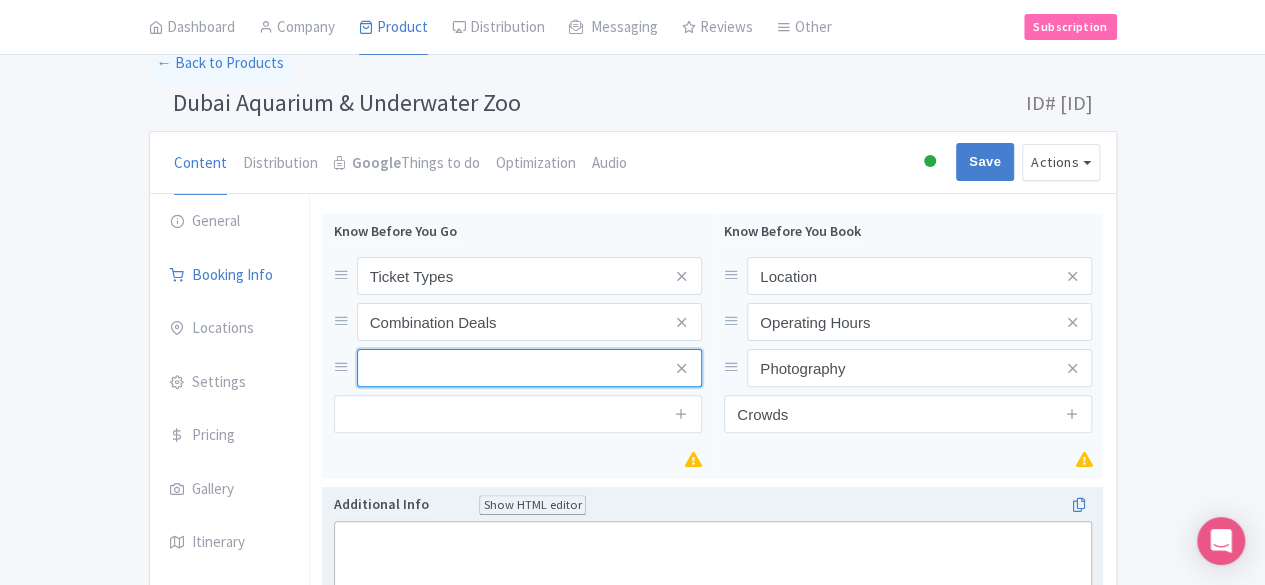 paste on "Booking in Advance" 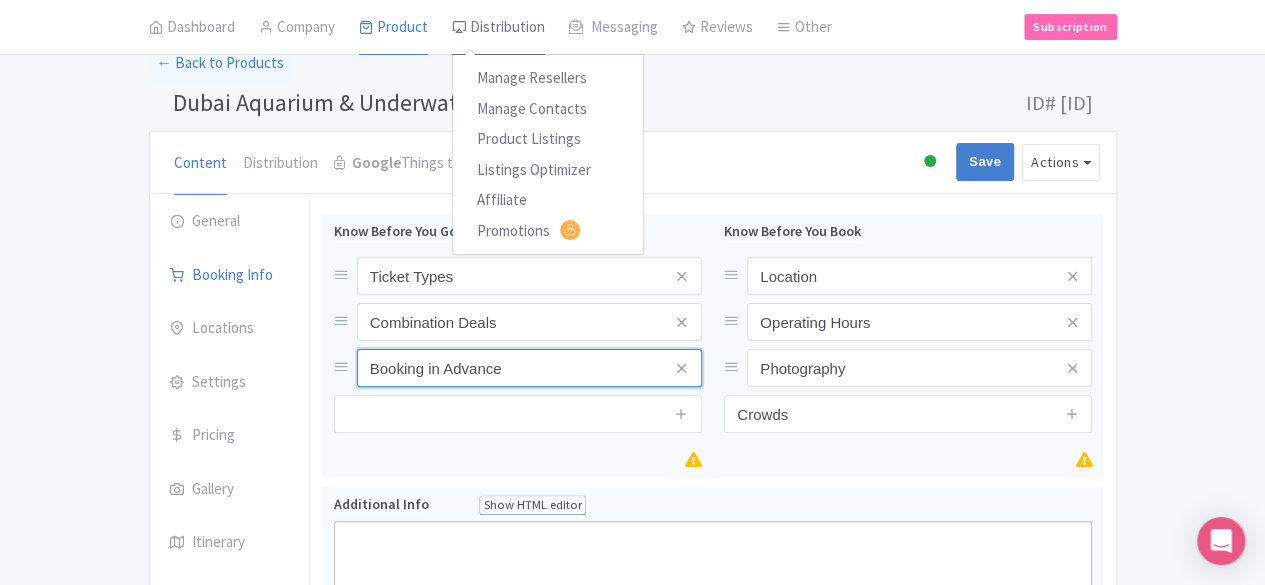 type on "Booking in Advance" 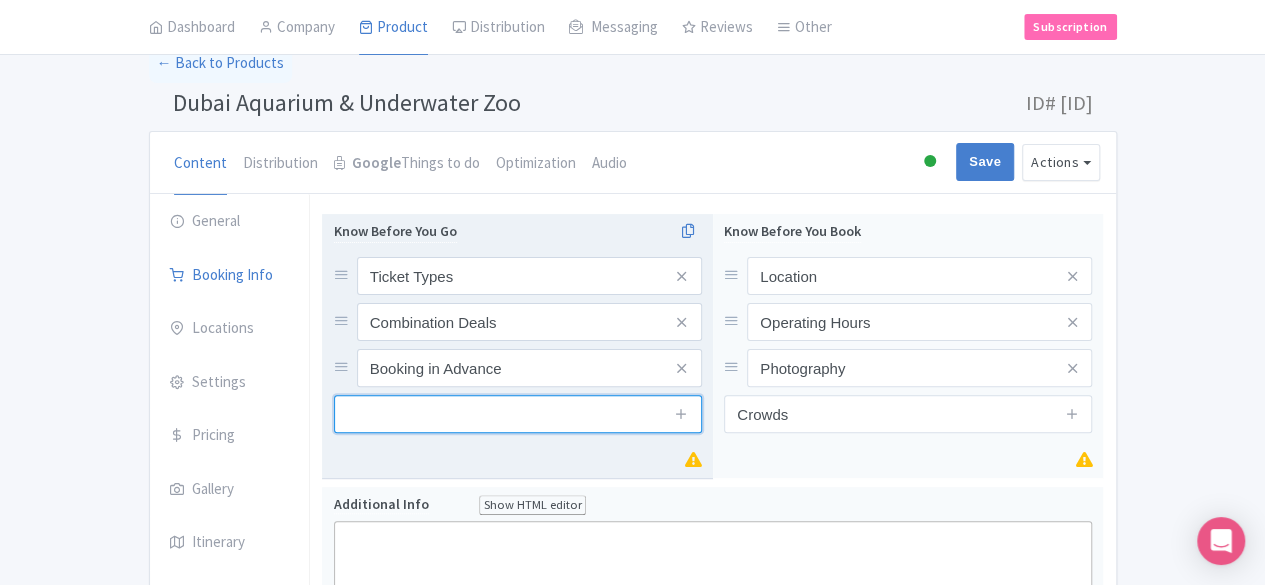 click at bounding box center (518, 414) 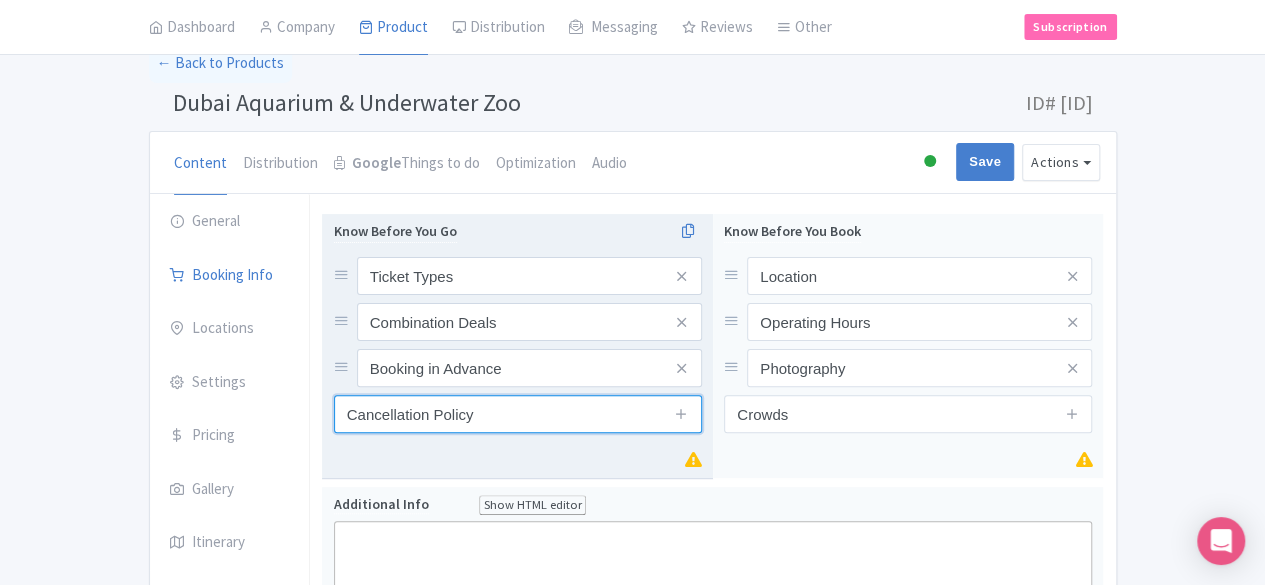 click on "Cancellation Policy" at bounding box center (518, 414) 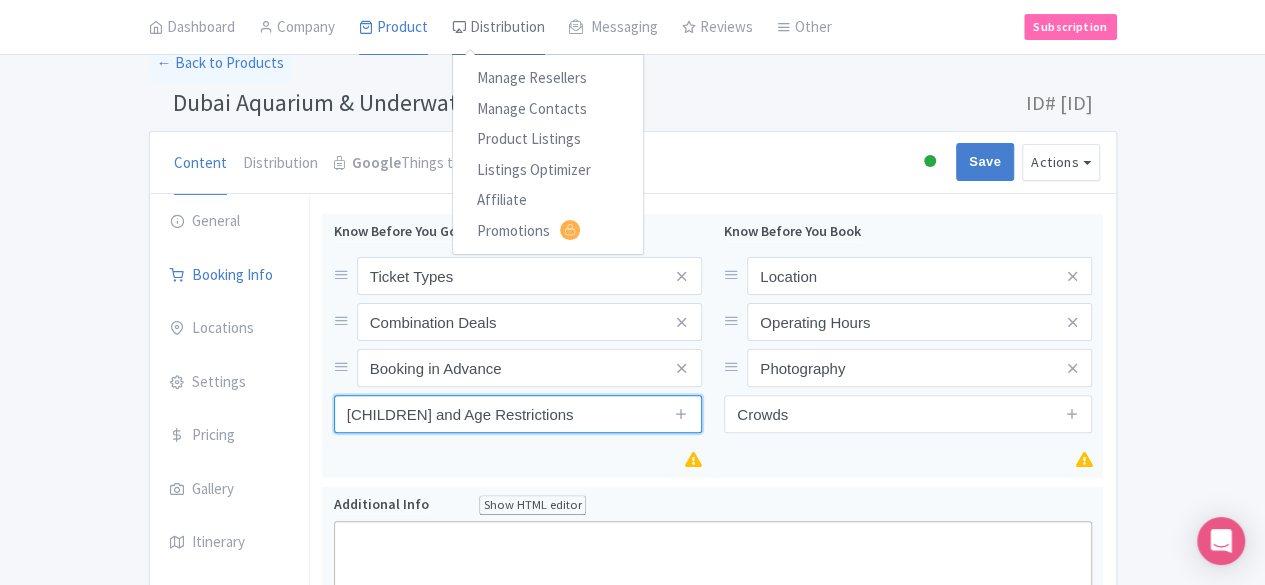 type on "Children and Age Restrictions" 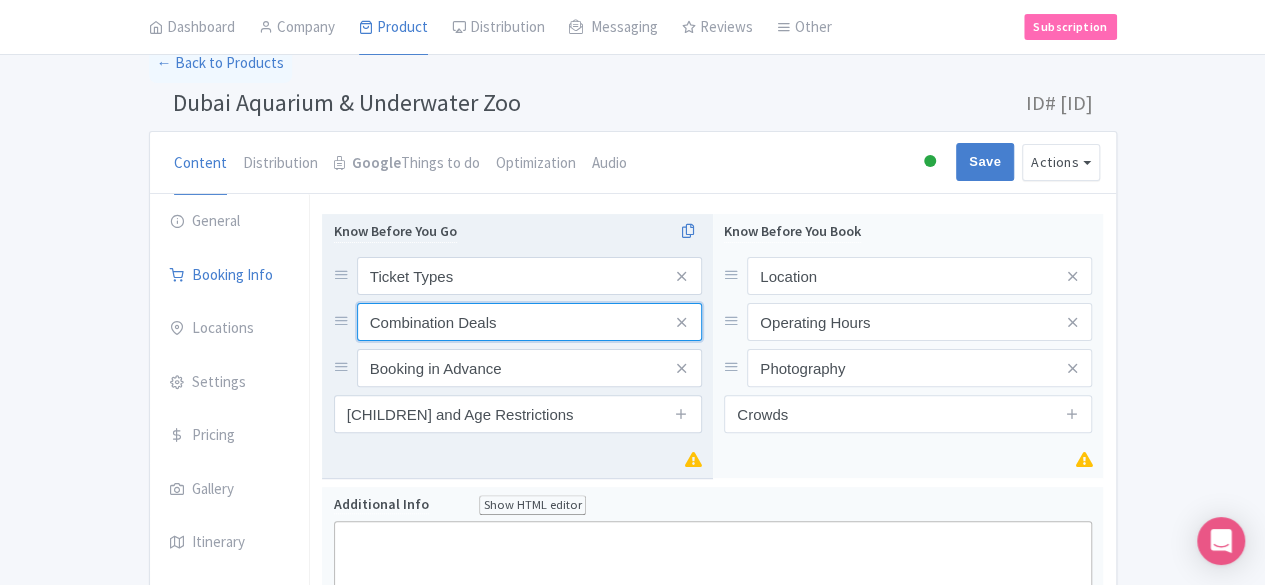 click on "Combination Deals" at bounding box center [529, 276] 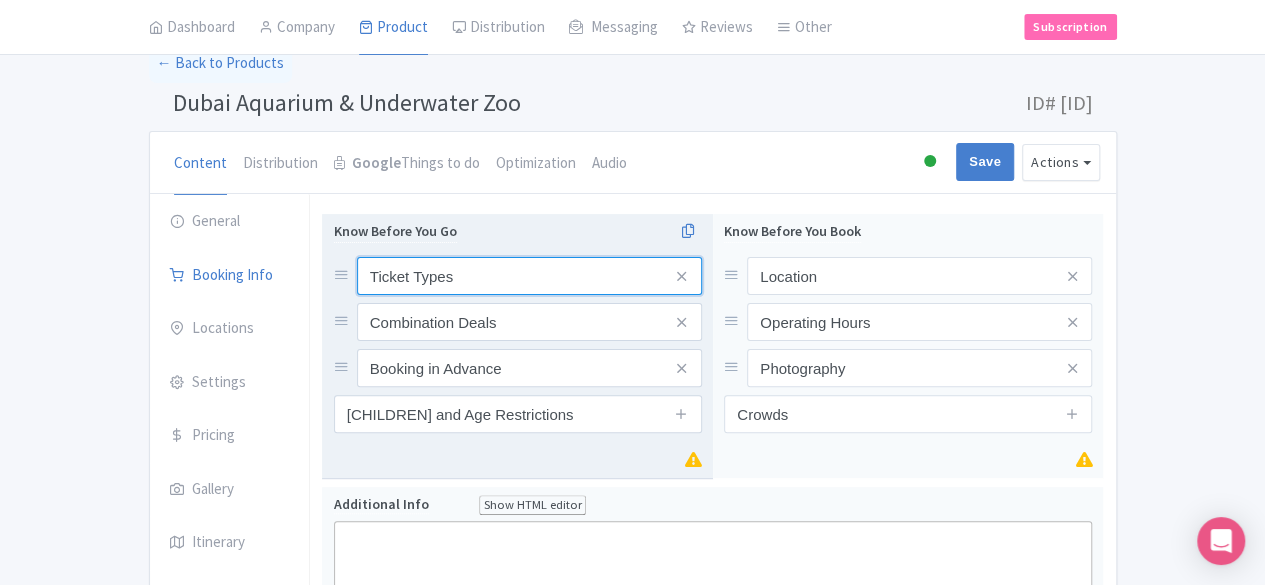 click on "Ticket Types" at bounding box center (529, 276) 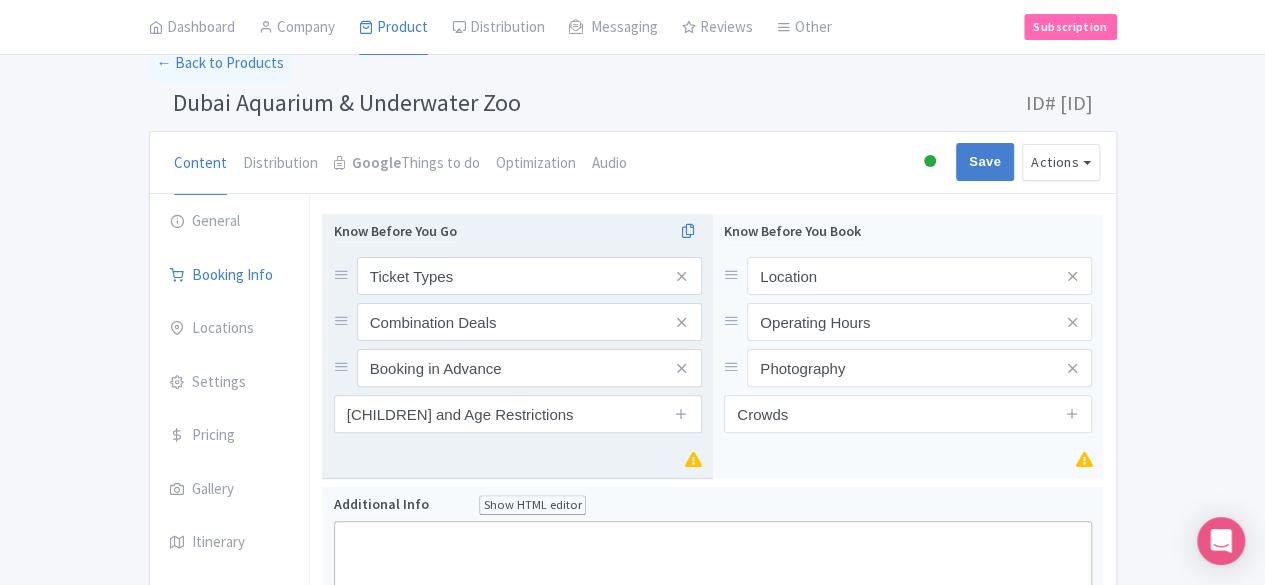 click on "Know Before You Go Ticket Types Combination Deals Booking in Advance Children and Age Restrictions" at bounding box center (517, 346) 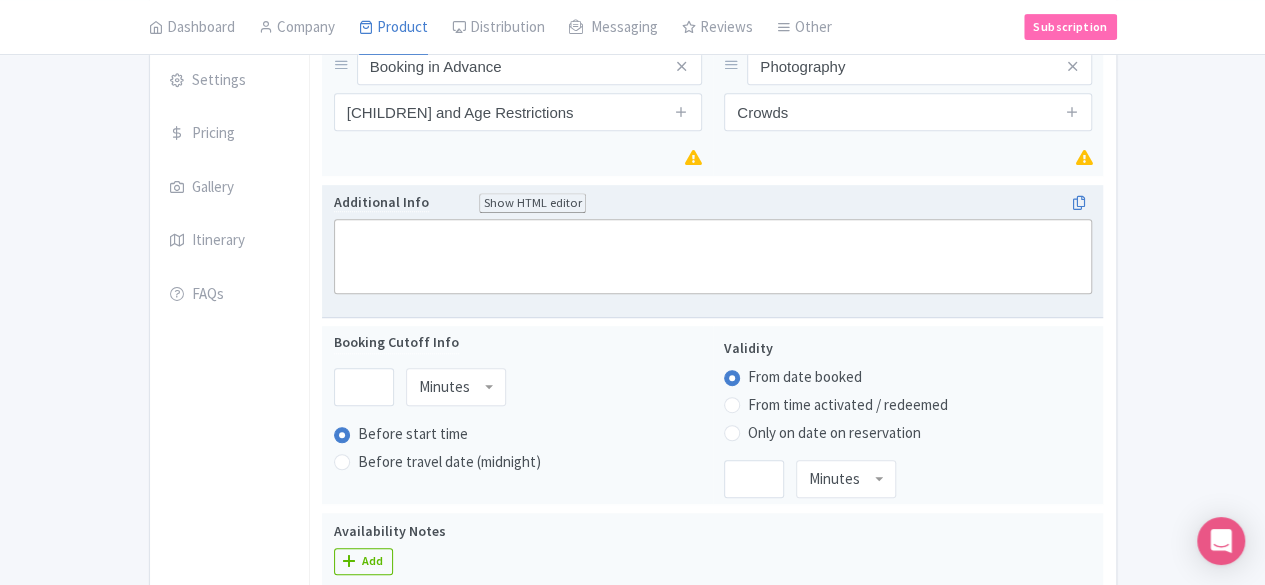 scroll, scrollTop: 500, scrollLeft: 0, axis: vertical 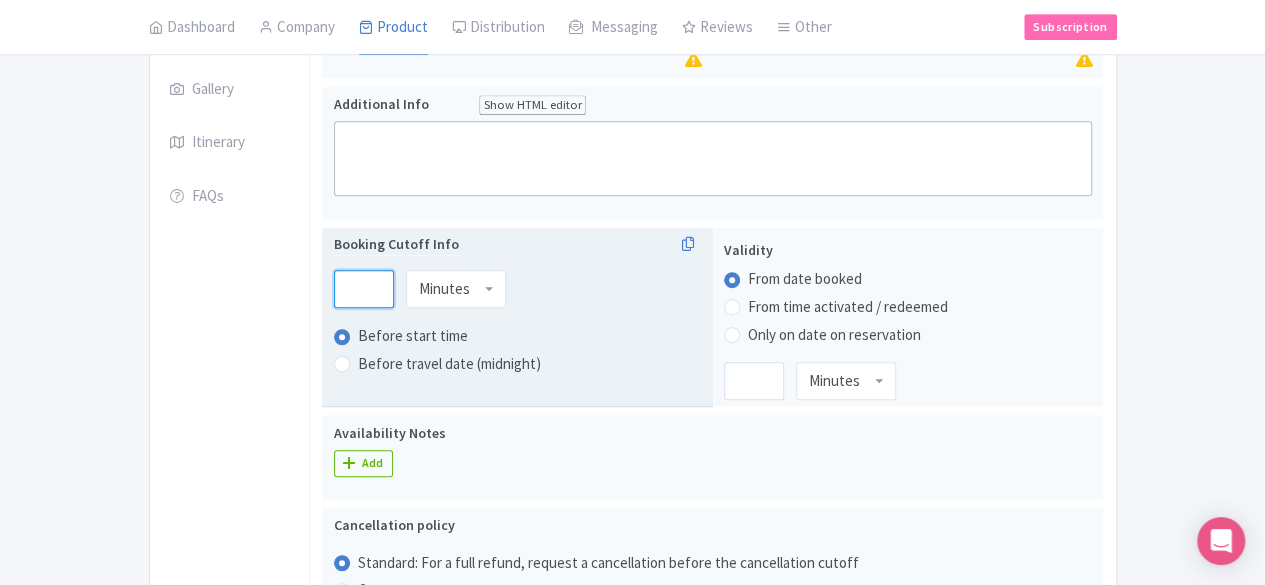 click at bounding box center [364, 289] 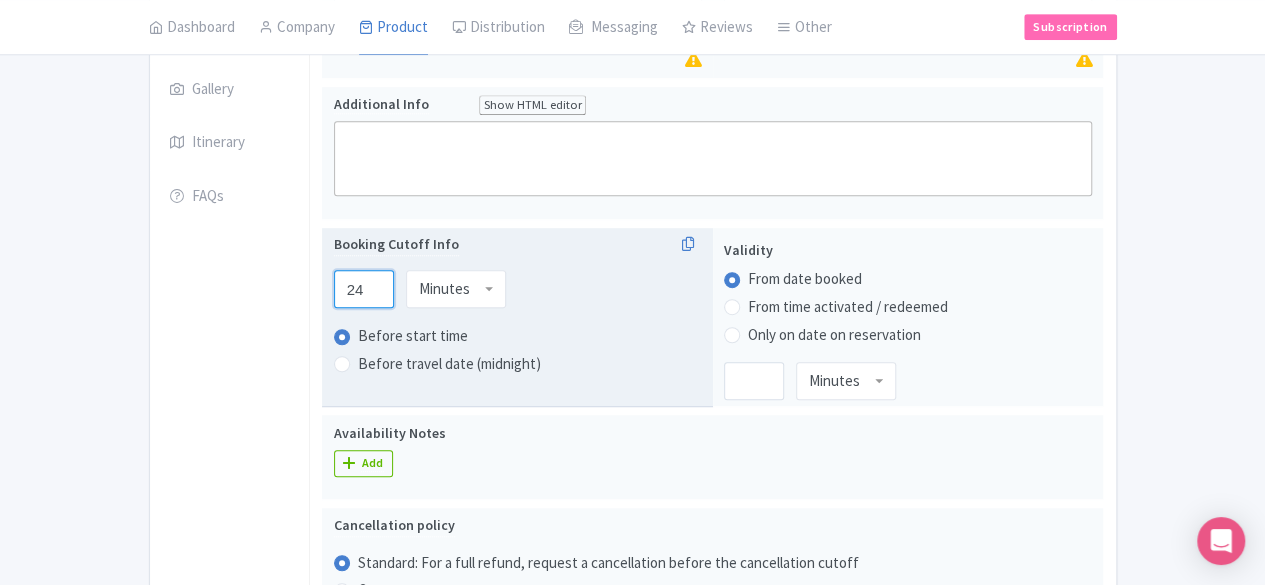 type on "24" 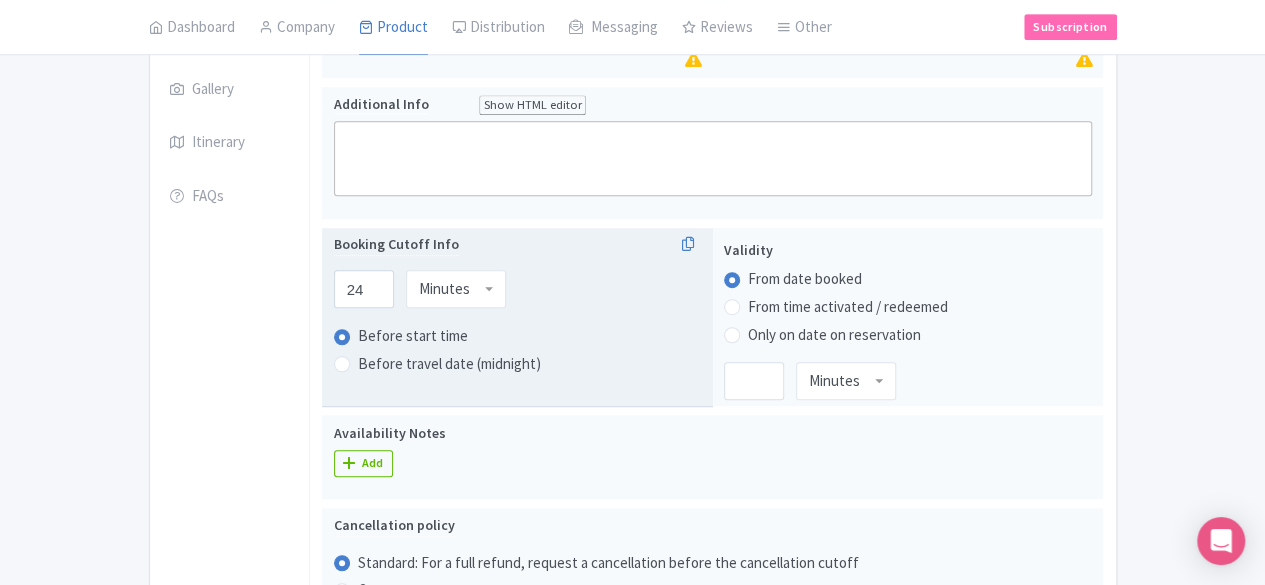 click on "Before travel date (midnight)" at bounding box center [449, 364] 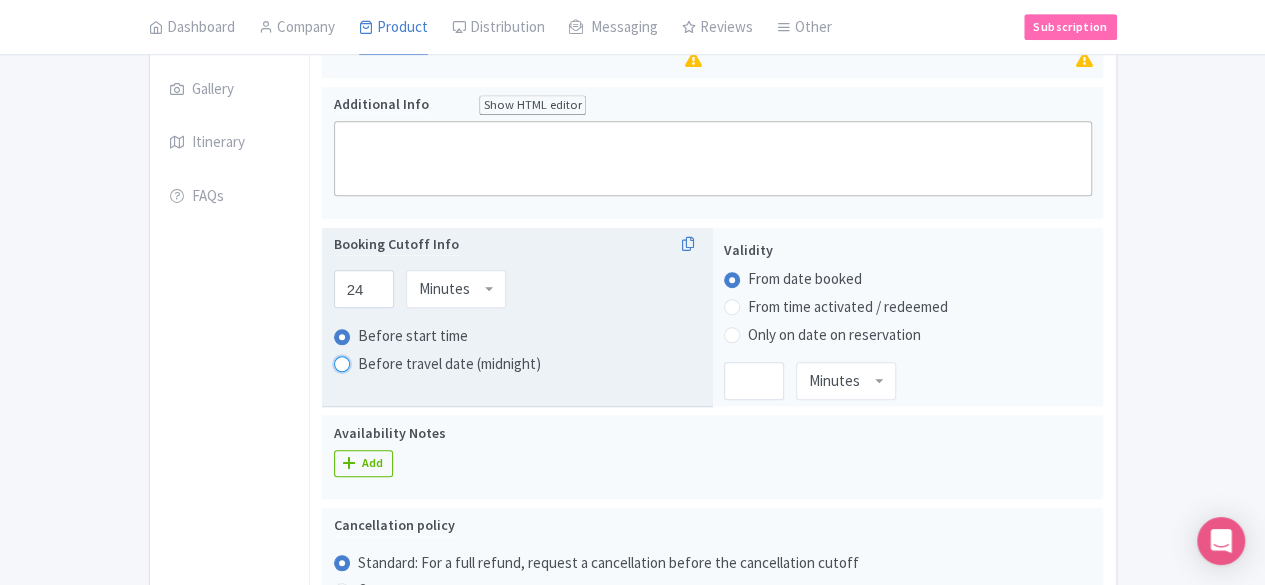 click on "Before travel date (midnight)" at bounding box center (368, 362) 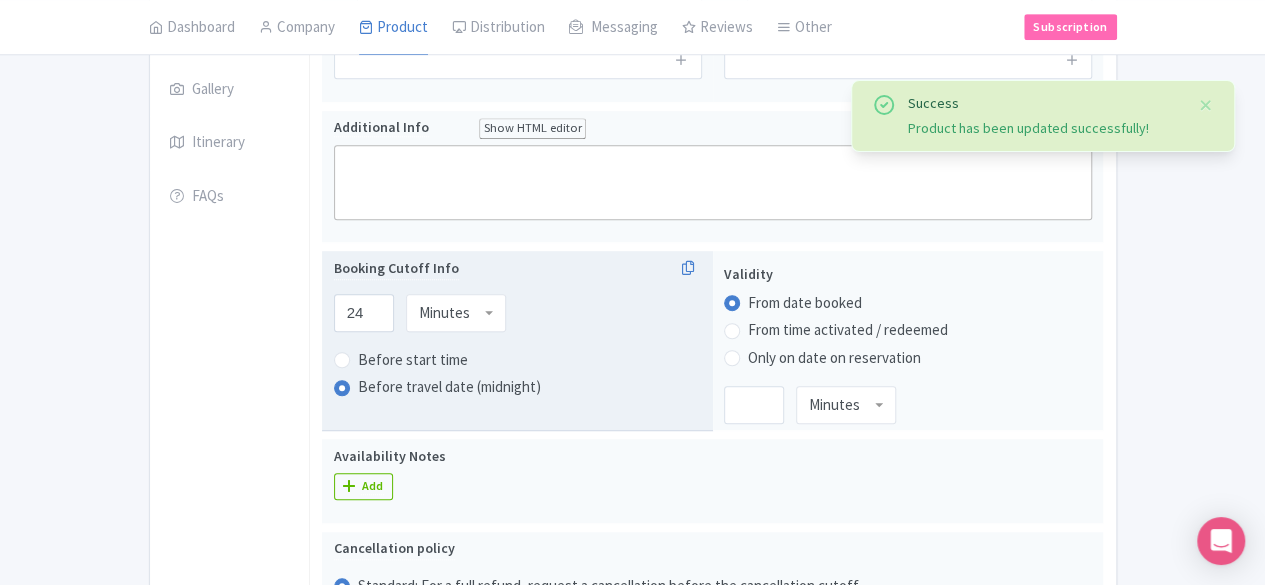 click on "Before start time" at bounding box center (413, 360) 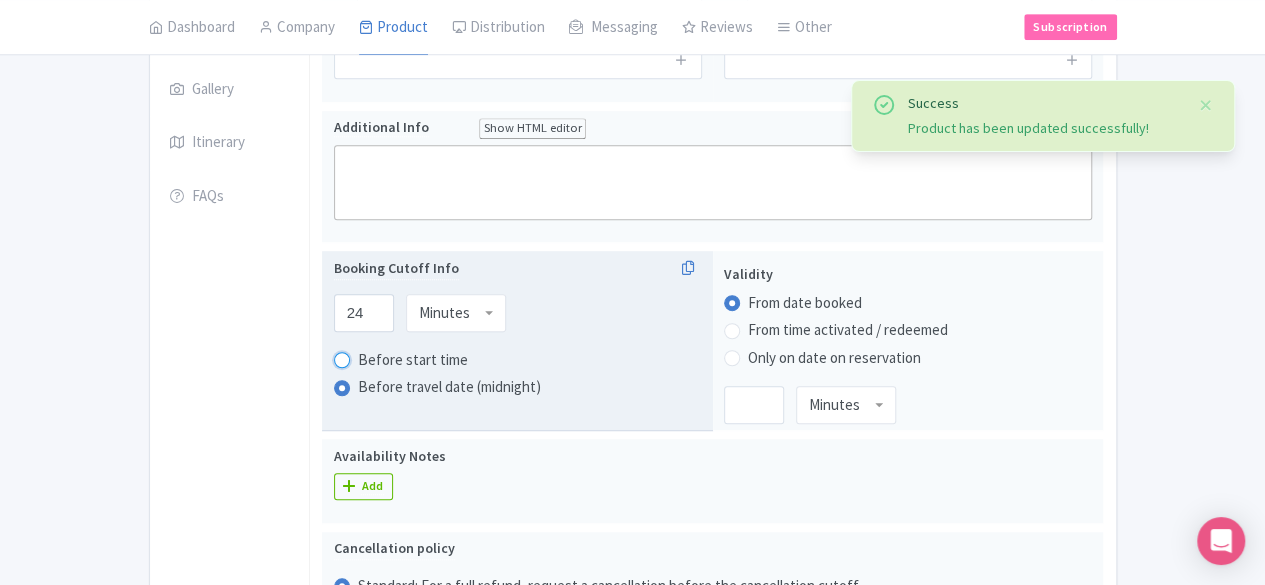 click on "Before start time" at bounding box center (368, 358) 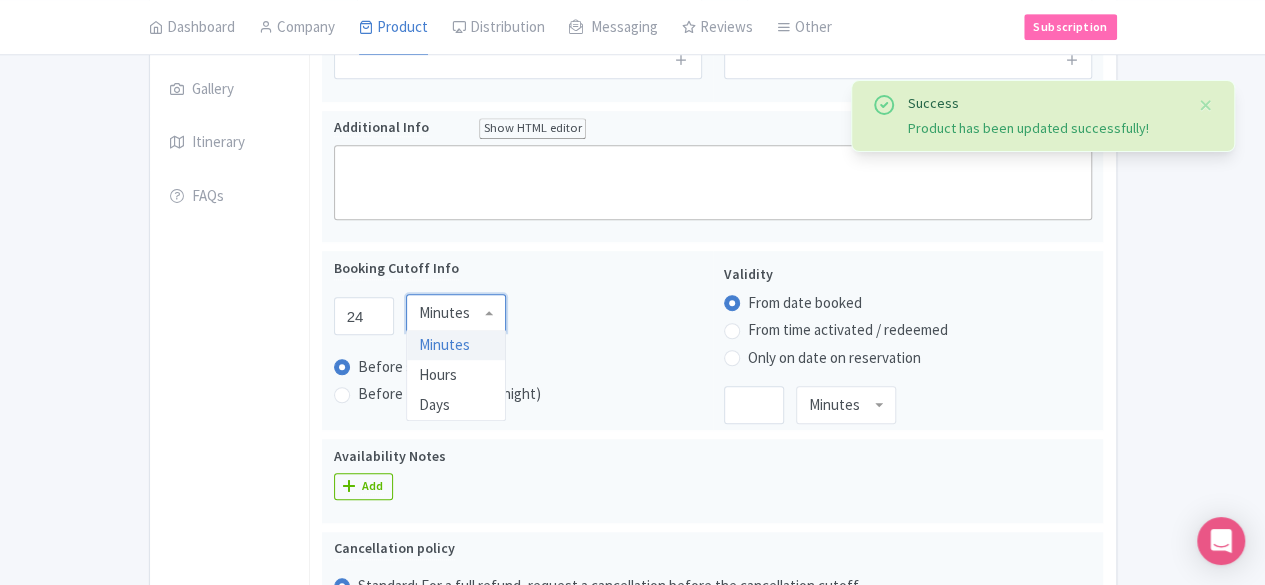click at bounding box center [472, 313] 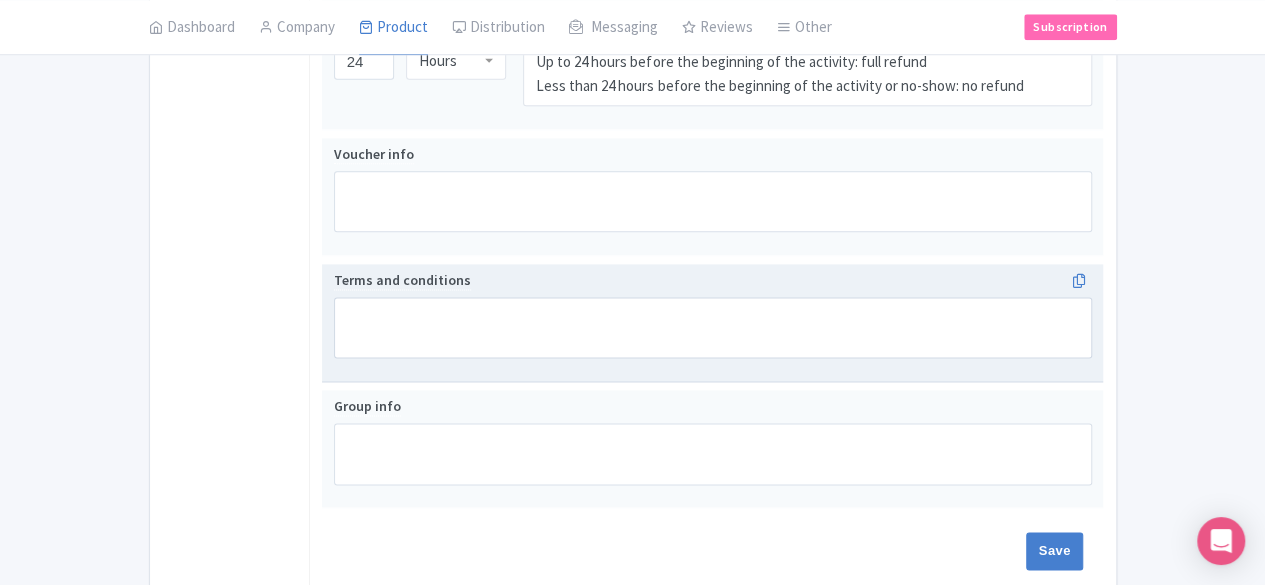 scroll, scrollTop: 1243, scrollLeft: 0, axis: vertical 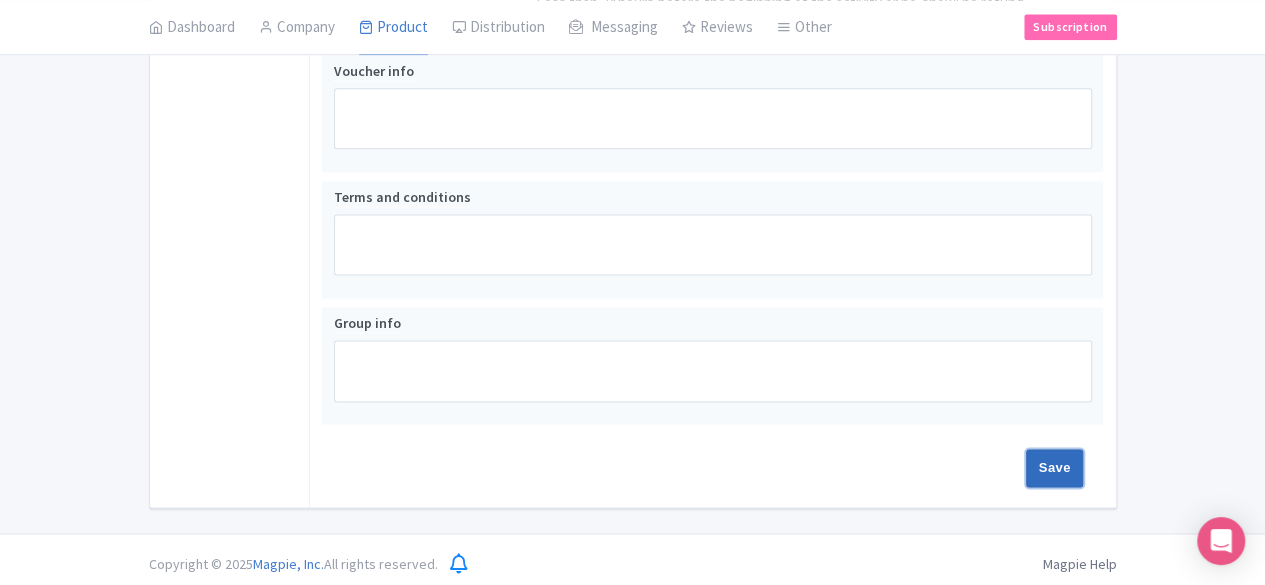 click on "Save" at bounding box center [1055, 468] 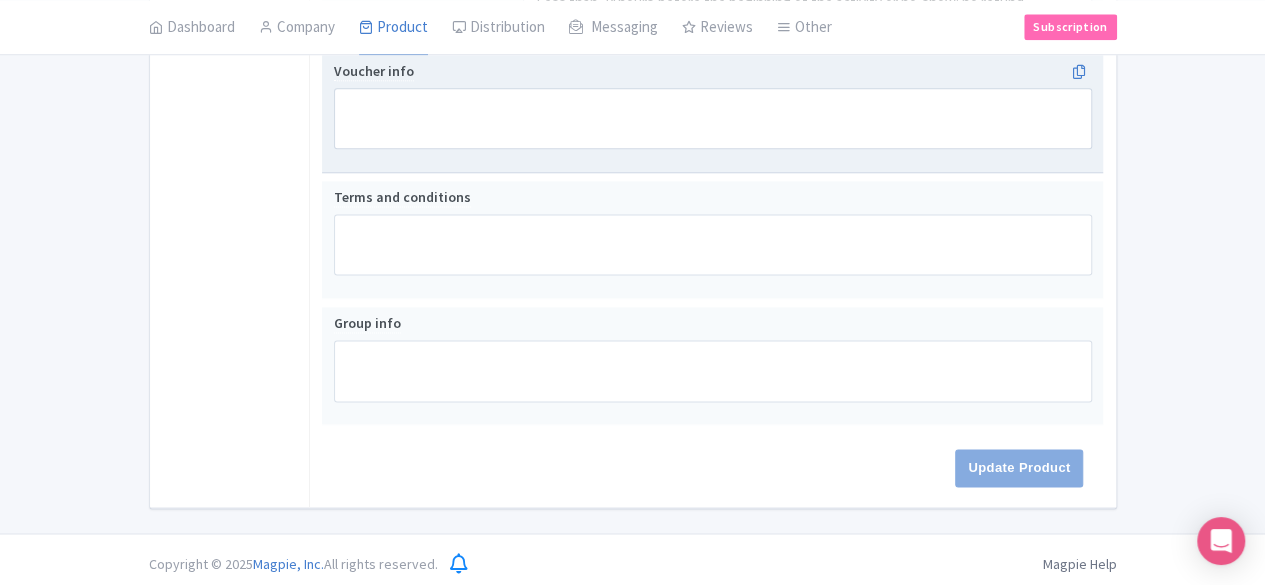 type on "Update Product" 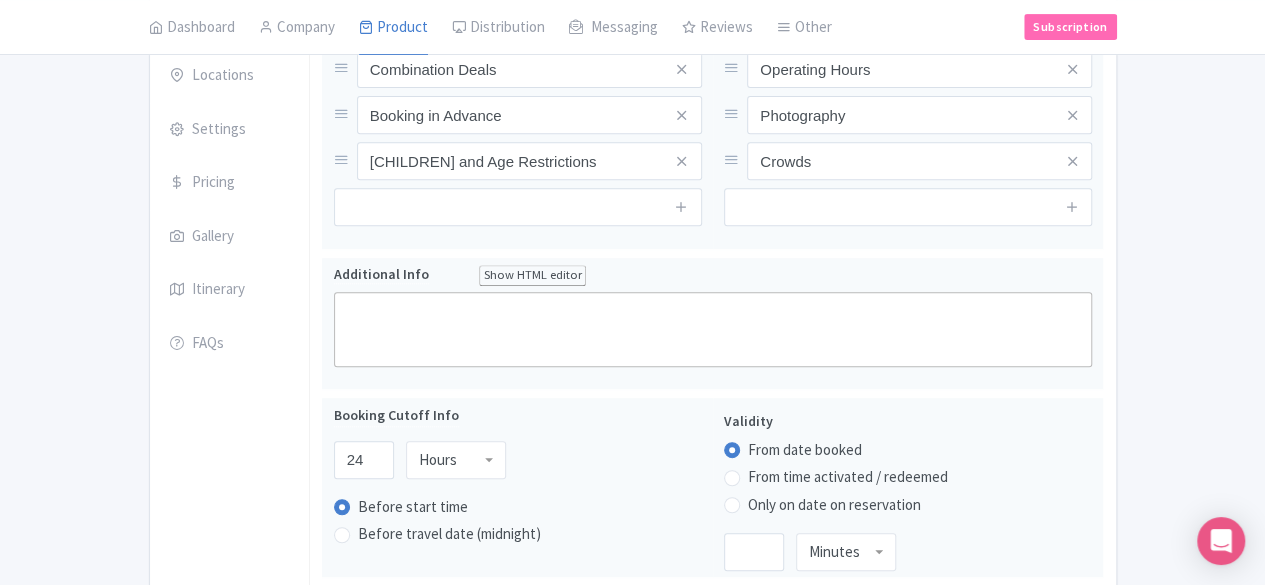 scroll, scrollTop: 243, scrollLeft: 0, axis: vertical 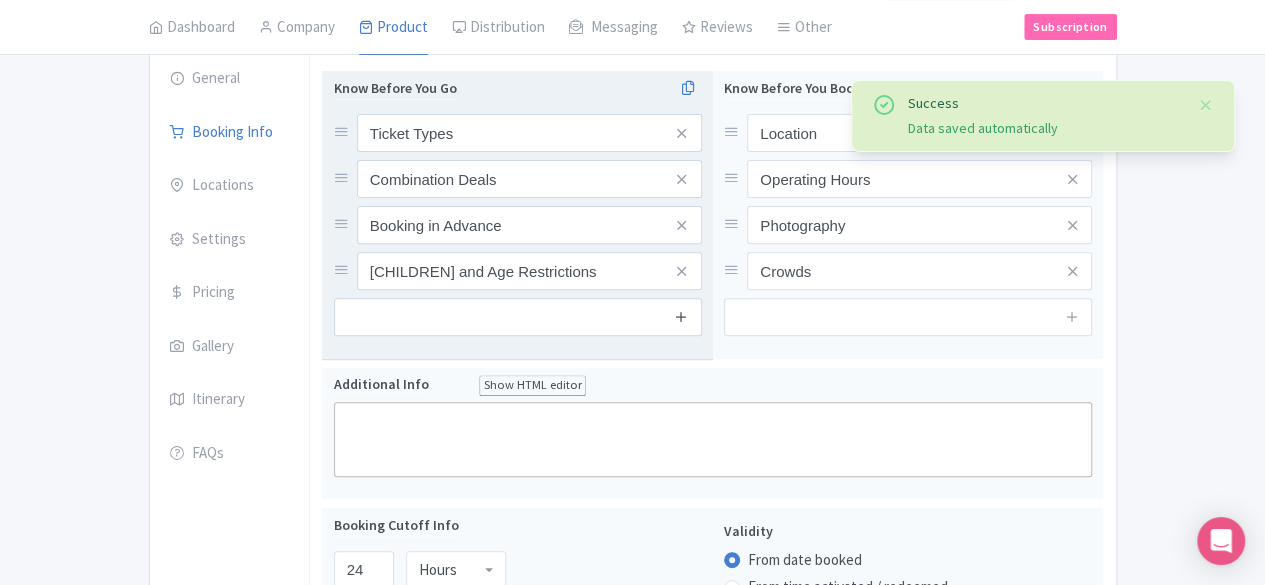 click at bounding box center [681, 316] 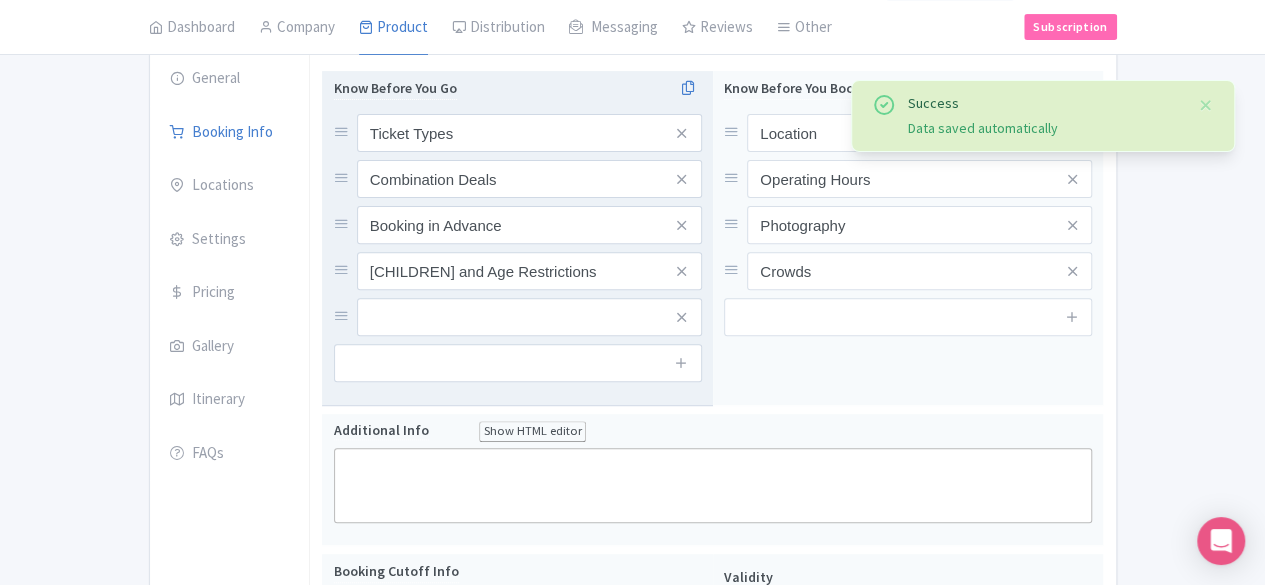 click at bounding box center (682, 363) 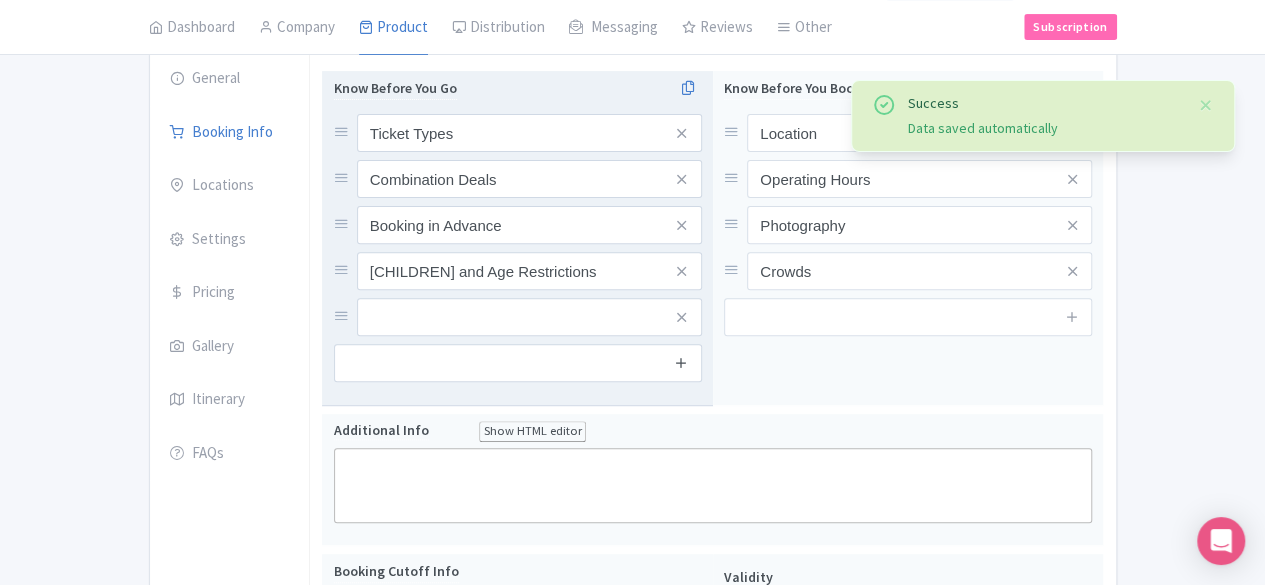 click at bounding box center [681, 362] 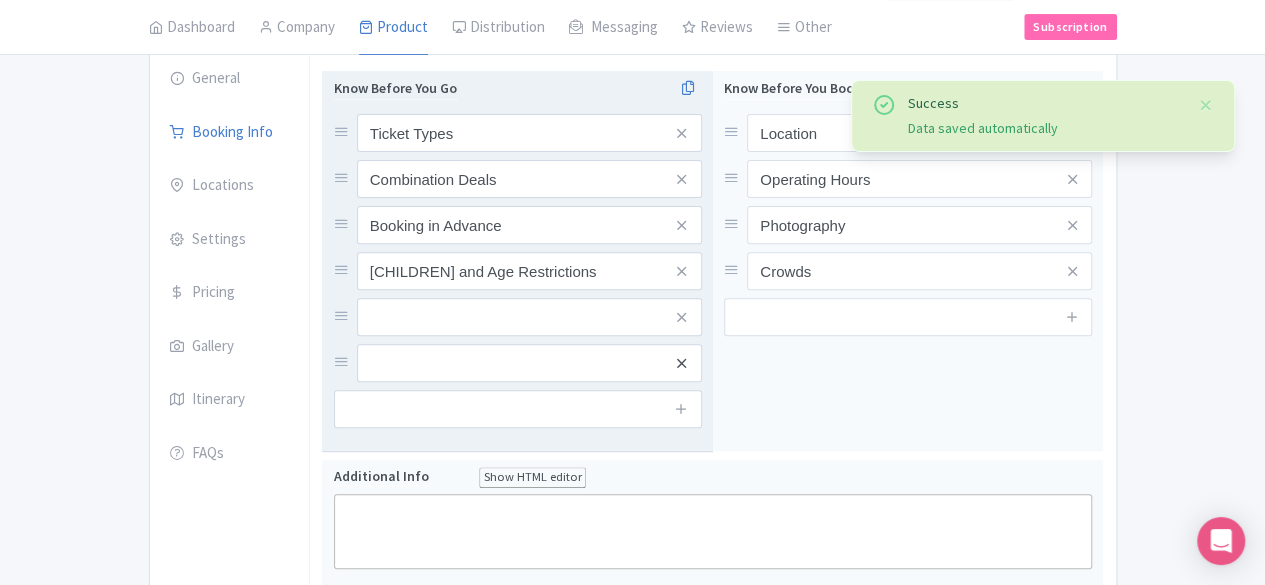 click at bounding box center (681, 363) 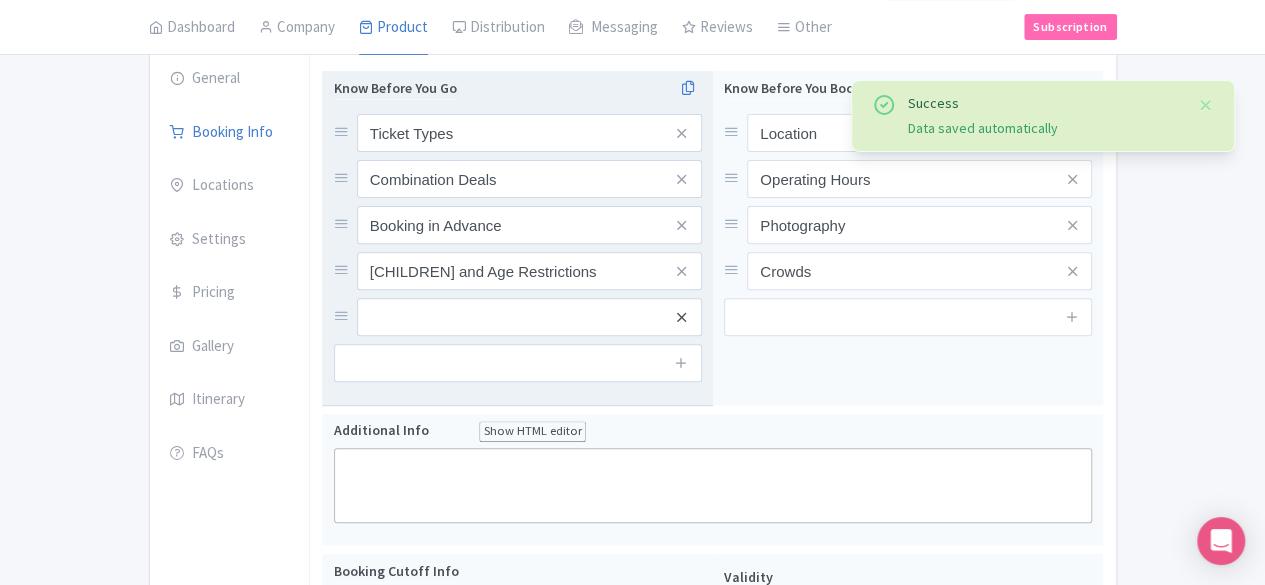 click at bounding box center (681, 317) 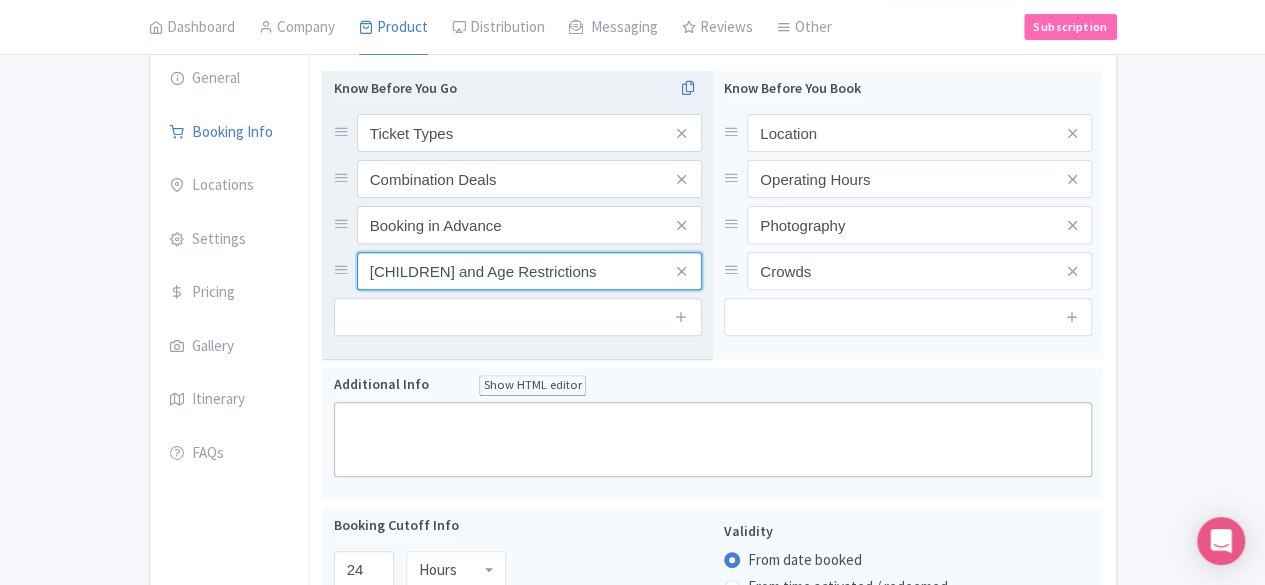 click on "Children and Age Restrictions" at bounding box center (529, 133) 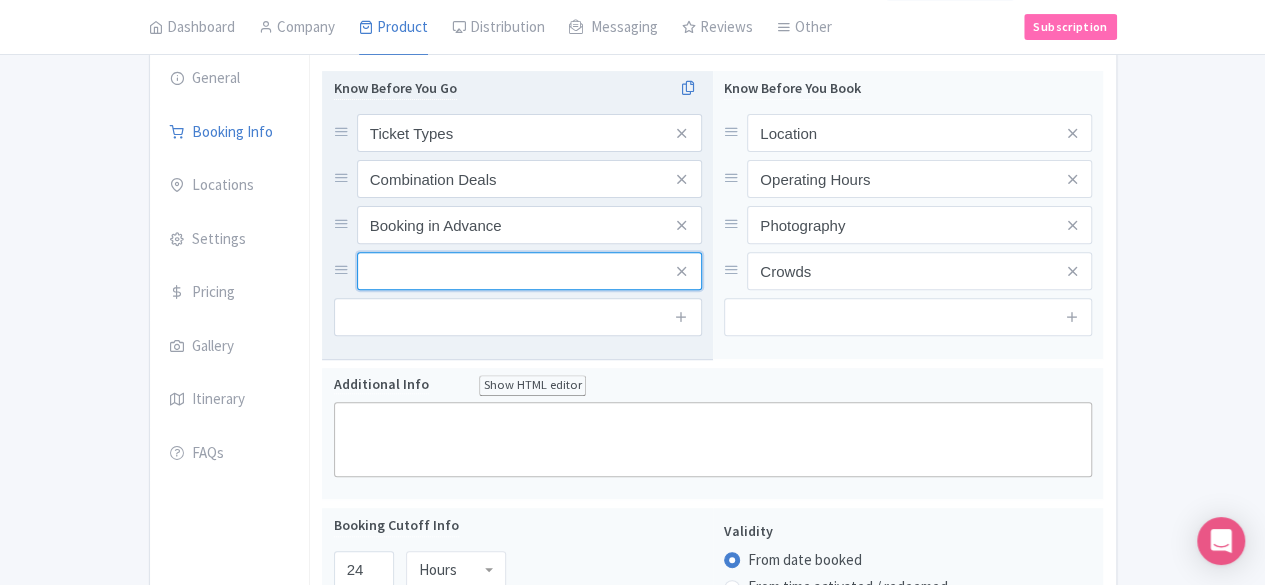 type 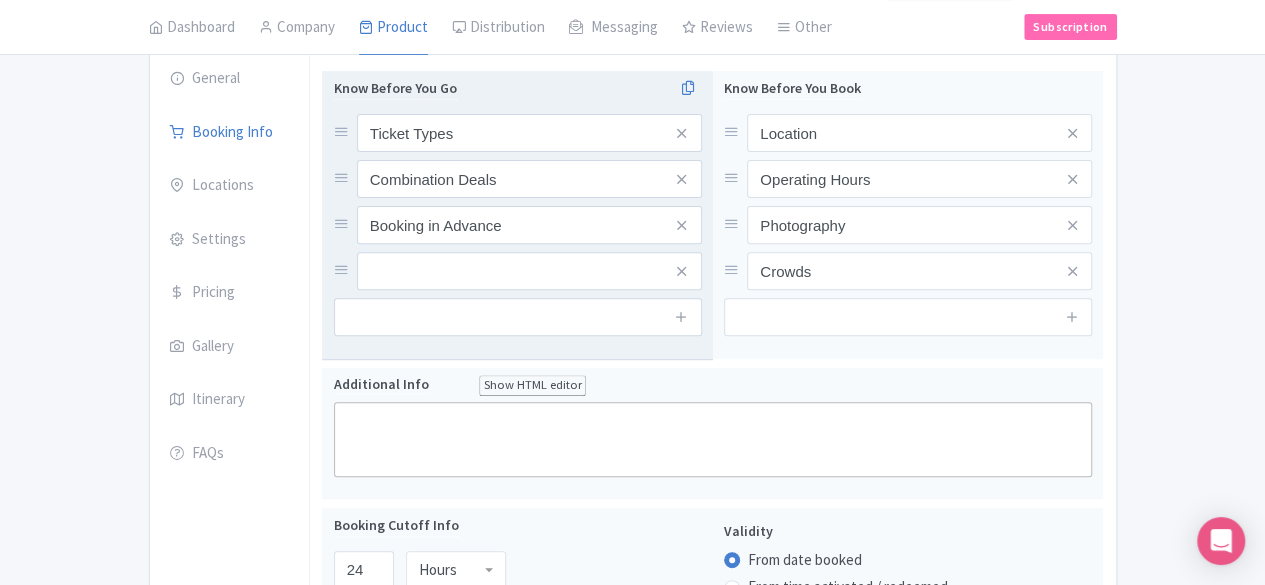 click at bounding box center [682, 271] 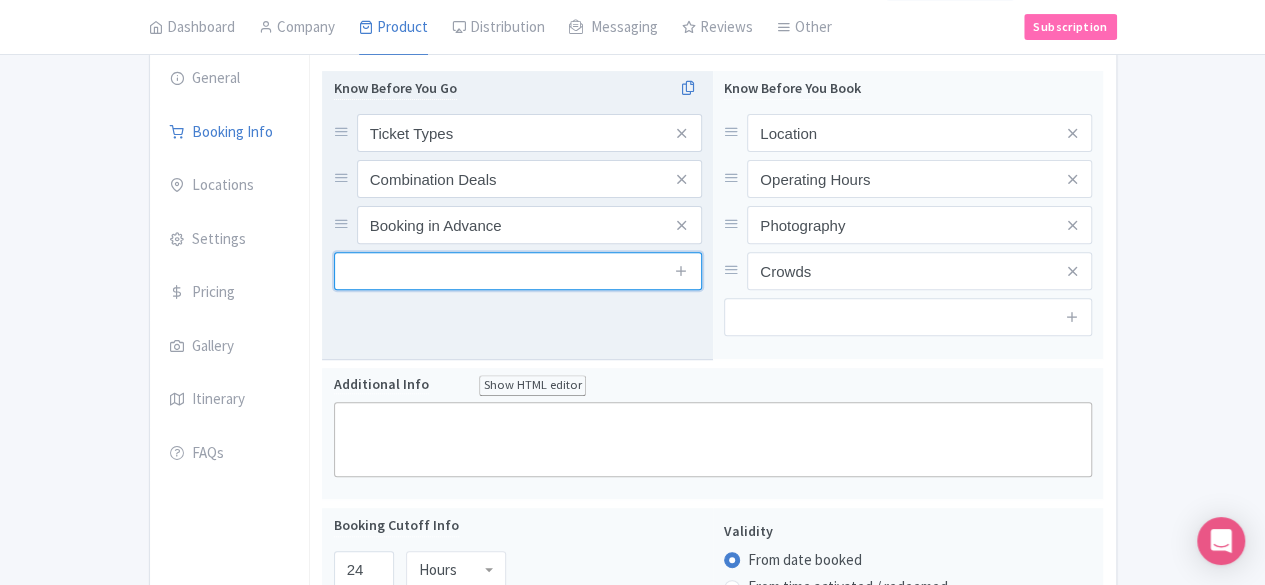 click at bounding box center [518, 271] 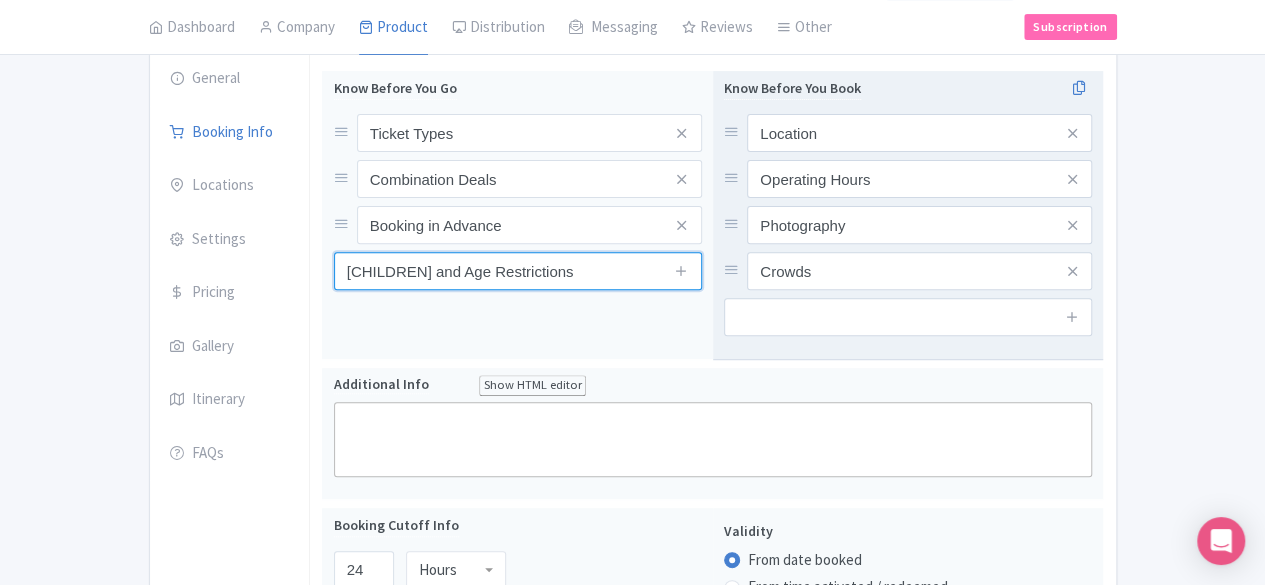 type on "Children and Age Restrictions" 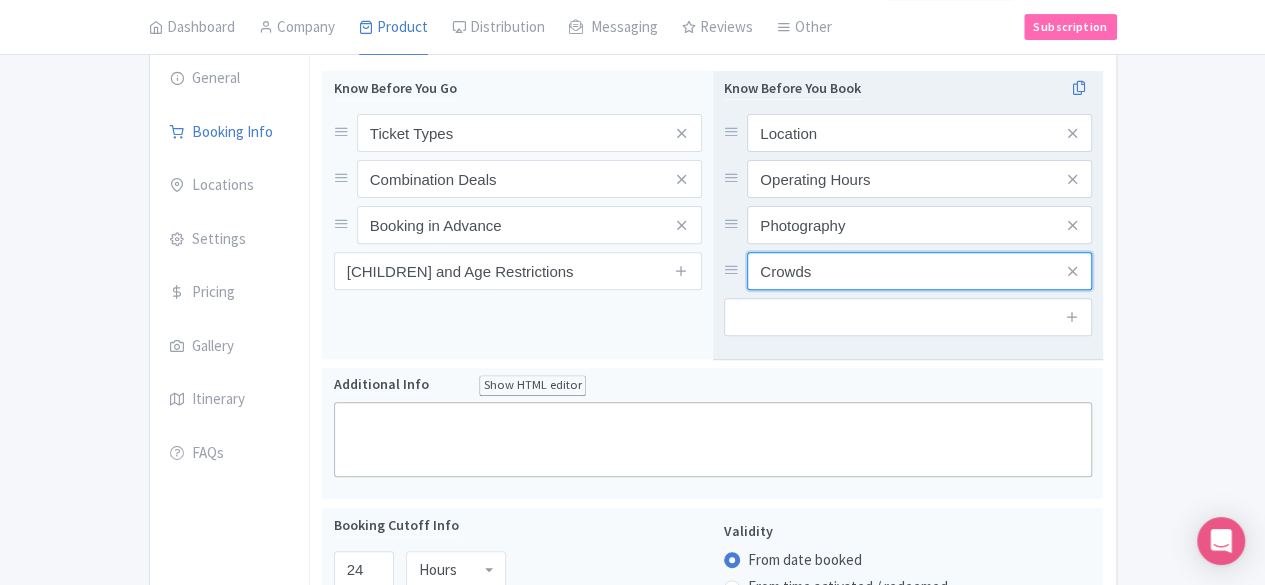 click on "Crowds" at bounding box center (919, 133) 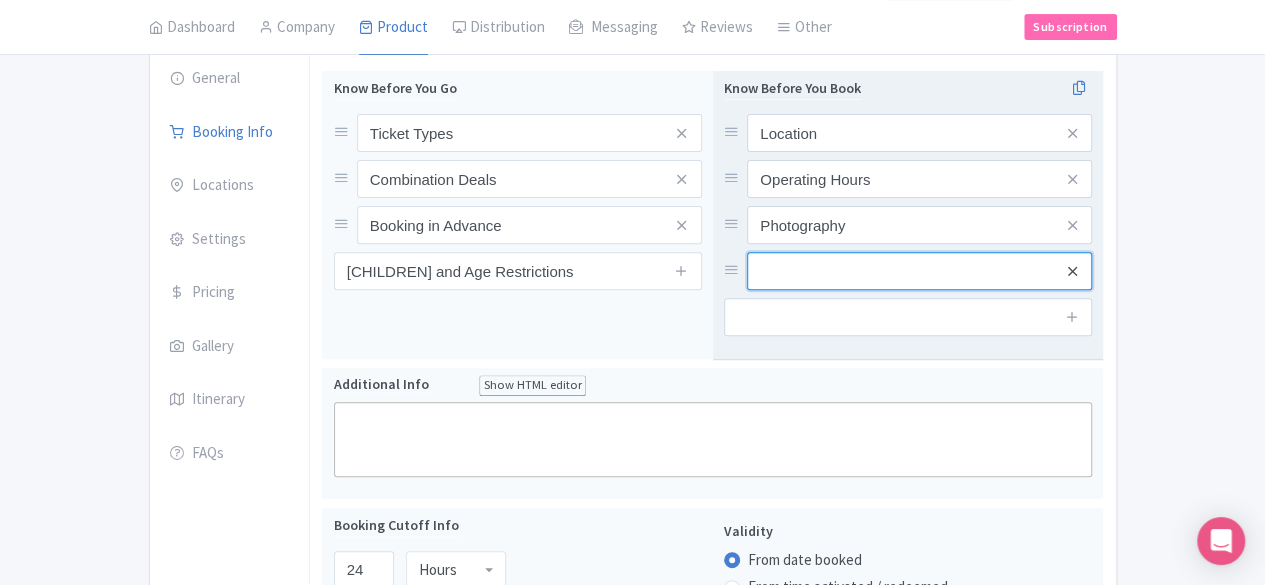 type 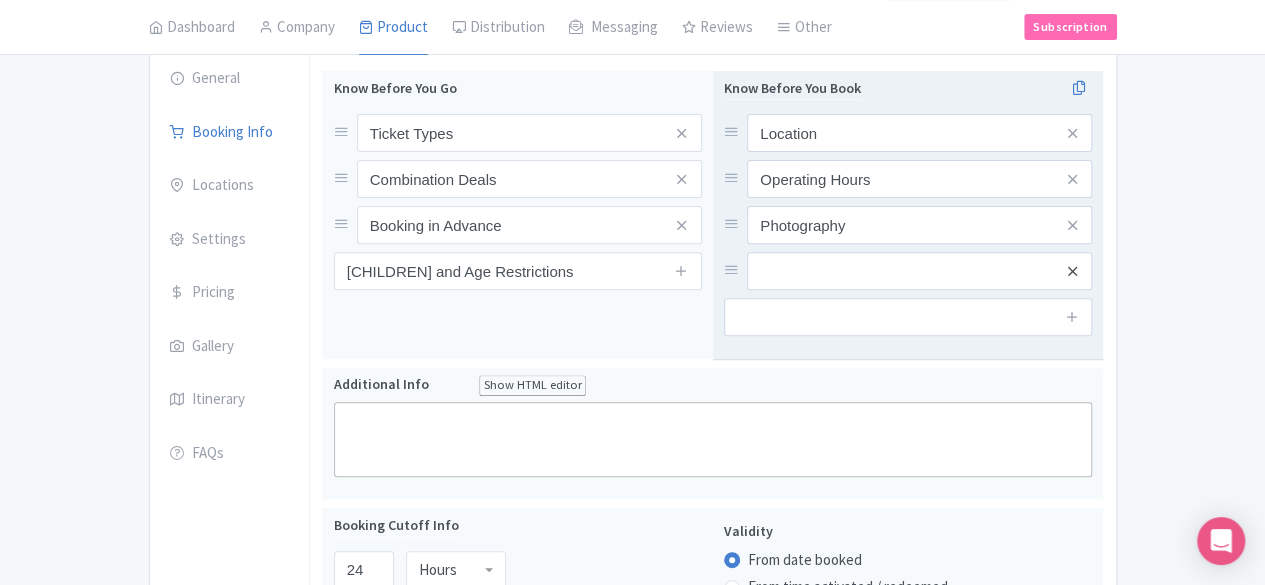 click at bounding box center [1072, 271] 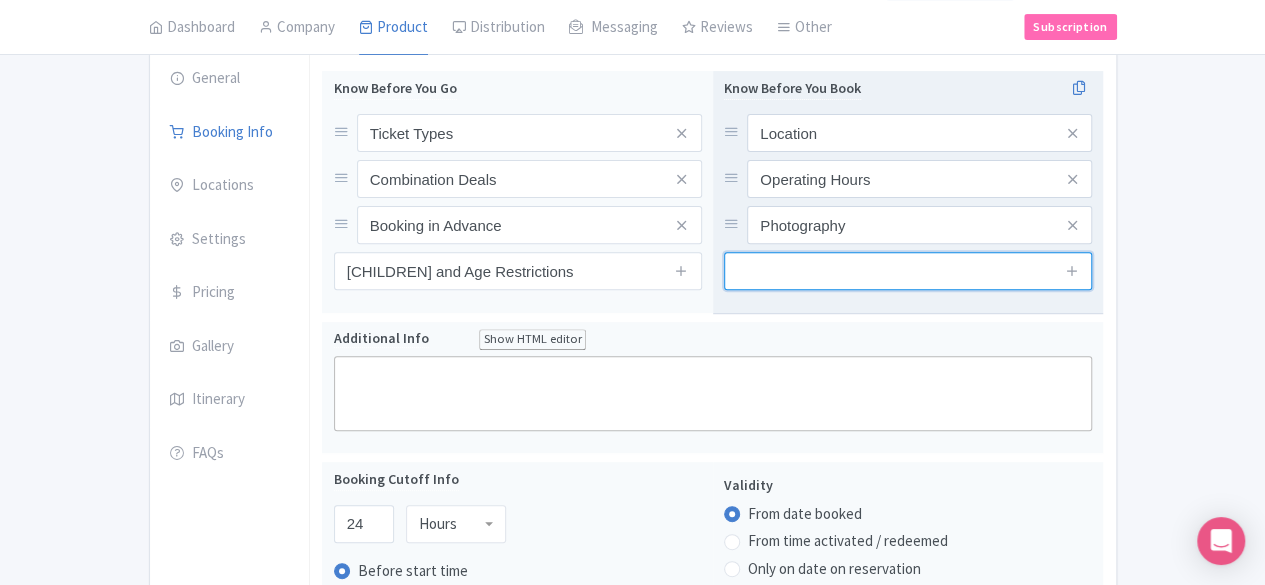 click at bounding box center [908, 271] 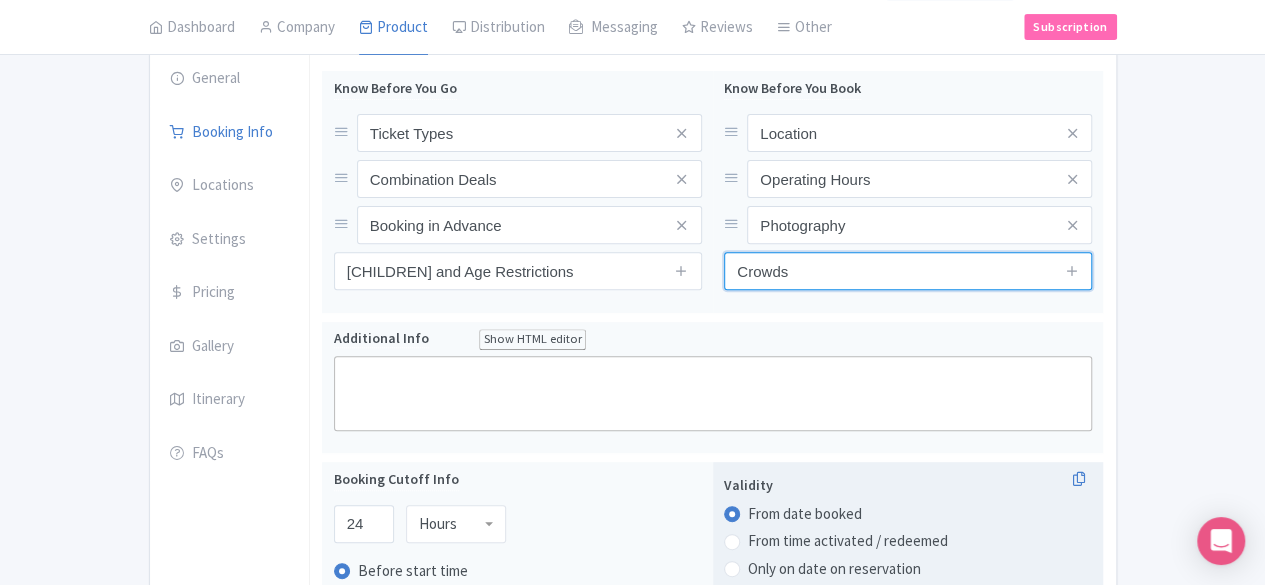 type on "Crowds" 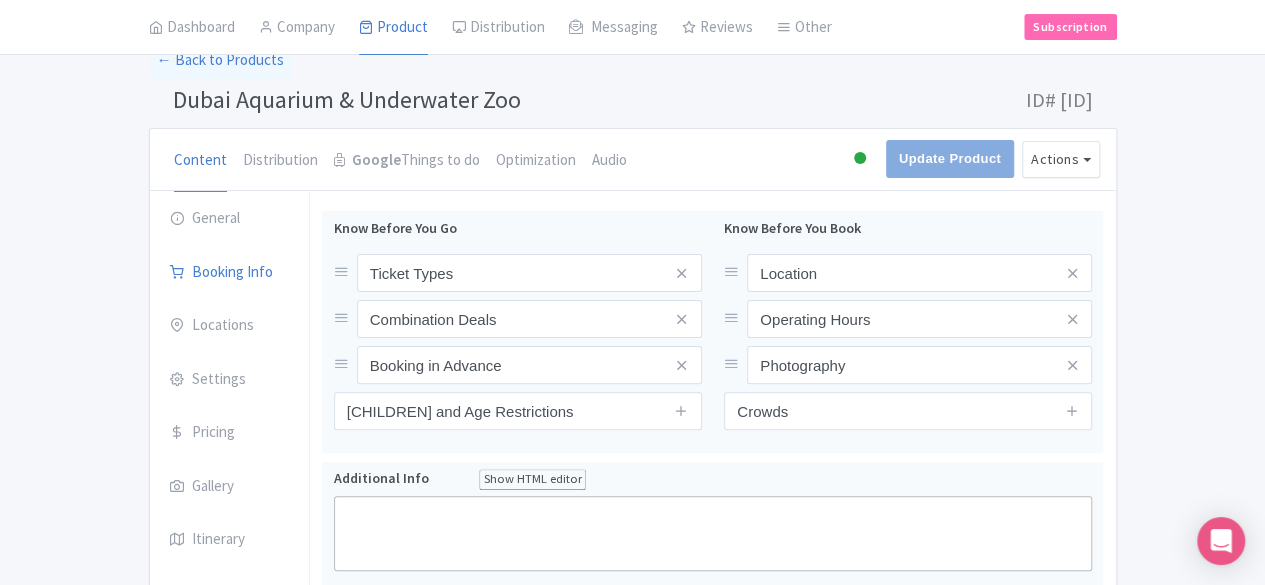 scroll, scrollTop: 97, scrollLeft: 0, axis: vertical 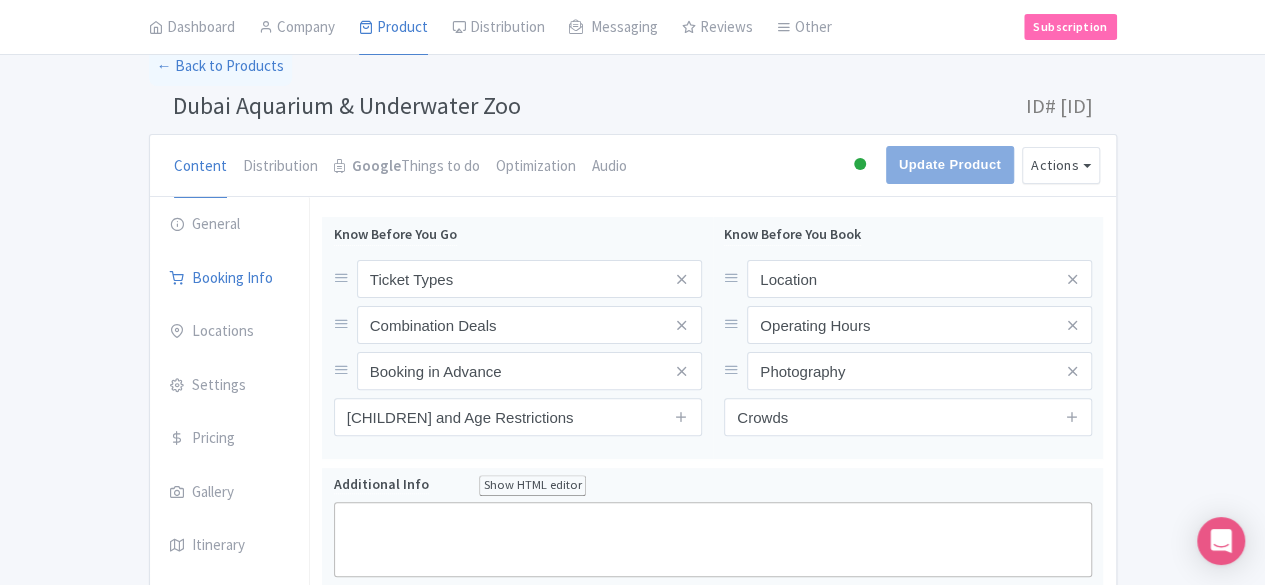 click on "Content
Distribution
Google  Things to do
Optimization
Audio" at bounding box center [438, 166] 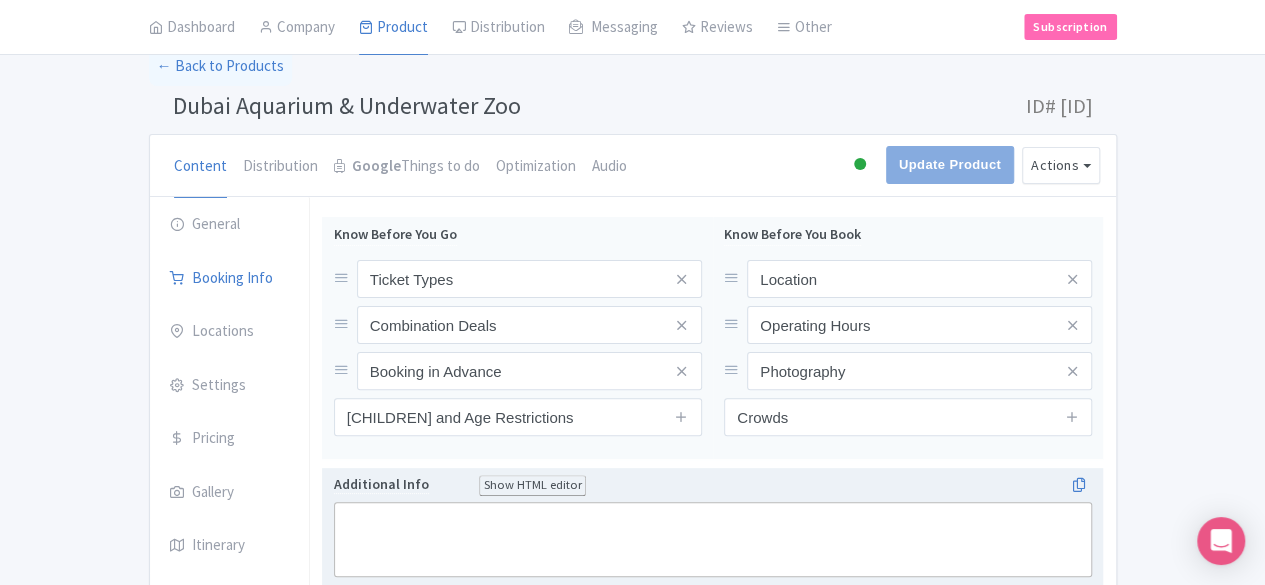 click 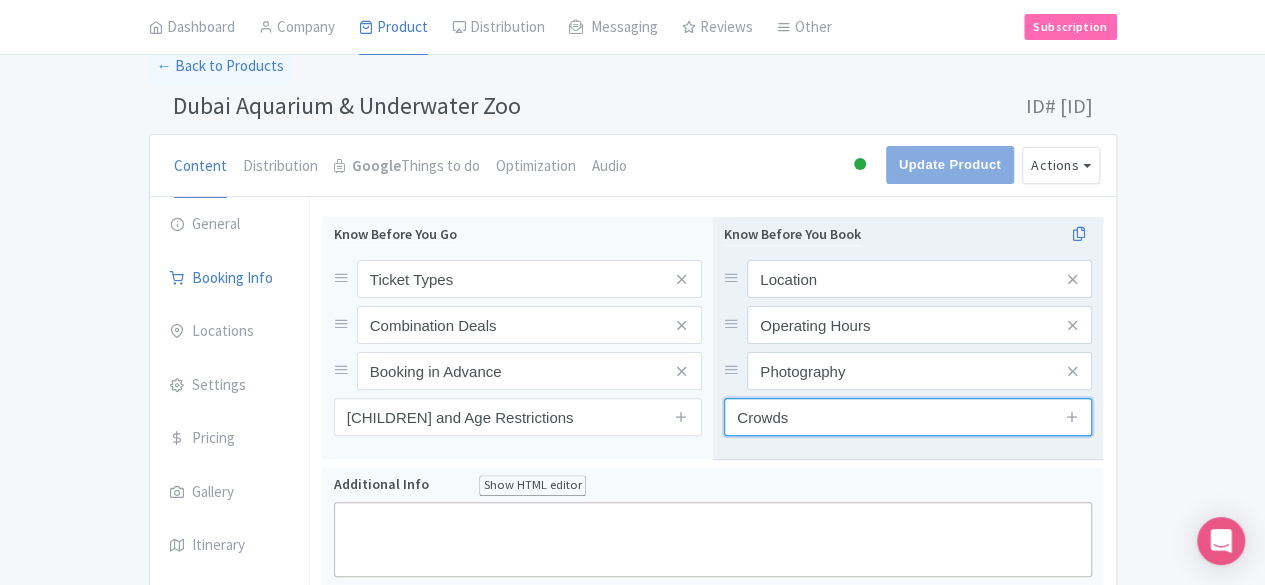 click on "Crowds" at bounding box center [908, 417] 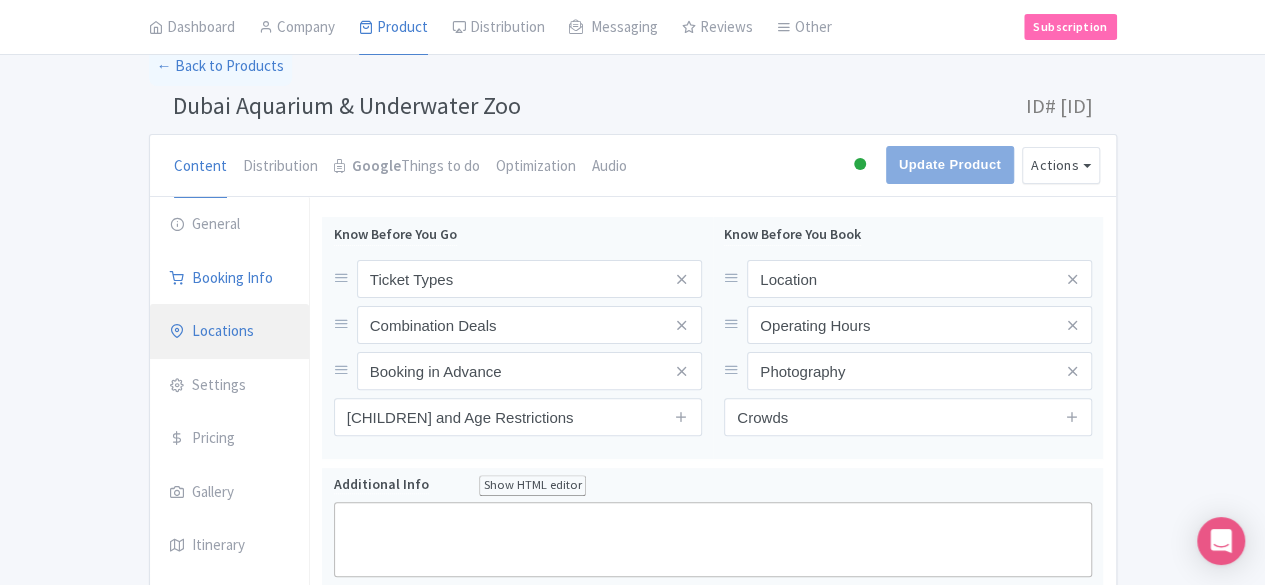 click on "Locations" at bounding box center (230, 332) 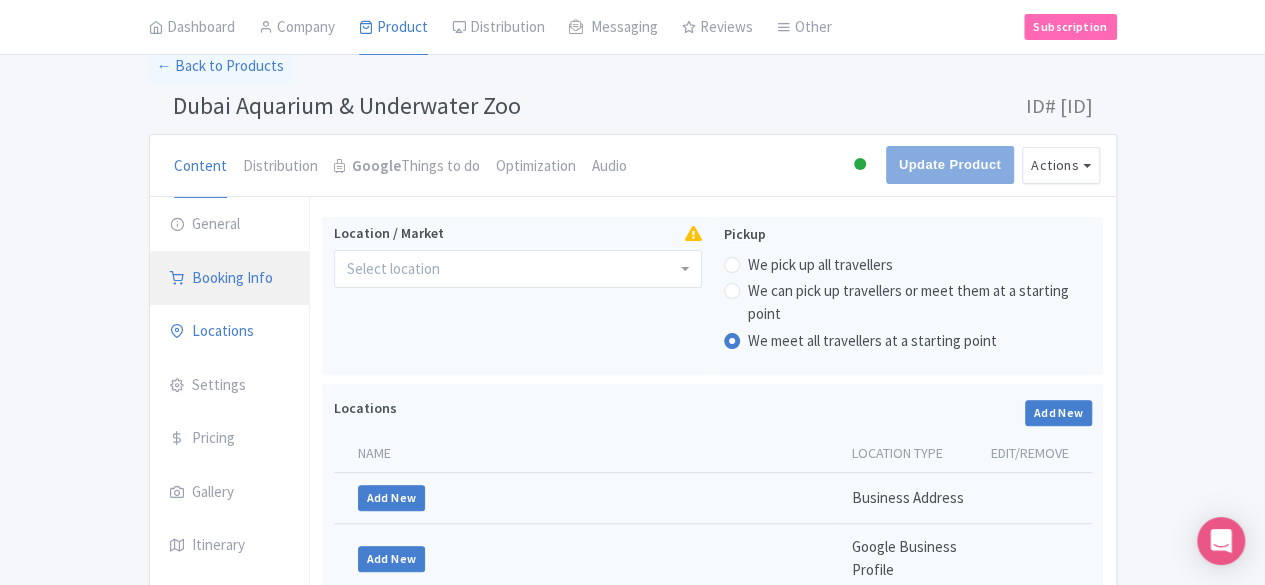 click on "Booking Info" at bounding box center (230, 279) 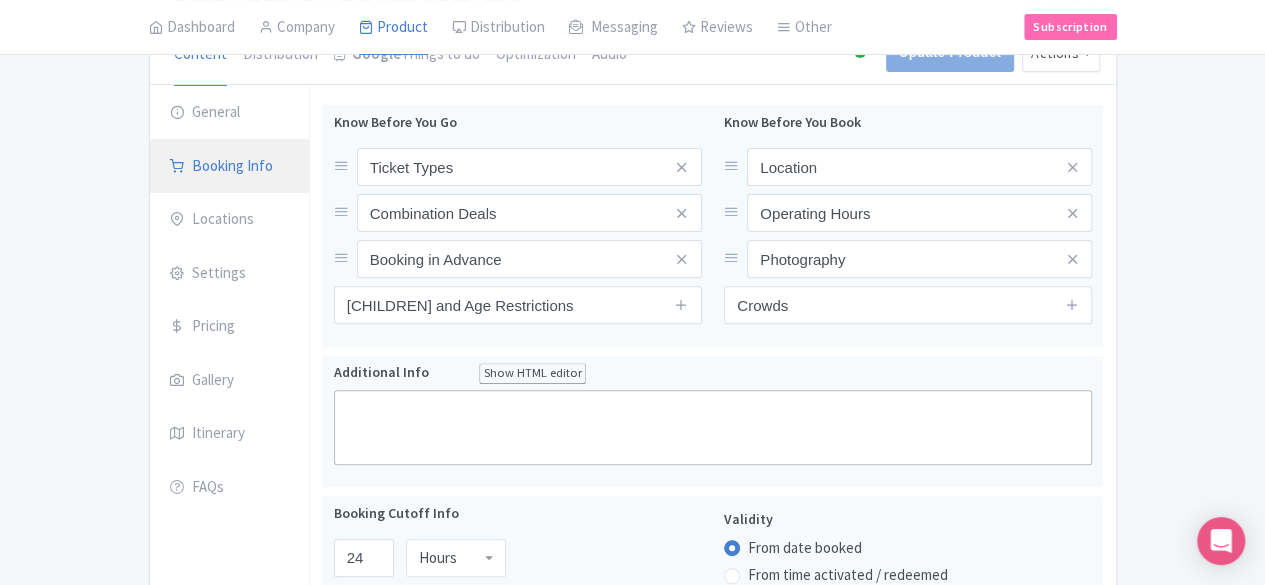 scroll, scrollTop: 397, scrollLeft: 0, axis: vertical 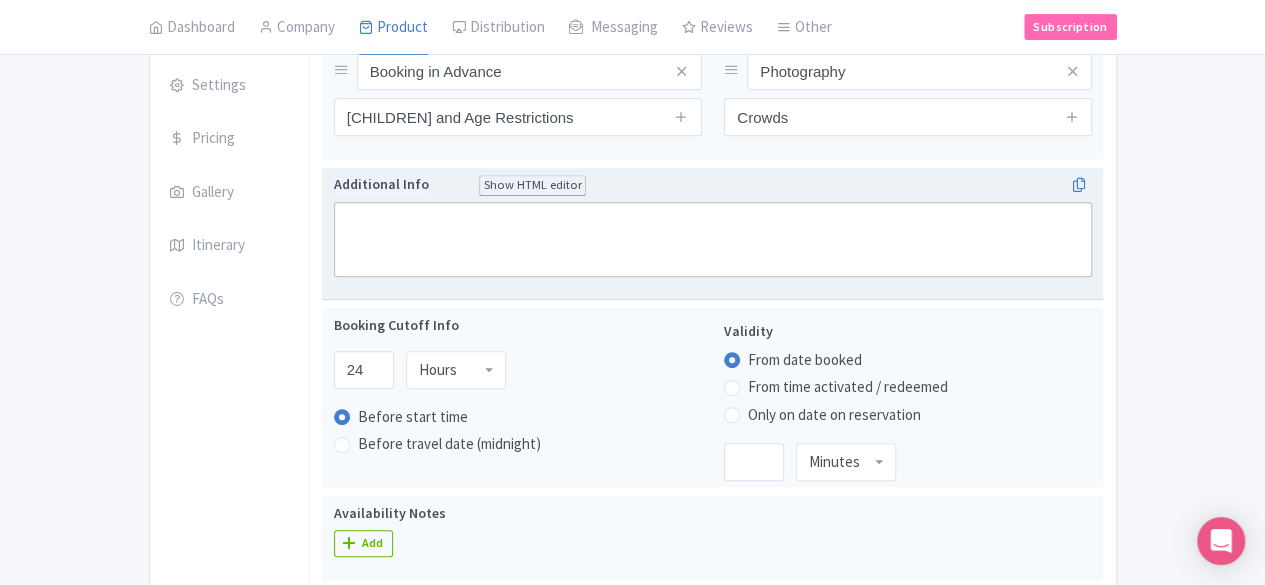 click 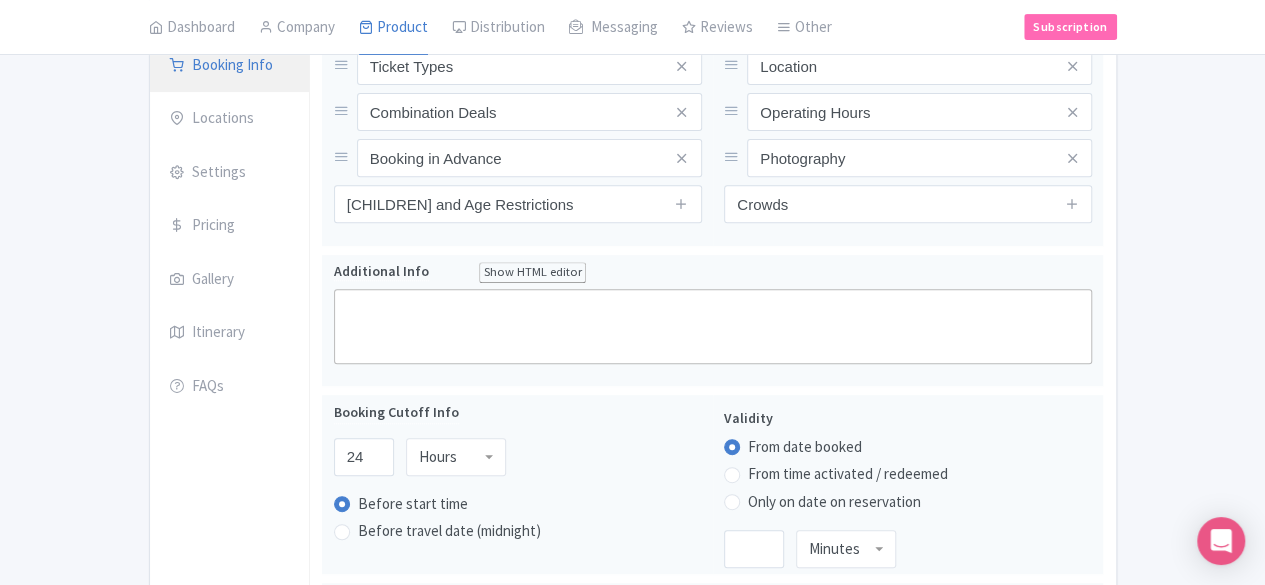 scroll, scrollTop: 197, scrollLeft: 0, axis: vertical 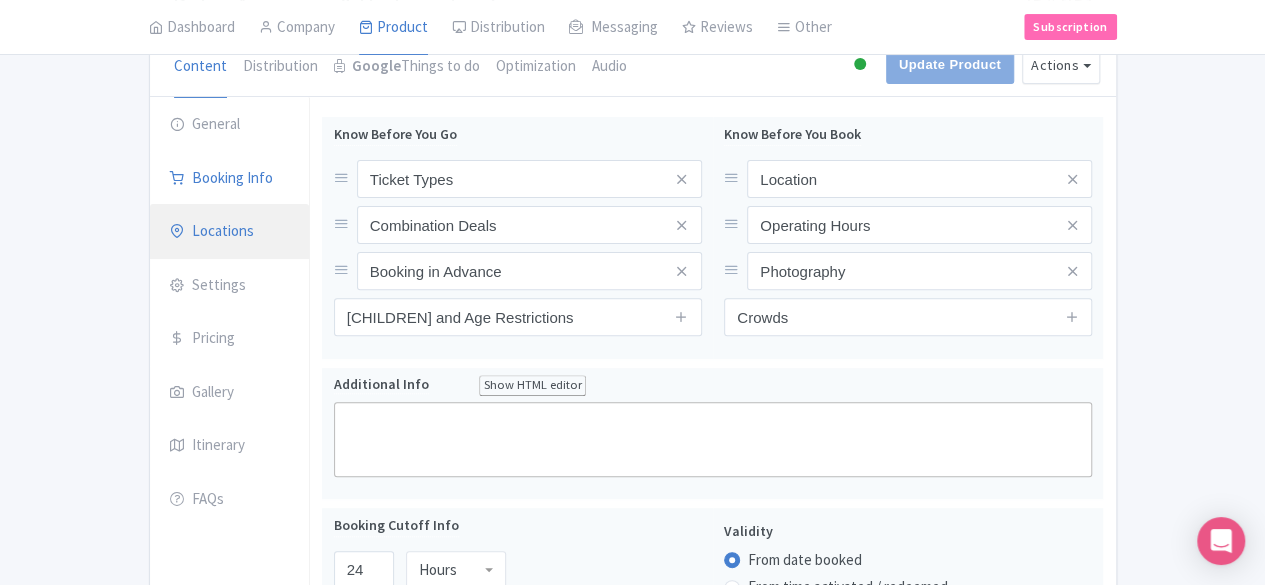 click on "Locations" at bounding box center (230, 232) 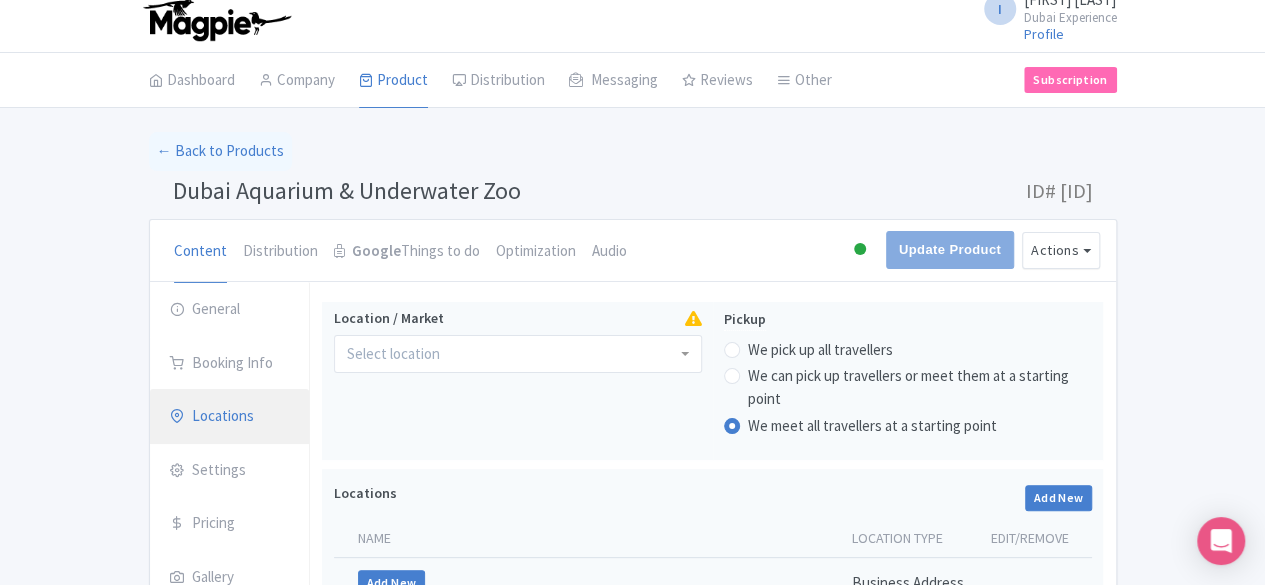 scroll, scrollTop: 0, scrollLeft: 0, axis: both 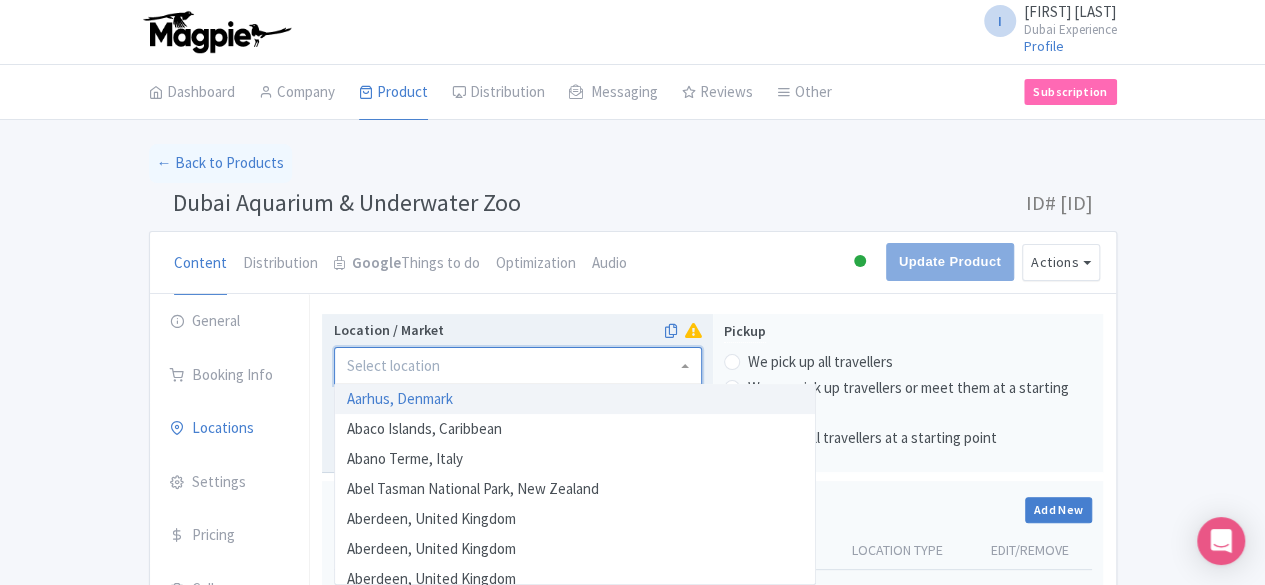 click at bounding box center [518, 366] 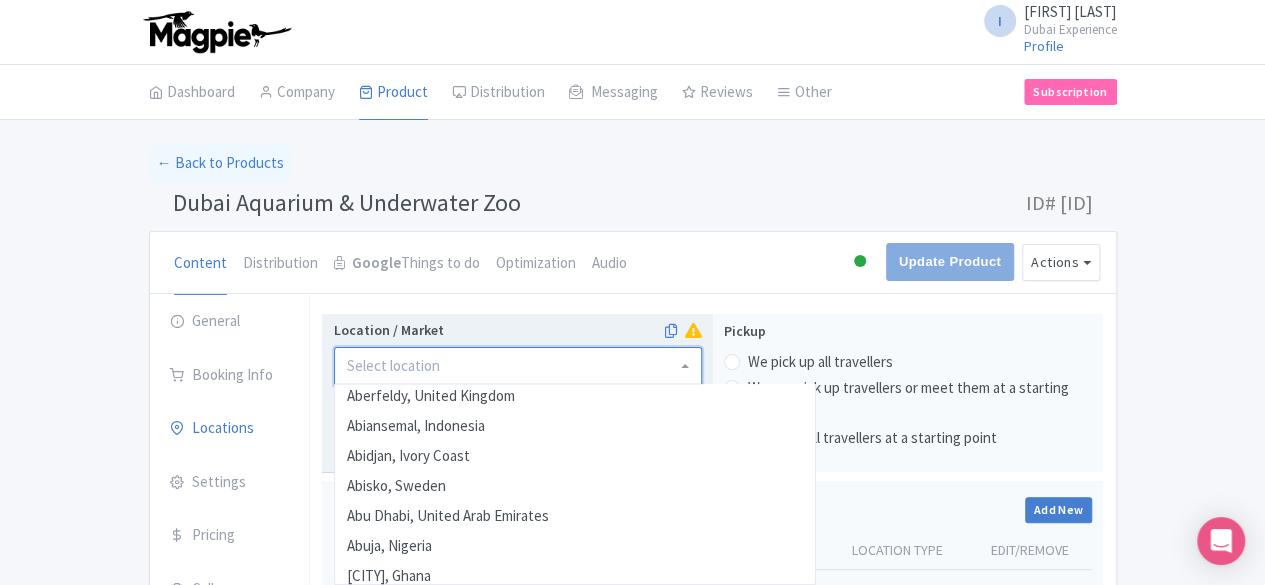 scroll, scrollTop: 300, scrollLeft: 0, axis: vertical 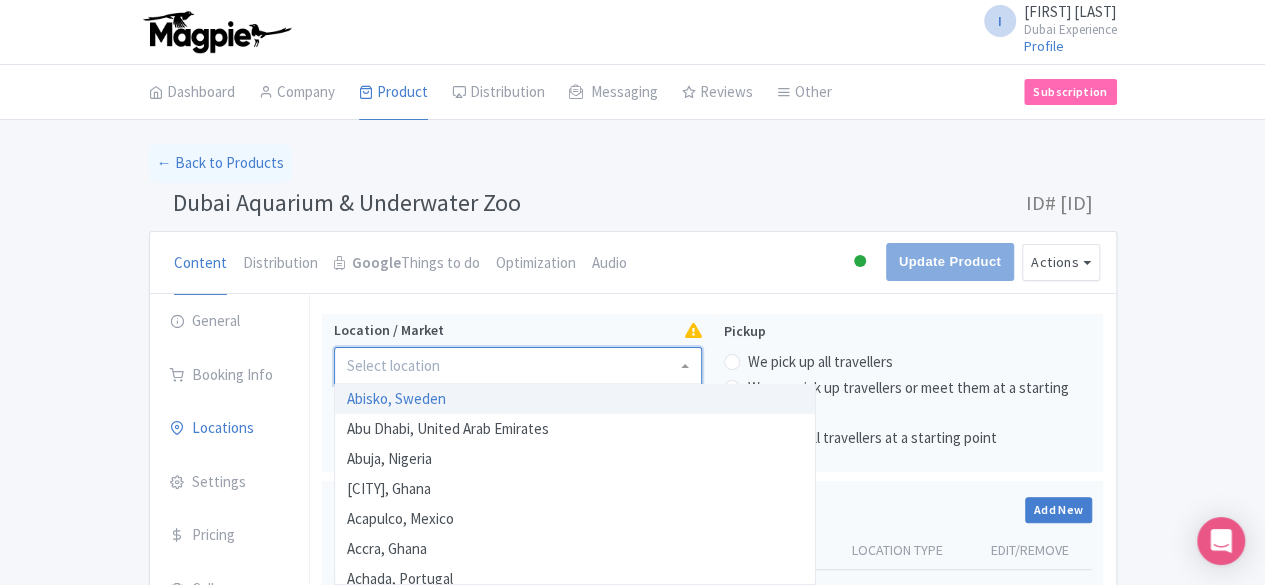 click on "Content
Distribution
Google  Things to do
Optimization
Audio" at bounding box center (438, 263) 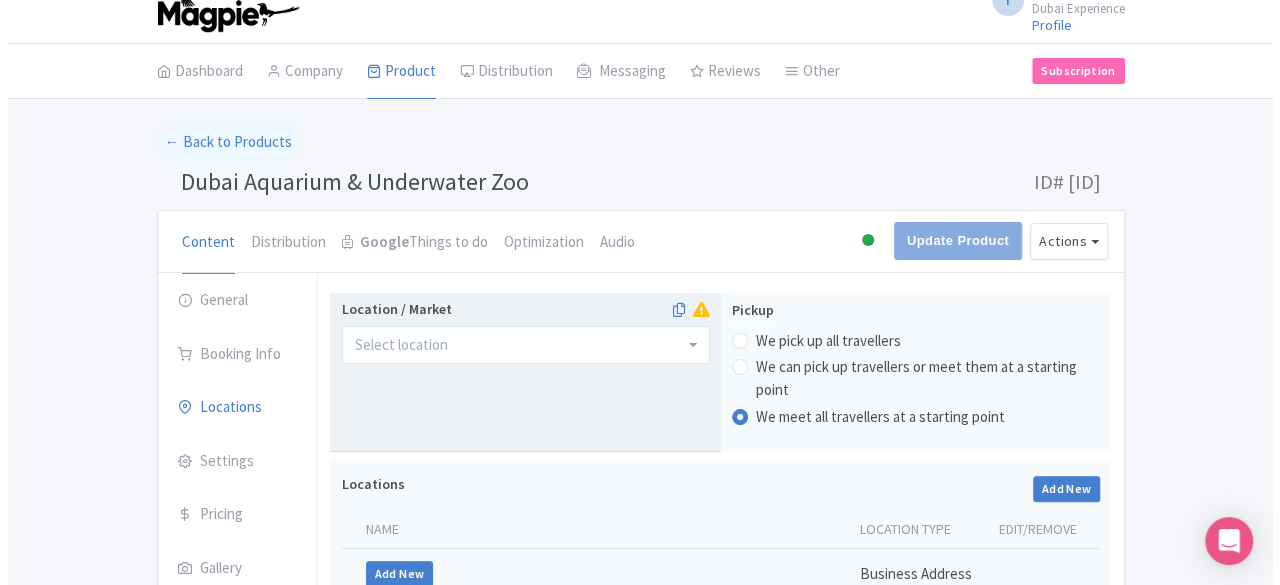scroll, scrollTop: 300, scrollLeft: 0, axis: vertical 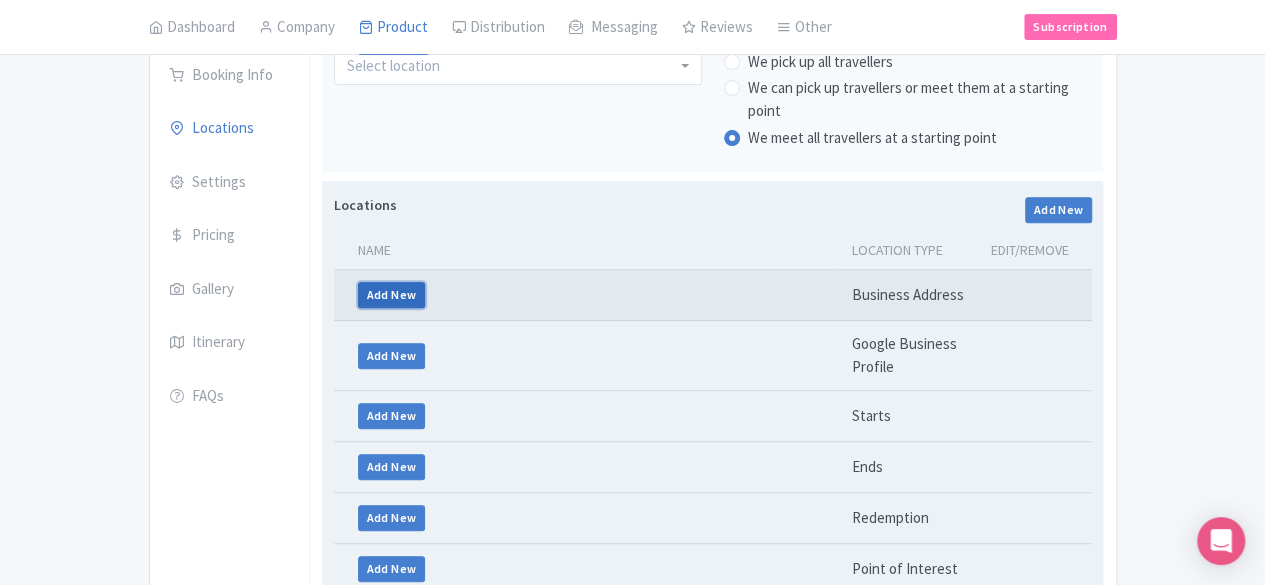 click on "Add New" at bounding box center (392, 295) 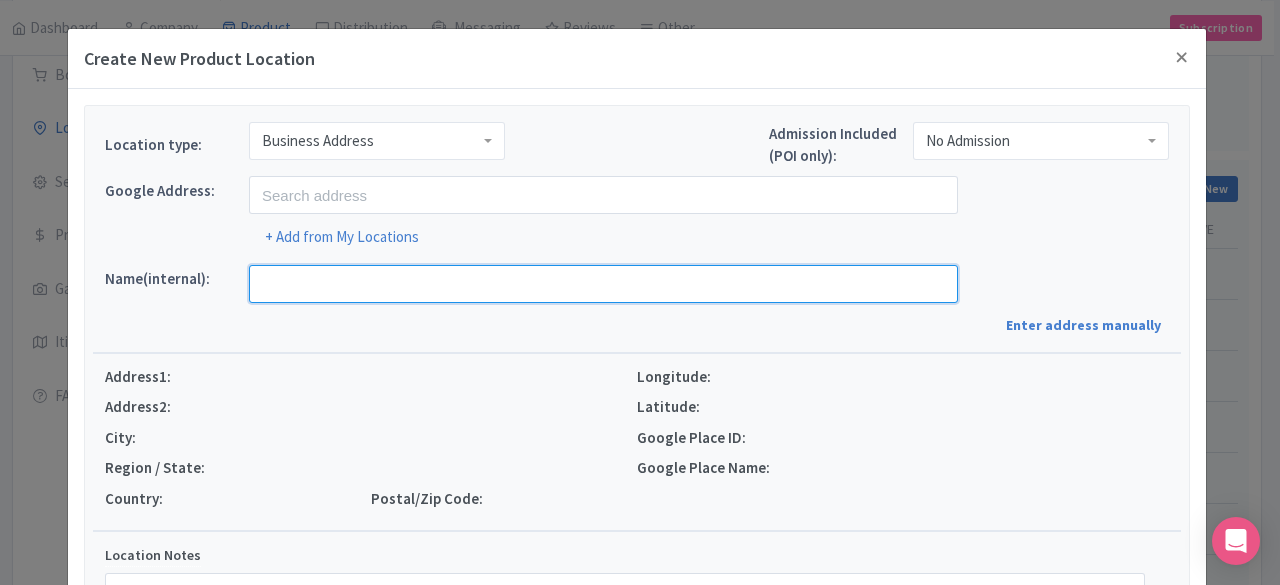 click at bounding box center [603, 284] 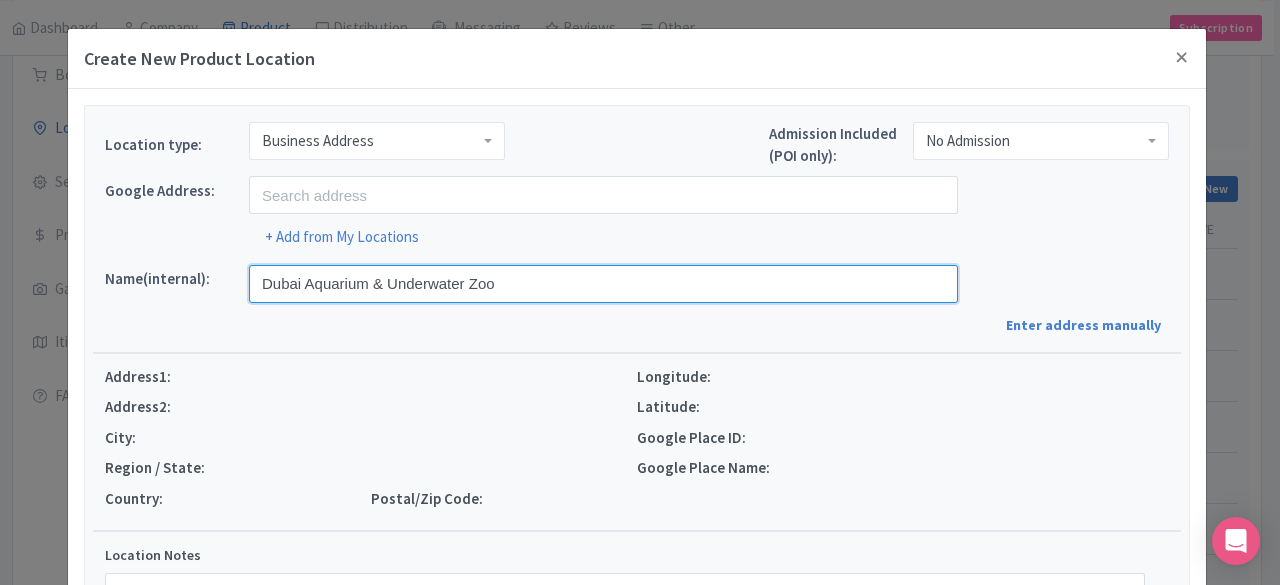 click on "Dubai Aquarium & Underwater Zoo" at bounding box center [603, 284] 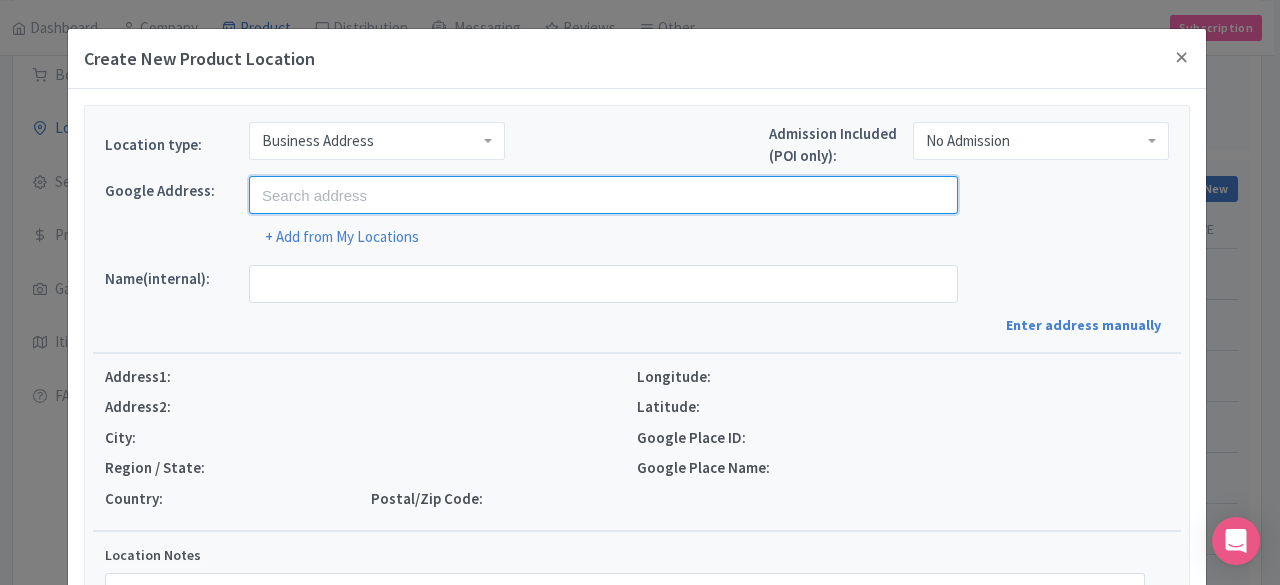 click at bounding box center [603, 195] 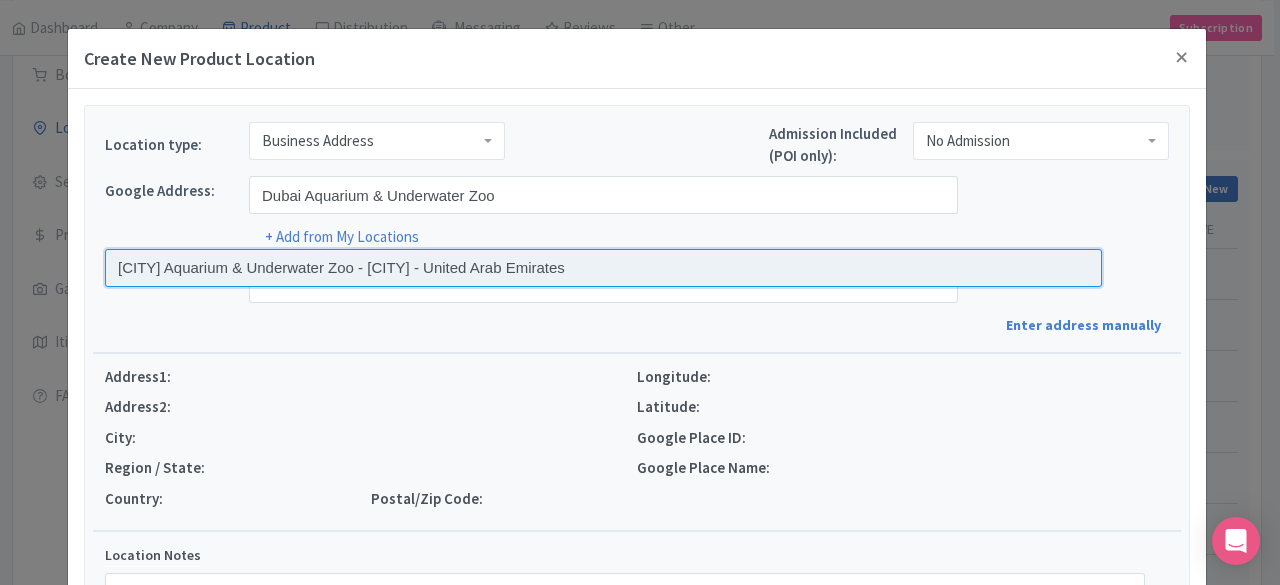 click at bounding box center [603, 268] 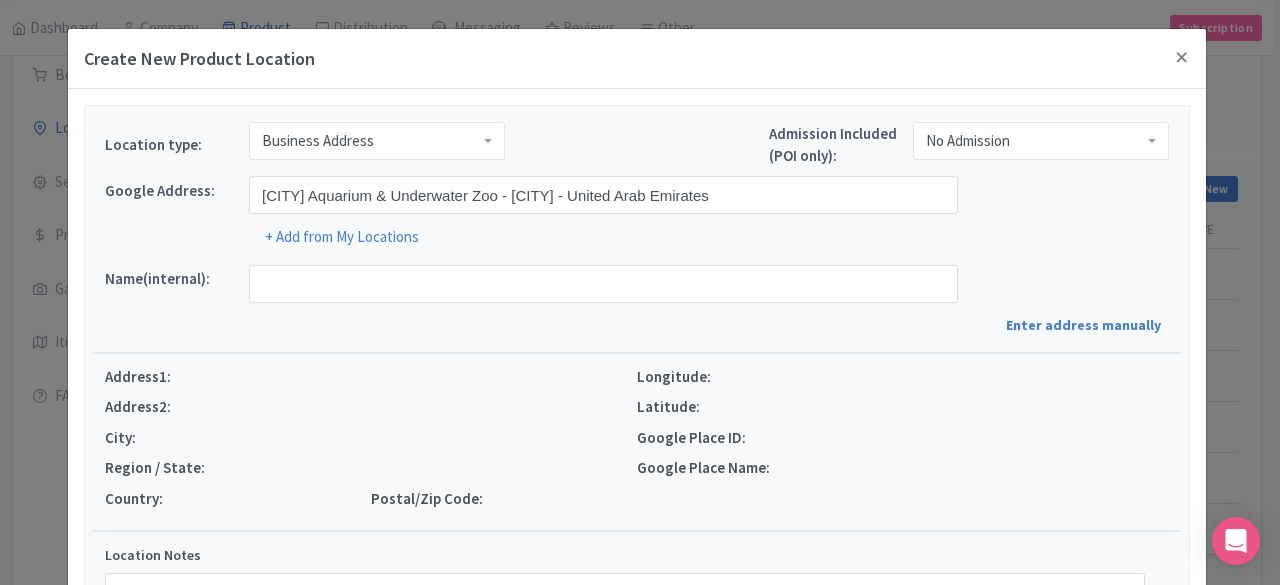 type on "Dubai Aquarium & Underwater Zoo, Dubai - Downtown Dubai - Dubai - United Arab Emirates" 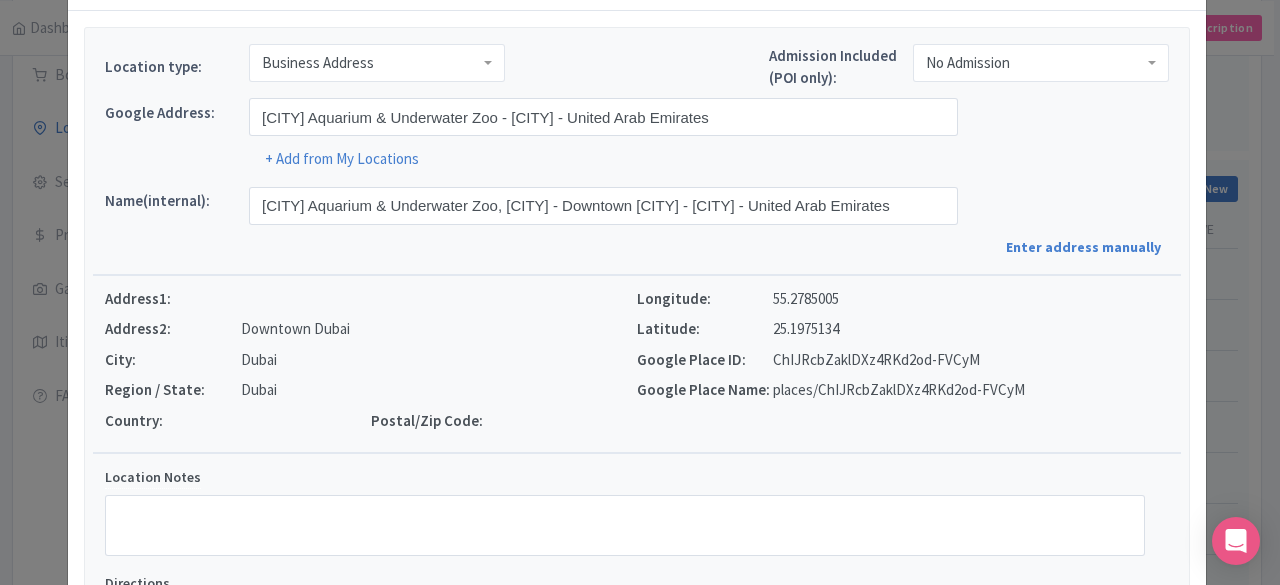 scroll, scrollTop: 296, scrollLeft: 0, axis: vertical 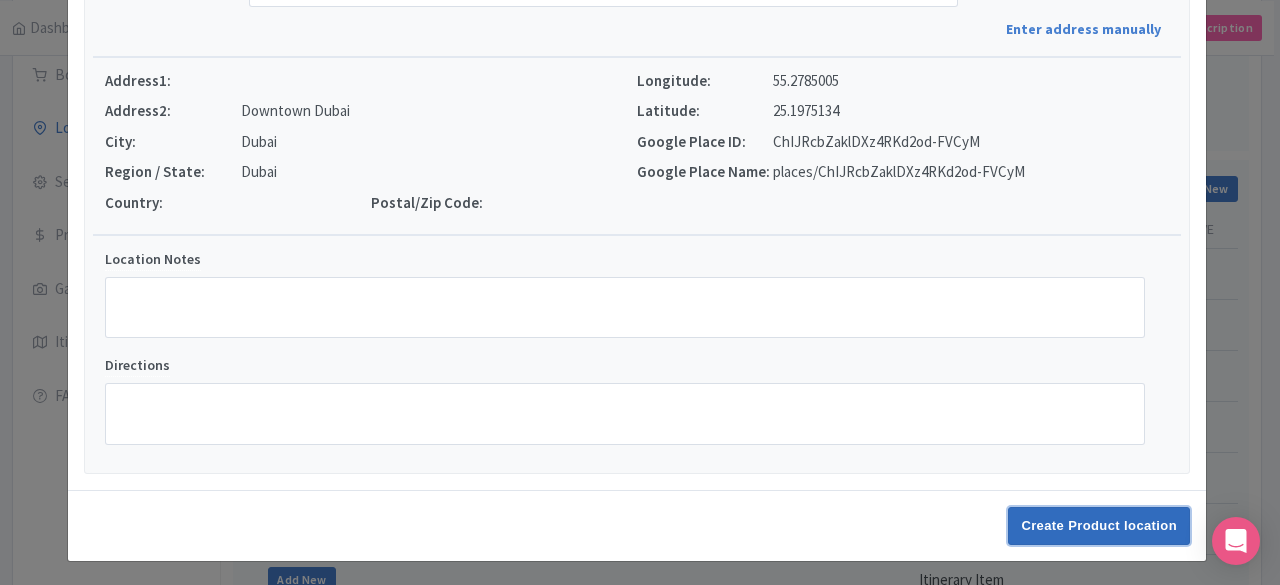 click on "Create Product location" at bounding box center [1099, 526] 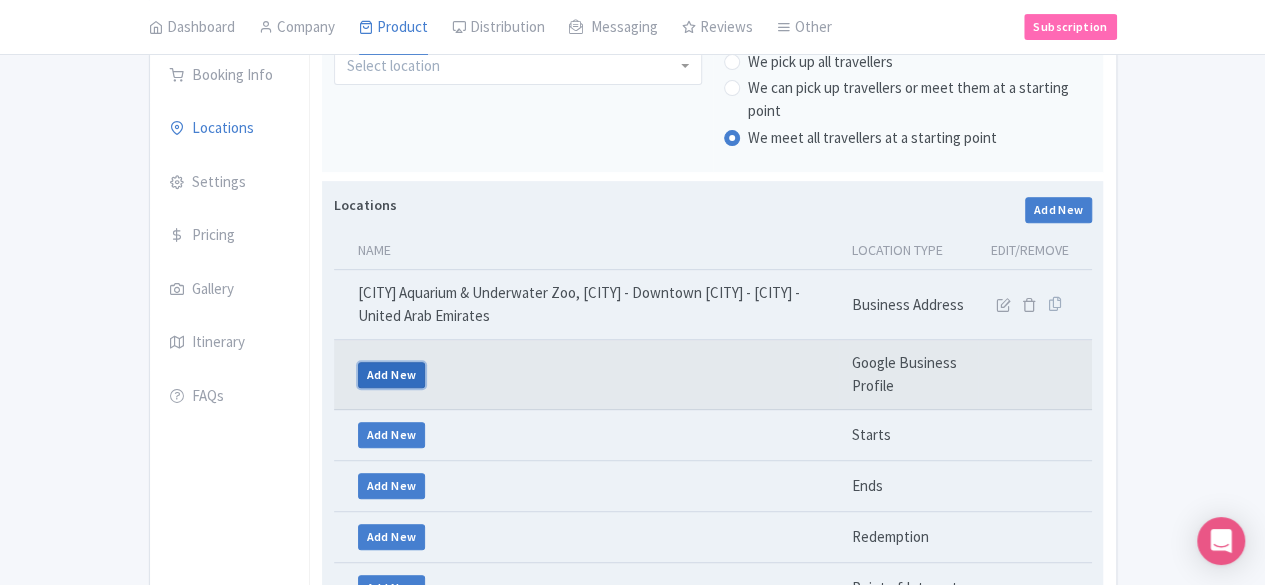 click on "Add New" at bounding box center (392, 375) 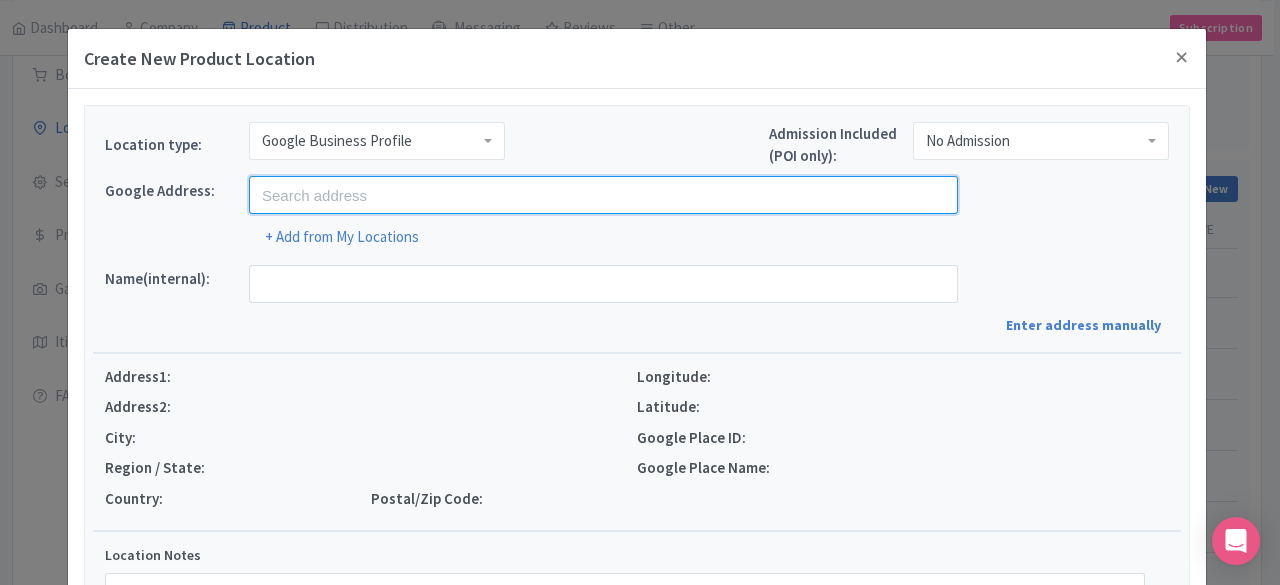 click at bounding box center (603, 195) 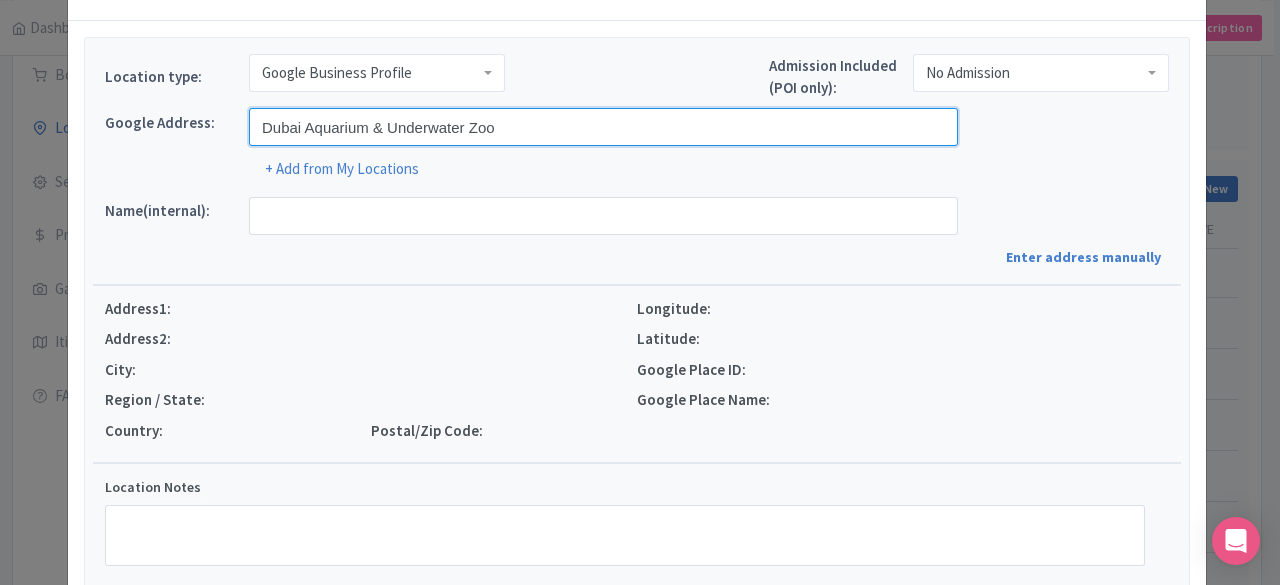 scroll, scrollTop: 100, scrollLeft: 0, axis: vertical 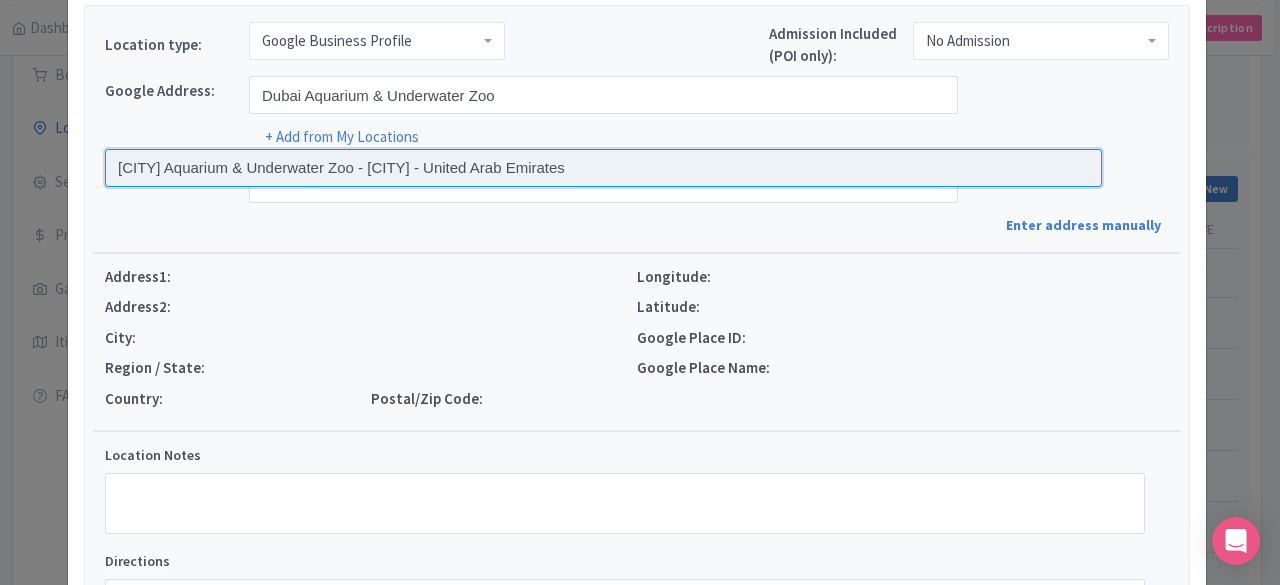 click at bounding box center [603, 168] 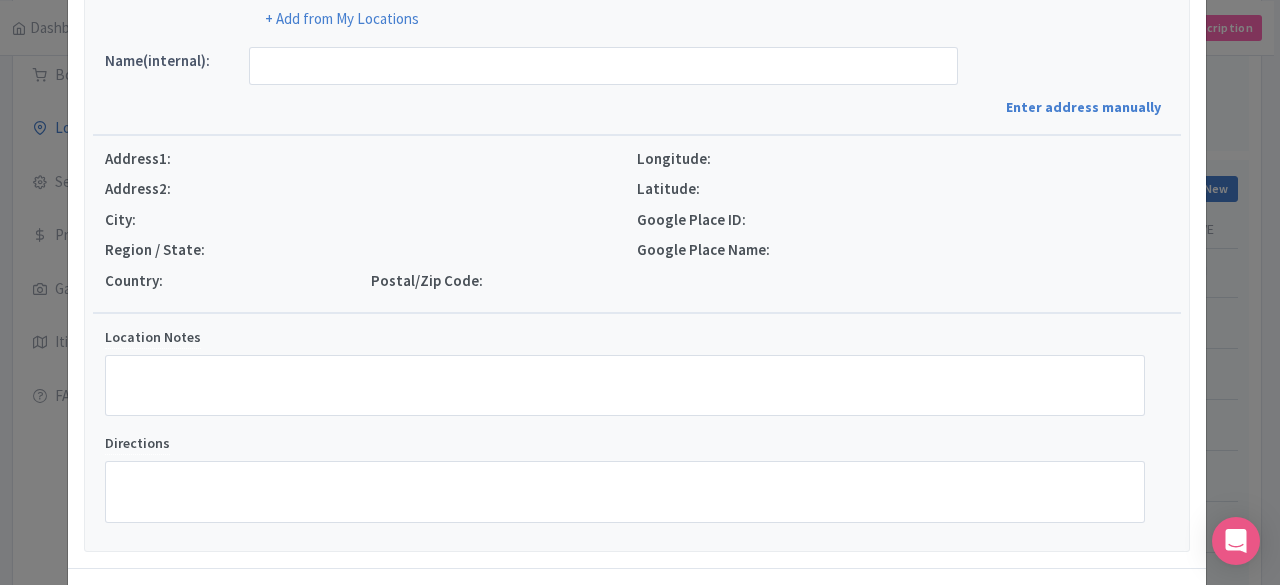 type on "Dubai Aquarium & Underwater Zoo, Dubai - Downtown Dubai - Dubai - United Arab Emirates" 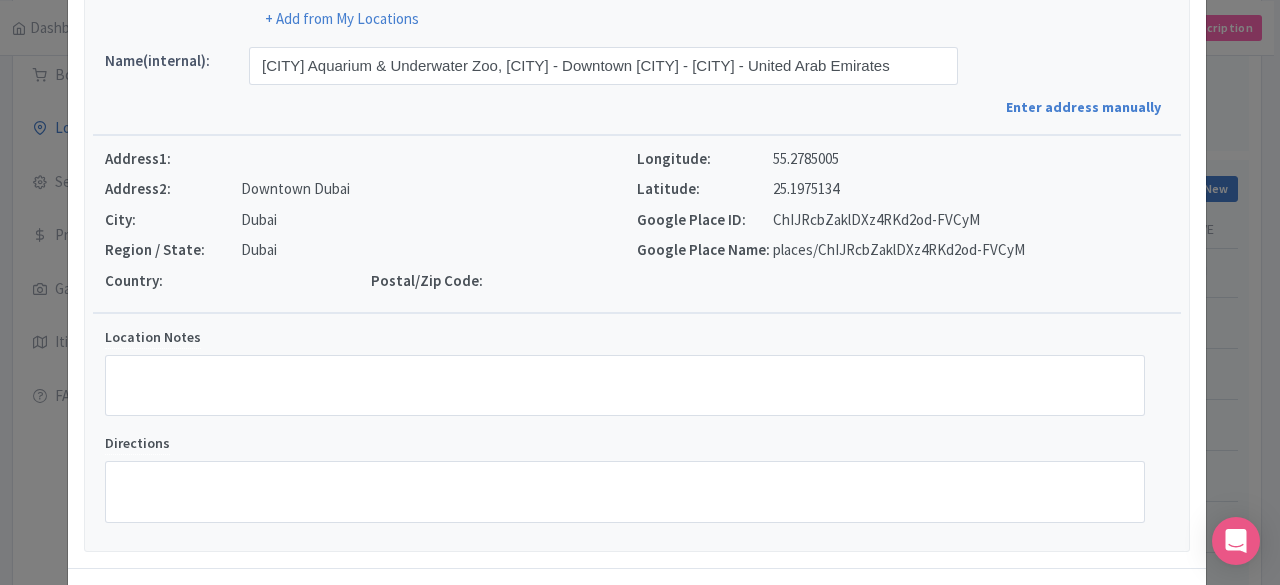 scroll, scrollTop: 296, scrollLeft: 0, axis: vertical 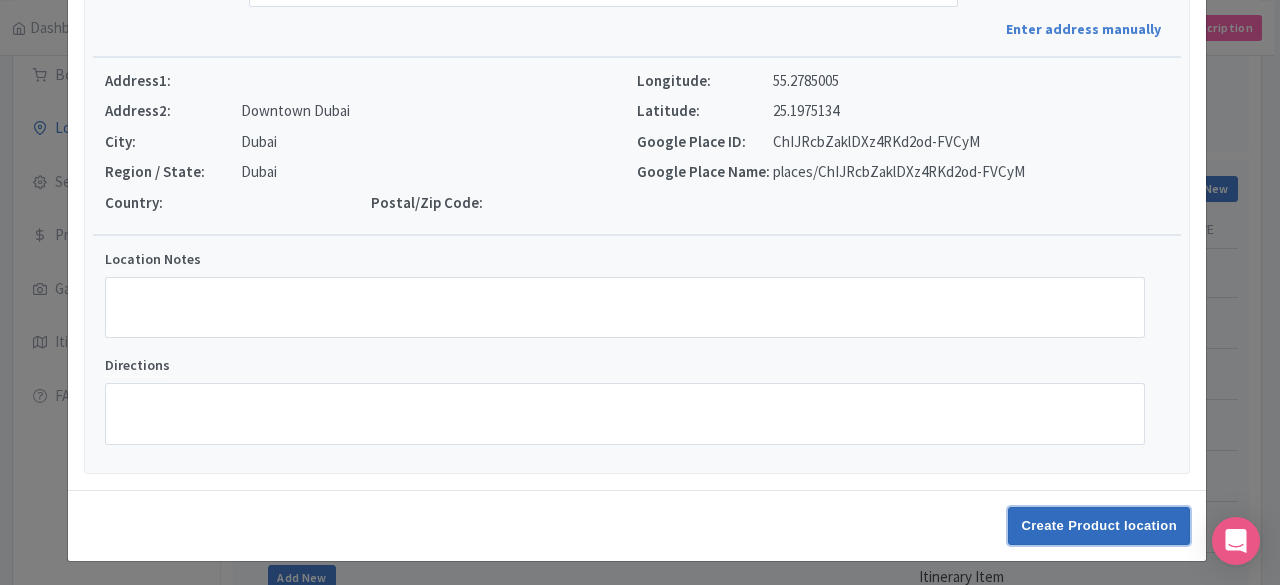 click on "Create Product location" at bounding box center [1099, 526] 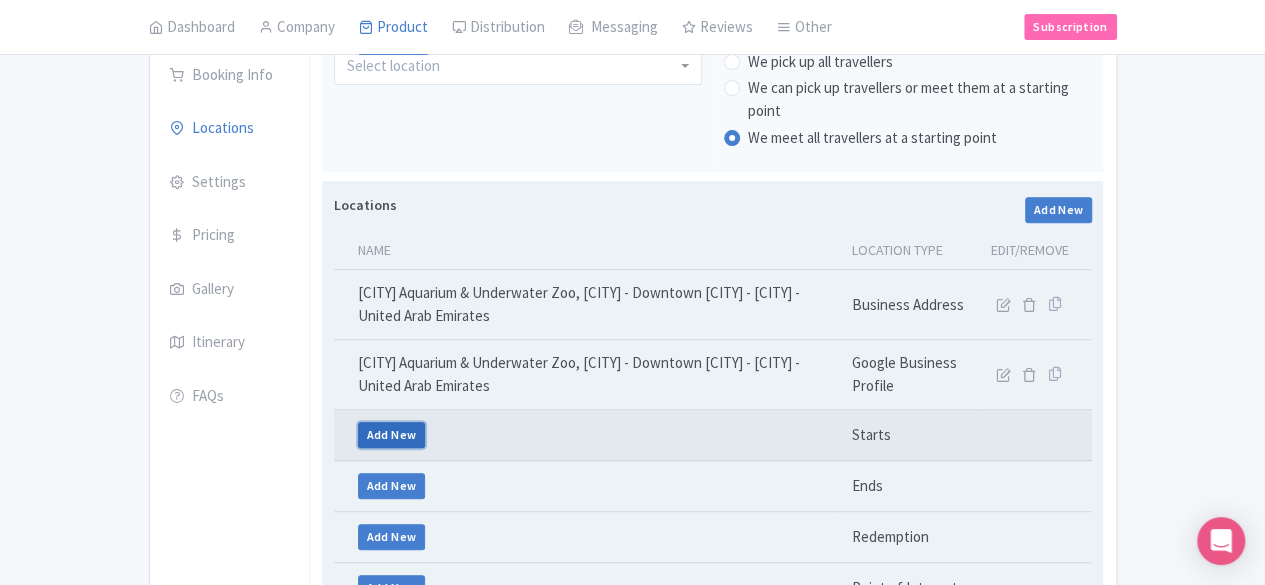 click on "Add New" at bounding box center (392, 435) 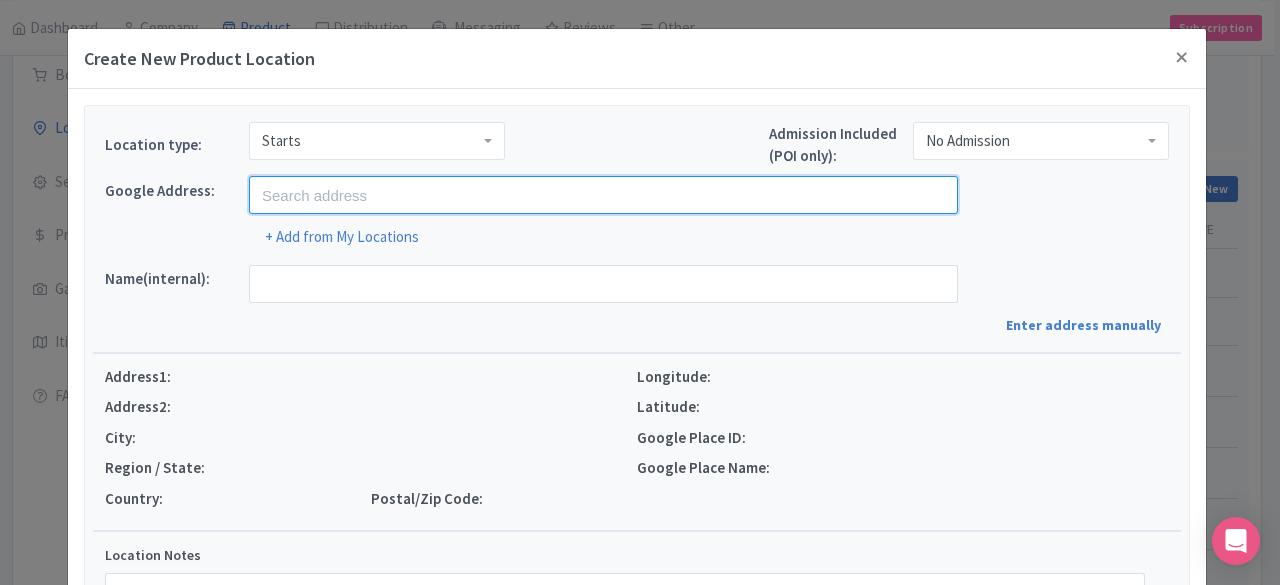 click at bounding box center (603, 195) 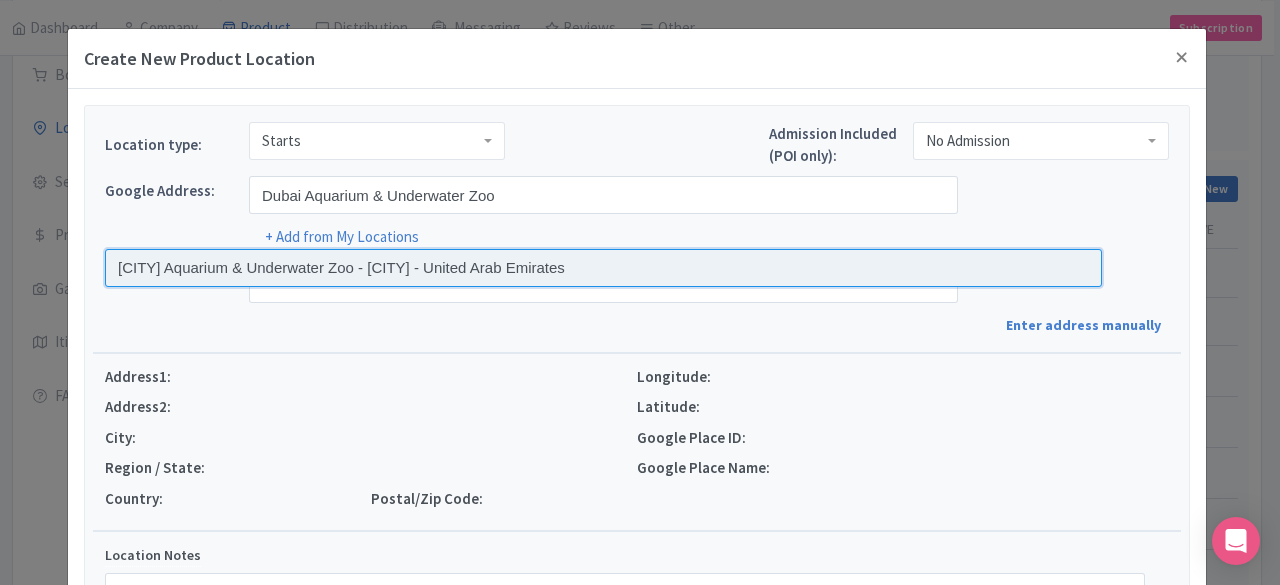 click at bounding box center (603, 268) 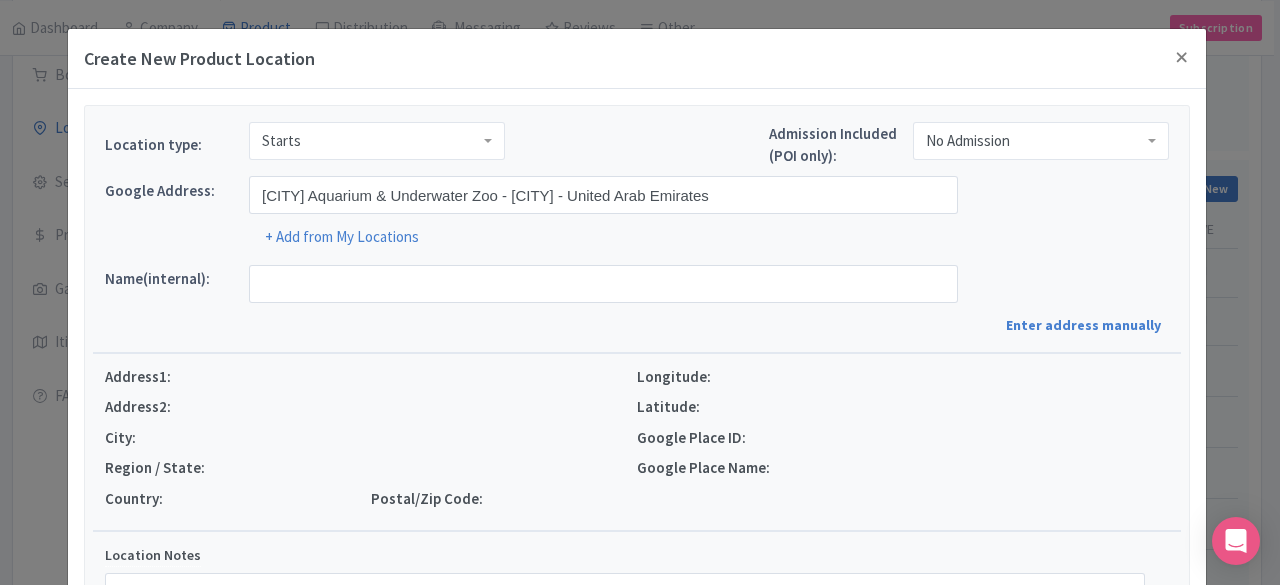 type on "Dubai Aquarium & Underwater Zoo, Dubai - Downtown Dubai - Dubai - United Arab Emirates" 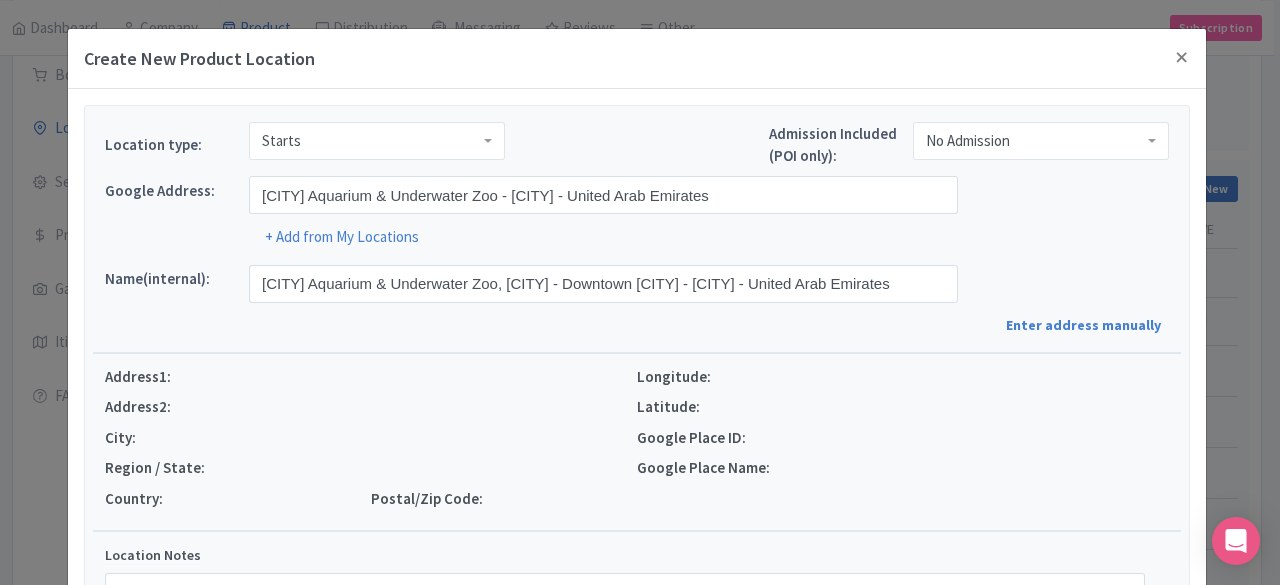 scroll, scrollTop: 296, scrollLeft: 0, axis: vertical 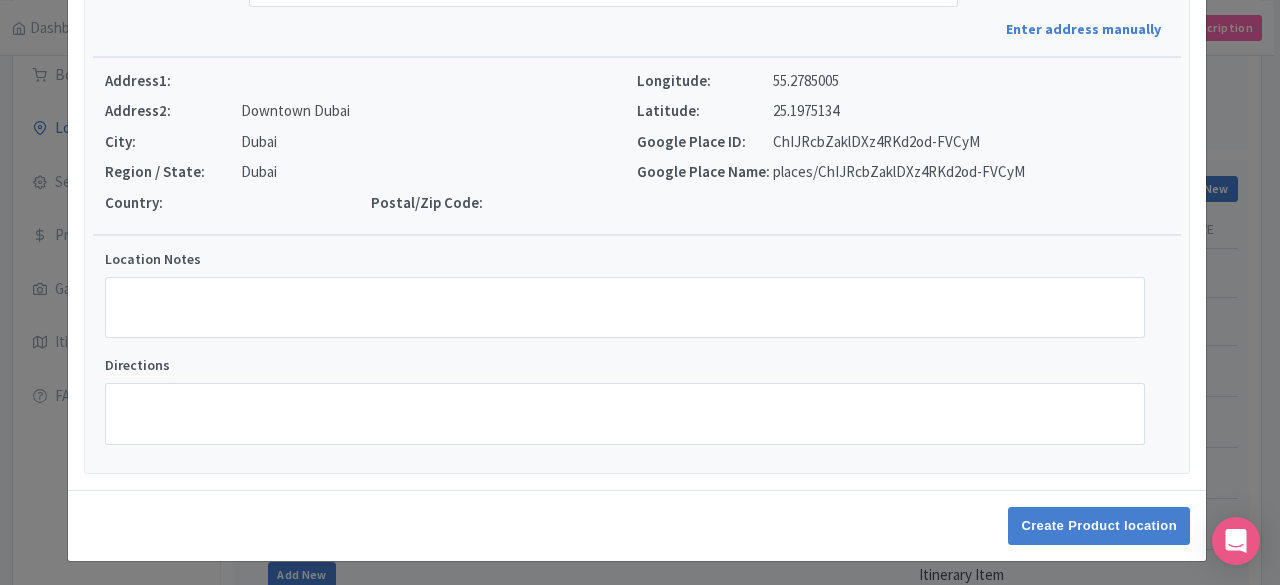 click on "Create Product location" at bounding box center (637, 525) 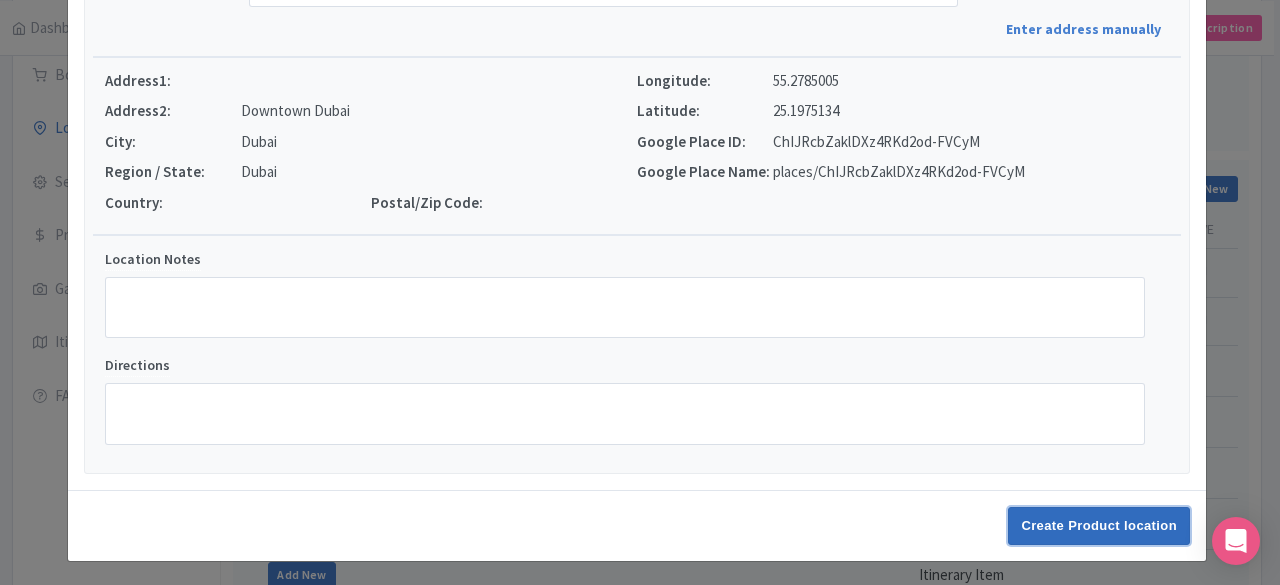 click on "Create Product location" at bounding box center [1099, 526] 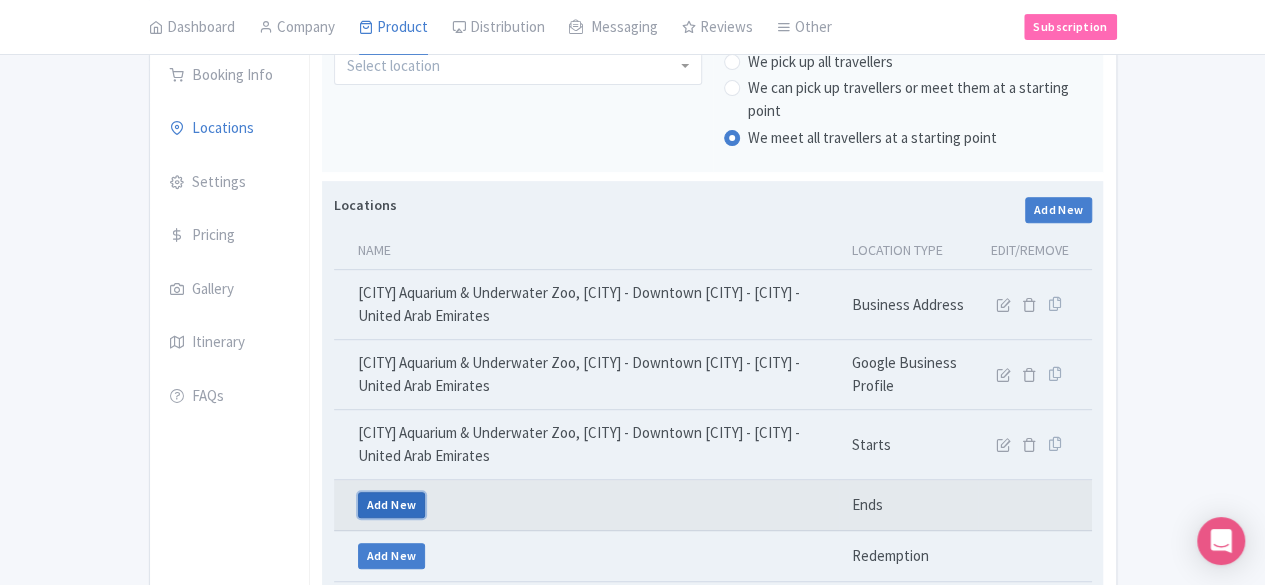 click on "Add New" at bounding box center [392, 505] 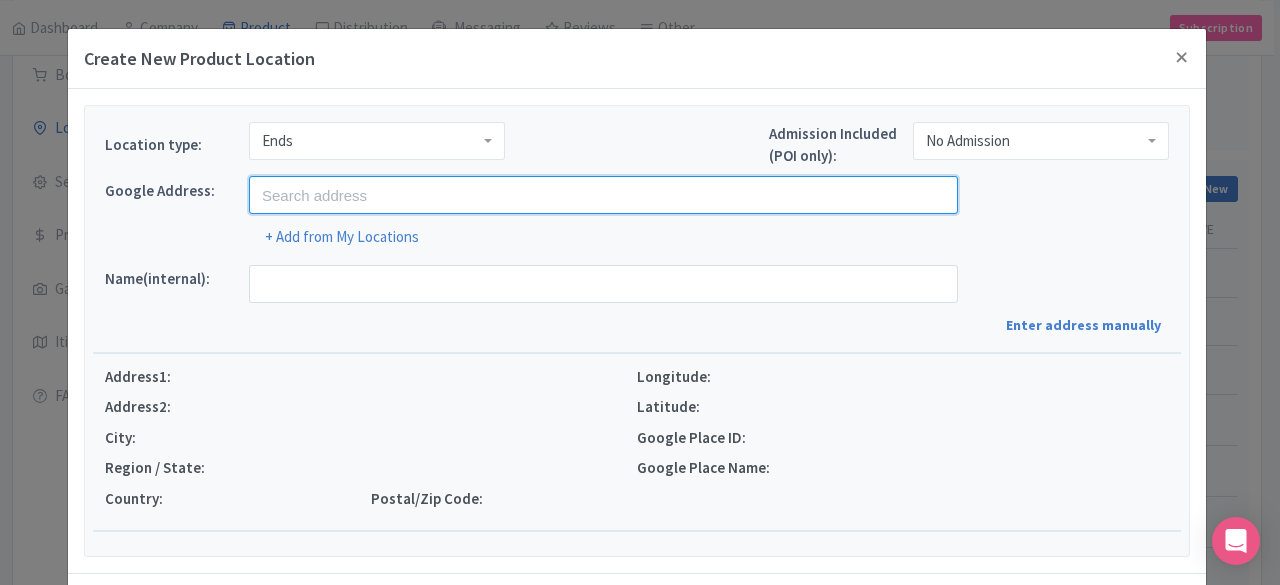 click at bounding box center (603, 195) 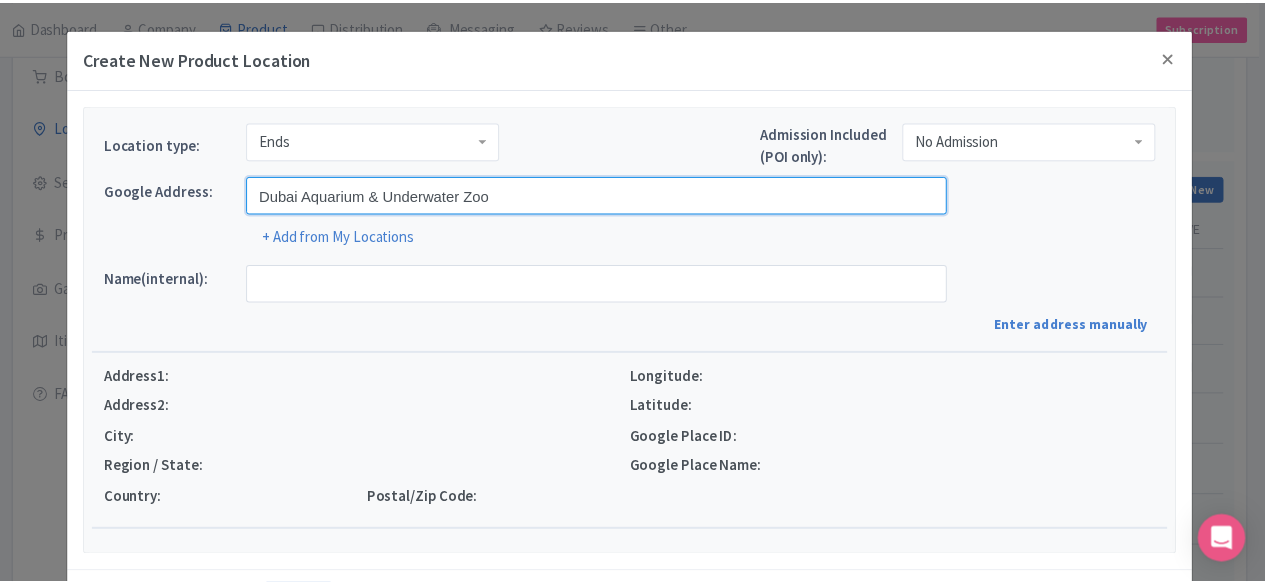 scroll, scrollTop: 84, scrollLeft: 0, axis: vertical 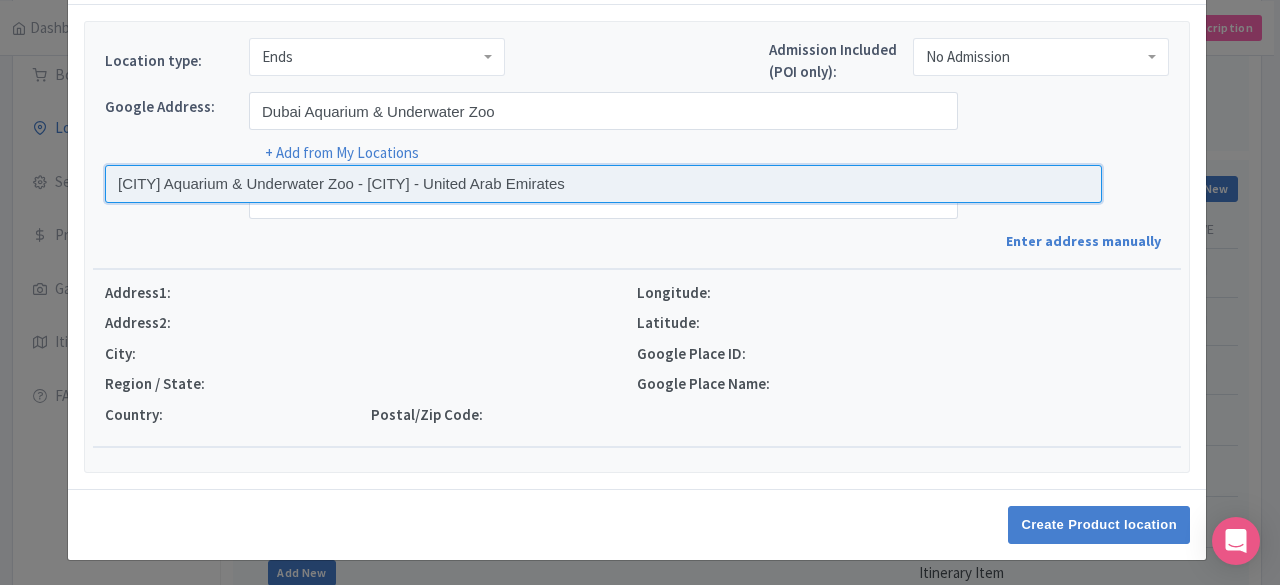click at bounding box center [603, 184] 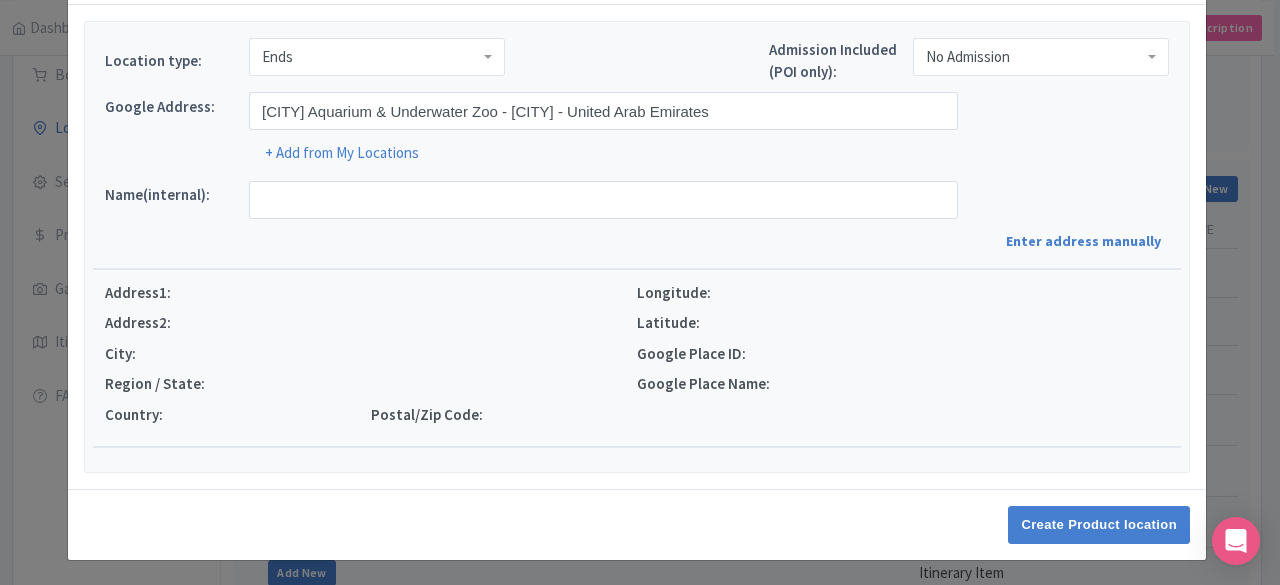 type on "Dubai Aquarium & Underwater Zoo, Dubai - Downtown Dubai - Dubai - United Arab Emirates" 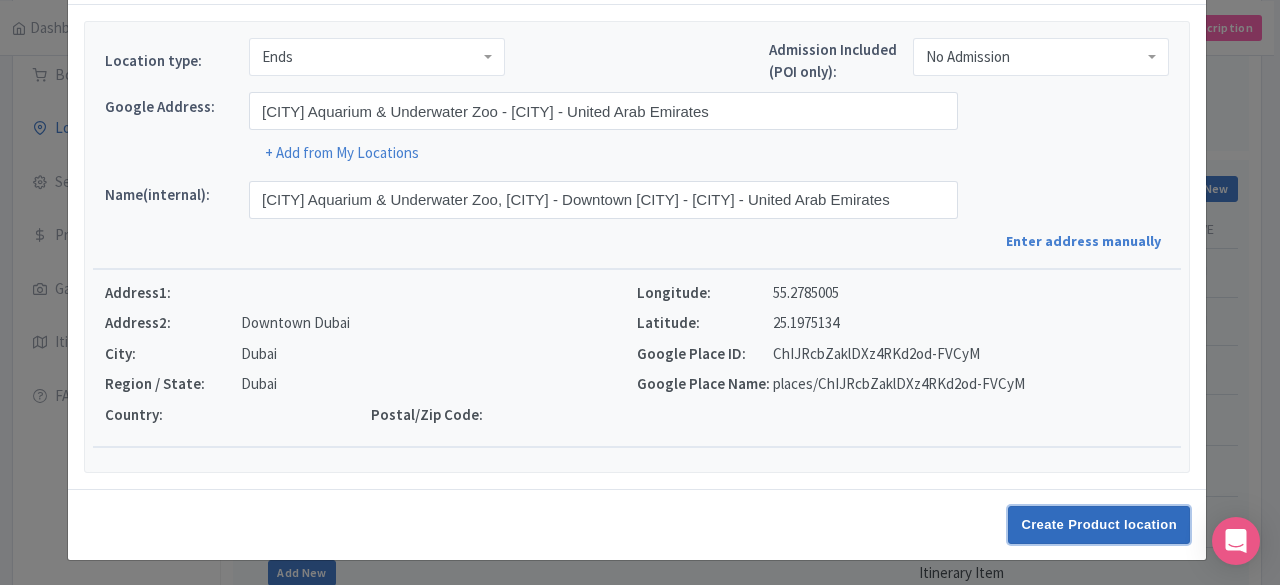 click on "Create Product location" at bounding box center (1099, 525) 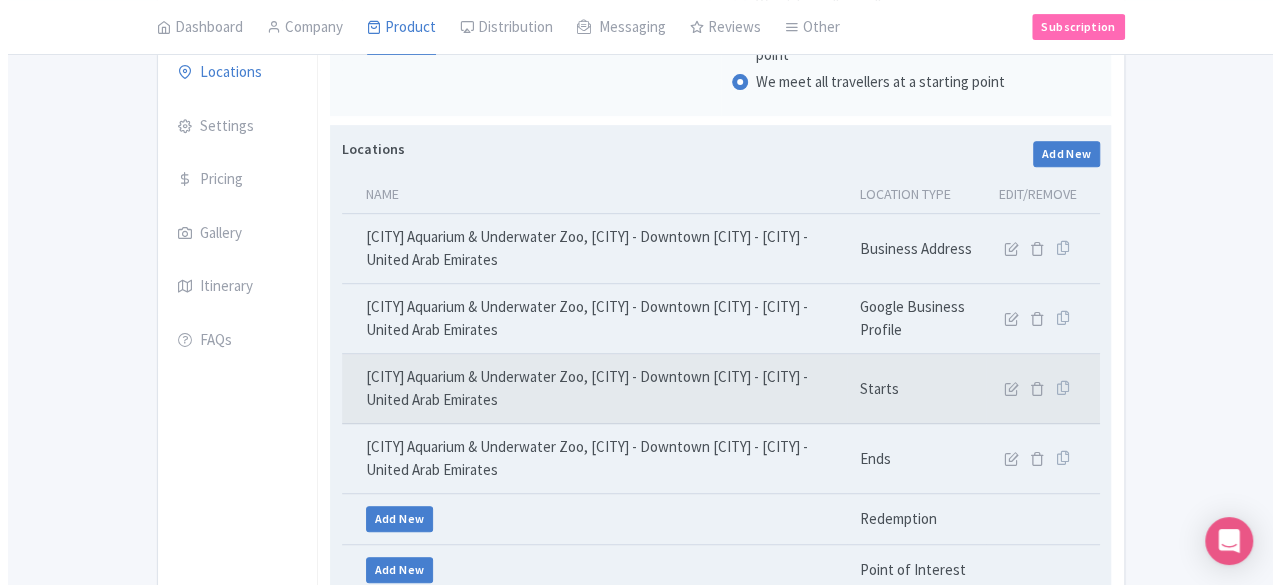 scroll, scrollTop: 400, scrollLeft: 0, axis: vertical 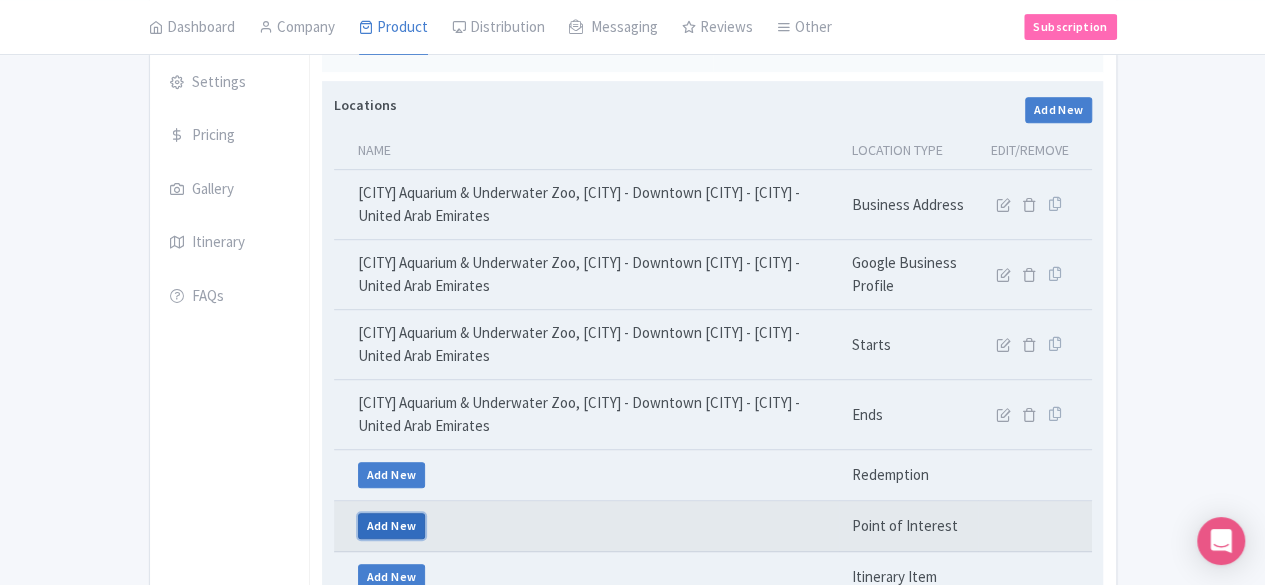 click on "Add New" at bounding box center (392, 526) 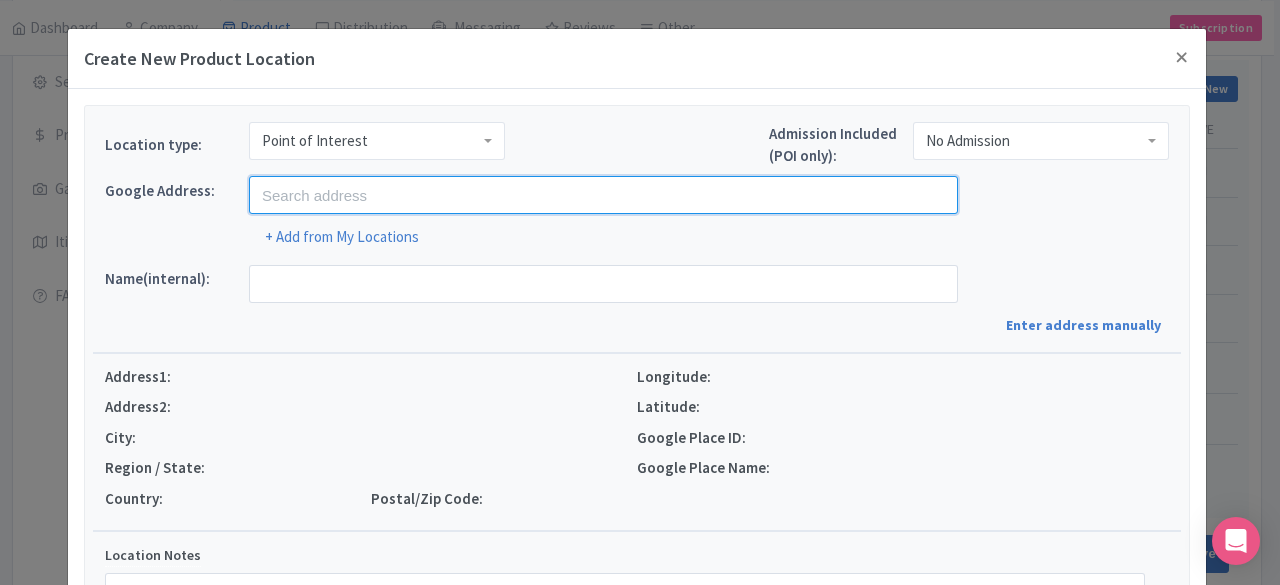 click at bounding box center [603, 195] 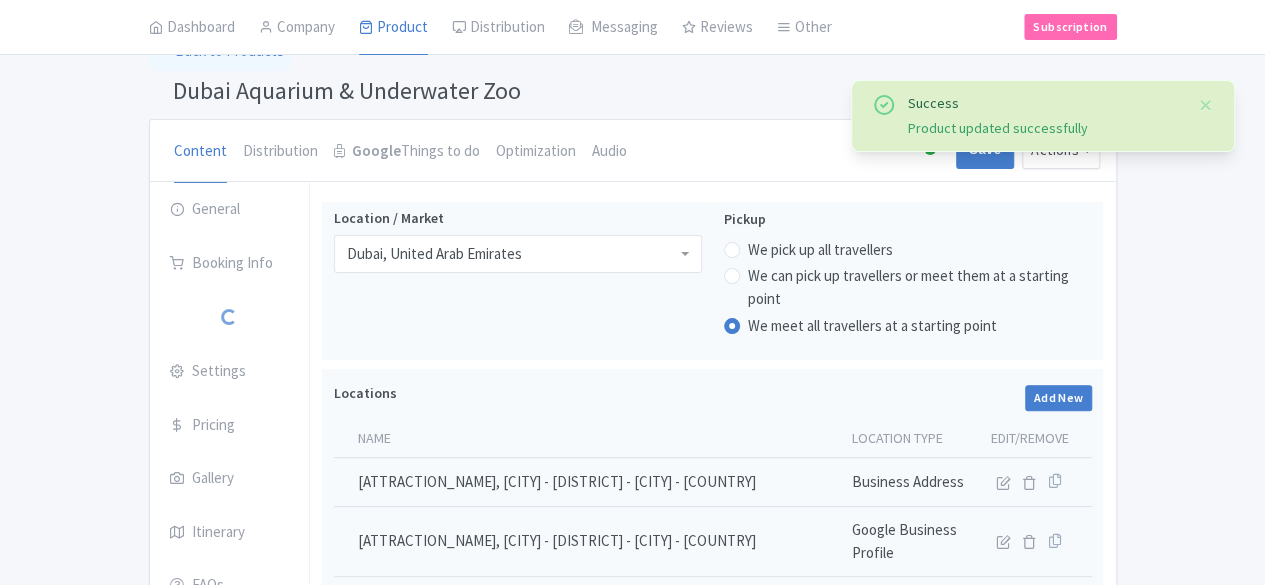 scroll, scrollTop: 112, scrollLeft: 0, axis: vertical 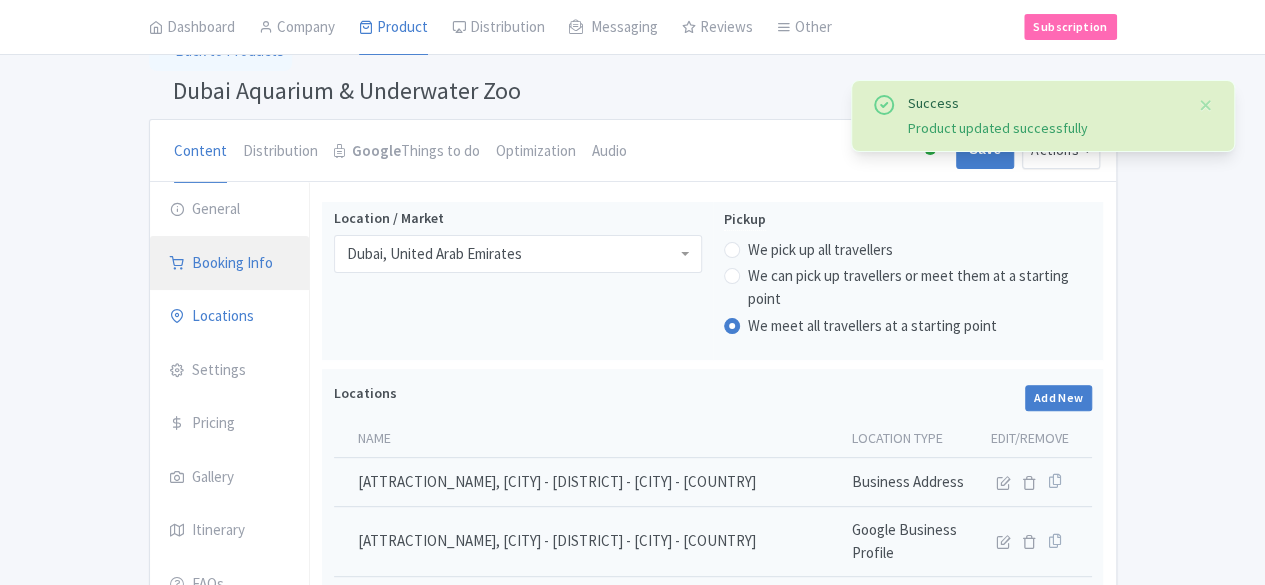 click on "Booking Info" at bounding box center [230, 264] 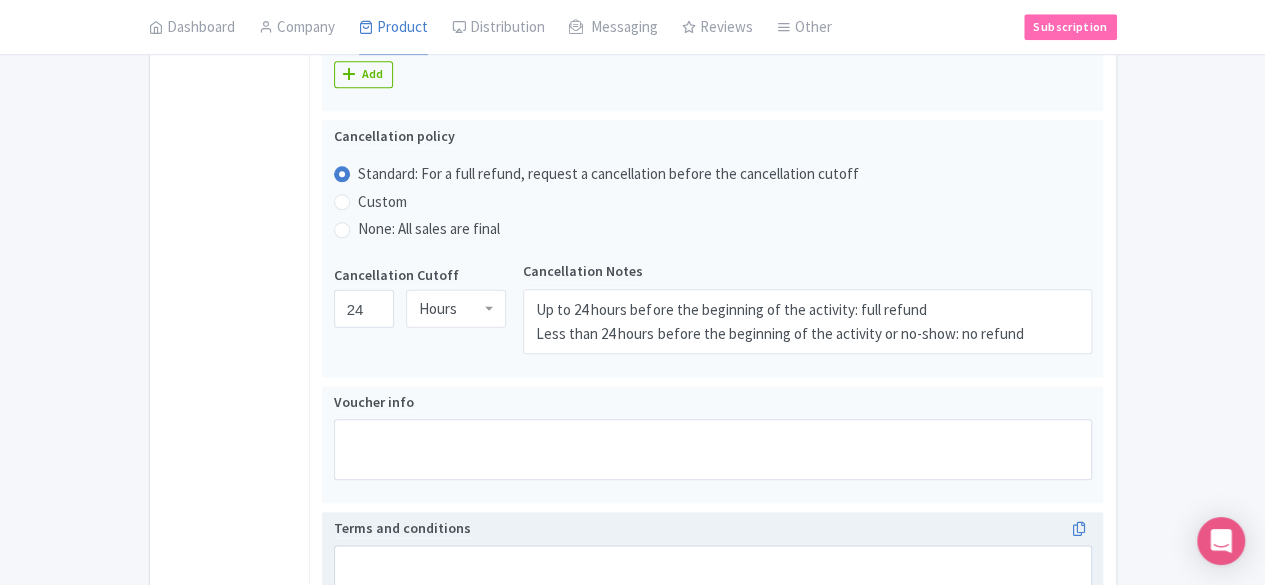 scroll, scrollTop: 1243, scrollLeft: 0, axis: vertical 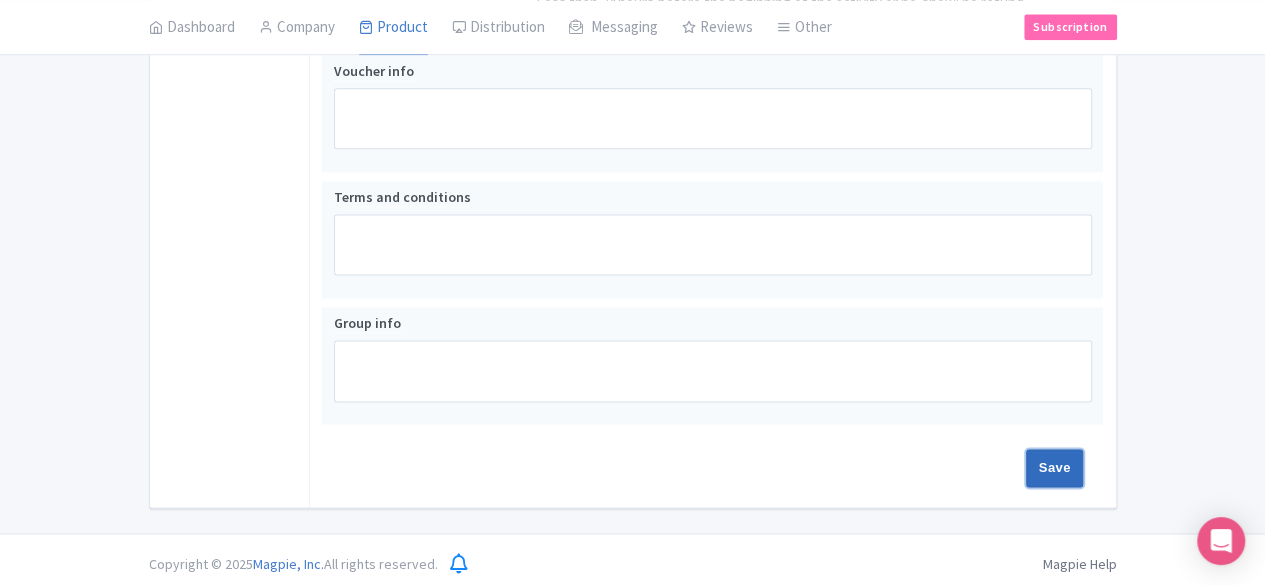 click on "Save" at bounding box center [1055, 468] 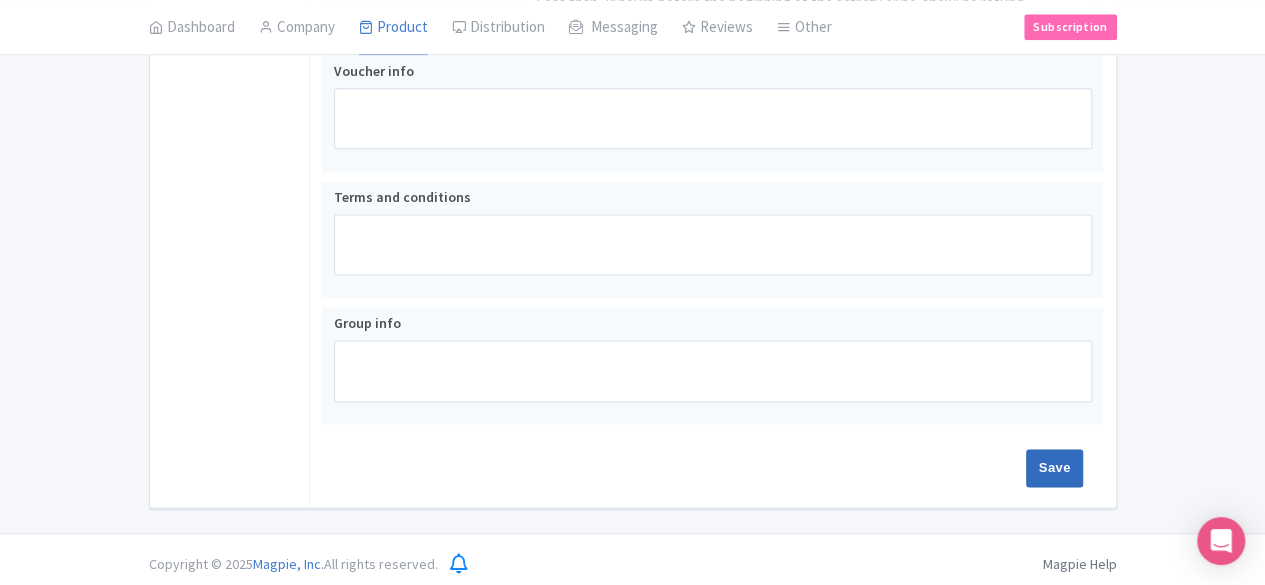 type on "Saving..." 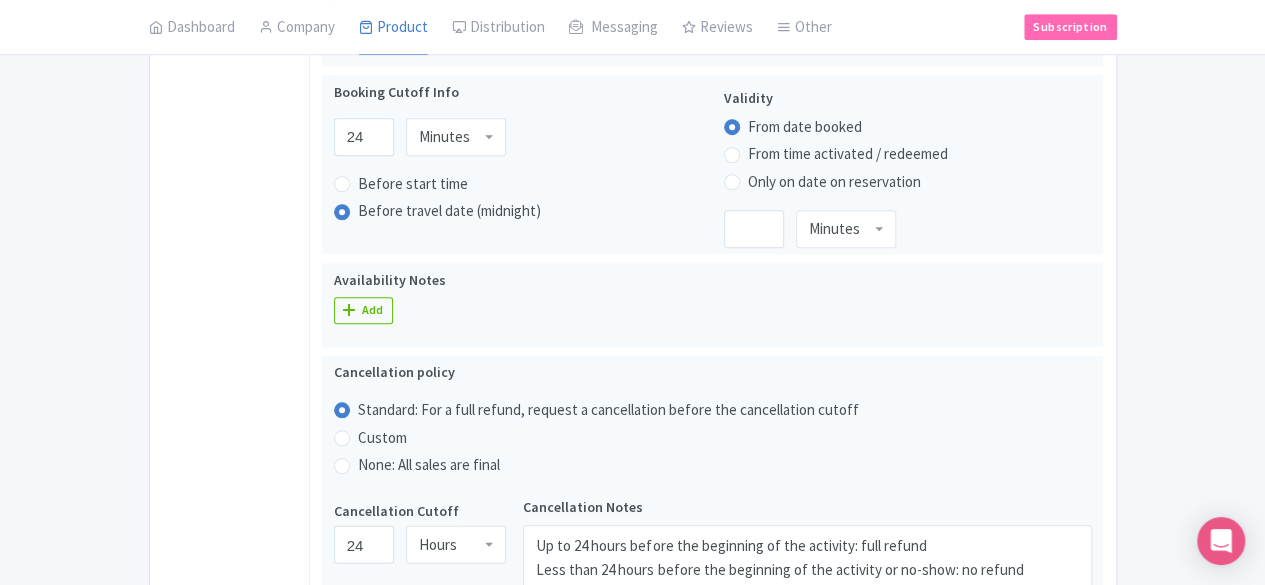 scroll, scrollTop: 643, scrollLeft: 0, axis: vertical 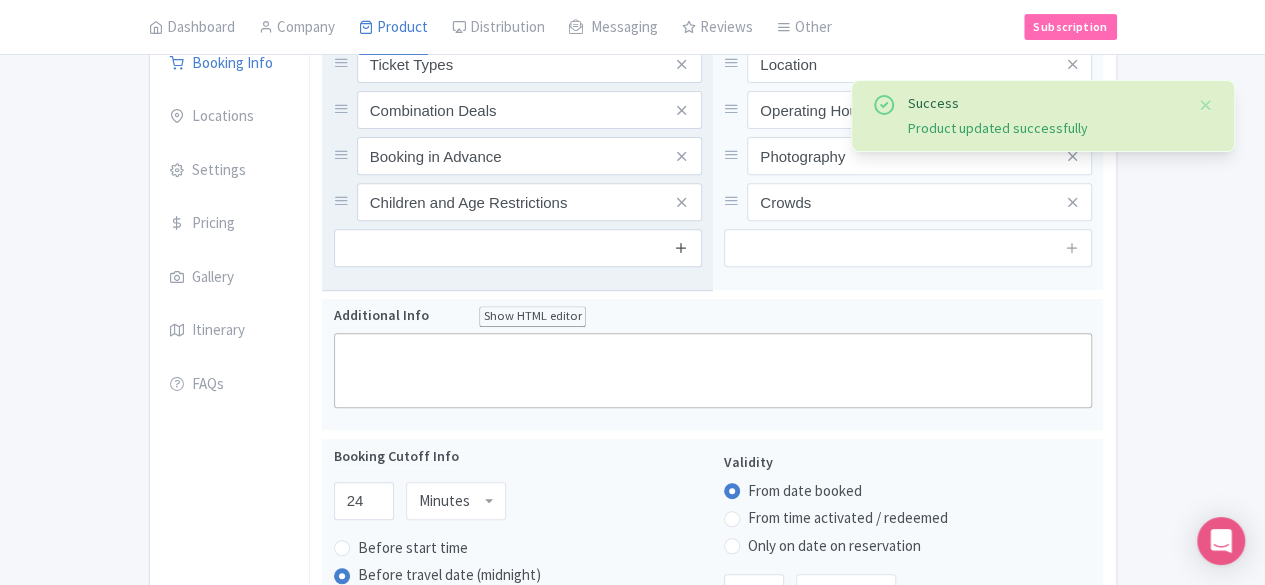 click at bounding box center (681, 247) 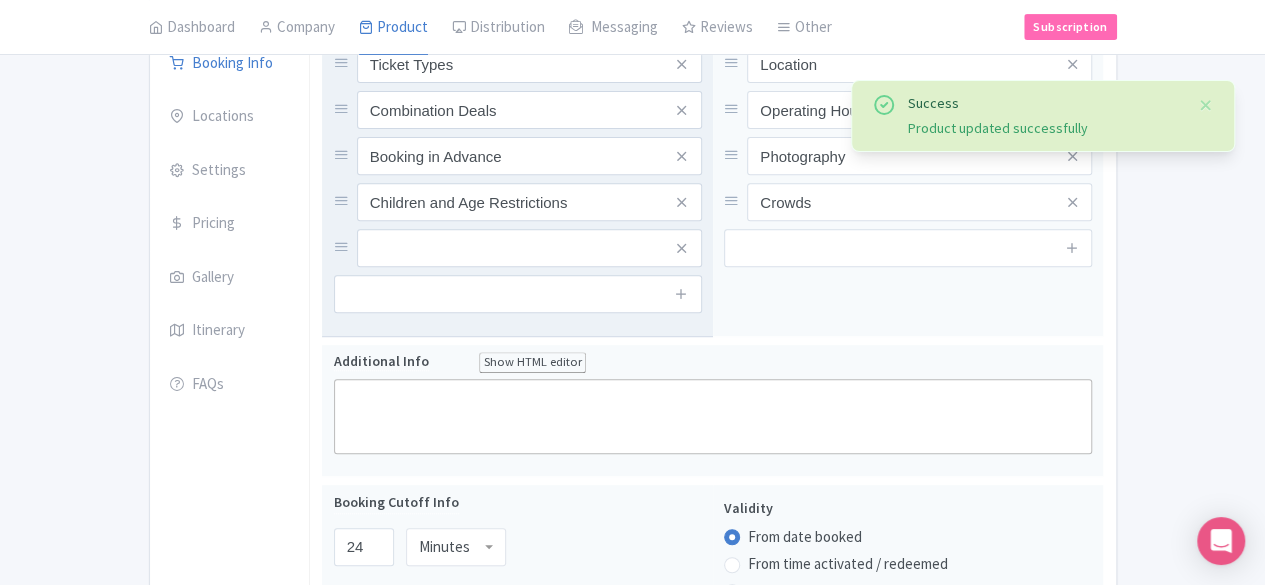 click at bounding box center [682, 294] 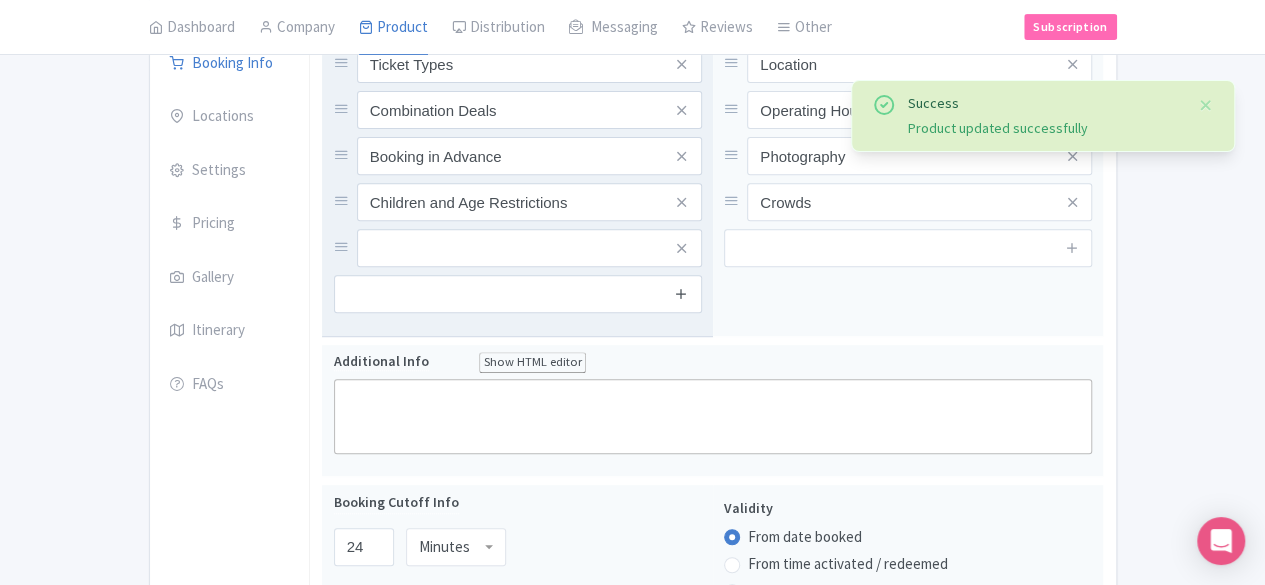click at bounding box center (681, 293) 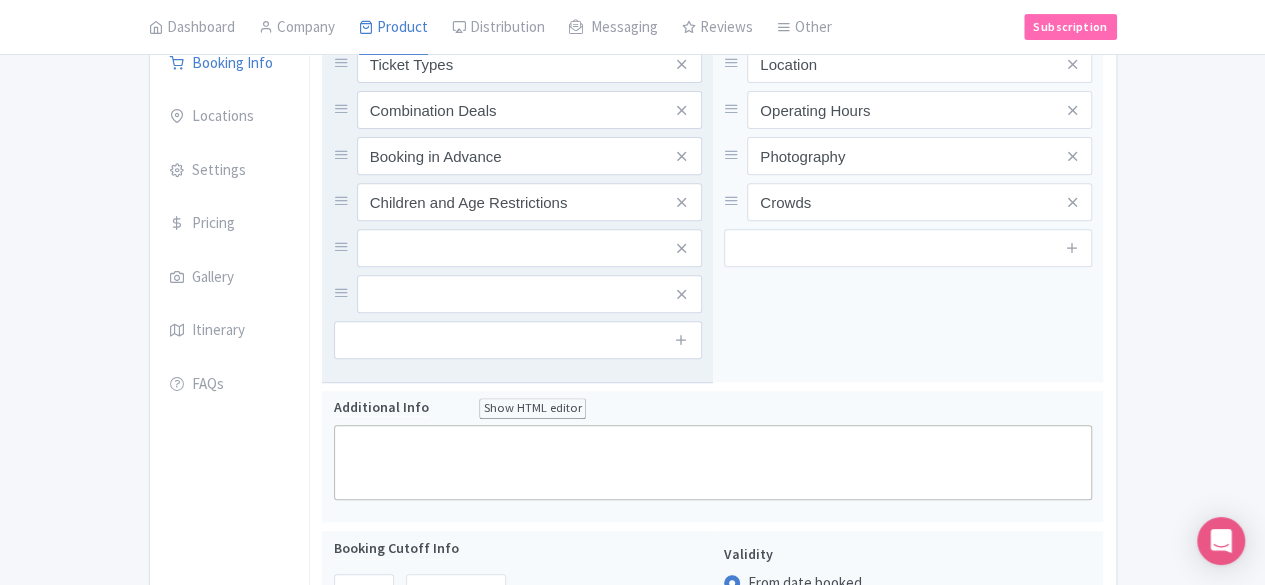 click at bounding box center [682, 248] 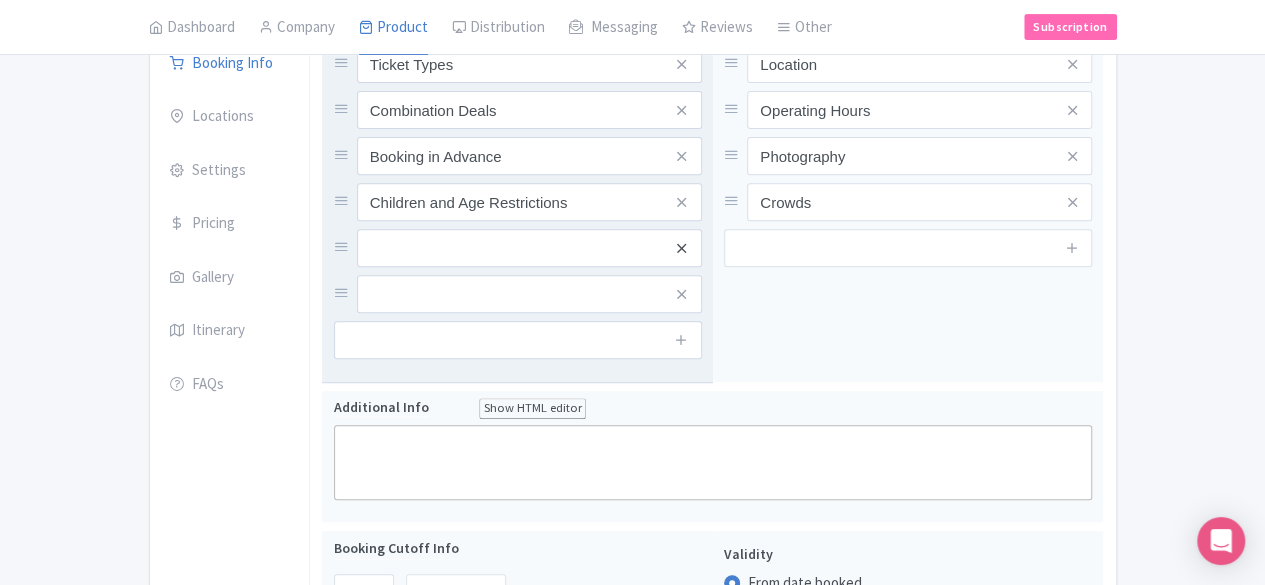 click at bounding box center [681, 248] 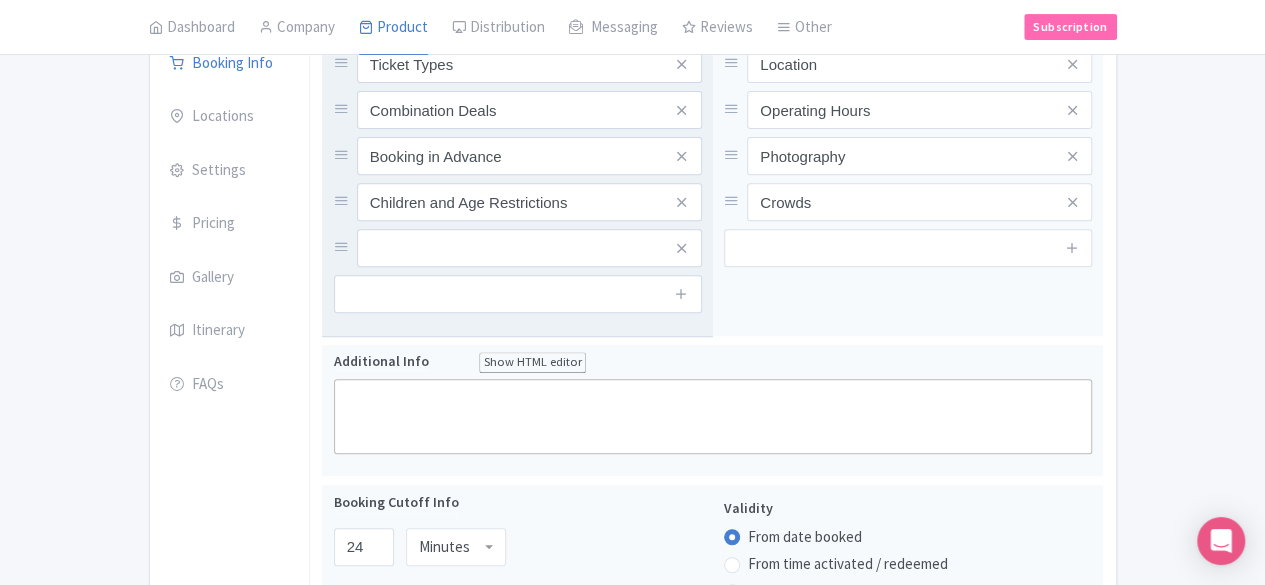 click at bounding box center (681, 248) 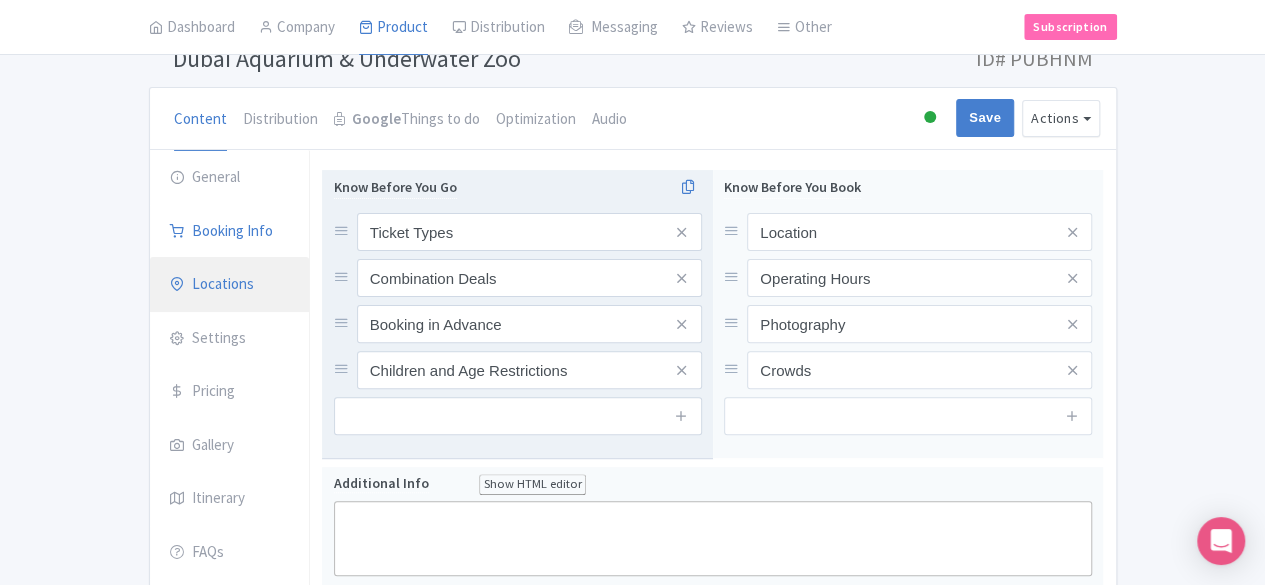 scroll, scrollTop: 112, scrollLeft: 0, axis: vertical 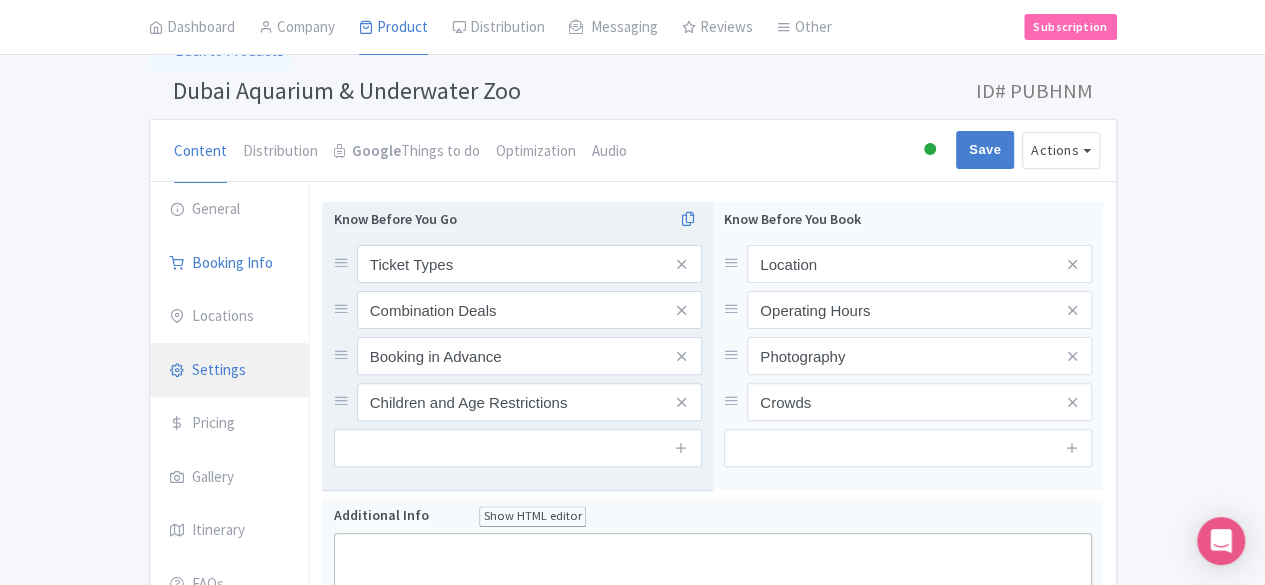 click on "Settings" at bounding box center [230, 371] 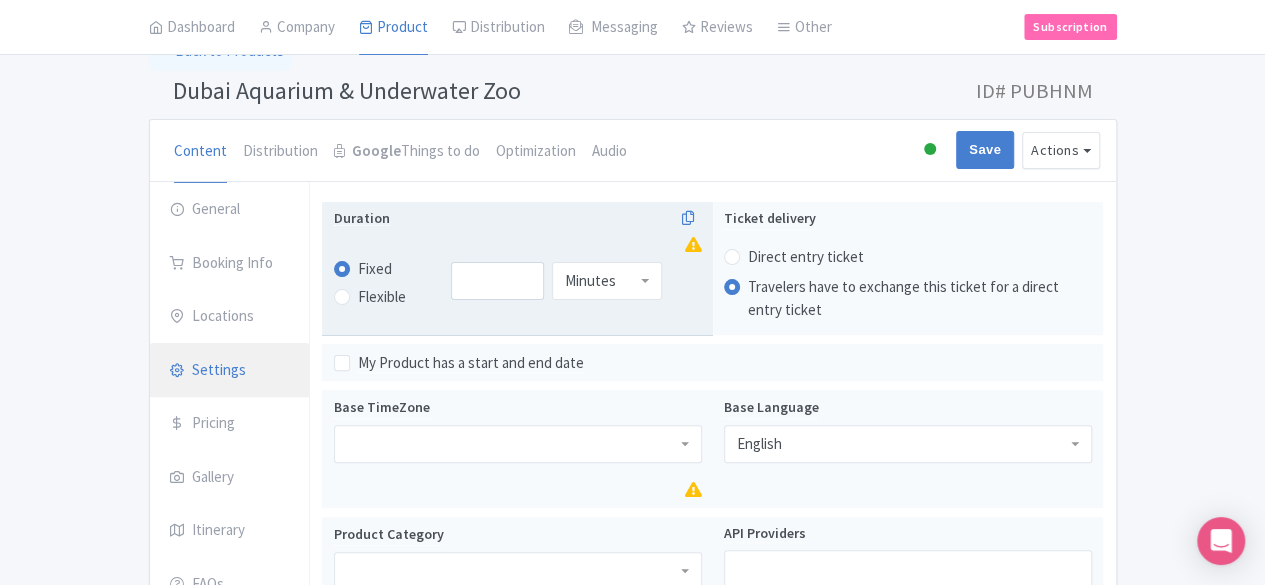 scroll, scrollTop: 212, scrollLeft: 0, axis: vertical 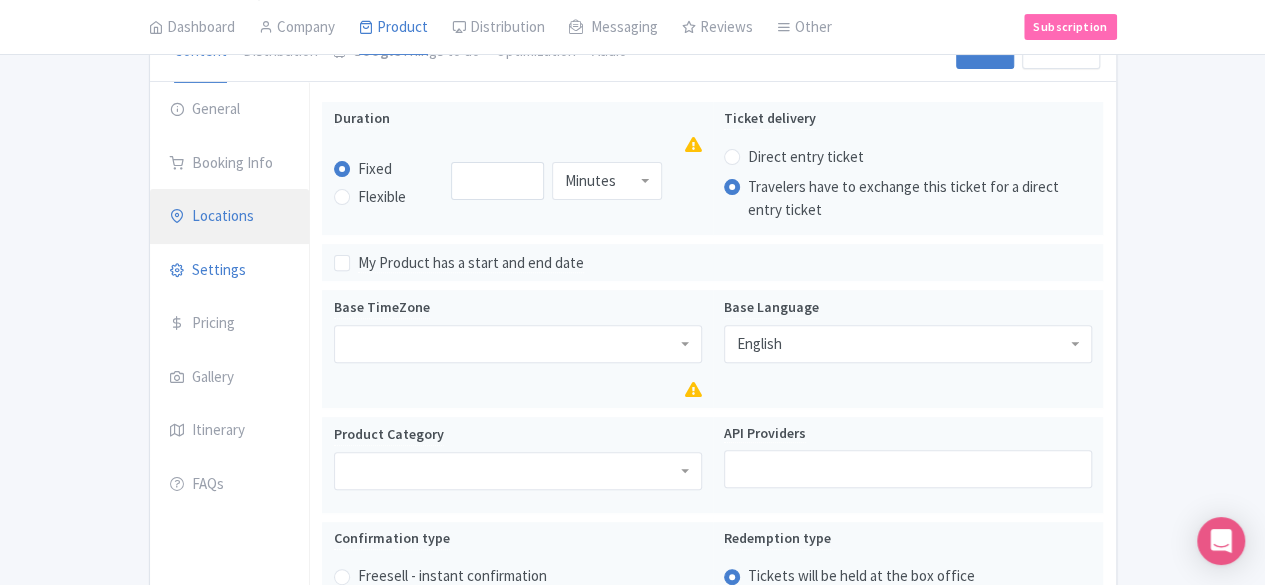 click on "Locations" at bounding box center (230, 217) 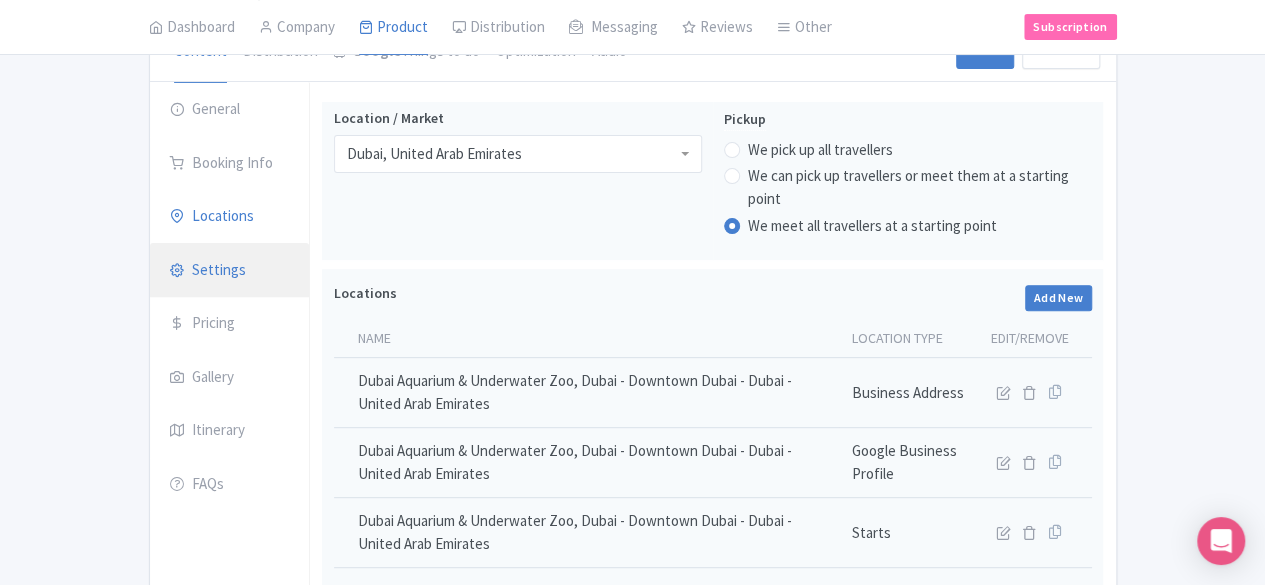 click on "Settings" at bounding box center (230, 271) 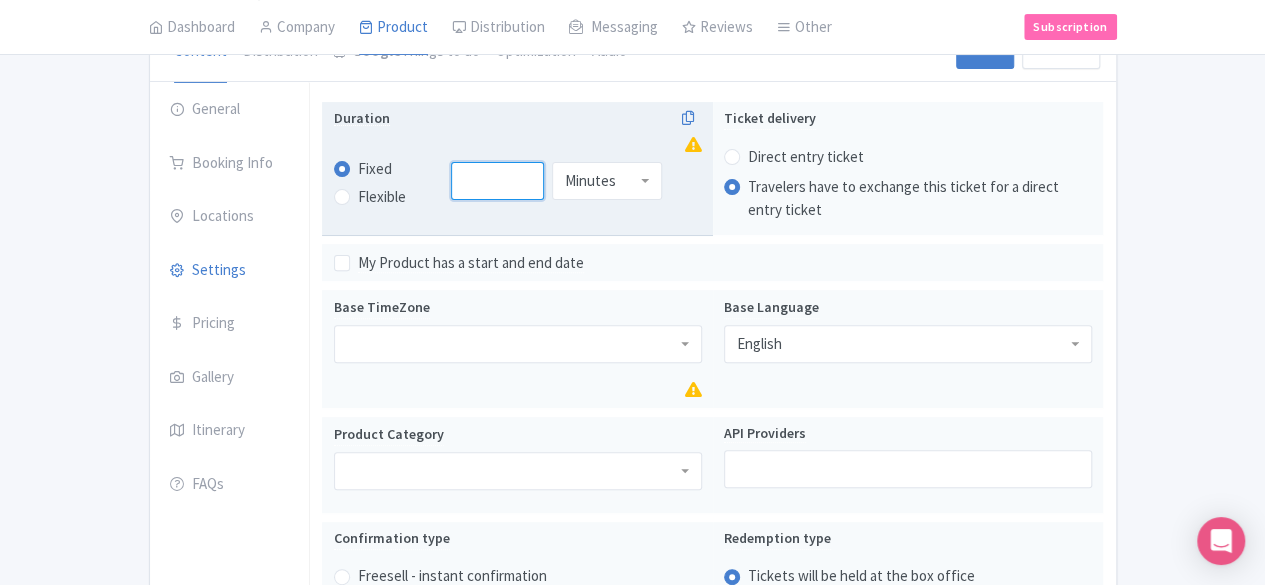 click at bounding box center [497, 181] 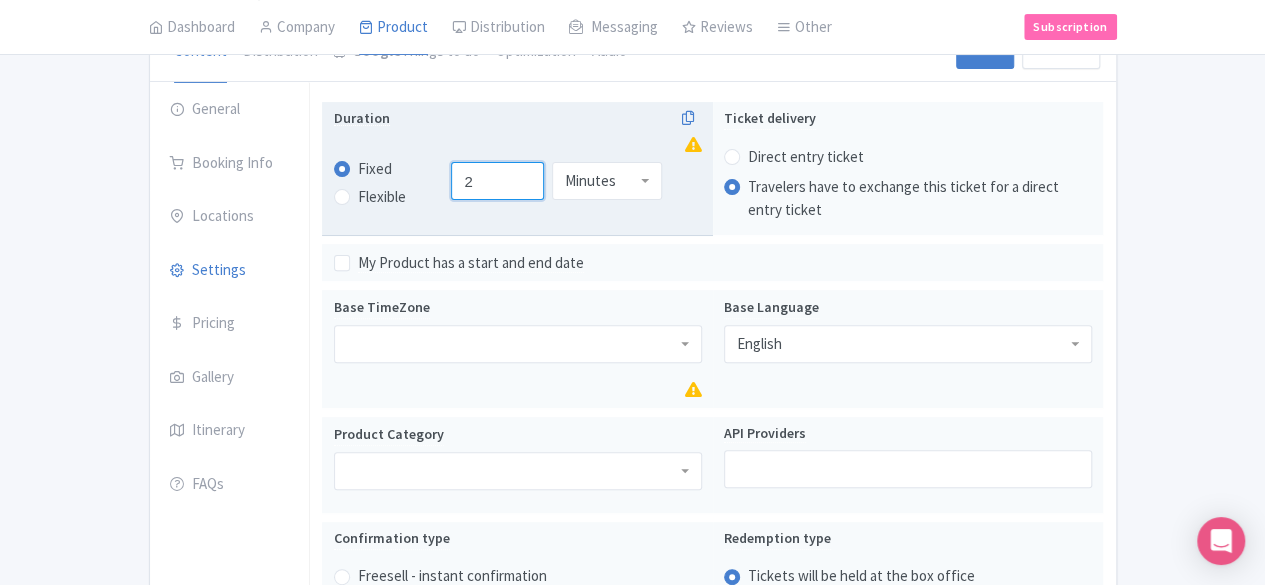 type on "2" 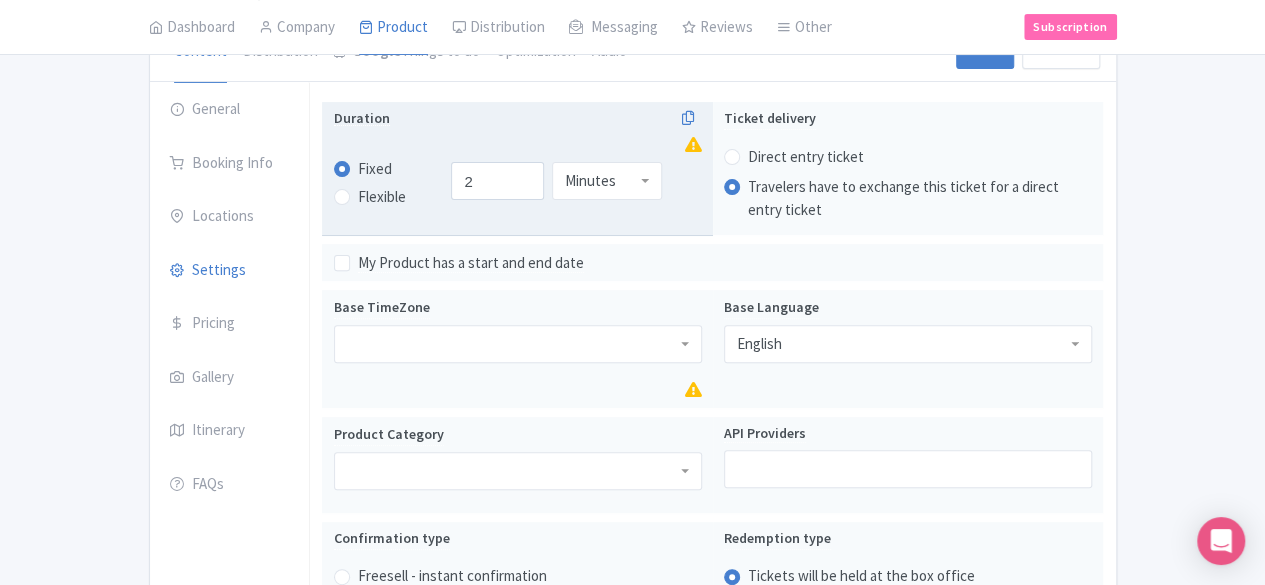click on "Minutes" at bounding box center [607, 181] 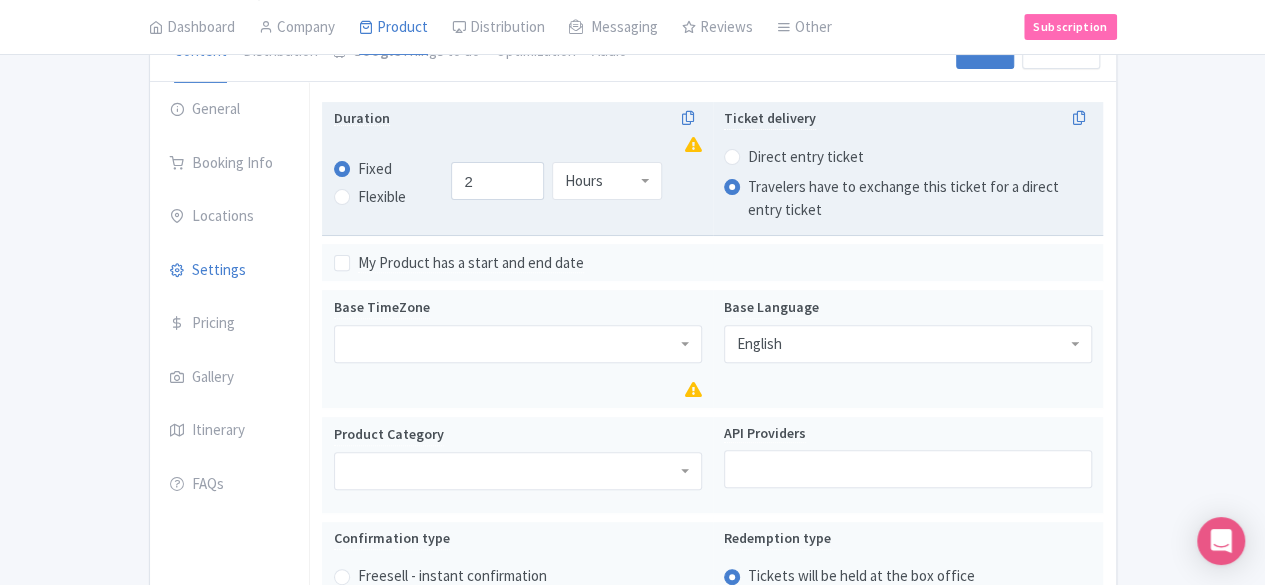 click on "Direct entry ticket" at bounding box center (806, 157) 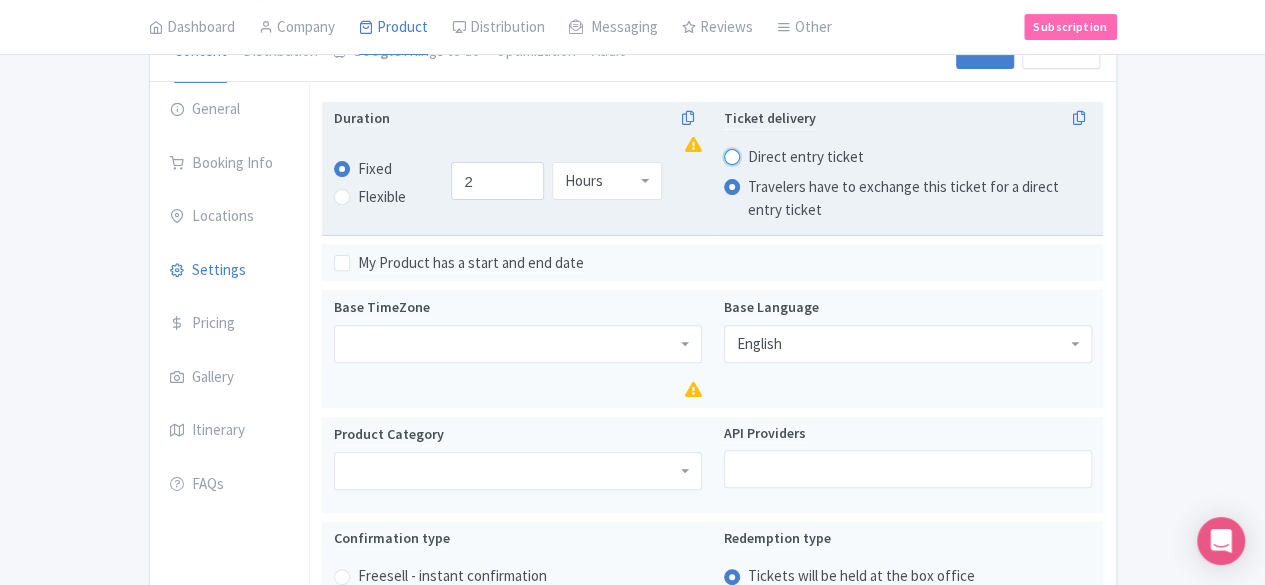 click on "Direct entry ticket" at bounding box center (758, 154) 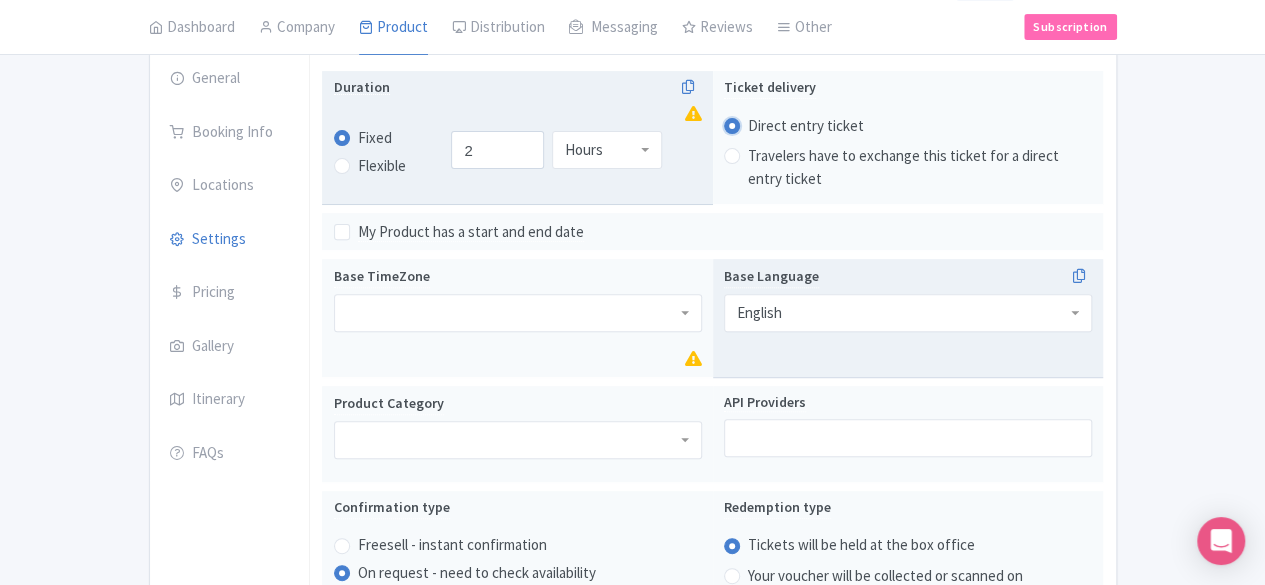 scroll, scrollTop: 212, scrollLeft: 0, axis: vertical 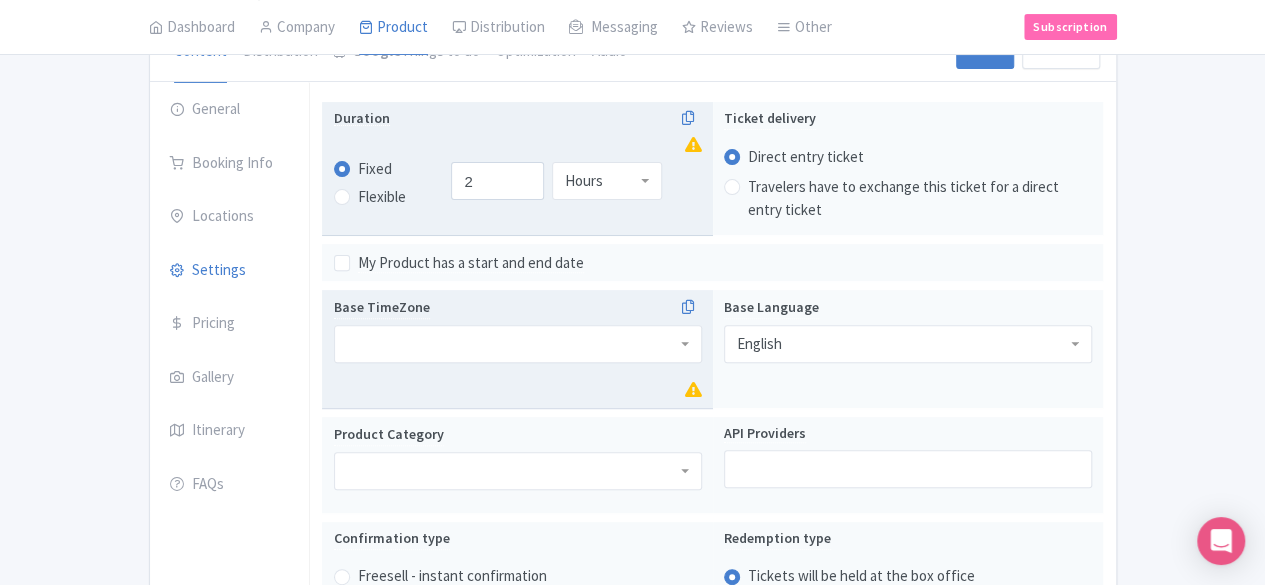 click on "Base TimeZone" at bounding box center [517, 349] 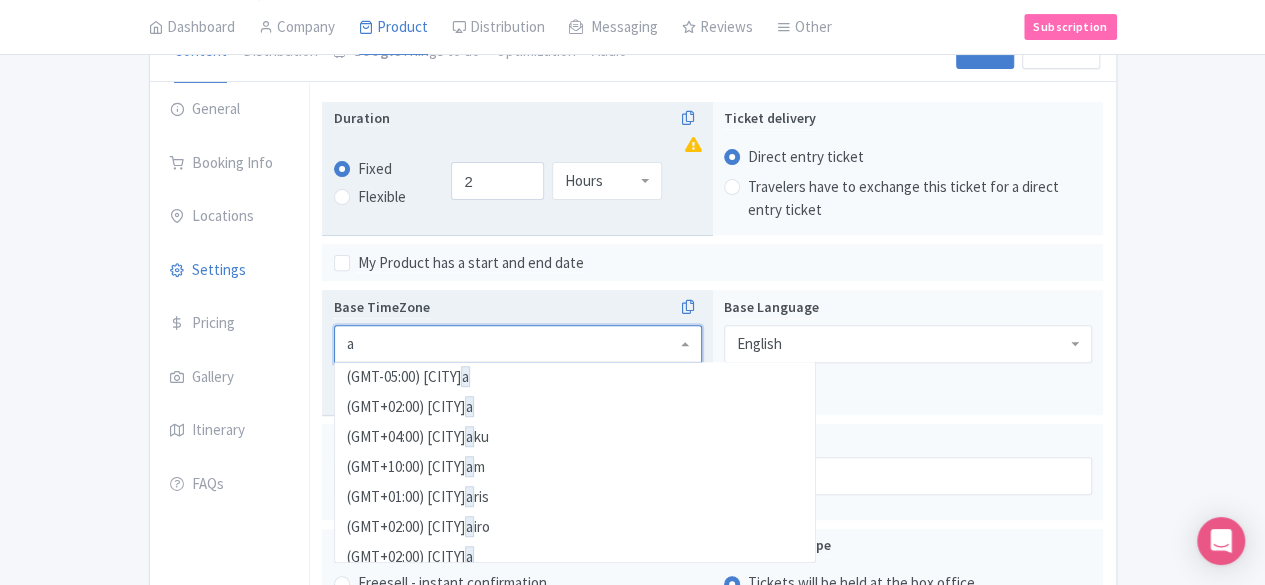 scroll, scrollTop: 3010, scrollLeft: 0, axis: vertical 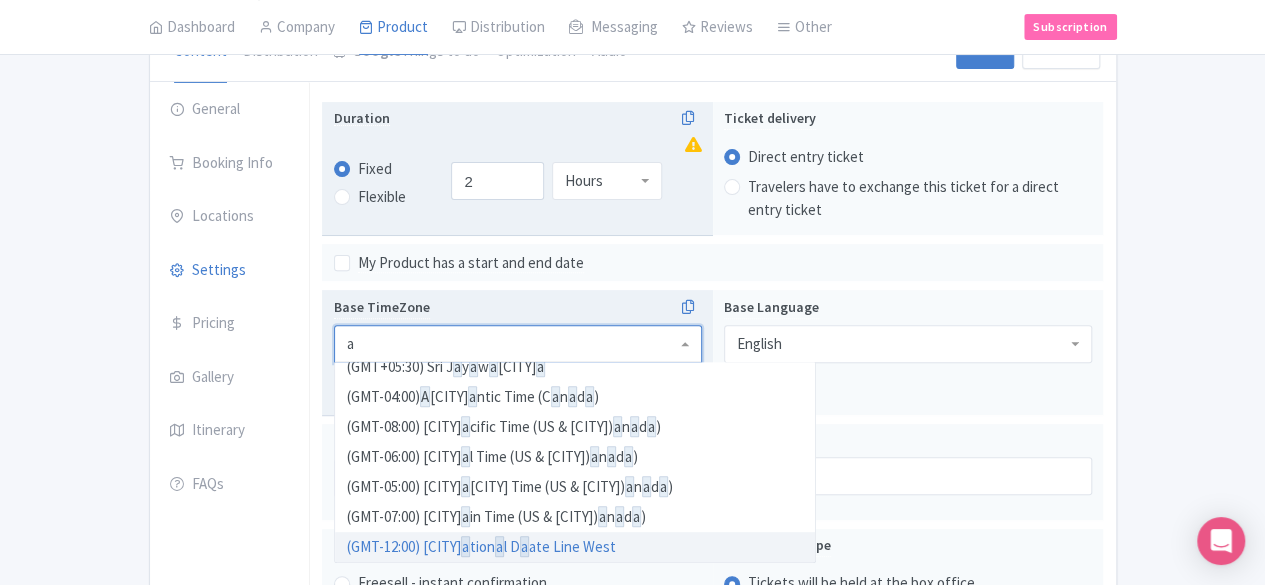 click at bounding box center [518, 344] 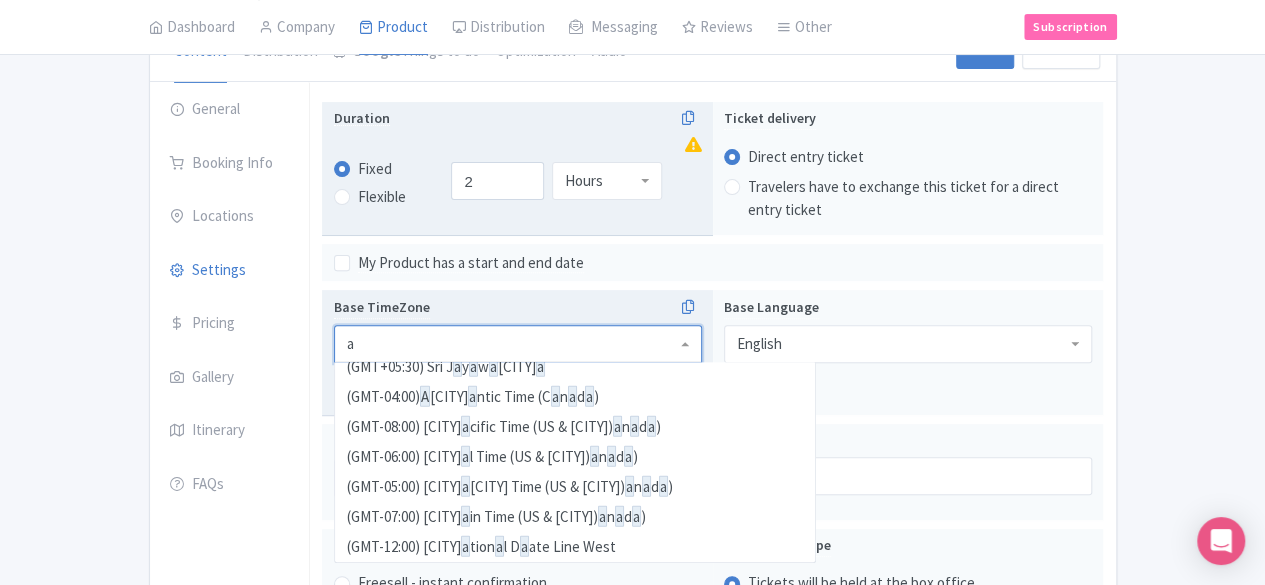 click at bounding box center (518, 344) 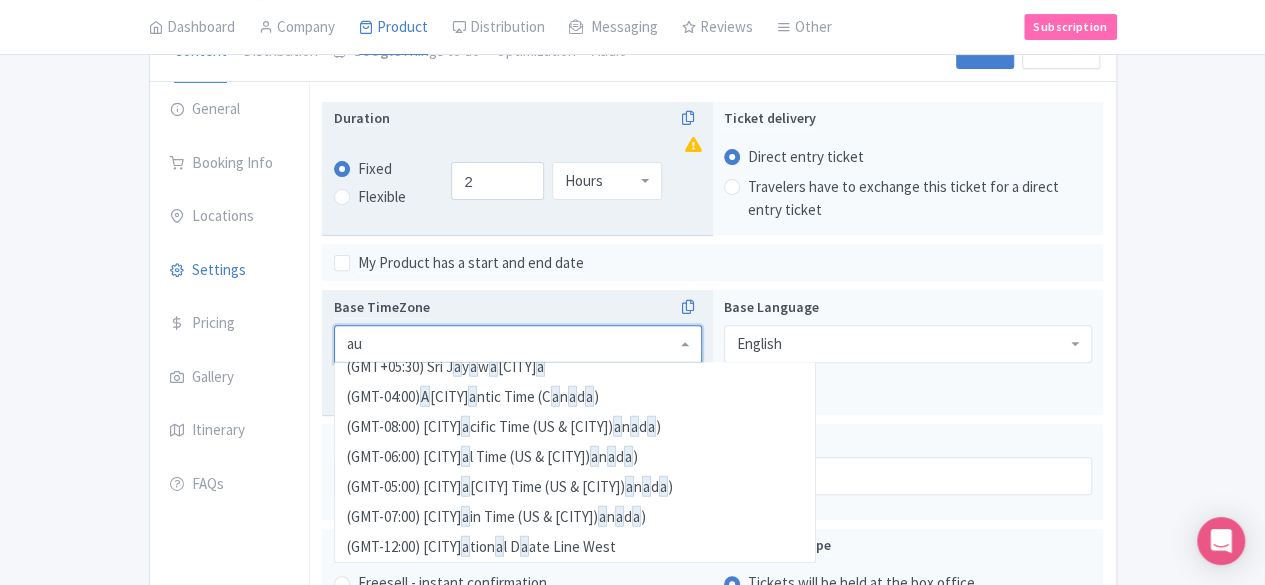 scroll, scrollTop: 0, scrollLeft: 0, axis: both 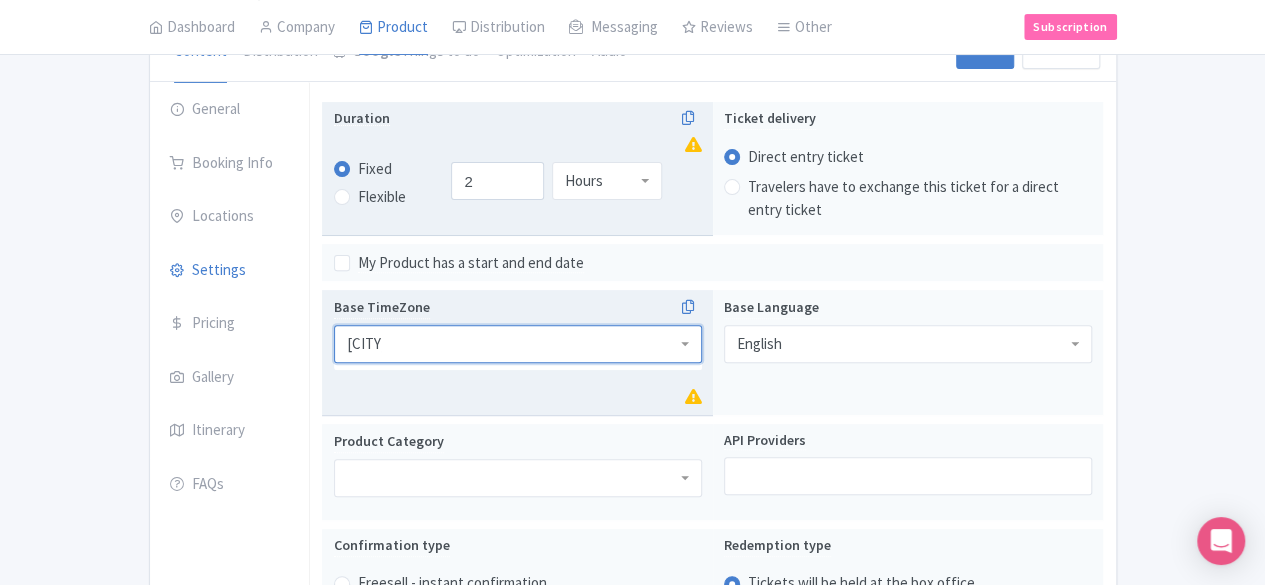 click at bounding box center [518, 344] 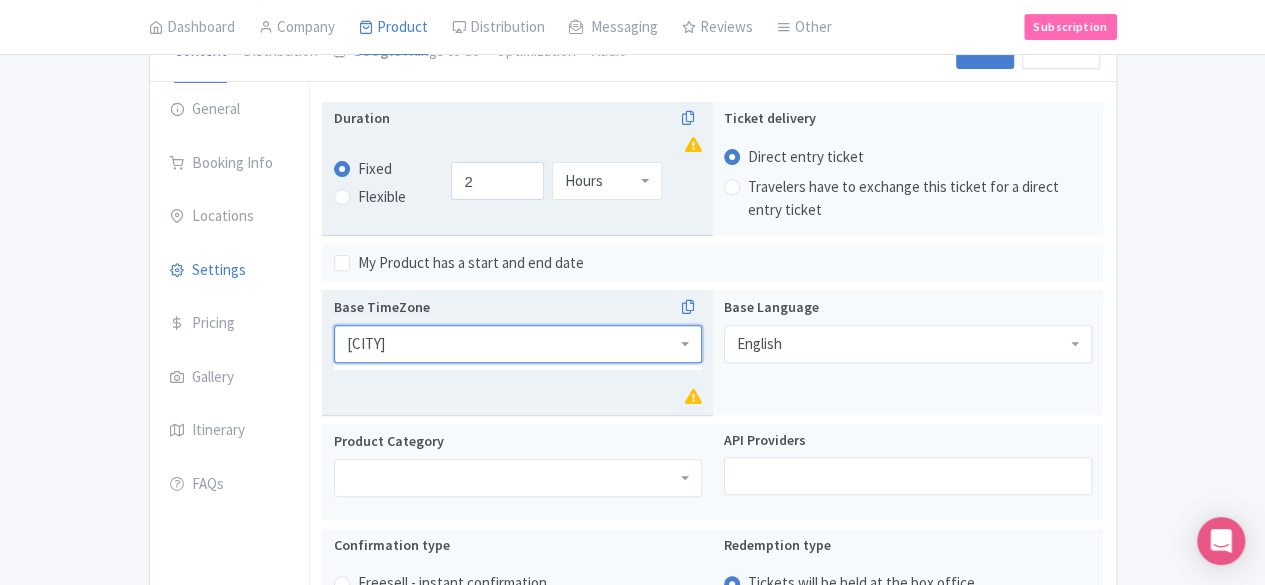 click at bounding box center [518, 344] 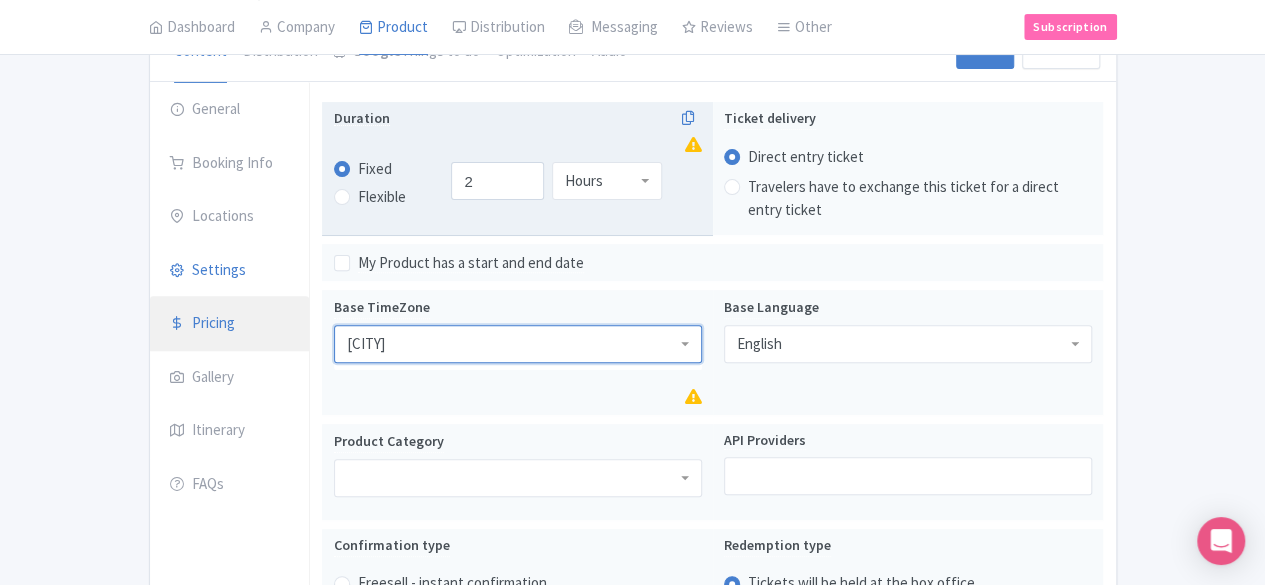 drag, startPoint x: 444, startPoint y: 335, endPoint x: 191, endPoint y: 341, distance: 253.07114 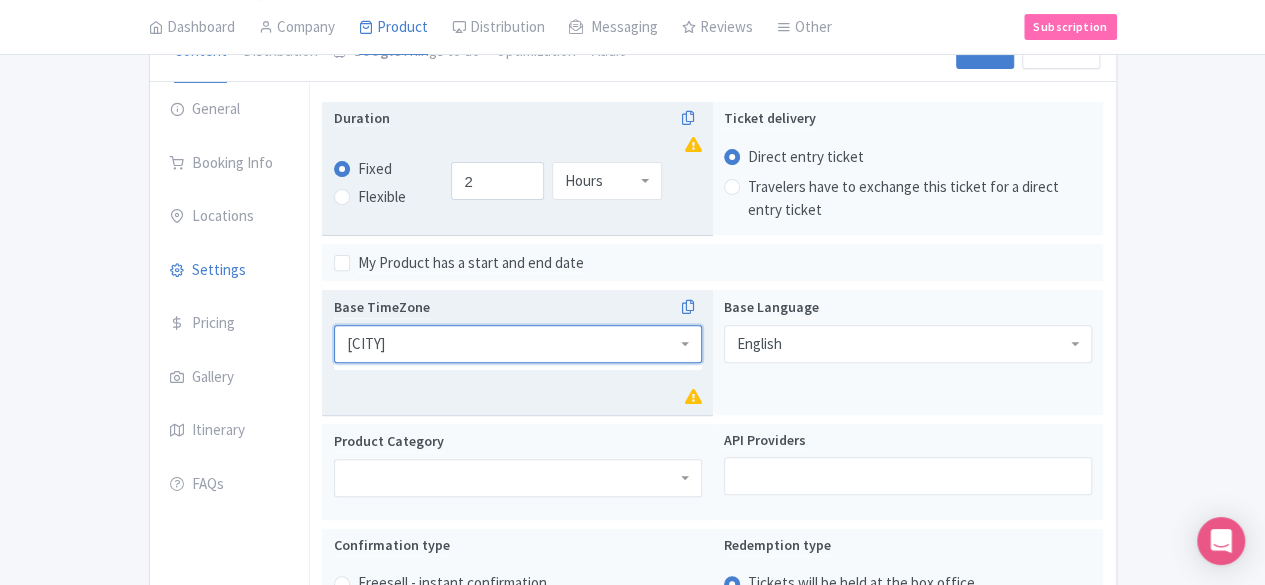 click at bounding box center (518, 344) 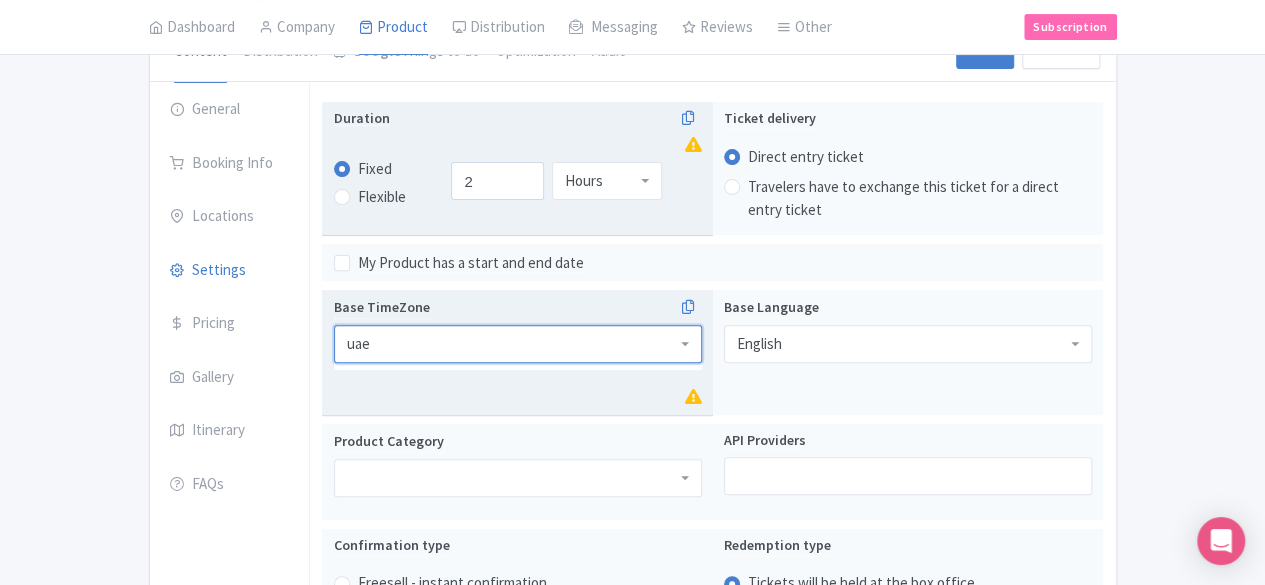 click at bounding box center (518, 344) 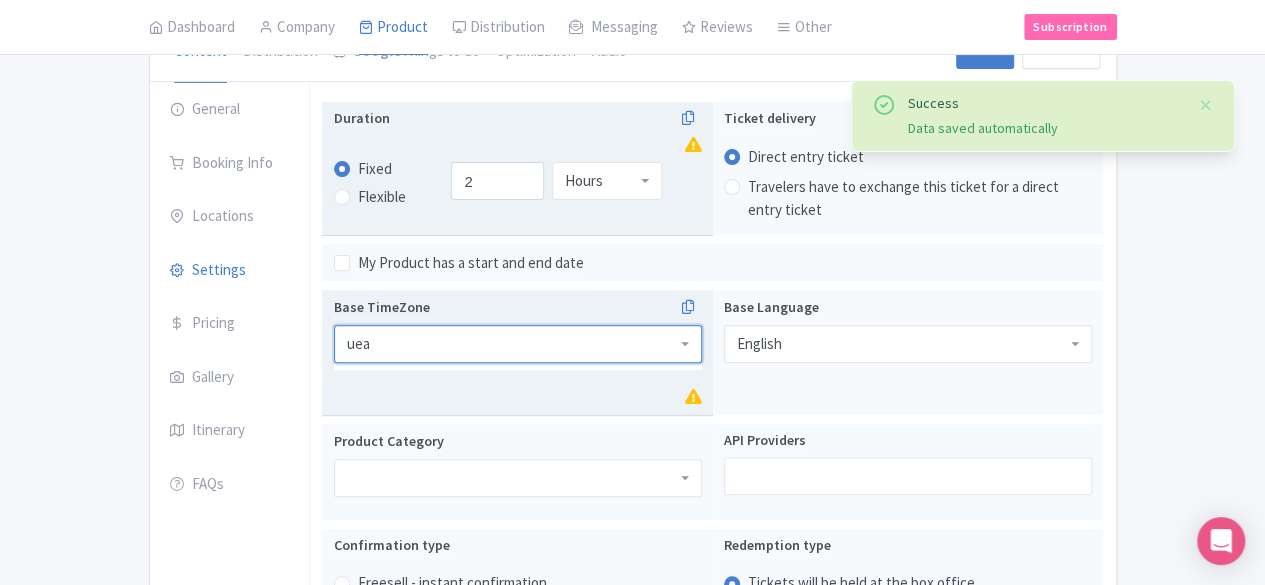 click at bounding box center (518, 344) 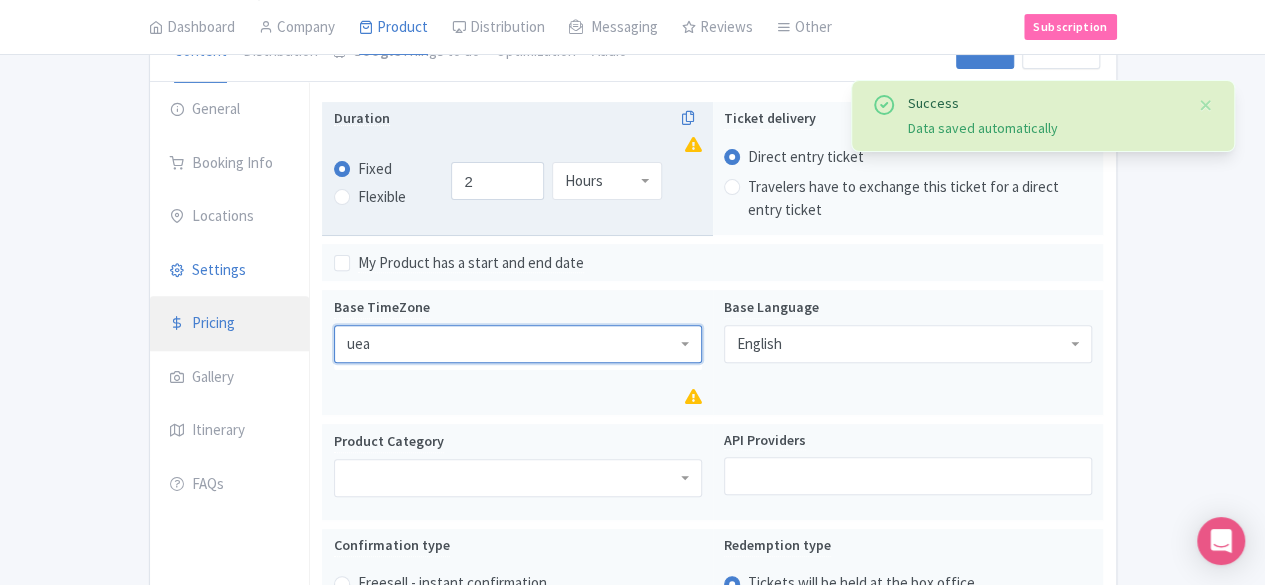 drag, startPoint x: 366, startPoint y: 349, endPoint x: 193, endPoint y: 343, distance: 173.10402 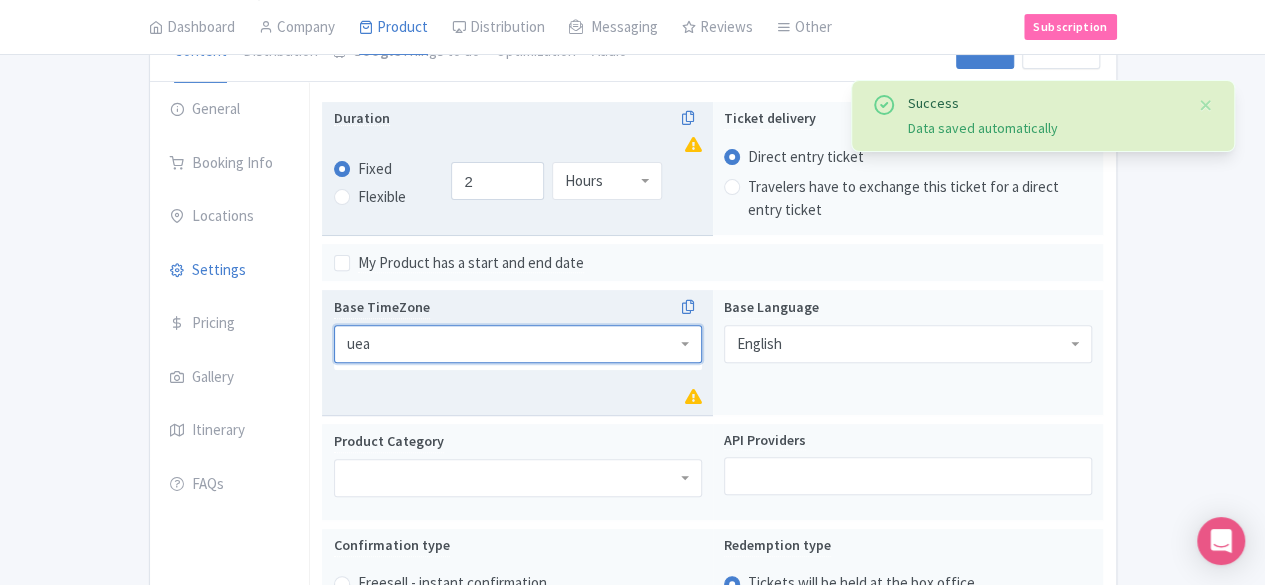 click at bounding box center (518, 344) 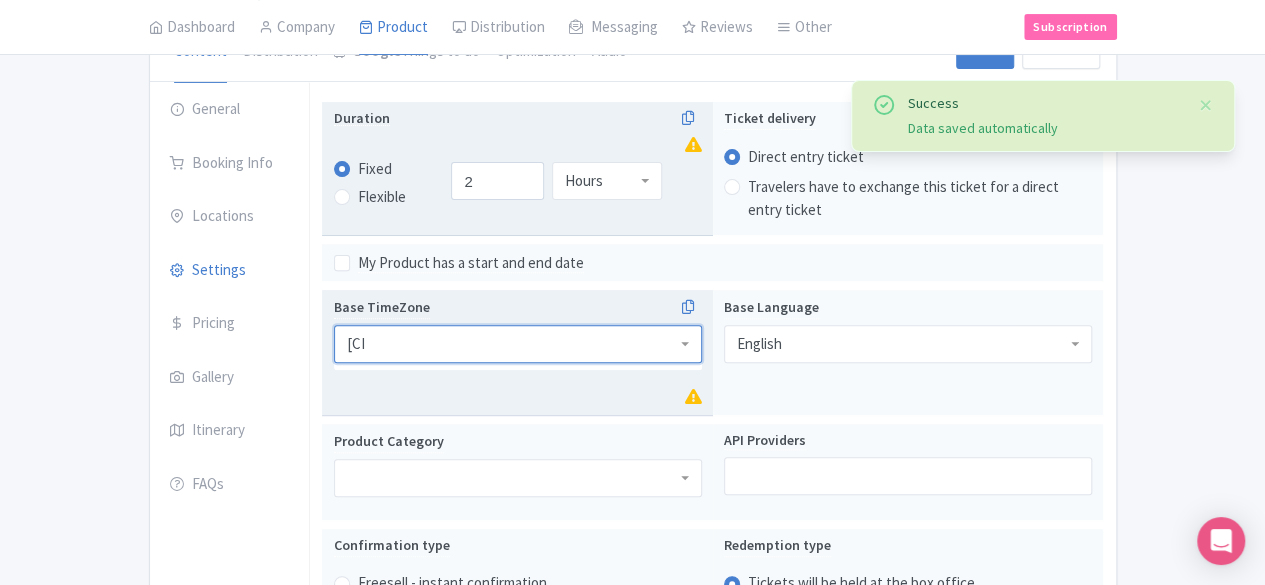 type on "u" 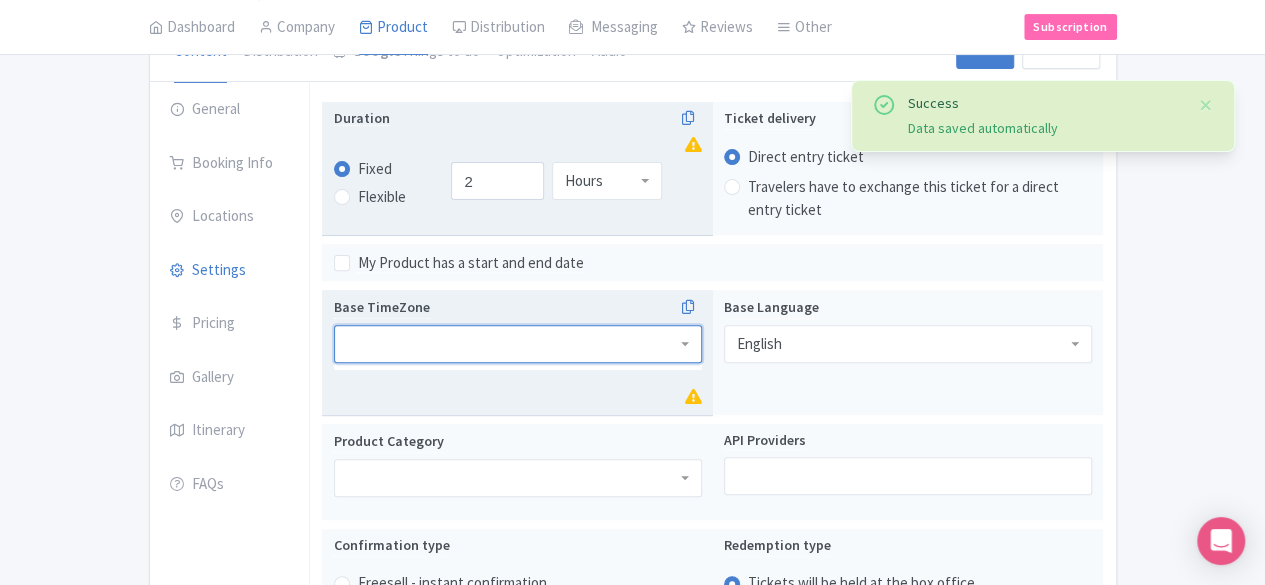 type on "a" 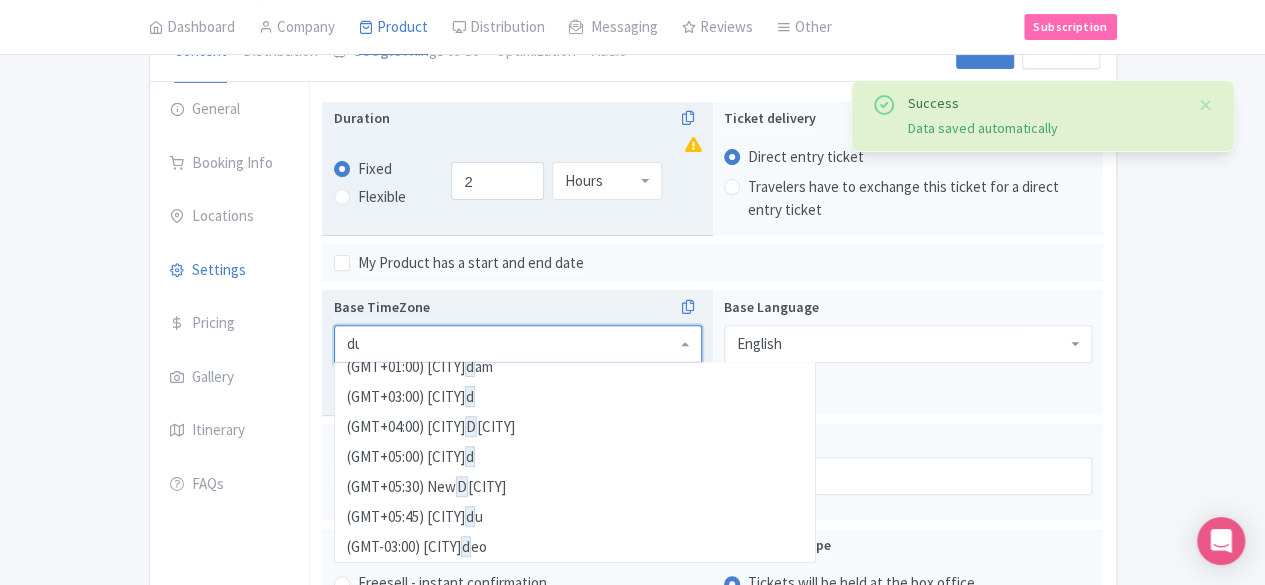 scroll, scrollTop: 0, scrollLeft: 0, axis: both 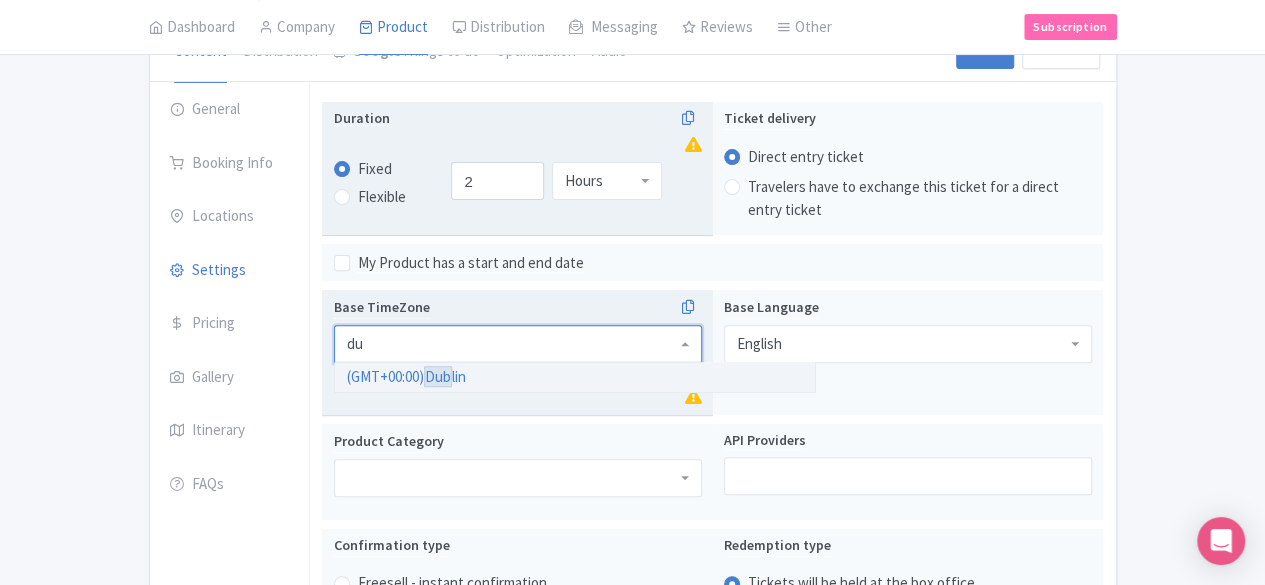 type on "d" 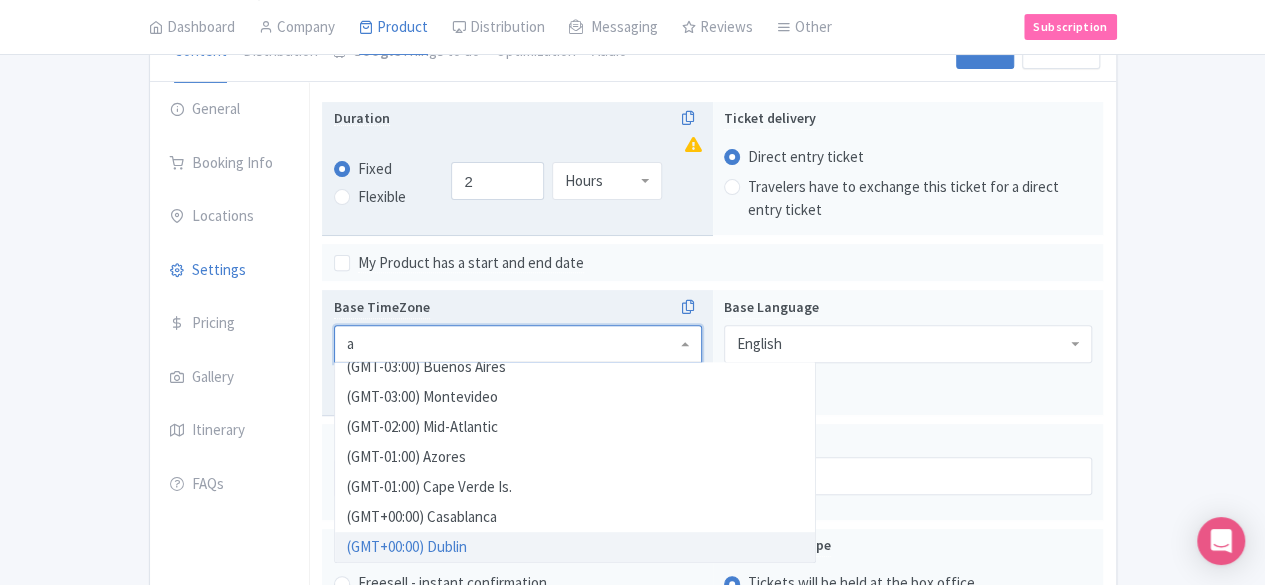 scroll, scrollTop: 0, scrollLeft: 0, axis: both 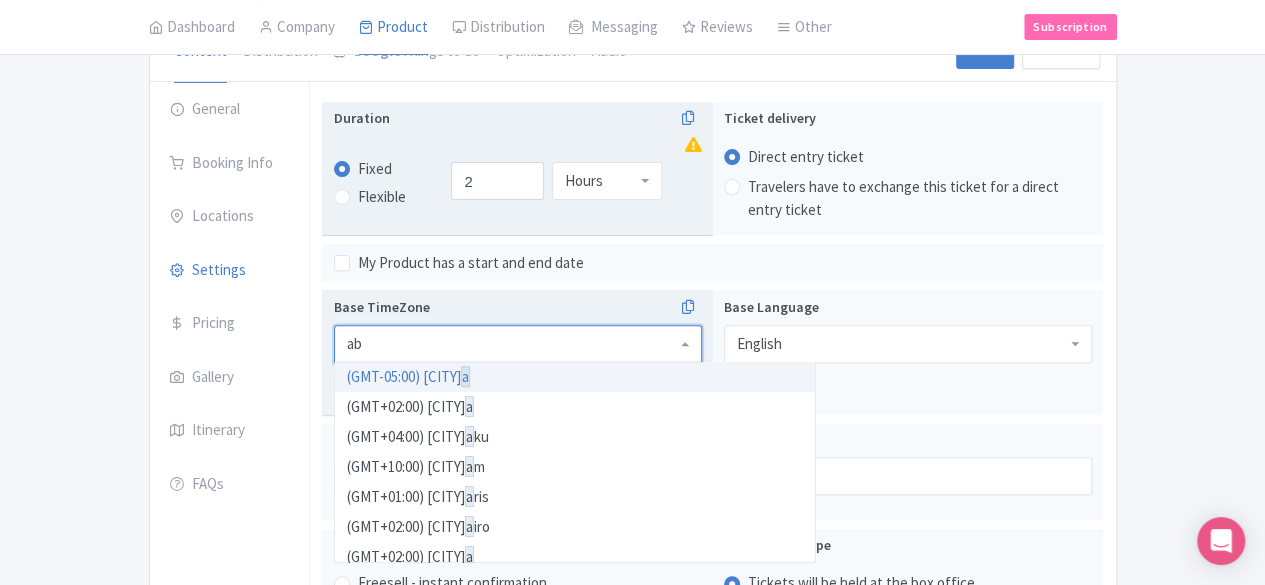 type on "abu" 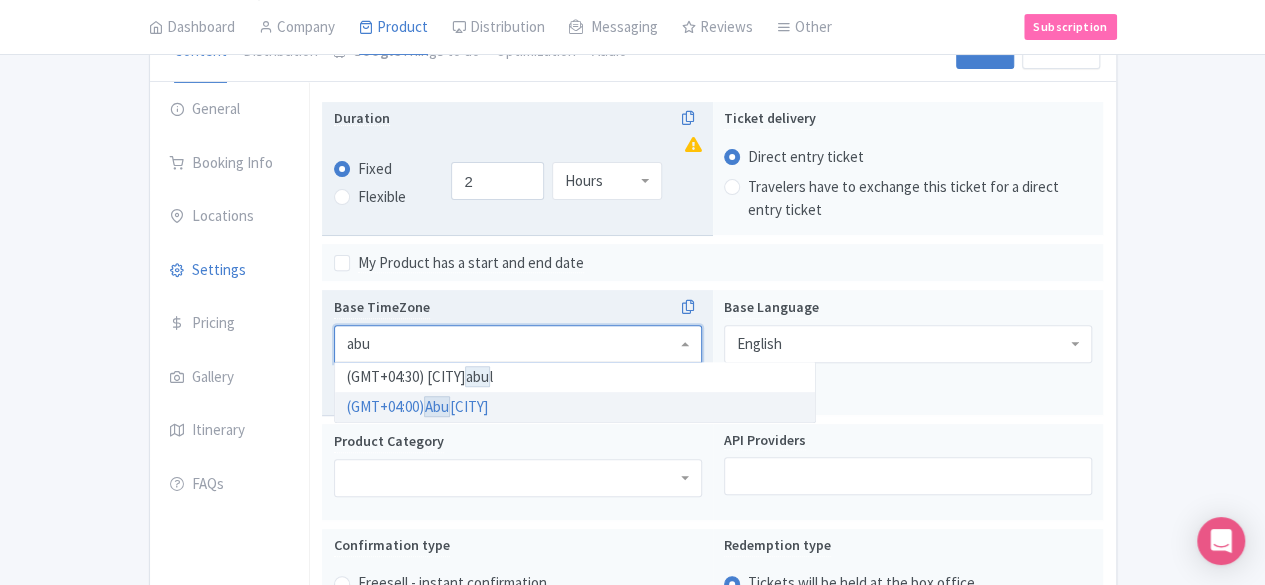 type 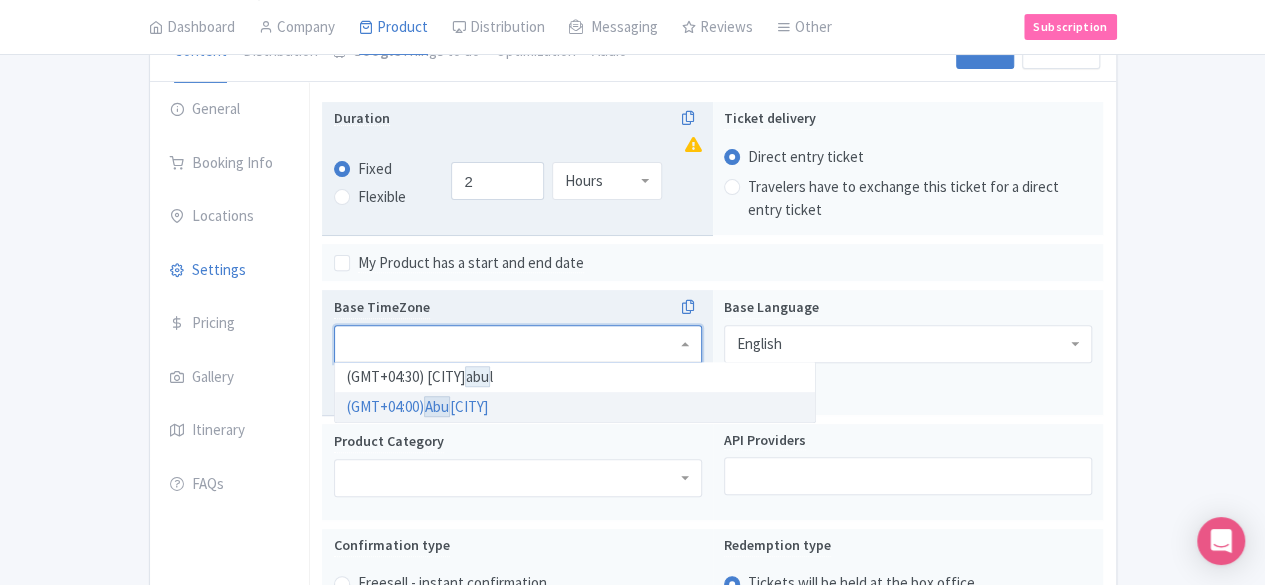scroll, scrollTop: 0, scrollLeft: 0, axis: both 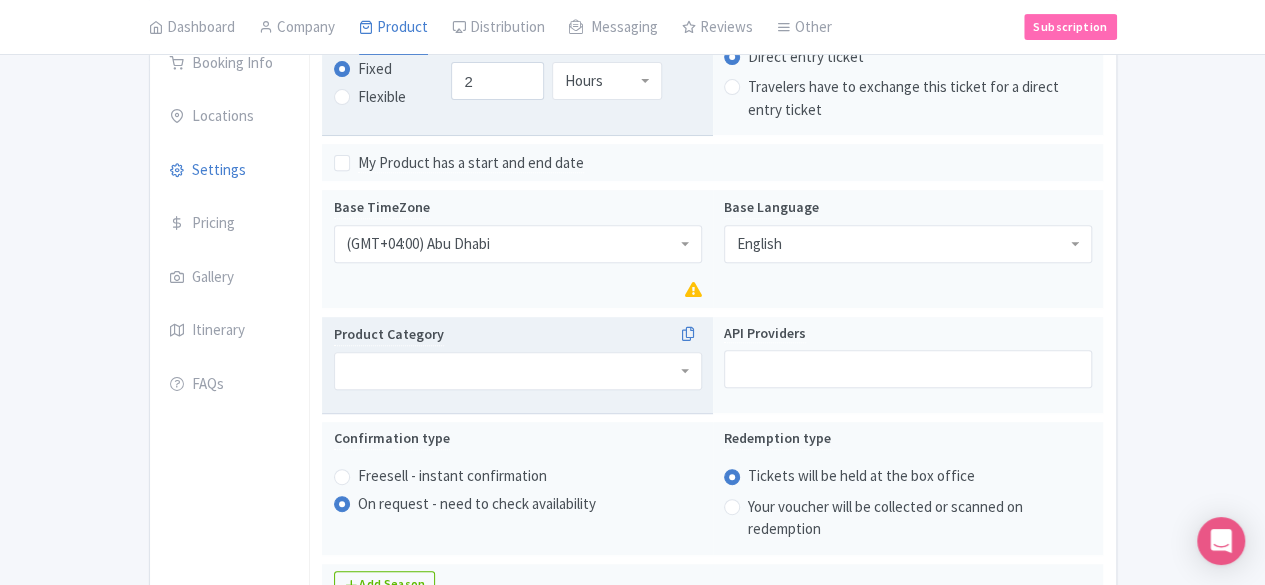 click on "Product Category" at bounding box center (518, 356) 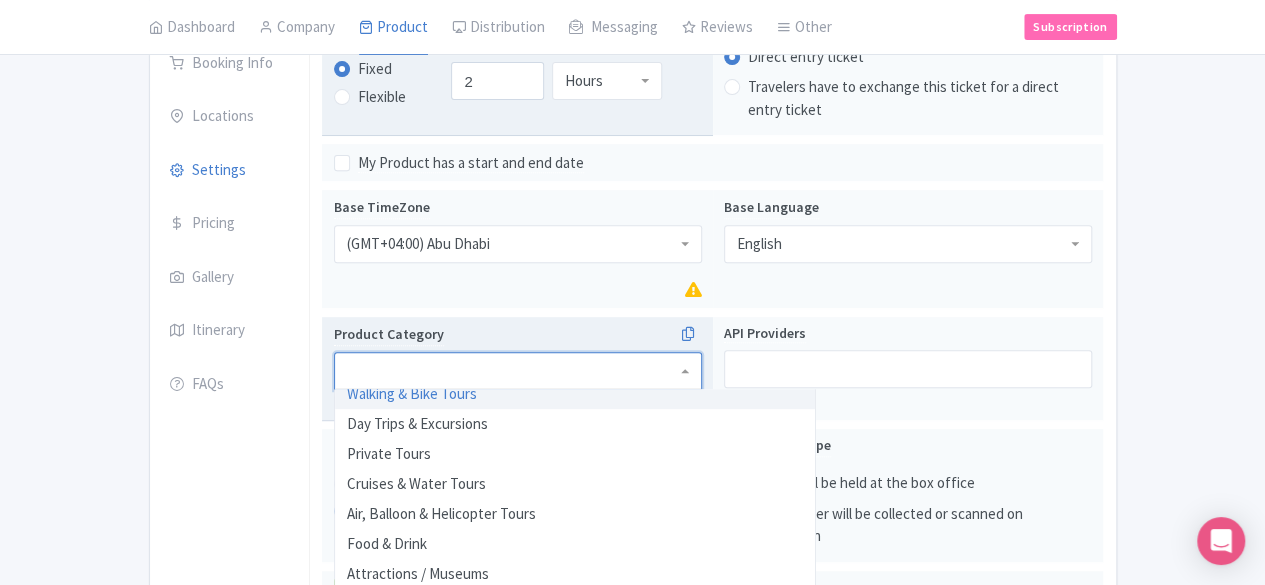 scroll, scrollTop: 0, scrollLeft: 0, axis: both 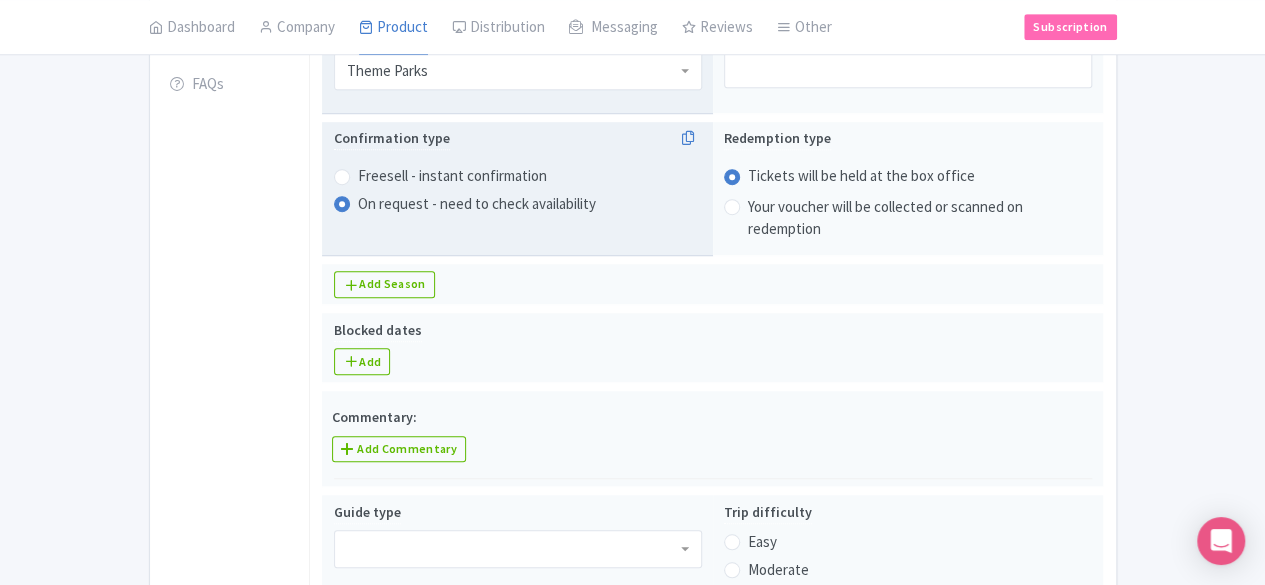 click on "Freesell - instant confirmation" at bounding box center [452, 176] 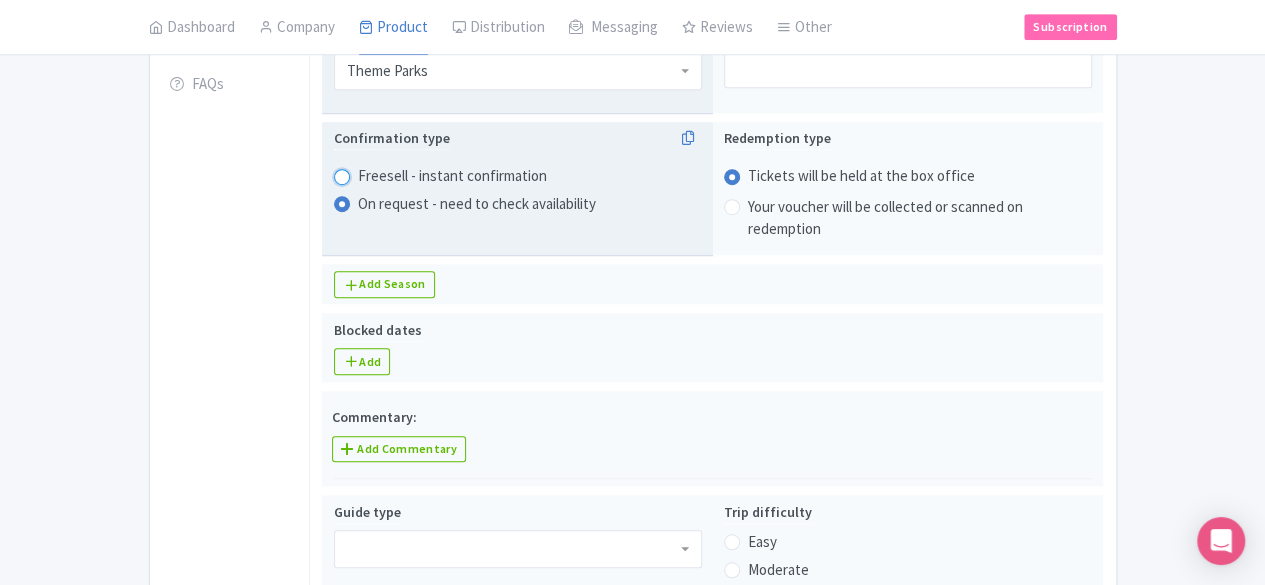 click on "Freesell - instant confirmation" at bounding box center [368, 174] 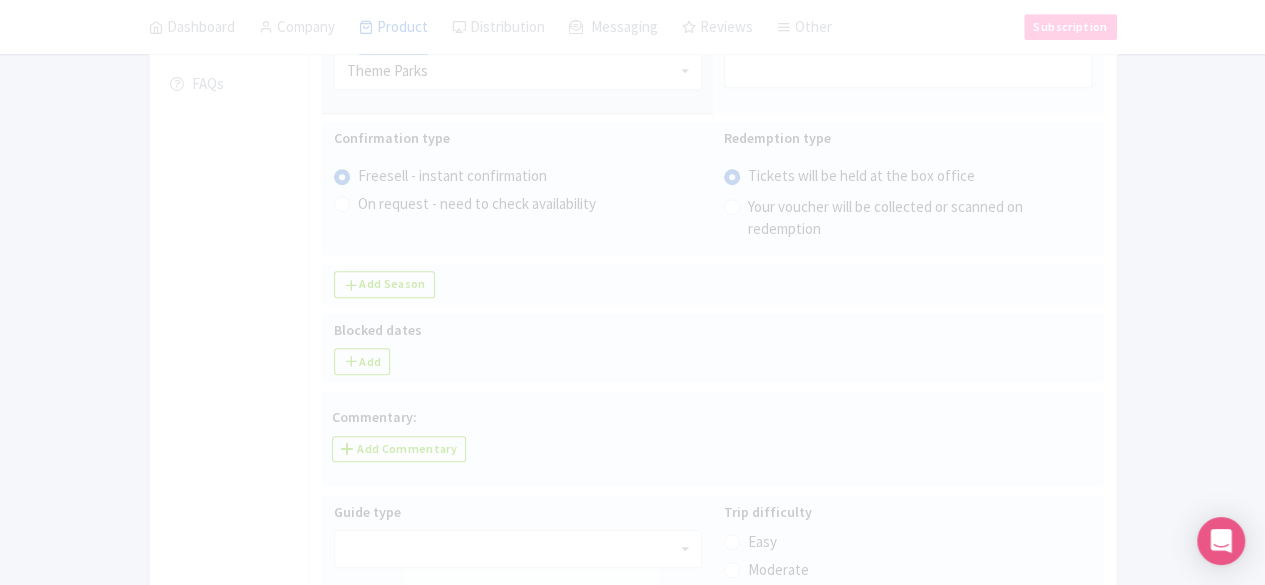 click at bounding box center (633, 617) 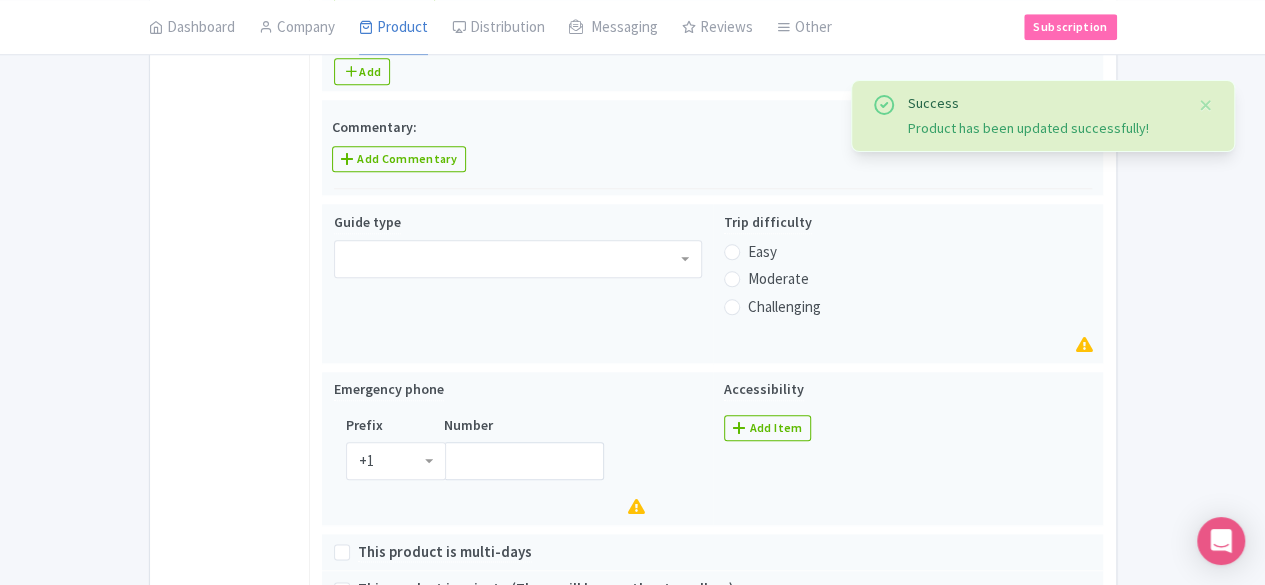 scroll, scrollTop: 912, scrollLeft: 0, axis: vertical 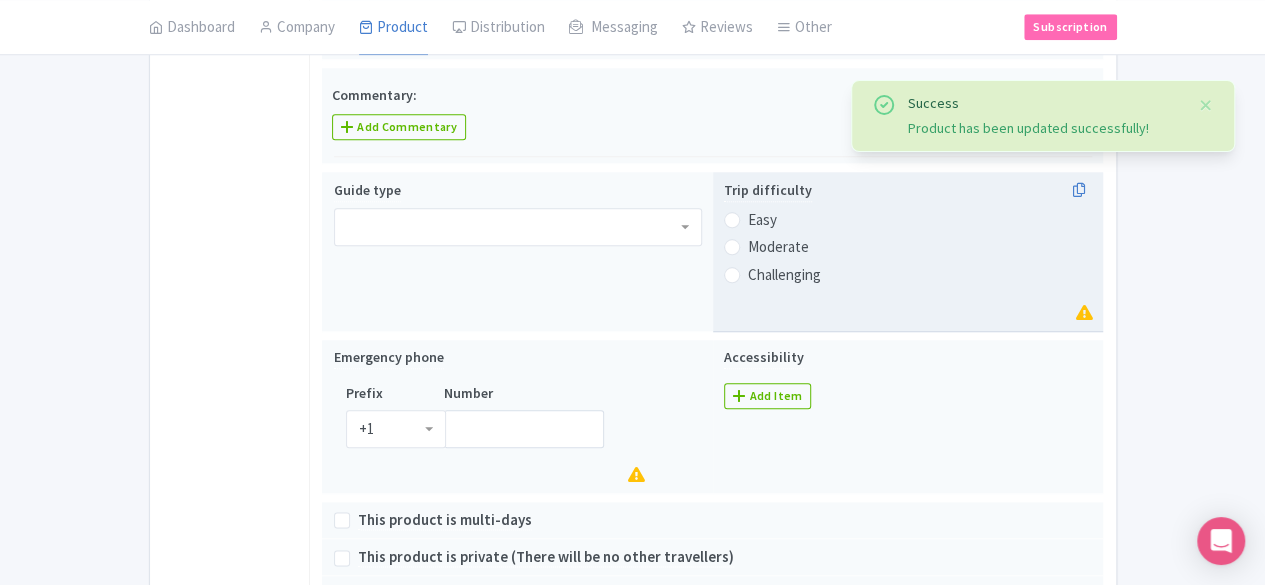 click on "Easy" at bounding box center [762, 220] 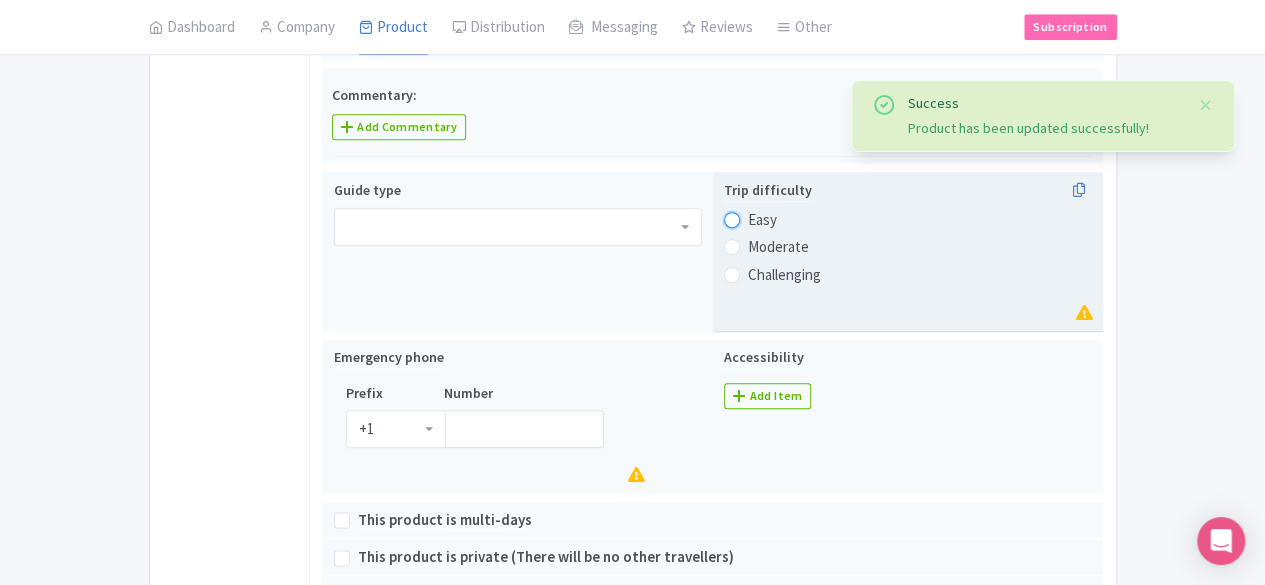 click on "Easy" at bounding box center (758, 218) 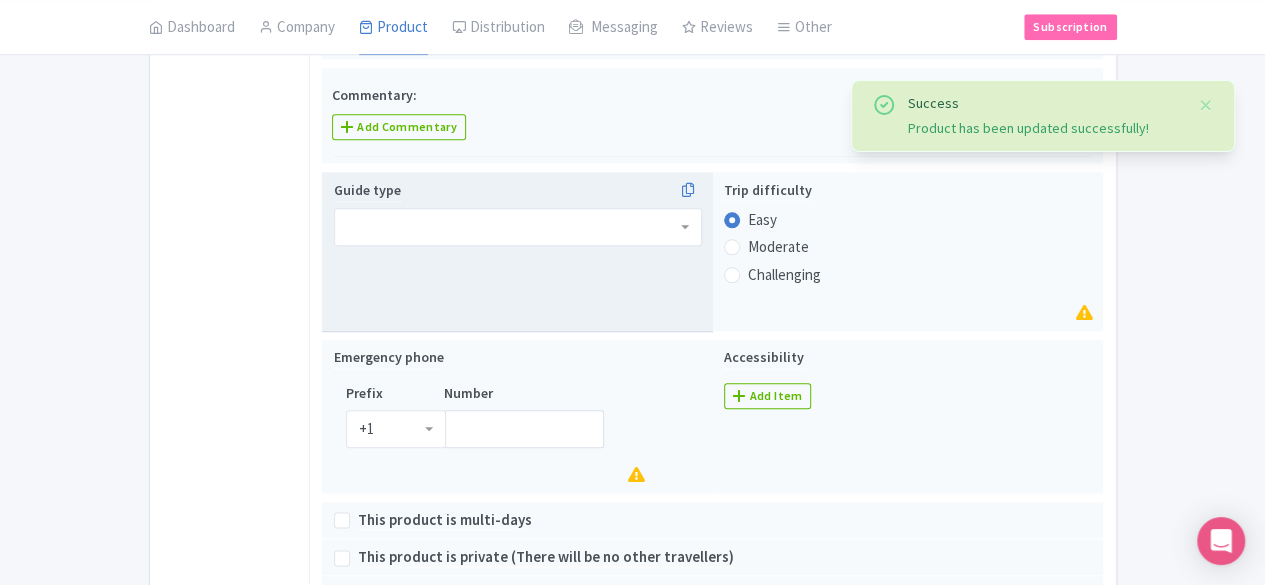 click at bounding box center [518, 227] 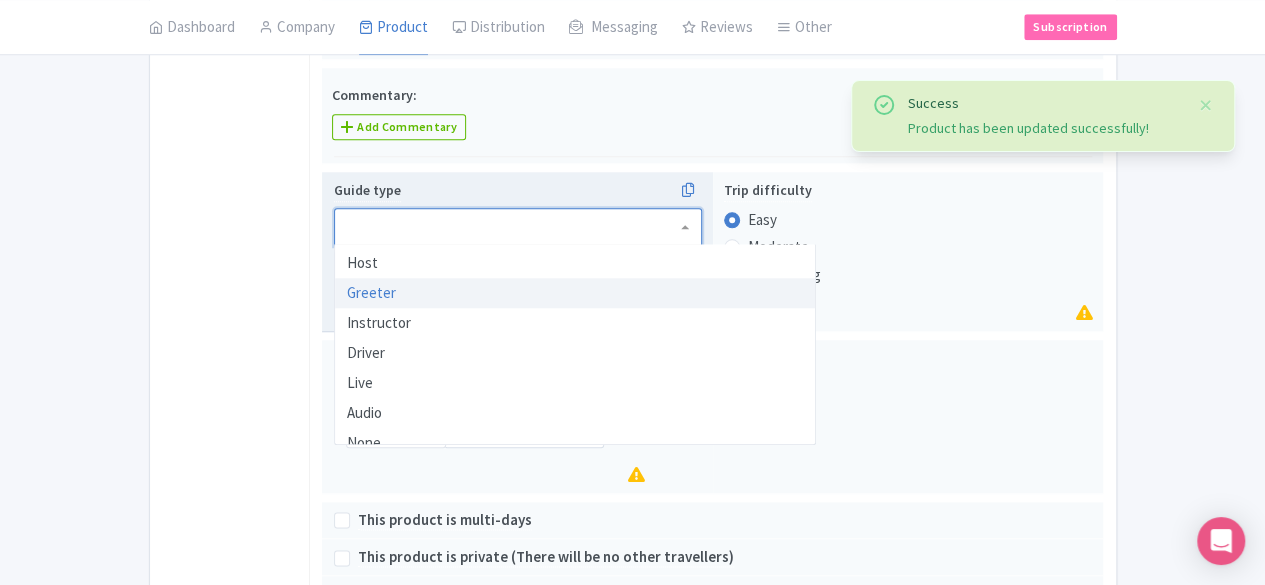 scroll, scrollTop: 40, scrollLeft: 0, axis: vertical 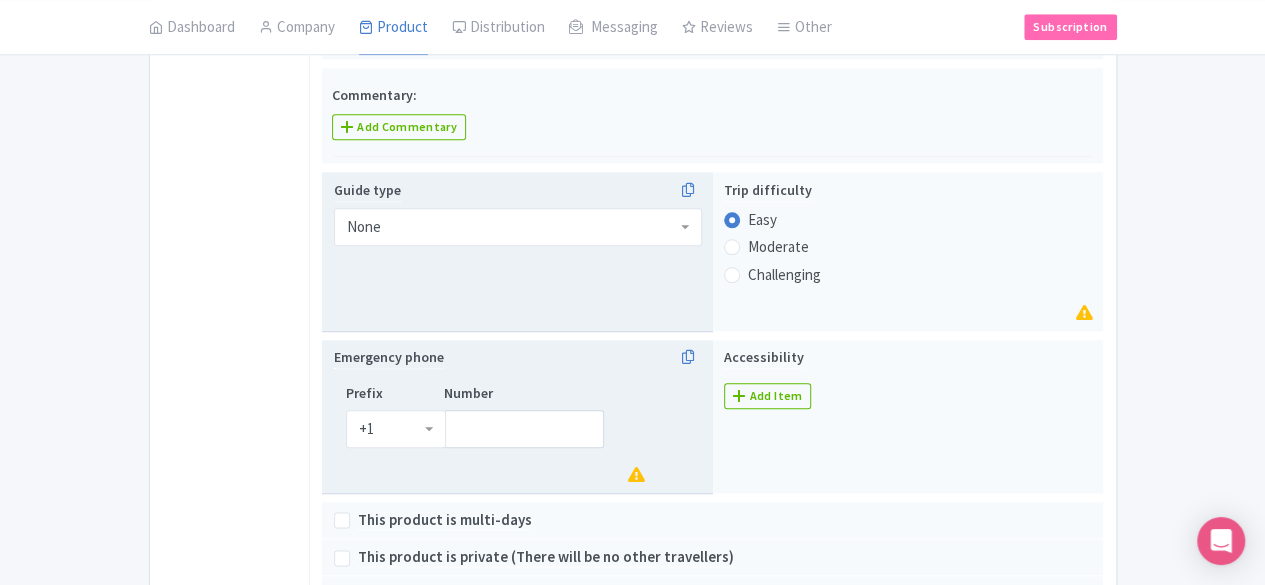 click on "+1" at bounding box center [396, 429] 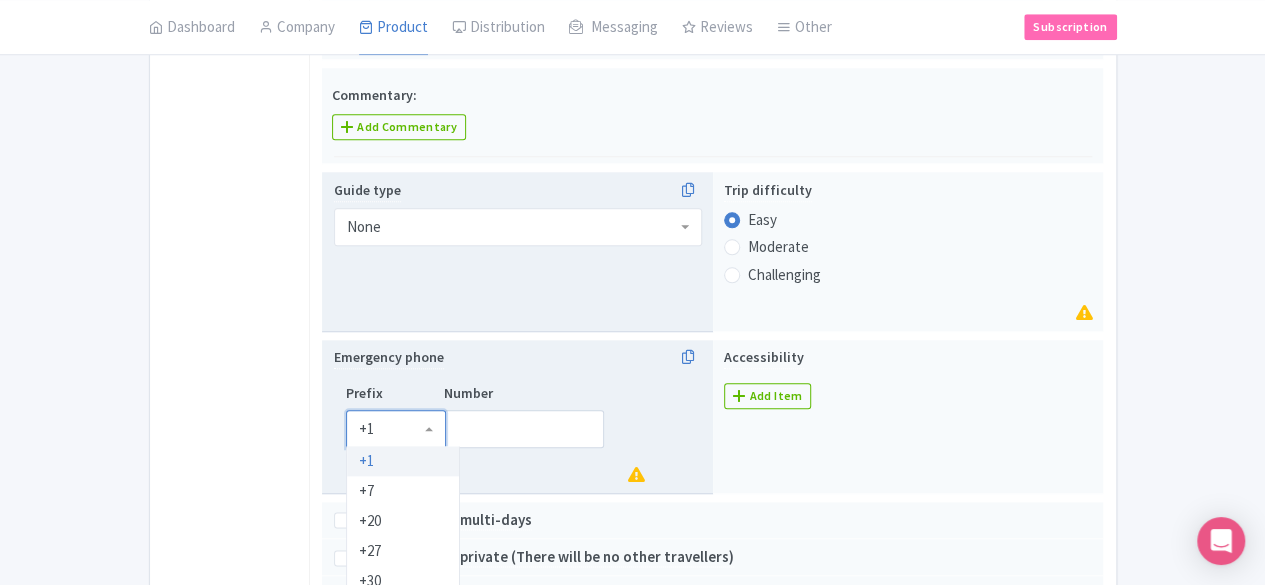 drag, startPoint x: 285, startPoint y: 395, endPoint x: 238, endPoint y: 395, distance: 47 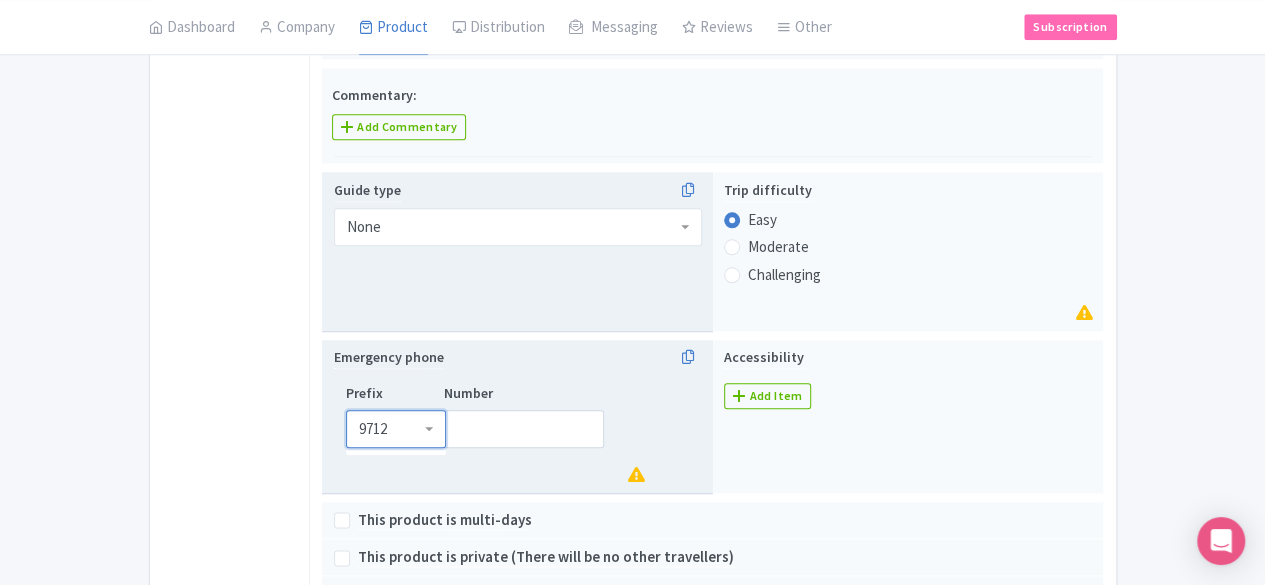 type on "971" 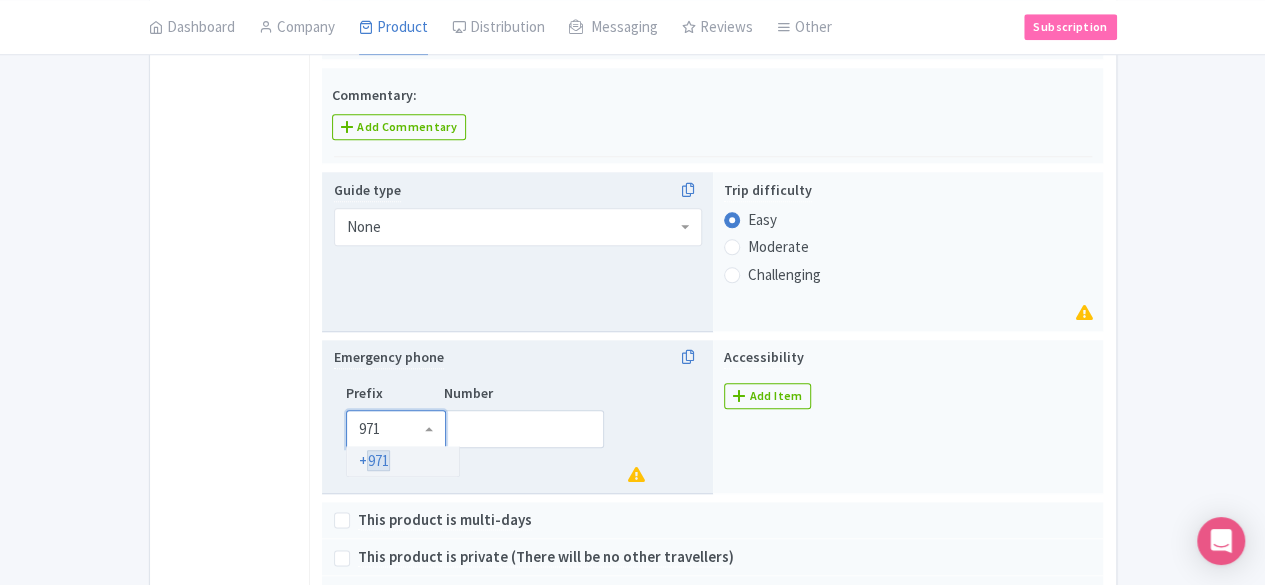 type 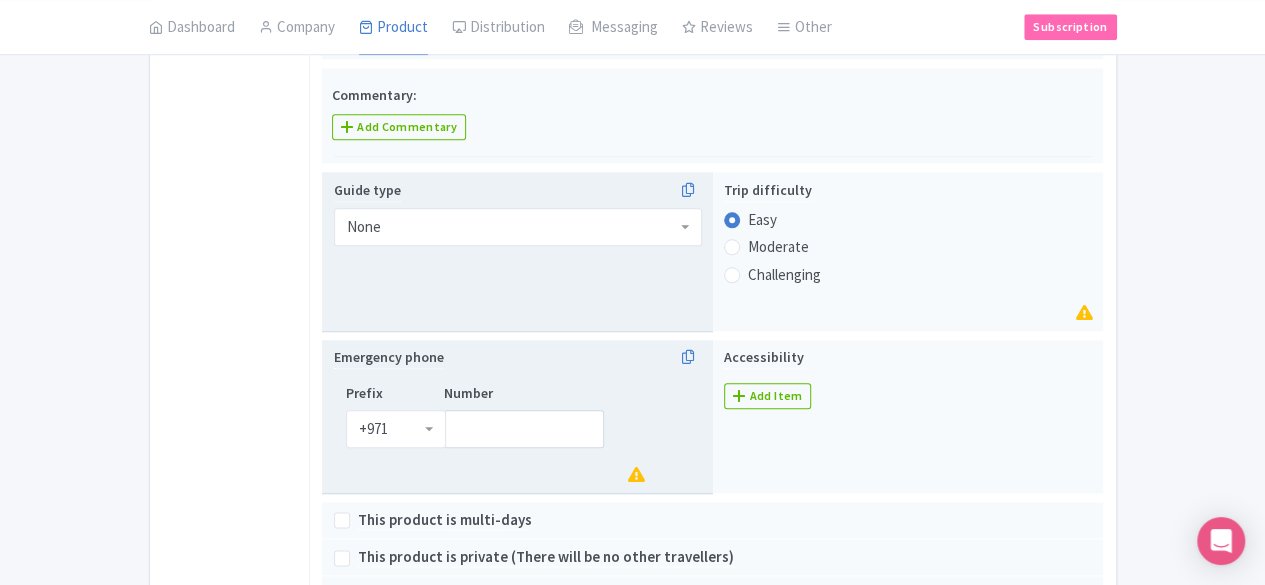 scroll, scrollTop: 0, scrollLeft: 0, axis: both 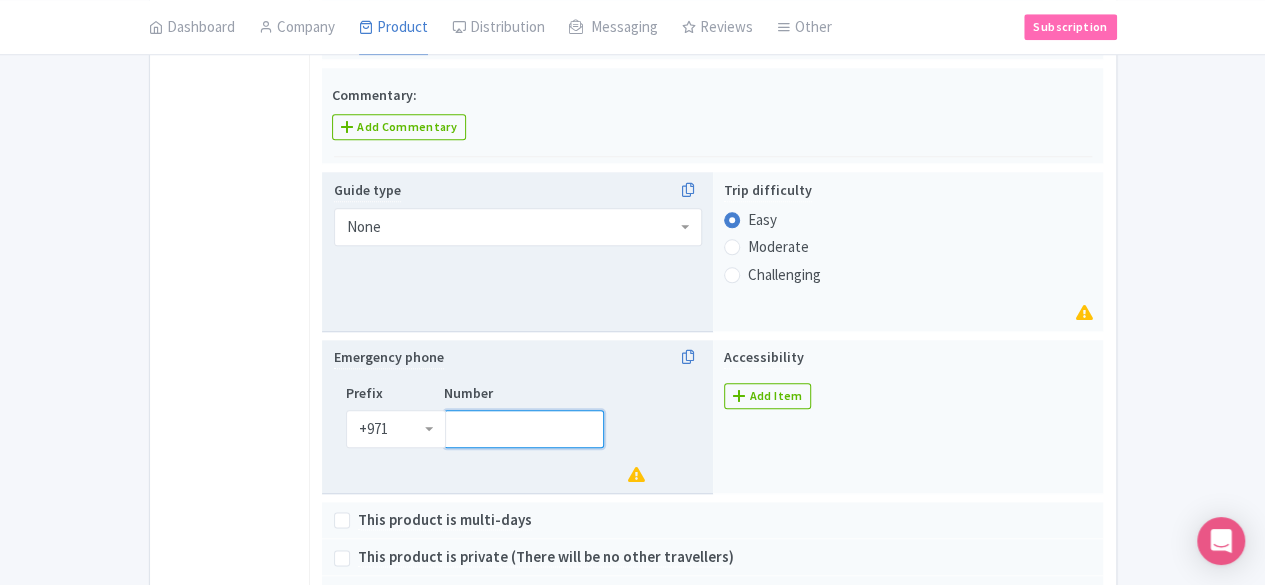 click on "Number" at bounding box center (524, 429) 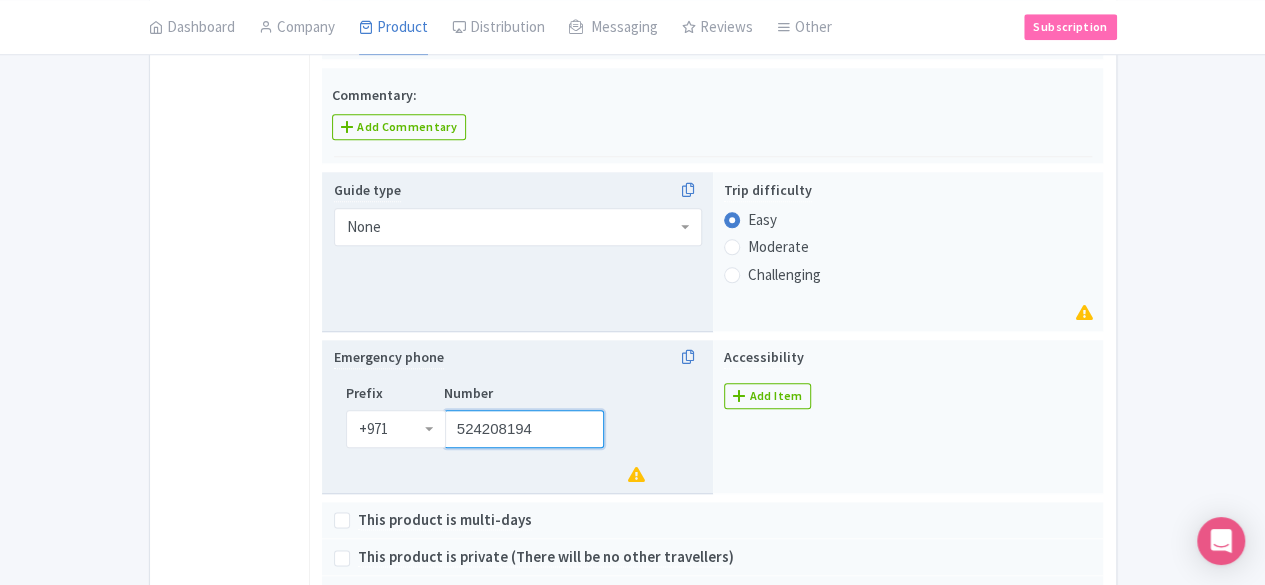 type on "524208194" 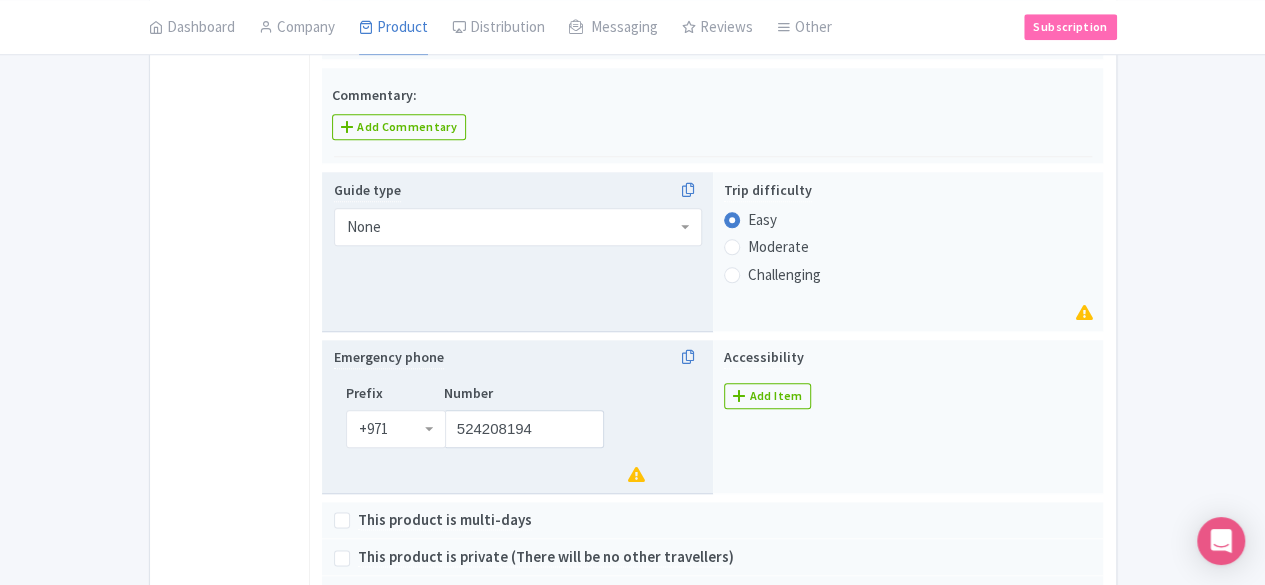 click on "Emergency phone" at bounding box center [518, 362] 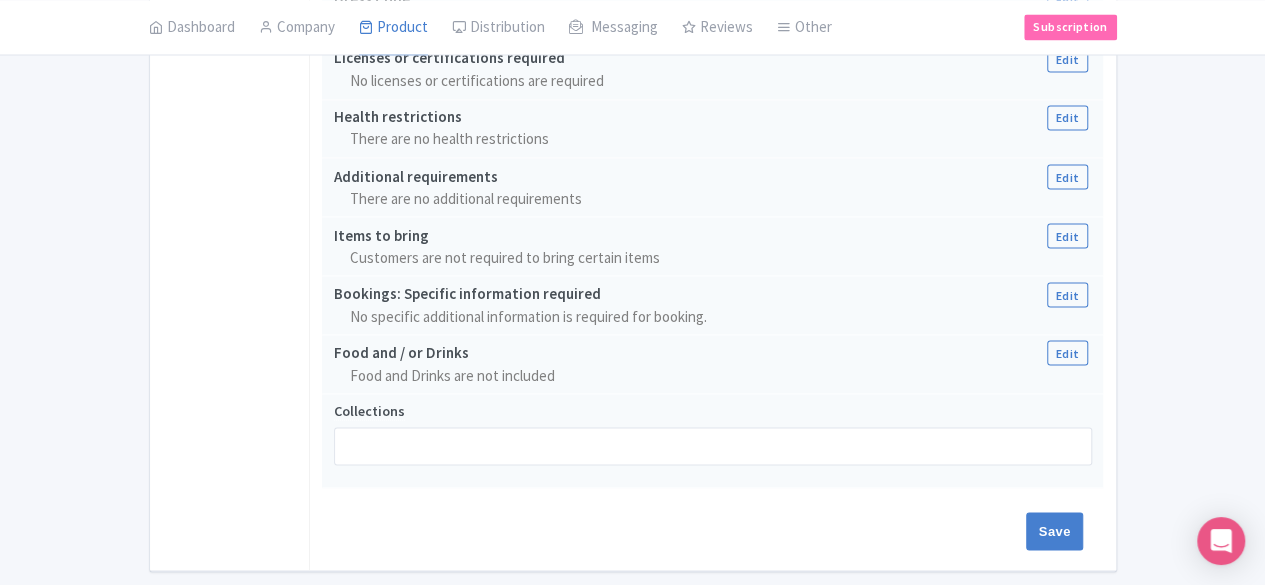 scroll, scrollTop: 1755, scrollLeft: 0, axis: vertical 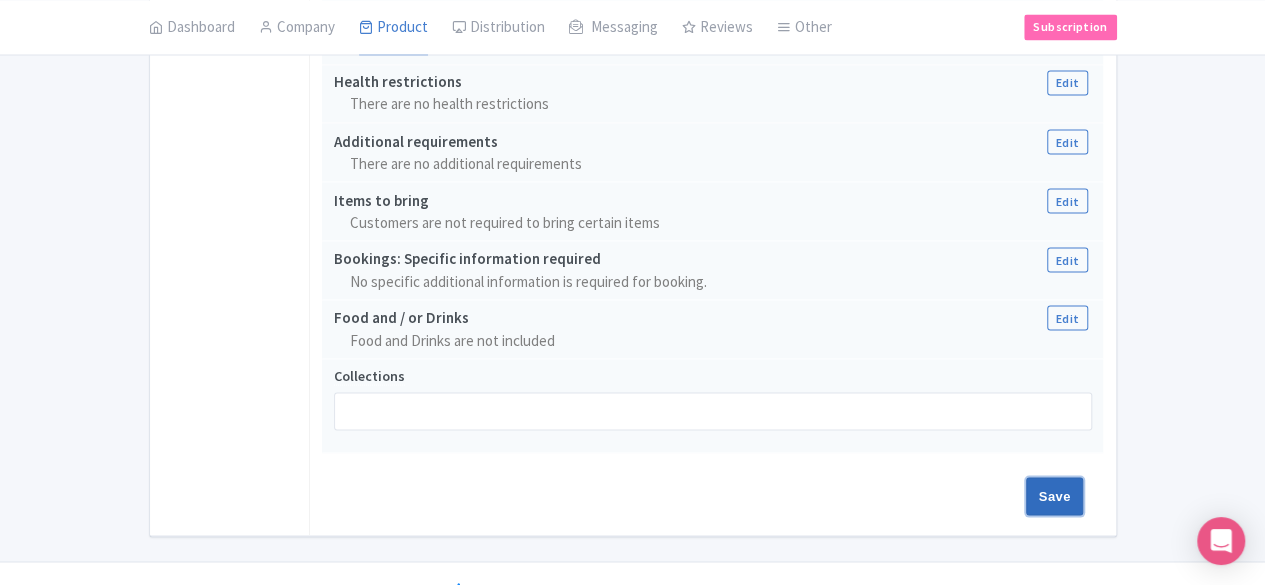 click on "Save" at bounding box center [1055, 496] 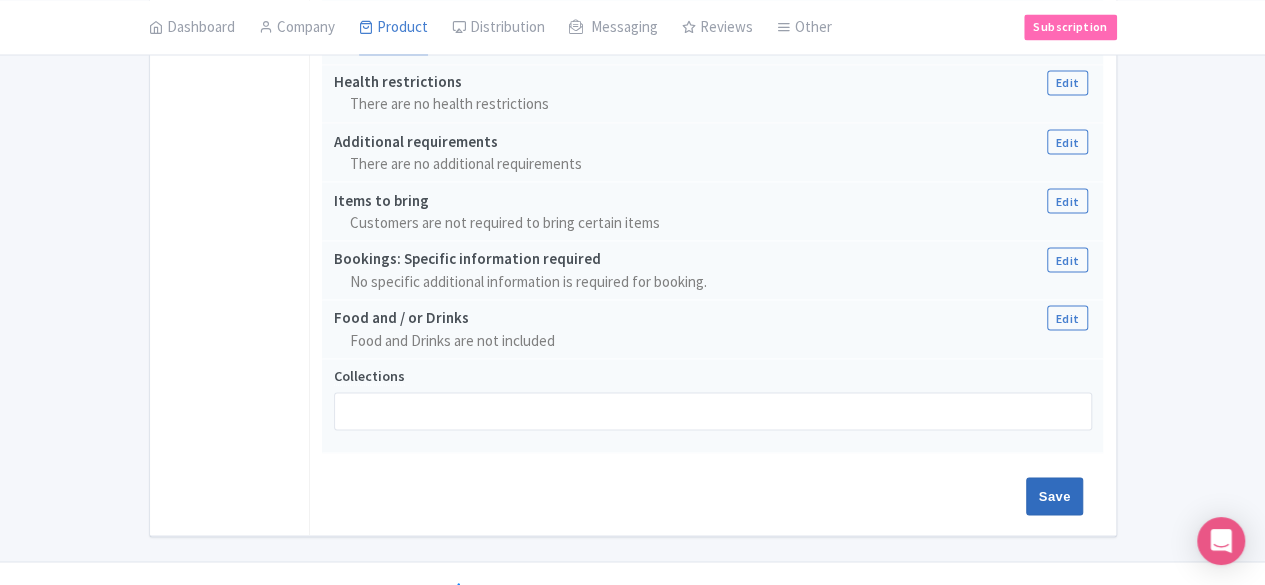 type on "Update Product" 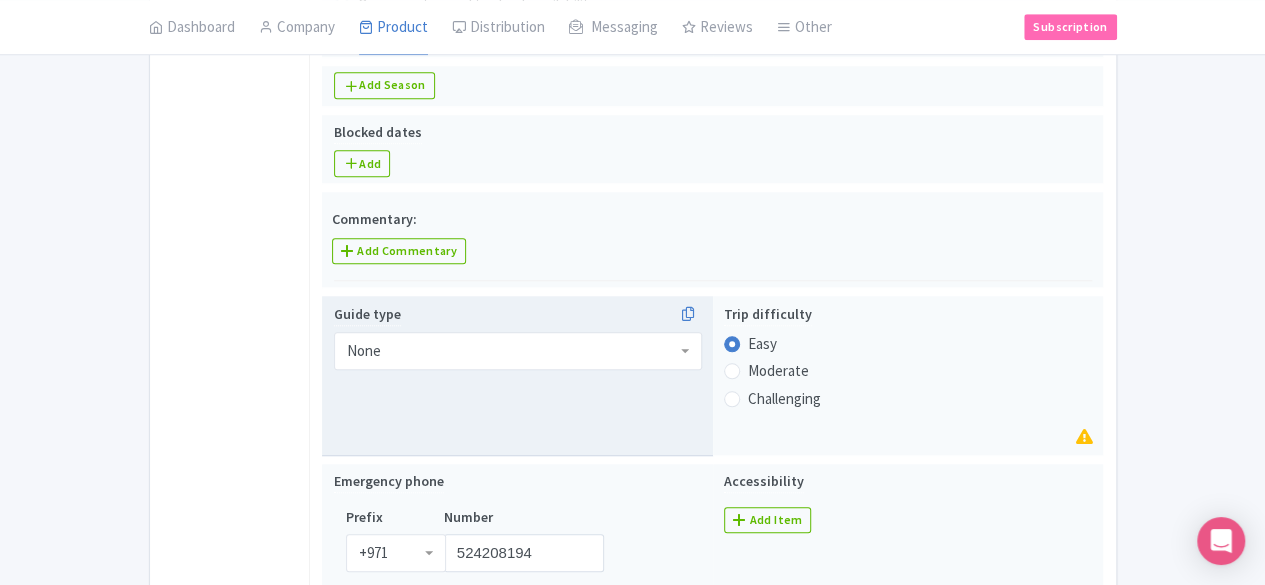 scroll, scrollTop: 755, scrollLeft: 0, axis: vertical 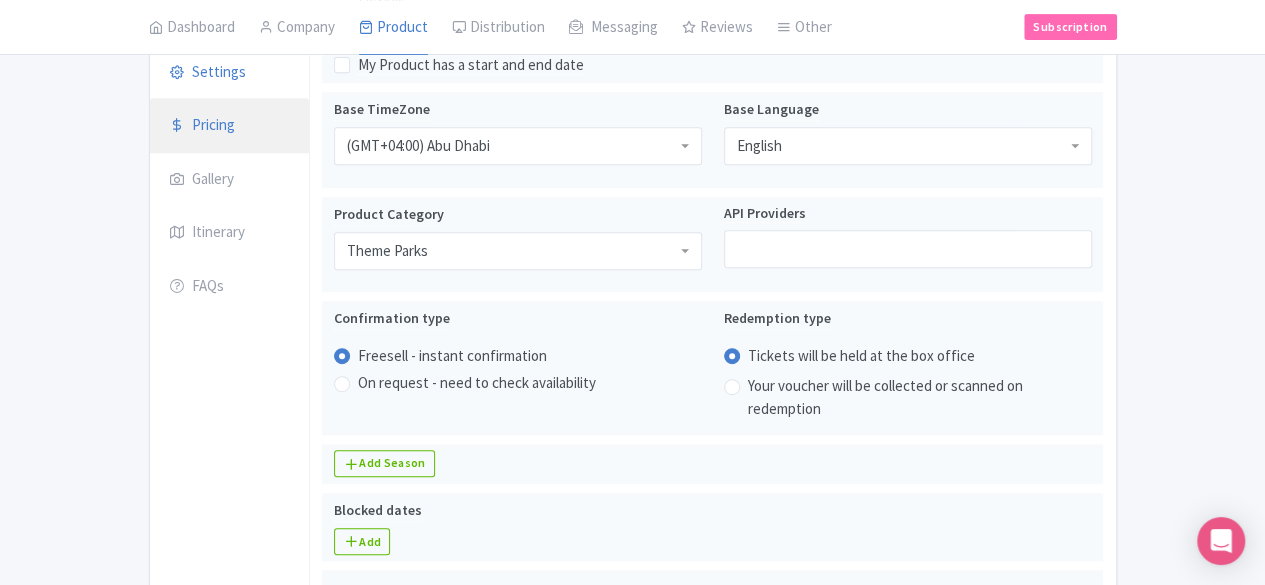 click on "Pricing" at bounding box center [230, 126] 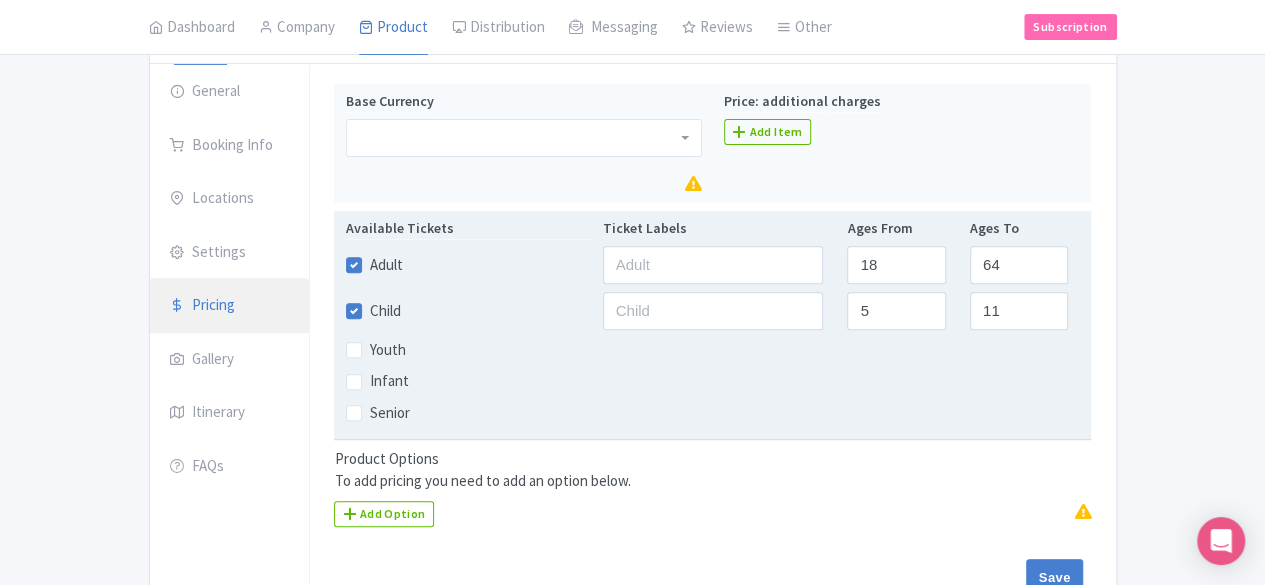scroll, scrollTop: 42, scrollLeft: 0, axis: vertical 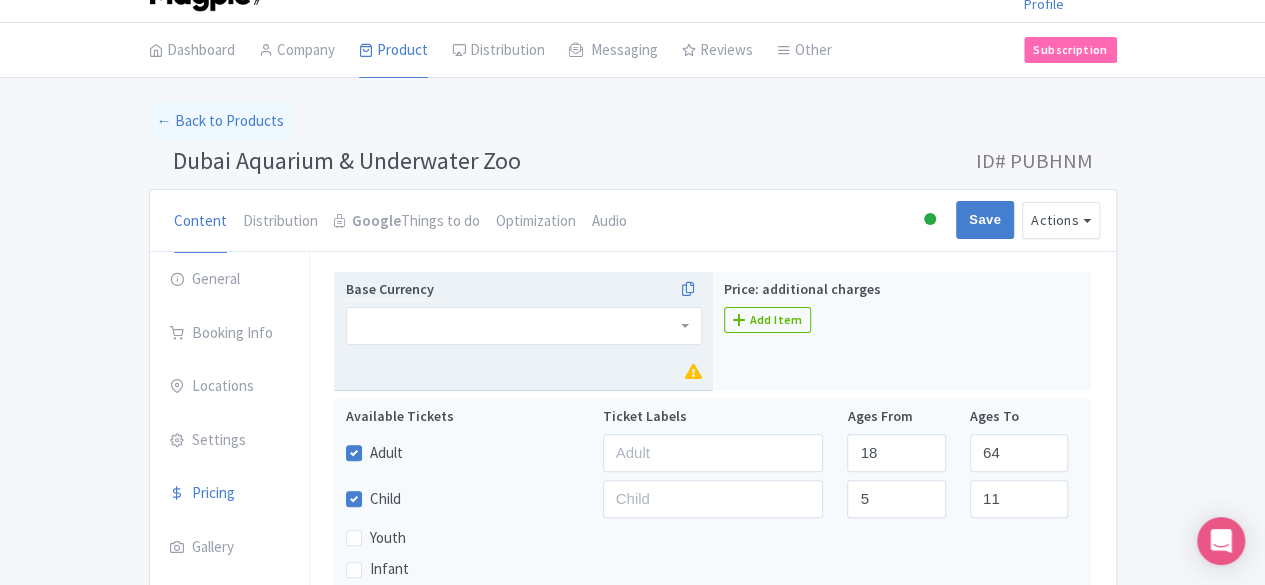 click at bounding box center [524, 326] 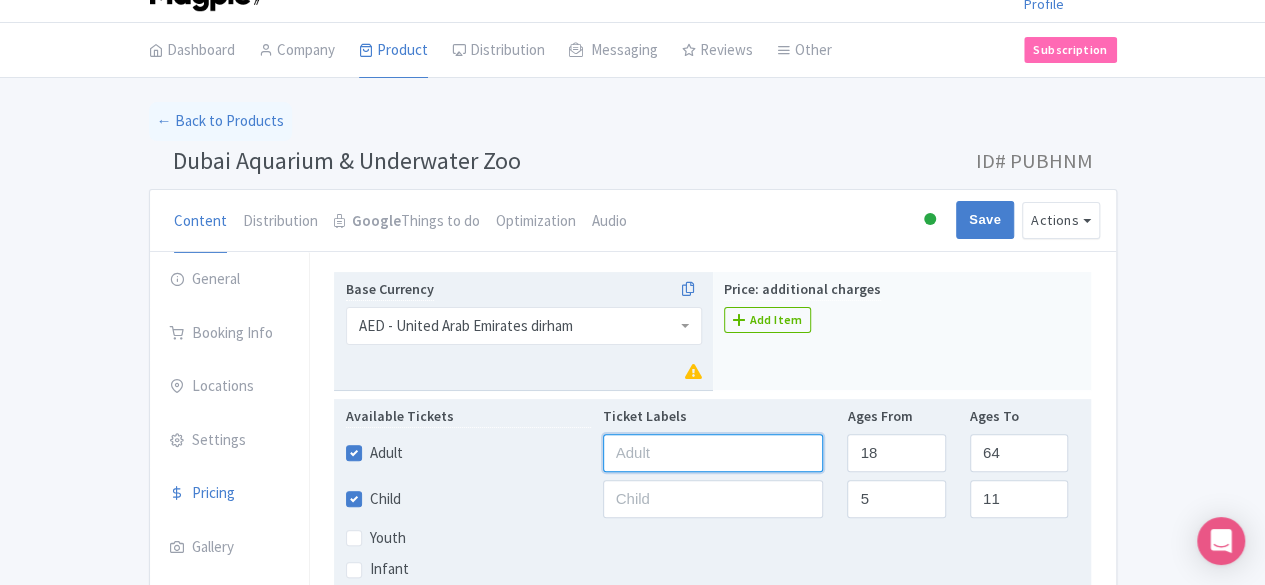 click at bounding box center [713, 453] 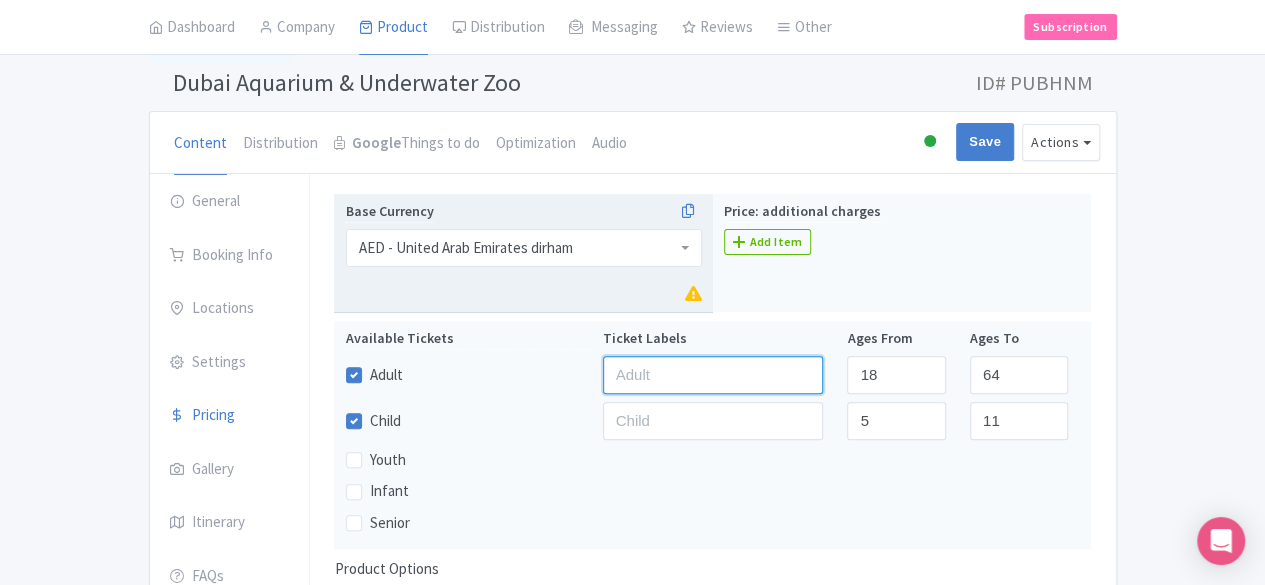 scroll, scrollTop: 342, scrollLeft: 0, axis: vertical 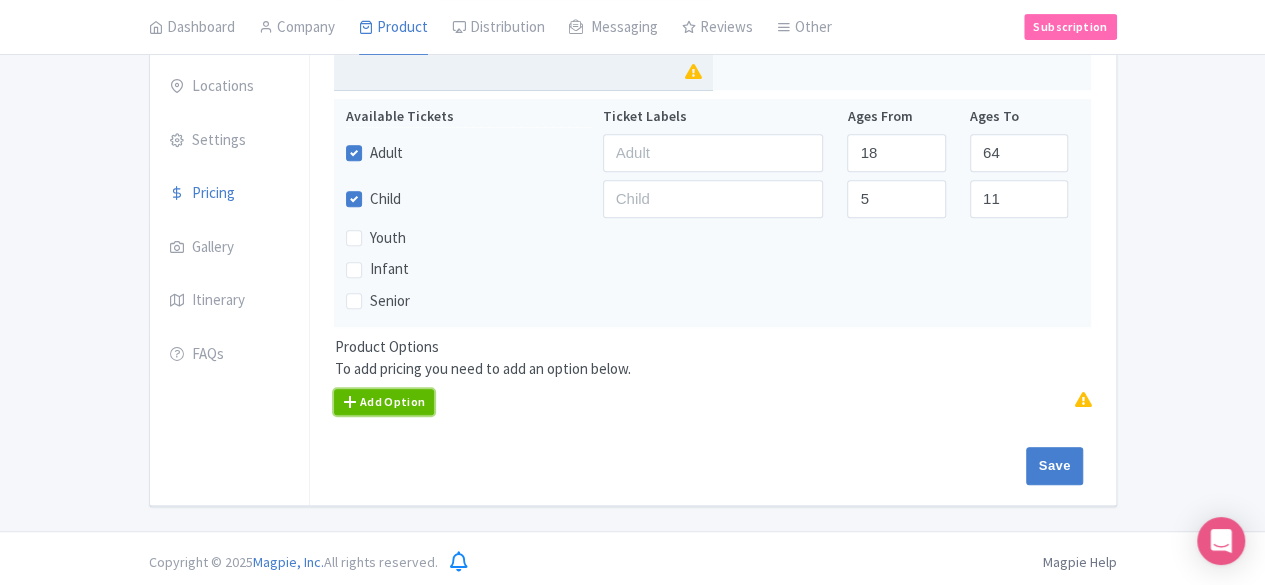 click on "Add Option" at bounding box center (384, 402) 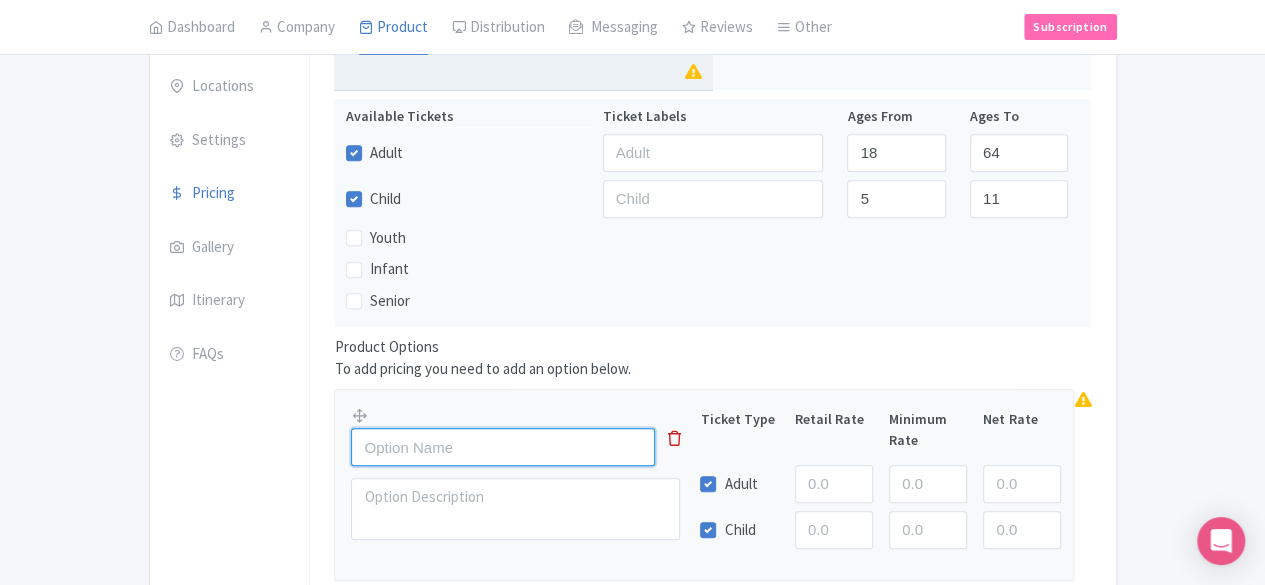 click at bounding box center [503, 447] 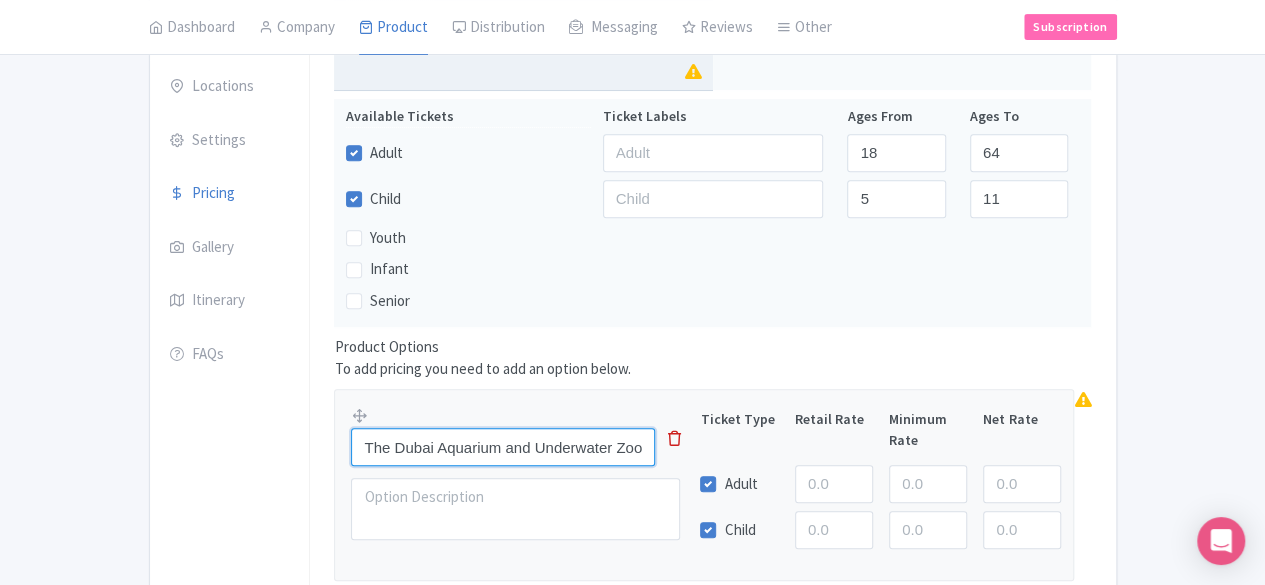 scroll, scrollTop: 0, scrollLeft: 58, axis: horizontal 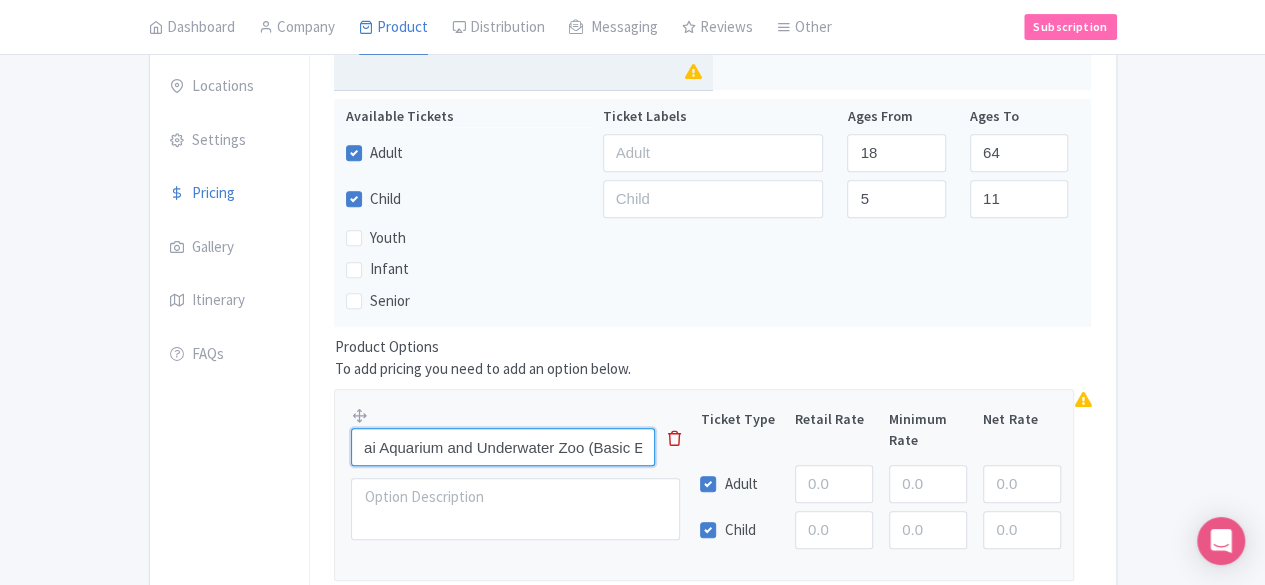 type on "The Dubai Aquarium and Underwater Zoo (Basic Experience Ticket)" 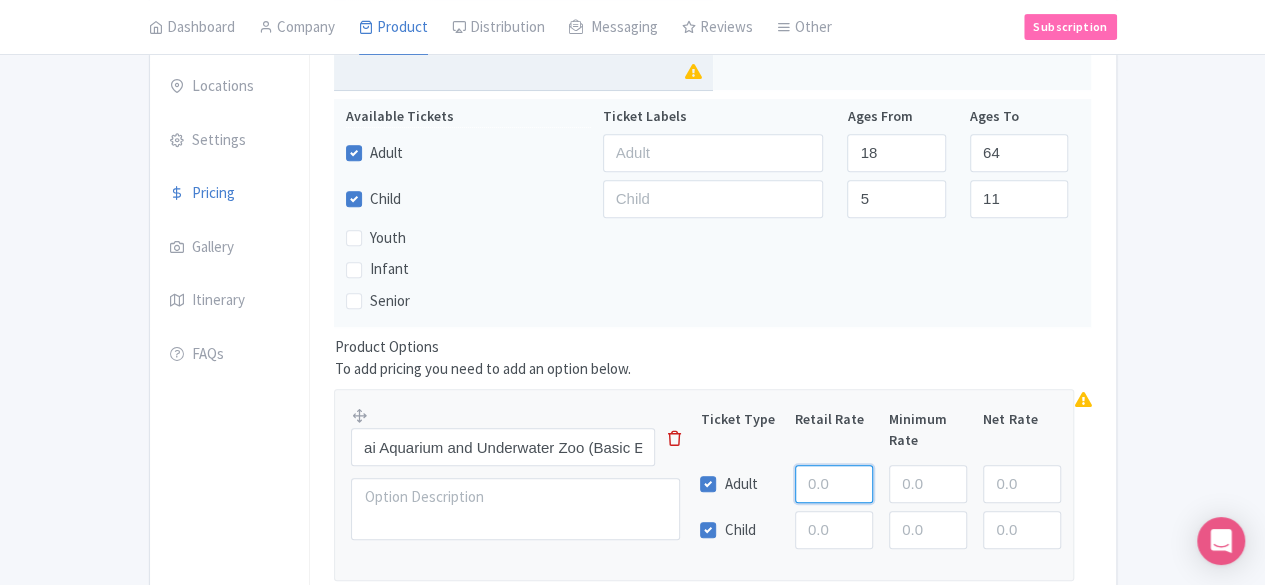 click at bounding box center [834, 484] 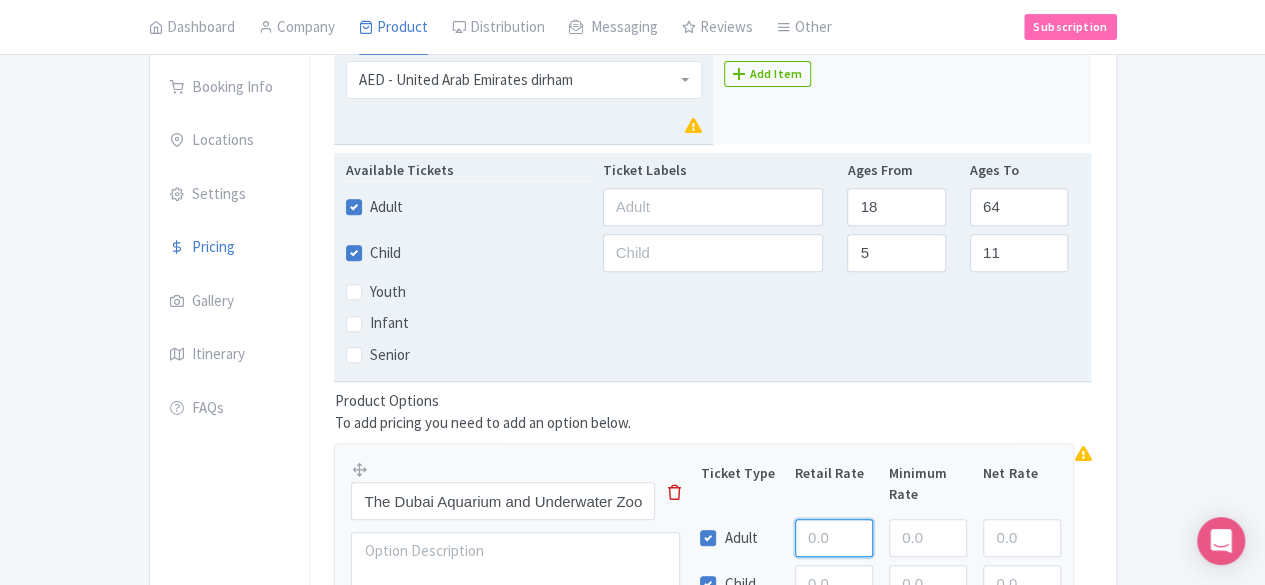 scroll, scrollTop: 242, scrollLeft: 0, axis: vertical 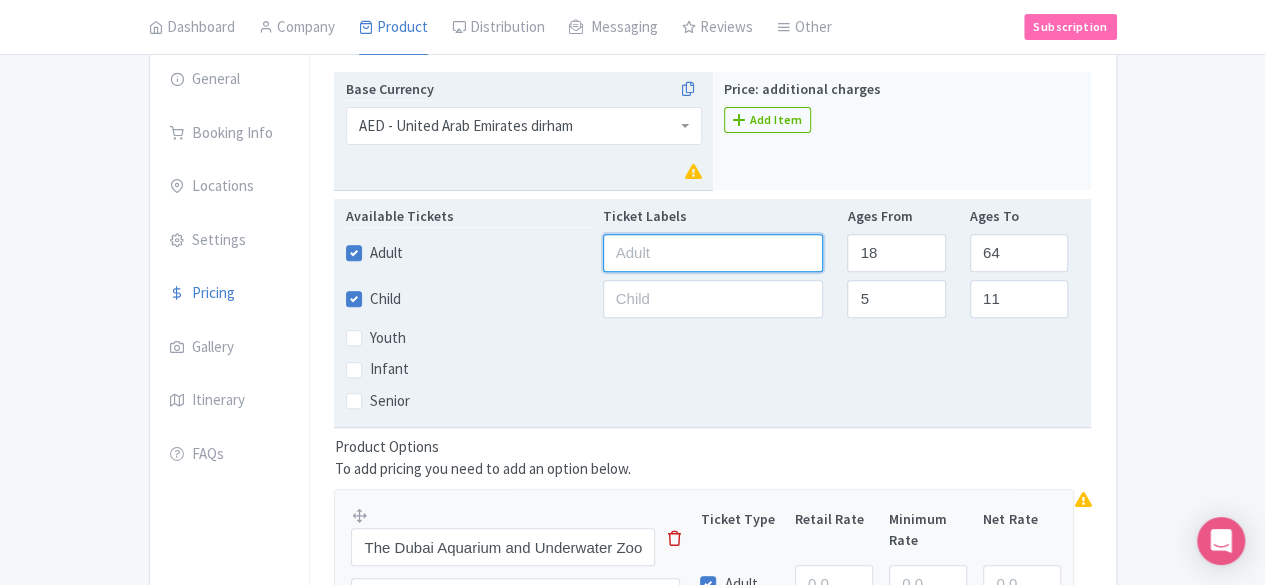 click at bounding box center (713, 253) 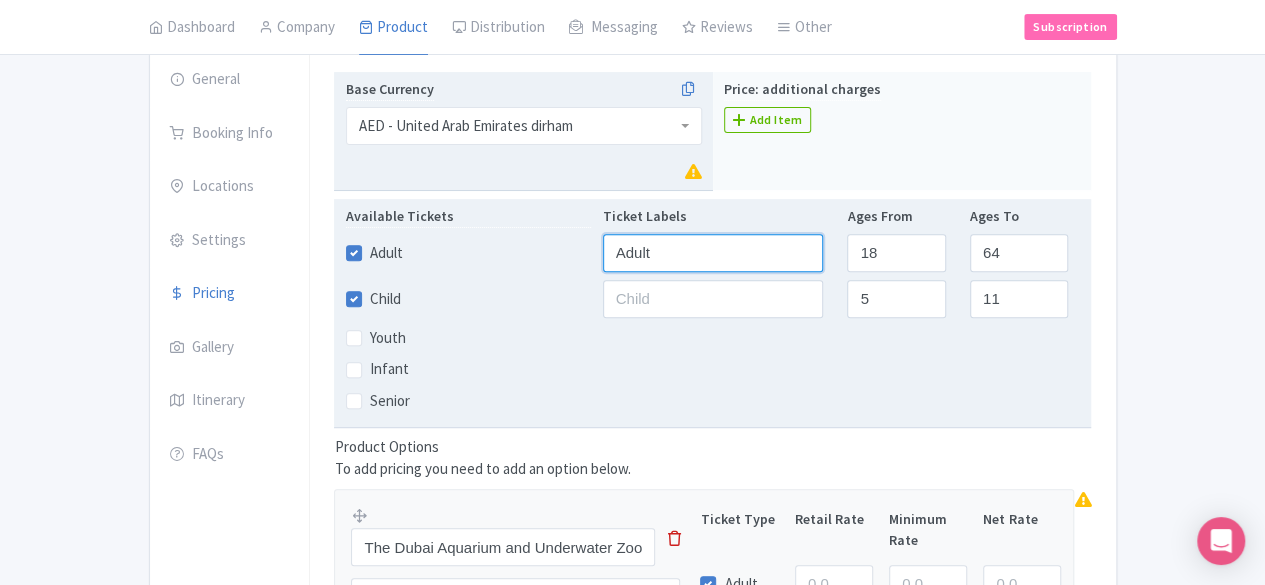 type on "Adult" 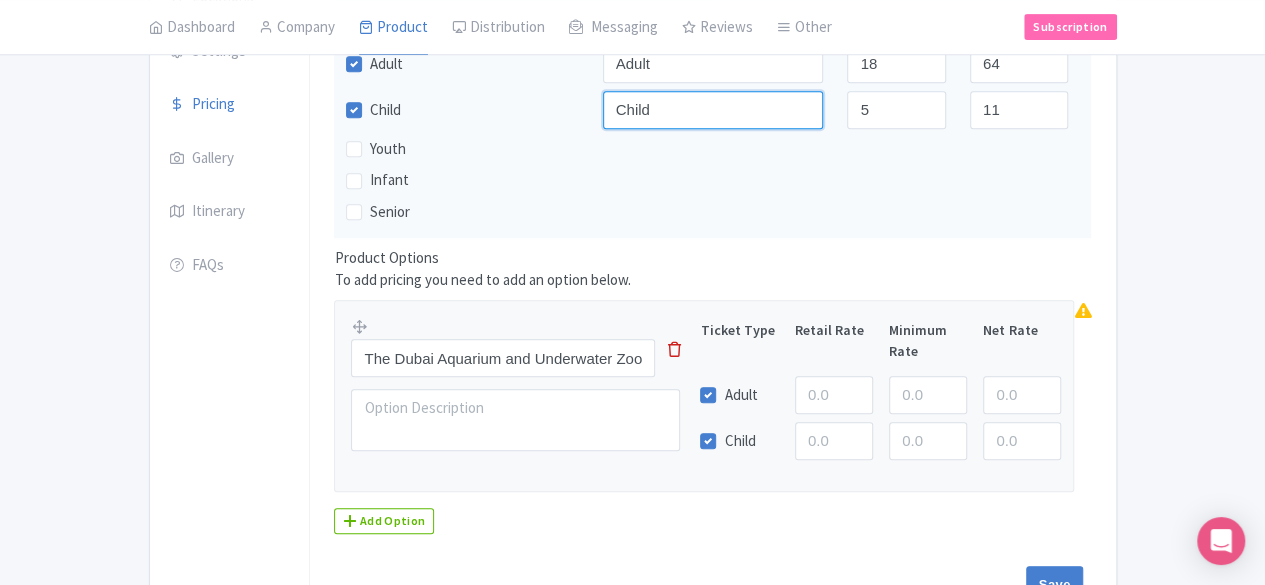 scroll, scrollTop: 442, scrollLeft: 0, axis: vertical 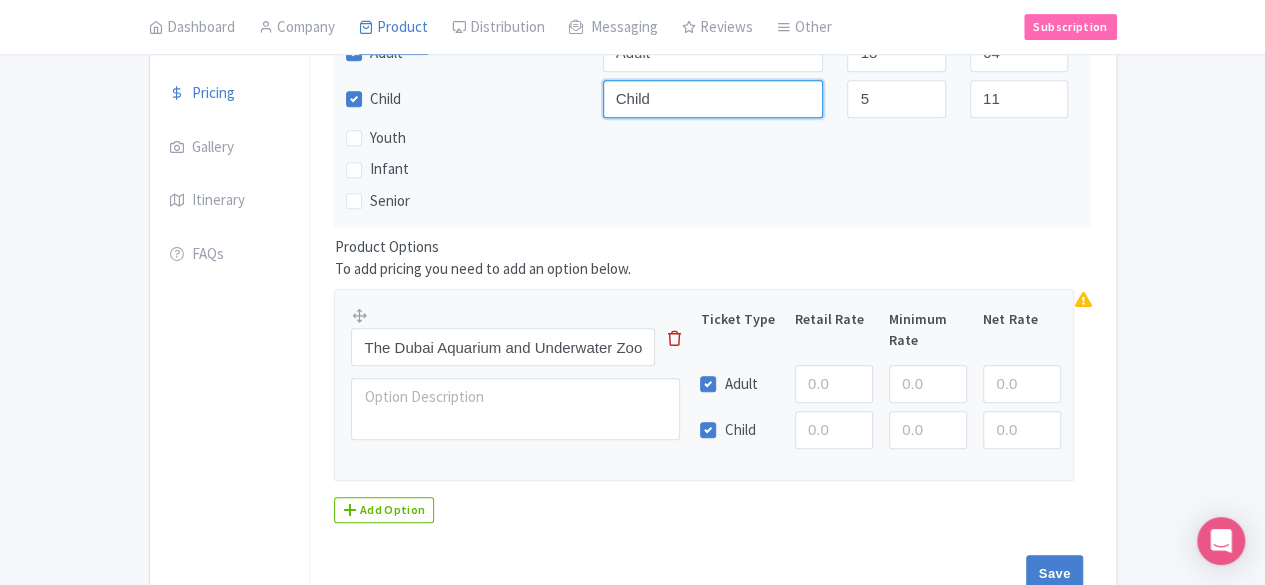 type on "Child" 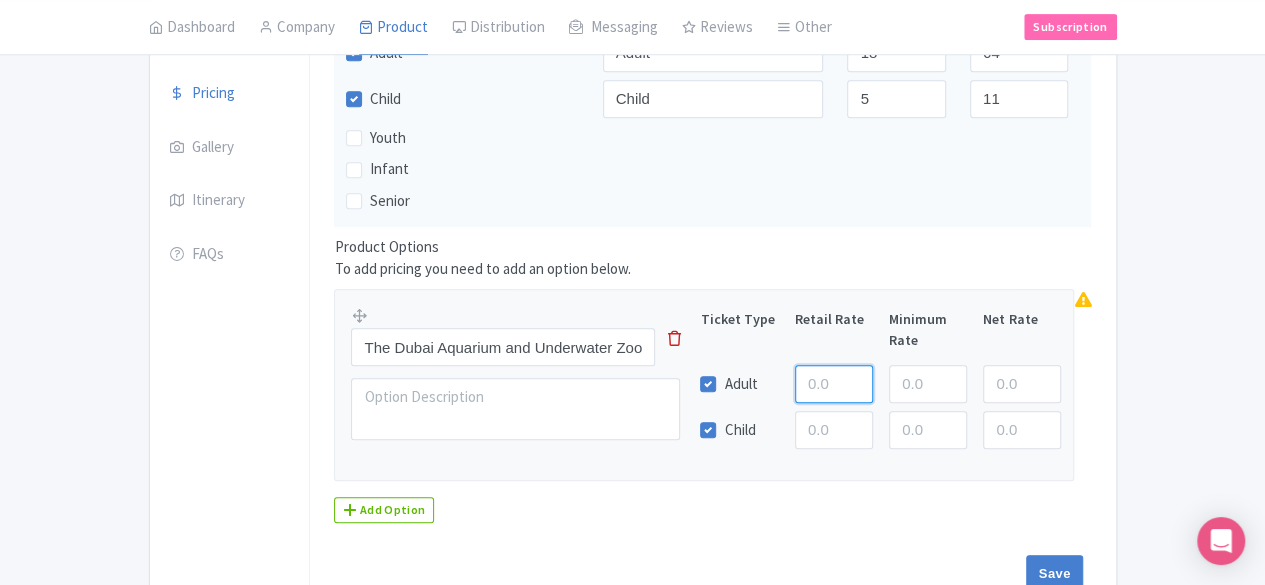 click at bounding box center [834, 384] 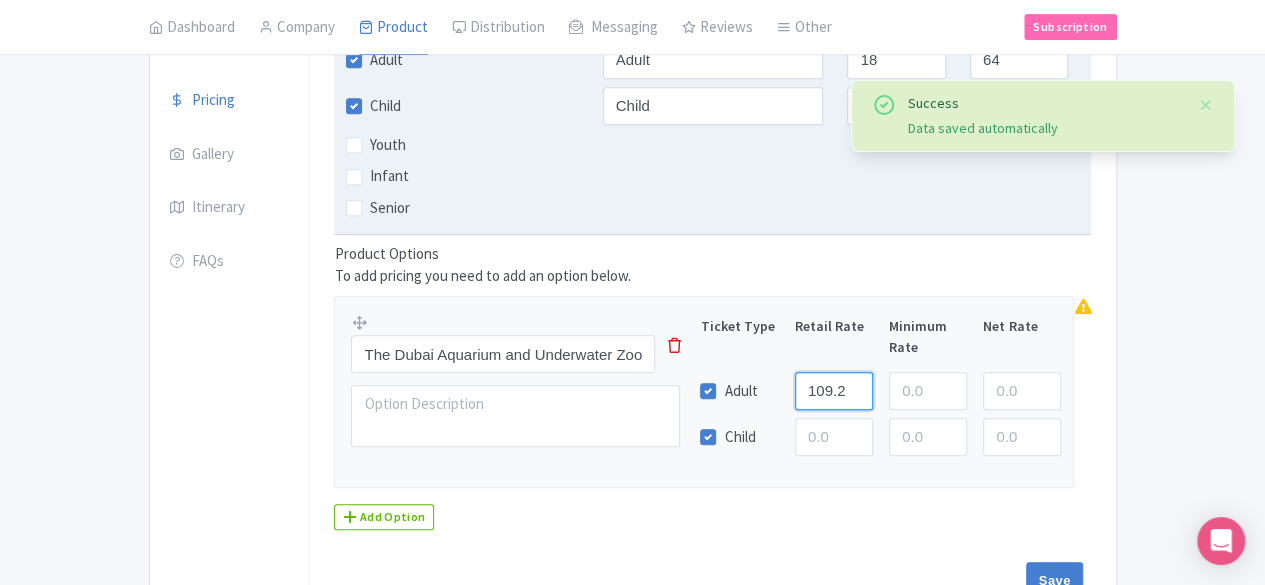 scroll, scrollTop: 550, scrollLeft: 0, axis: vertical 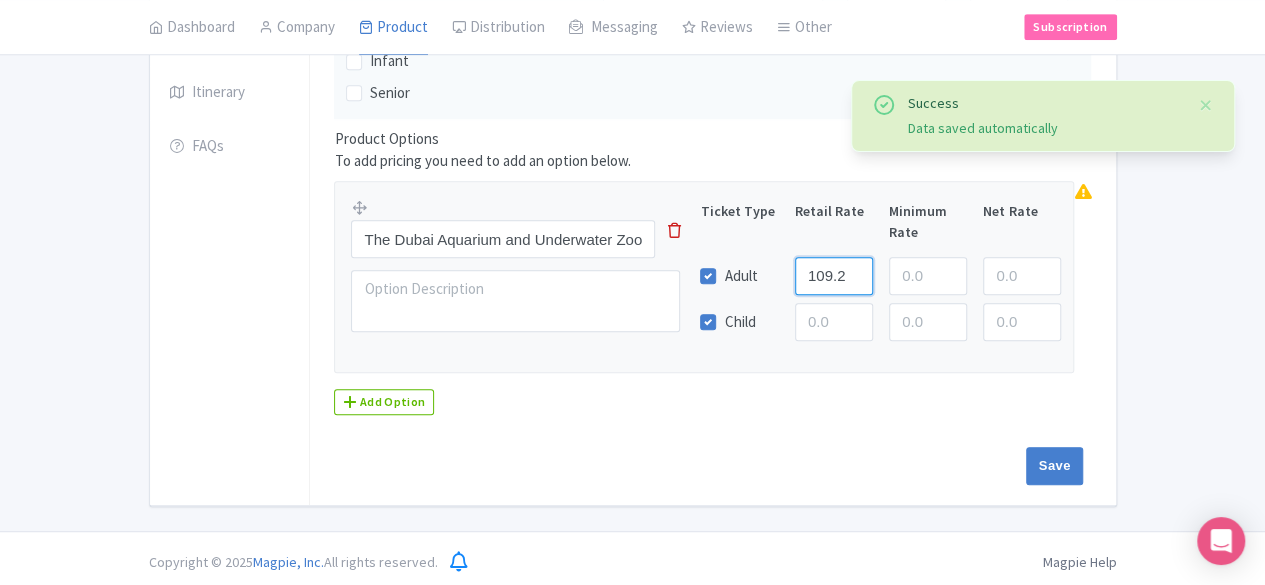 type on "109.26" 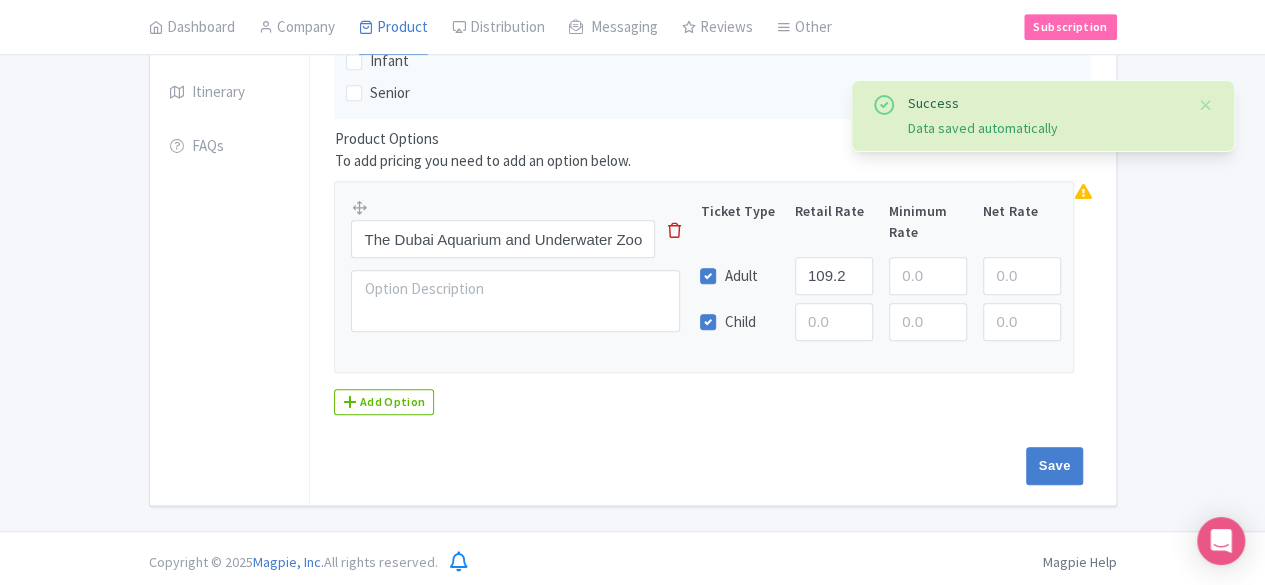 click on "The Dubai Aquarium and Underwater Zoo (Basic Experience Ticket)
Ticket Type
Retail Rate
Minimum Rate
Net Rate
Adult
109.26
Child" at bounding box center [704, 277] 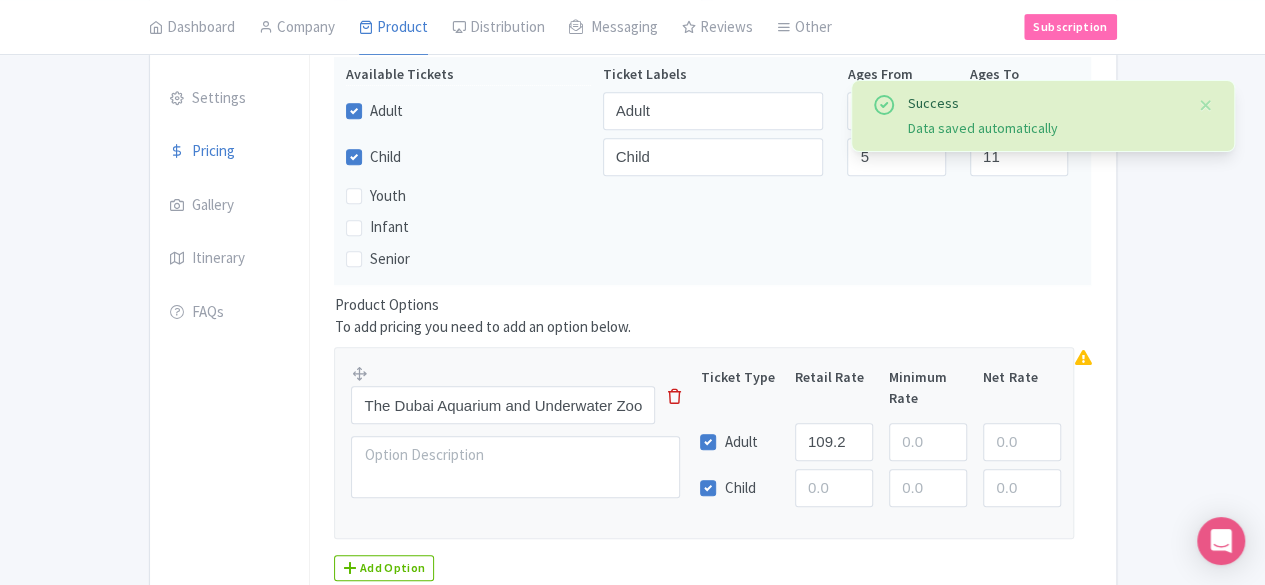scroll, scrollTop: 550, scrollLeft: 0, axis: vertical 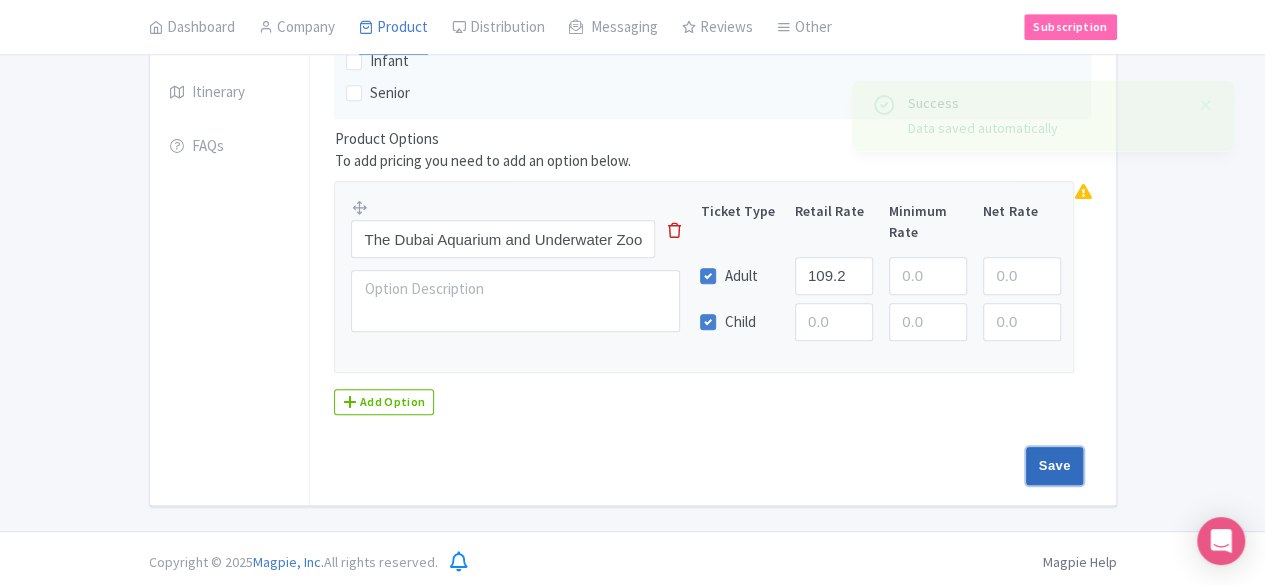 click on "Save" at bounding box center [1055, 466] 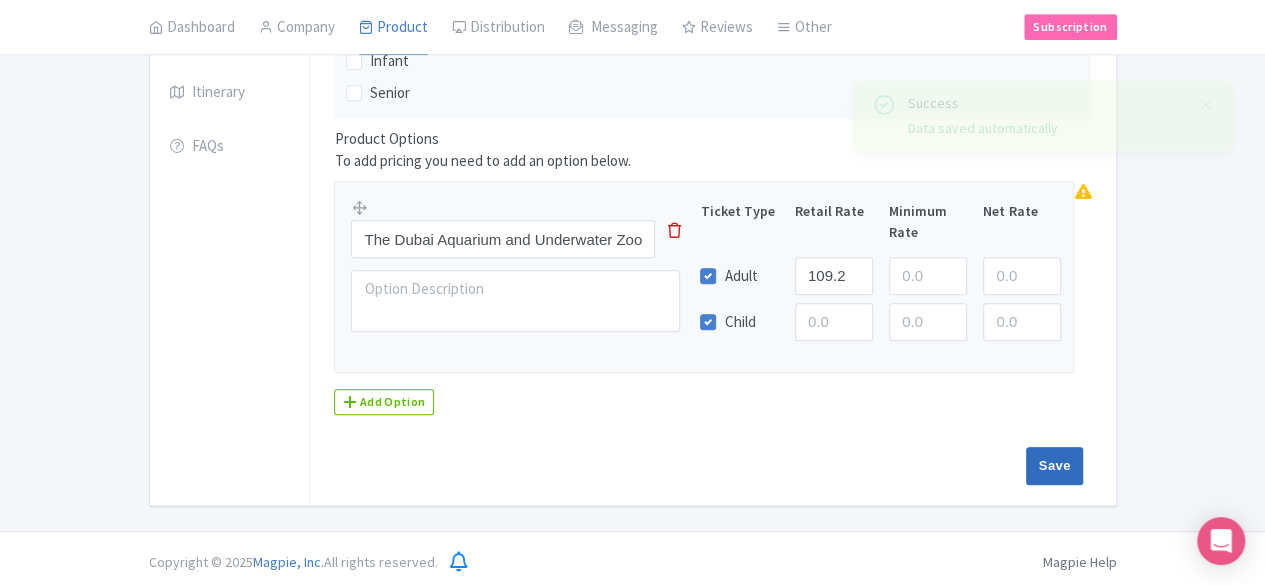 type on "Saving..." 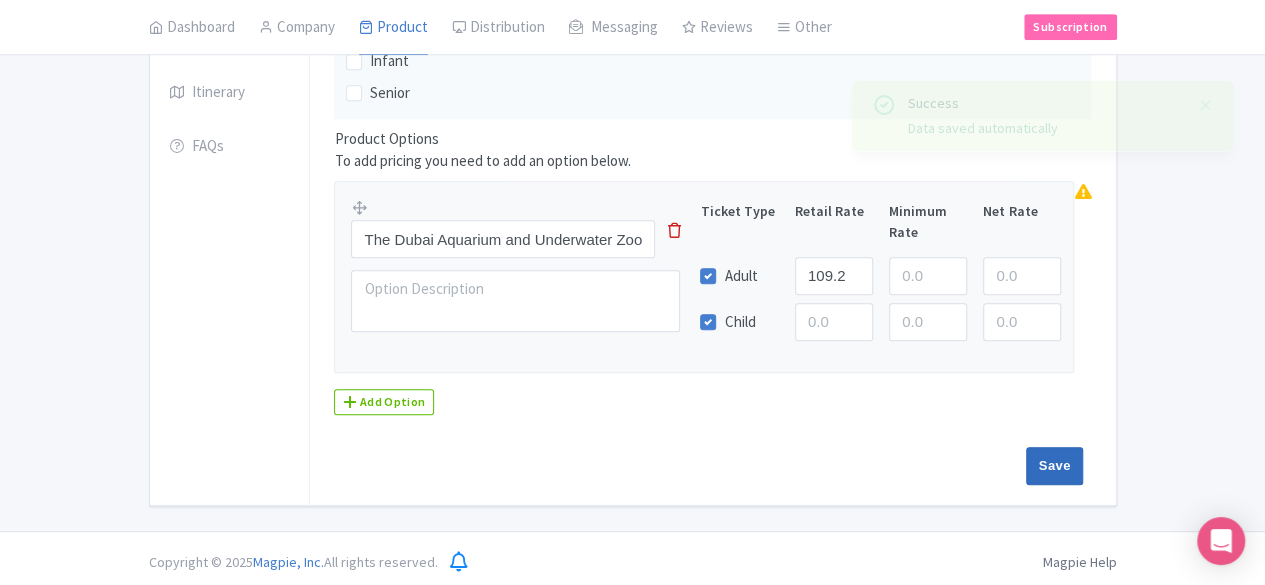 type on "Saving..." 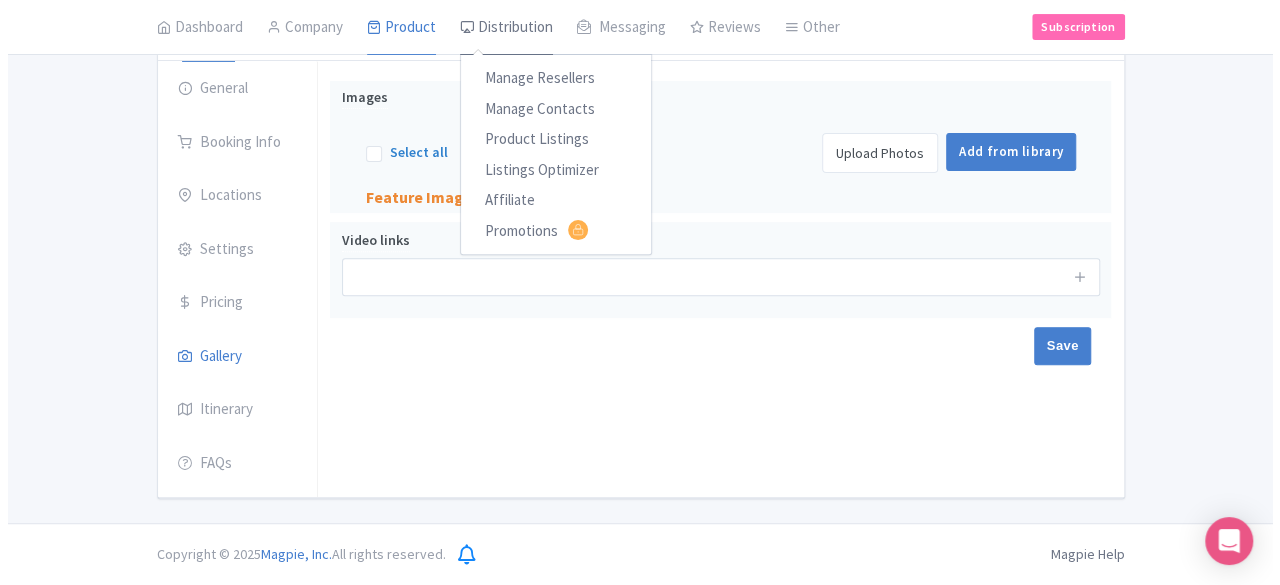 scroll, scrollTop: 227, scrollLeft: 0, axis: vertical 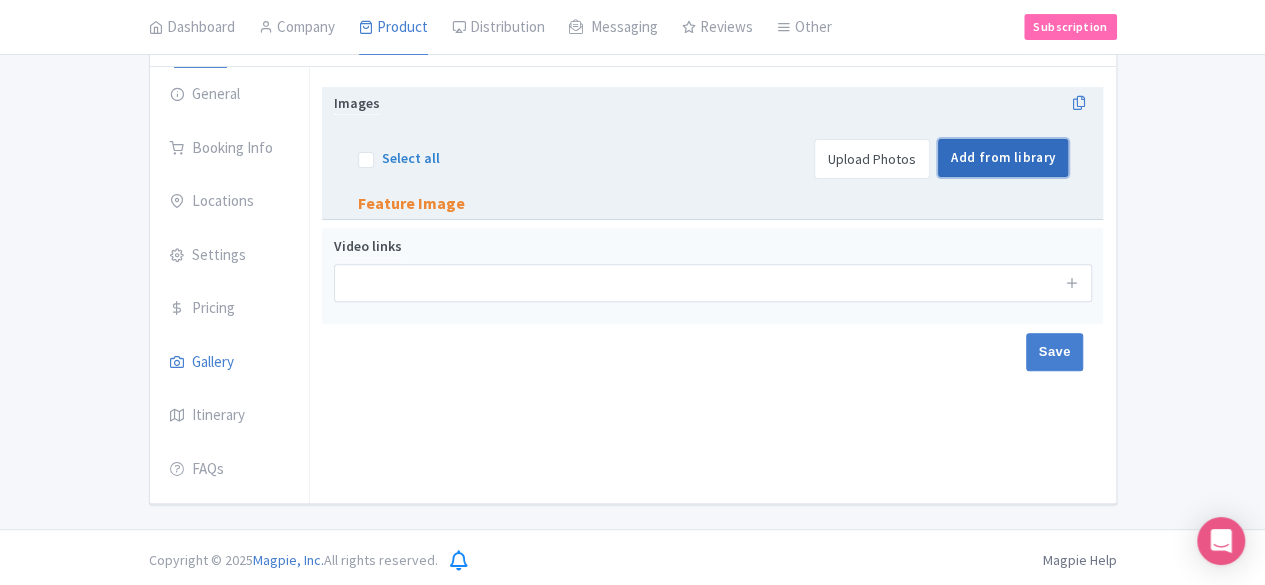 click on "Add from library" at bounding box center (1003, 158) 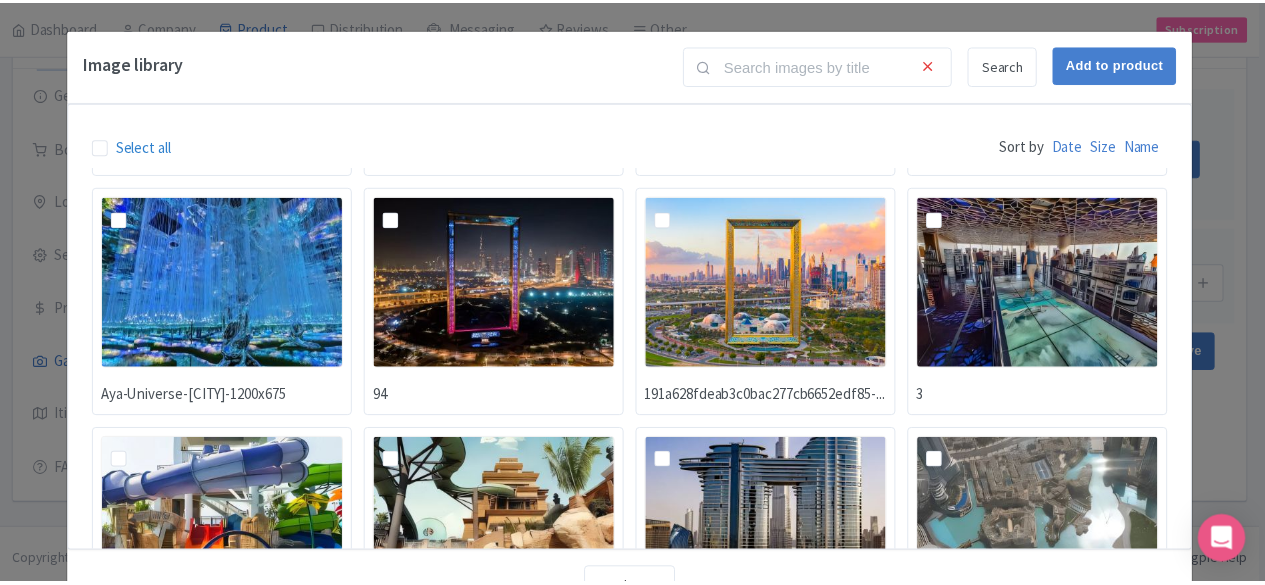 scroll, scrollTop: 381, scrollLeft: 0, axis: vertical 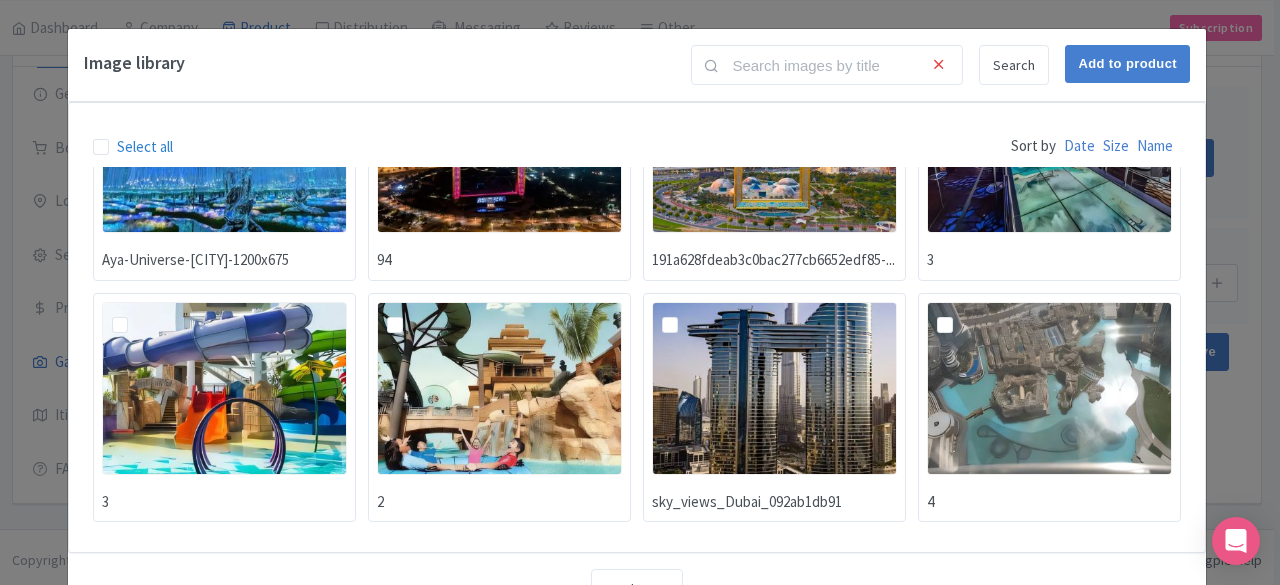 click on "Image library
Search
Add to product
Select all
Sort by
Date
Size
Name
sky_views_[CITY]_092ab1db91 (1)
dubai-sky-views-entry-ticket-with...
32caf44d7011d006980e915706d165b5-...
galleria-ice-rink
Aya-Universe-[CITY]-1200x675
94
191a628fdeab3c0bac277cb6652edf85-...
3
3
2
sky_views_[CITY]_092ab1db91
4
Loading...
Load more" at bounding box center [640, 292] 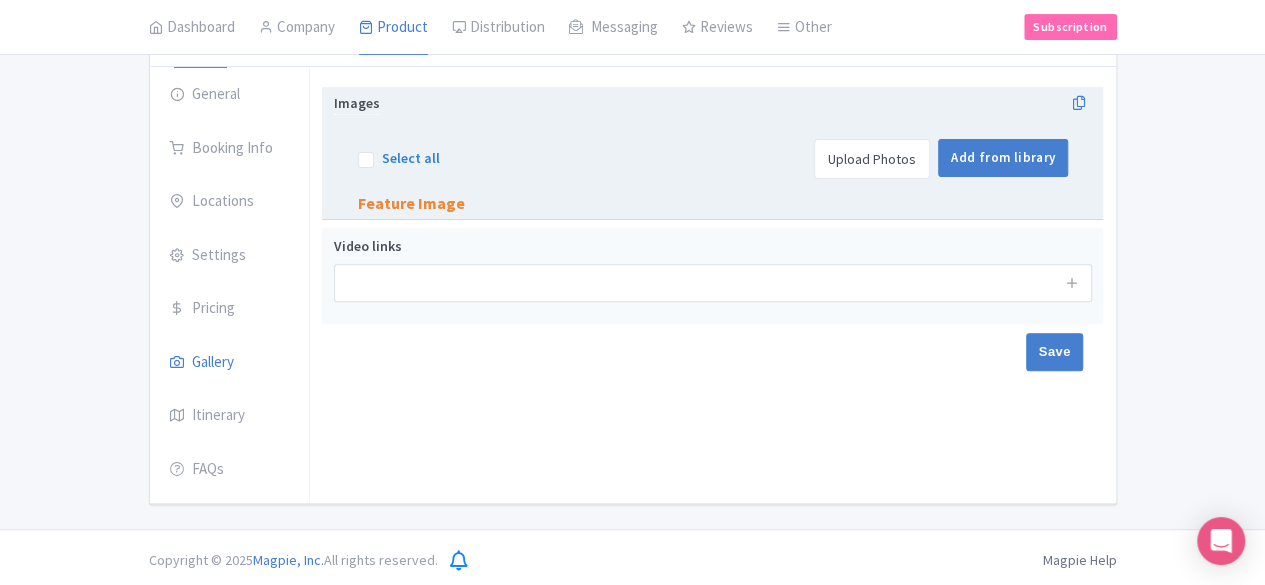 click on "Upload Photos" at bounding box center (872, 159) 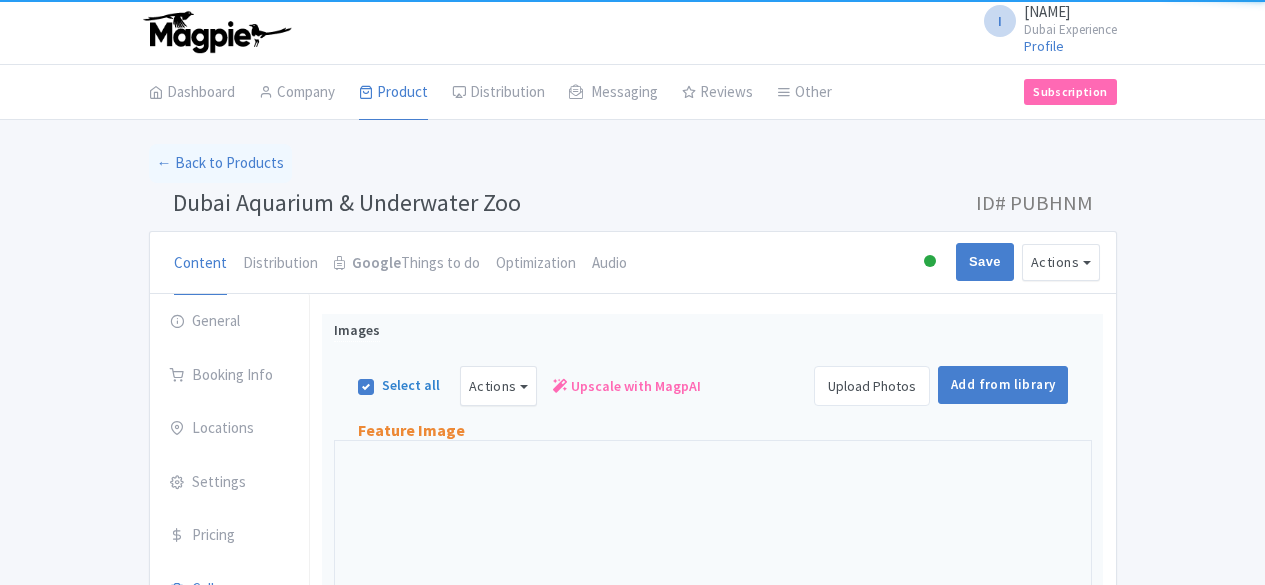 scroll, scrollTop: 228, scrollLeft: 0, axis: vertical 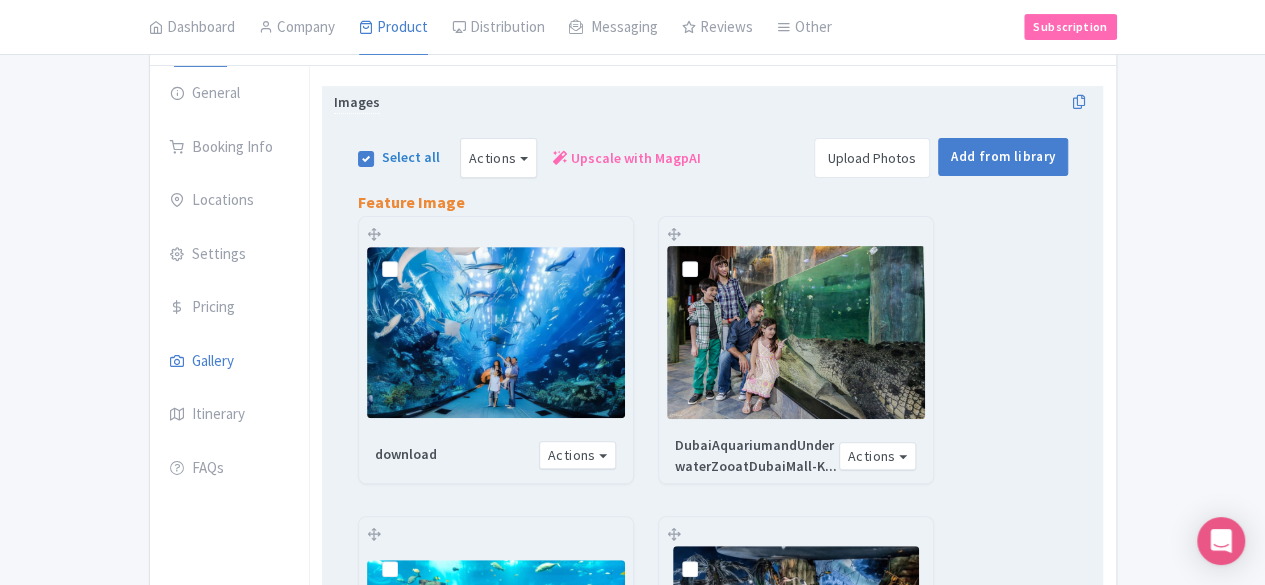 drag, startPoint x: 306, startPoint y: 159, endPoint x: 444, endPoint y: 159, distance: 138 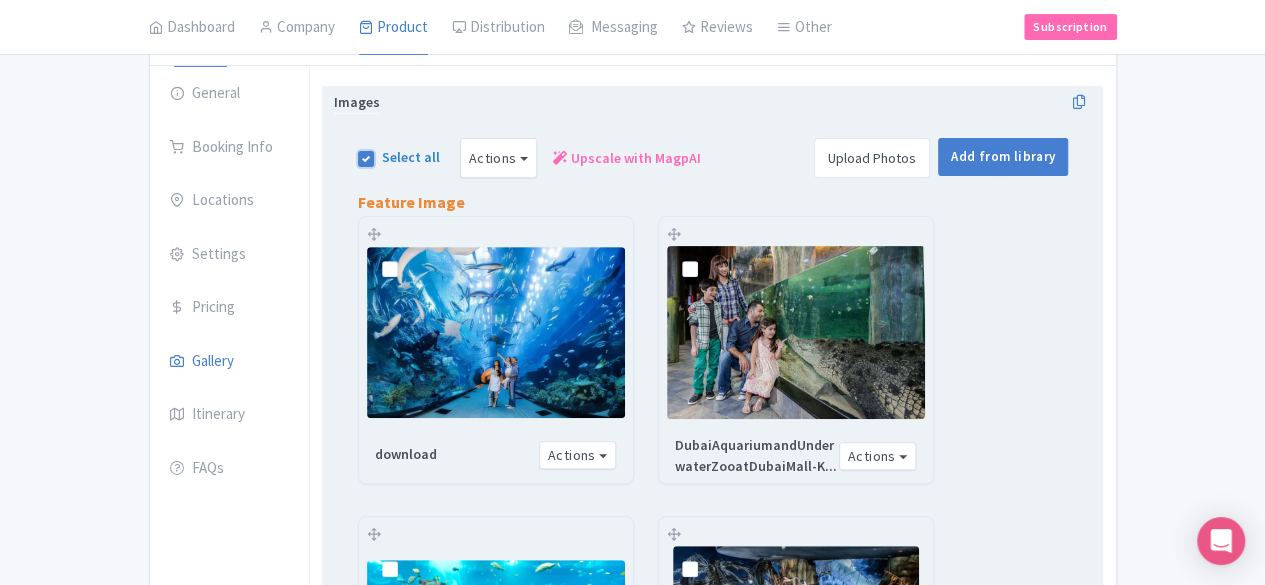 click on "Select all" at bounding box center [388, 152] 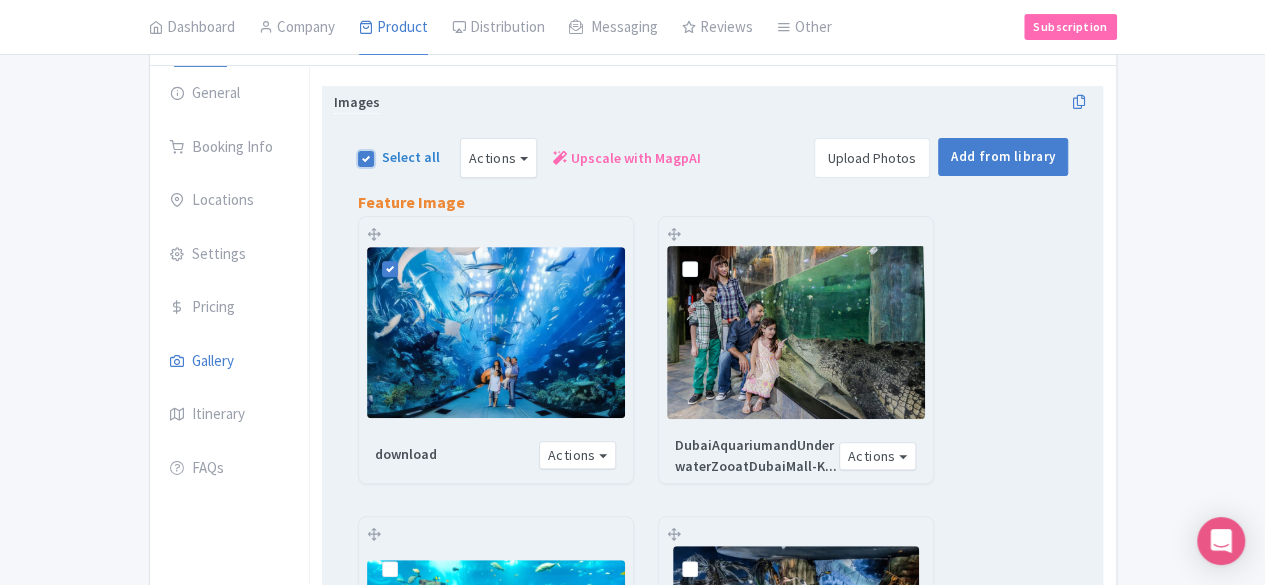 checkbox on "true" 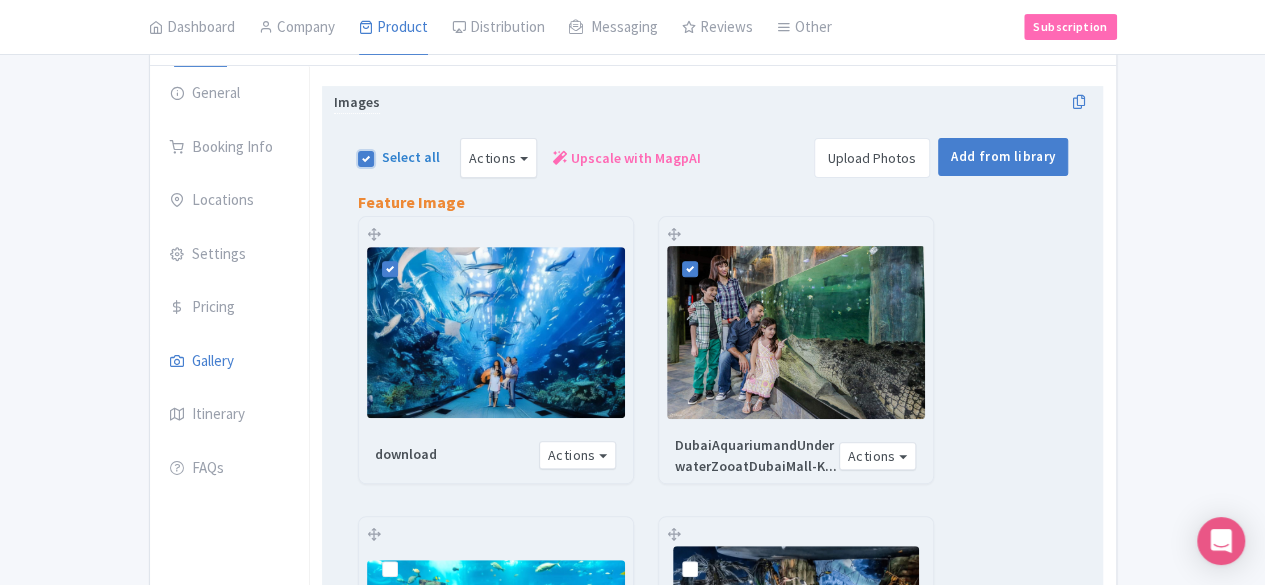 checkbox on "true" 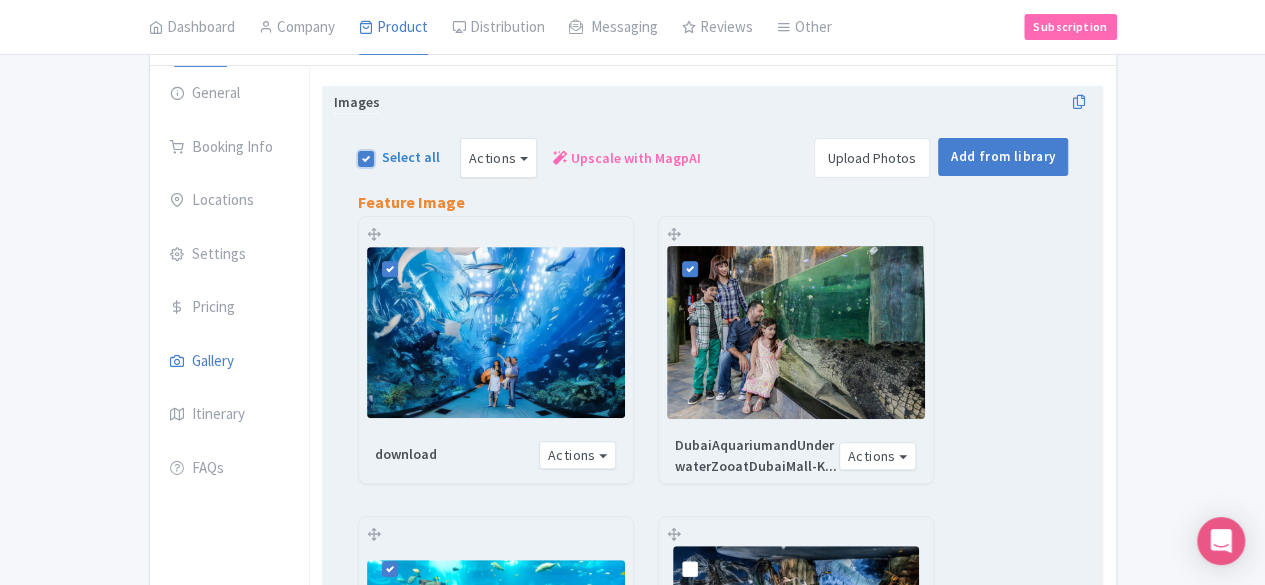 checkbox on "true" 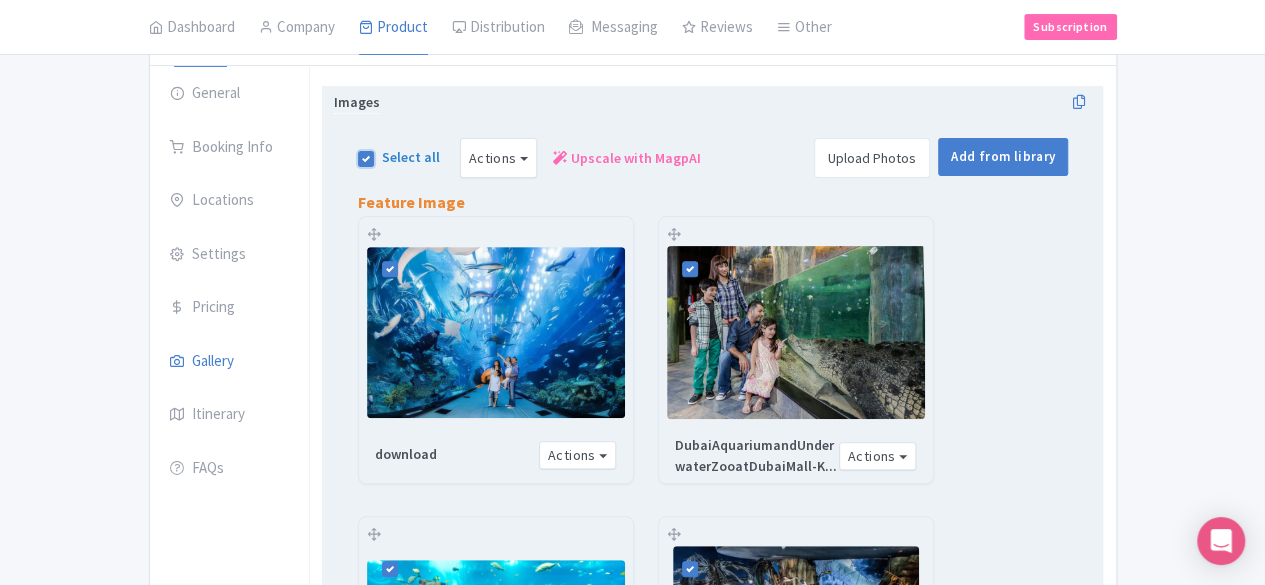 checkbox on "false" 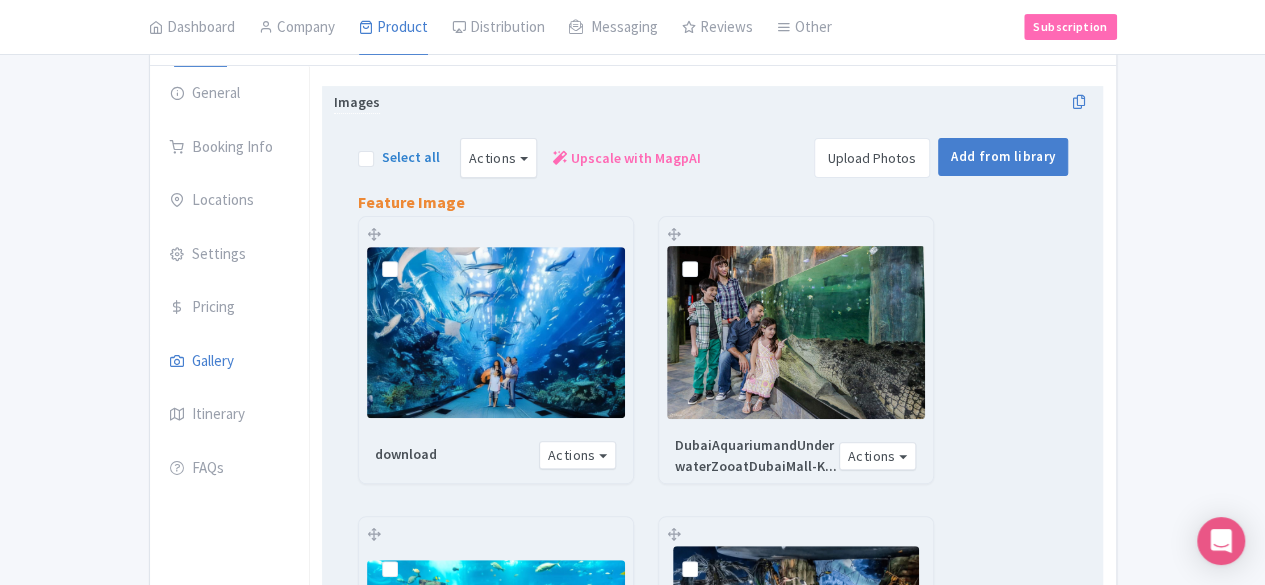 click on "Select all" at bounding box center (411, 157) 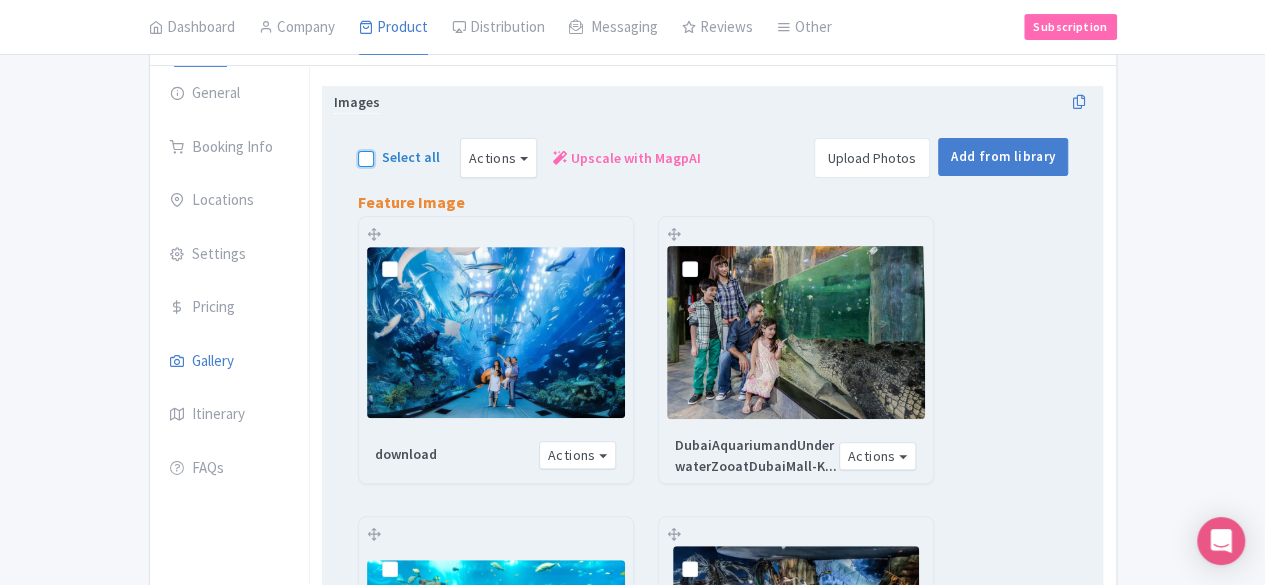 click on "Select all" at bounding box center (388, 152) 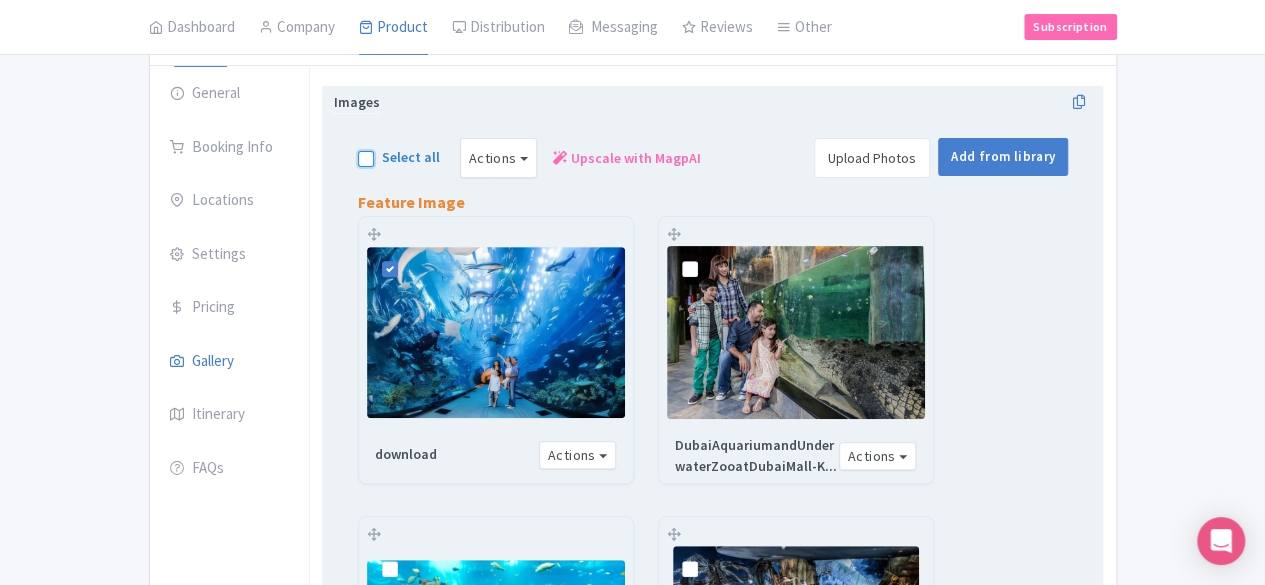 checkbox on "true" 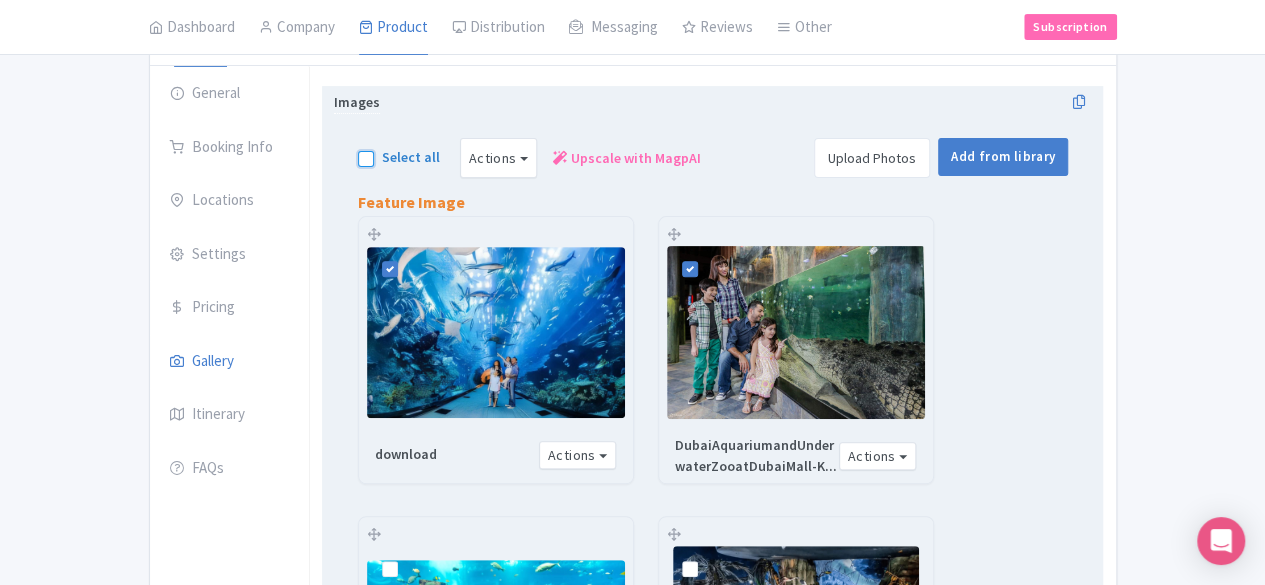 checkbox on "true" 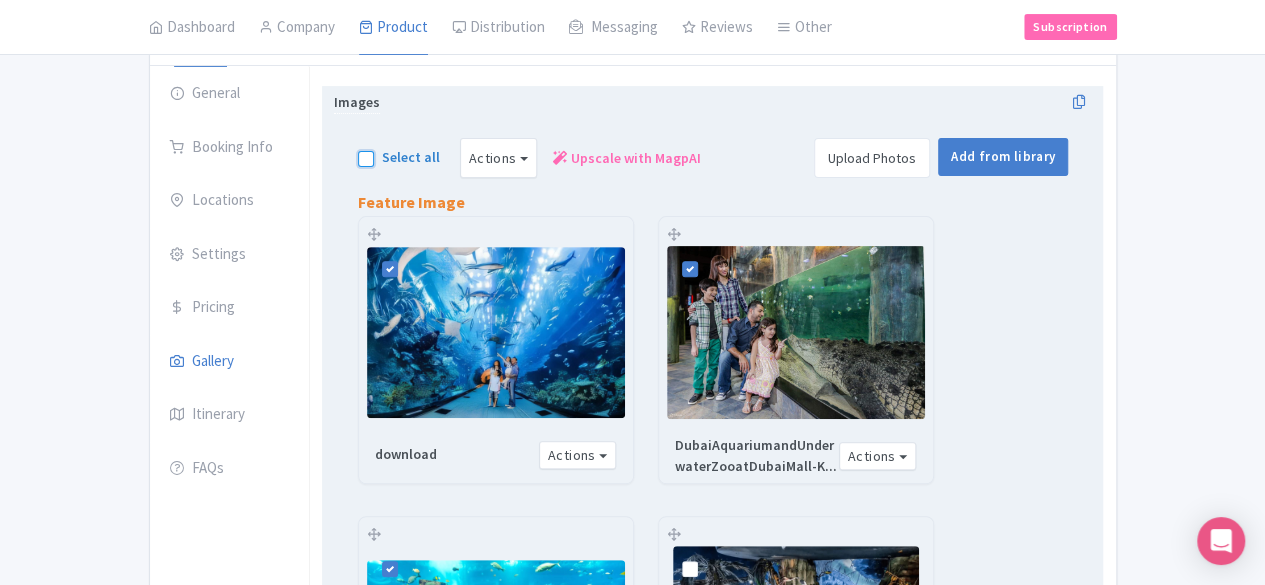 checkbox on "true" 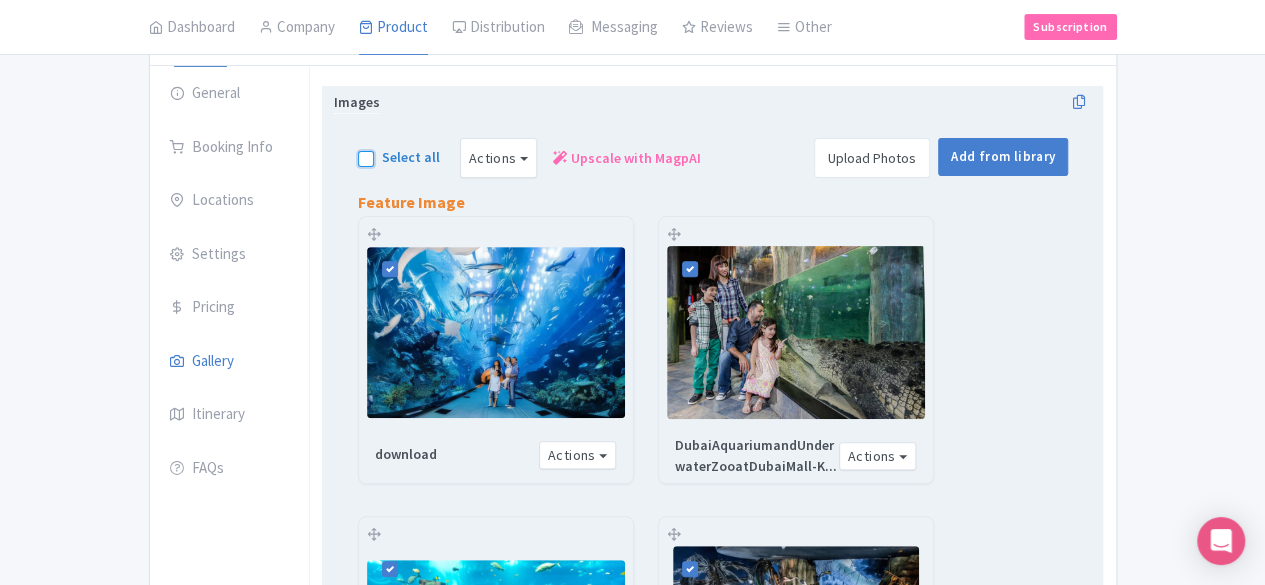 checkbox on "true" 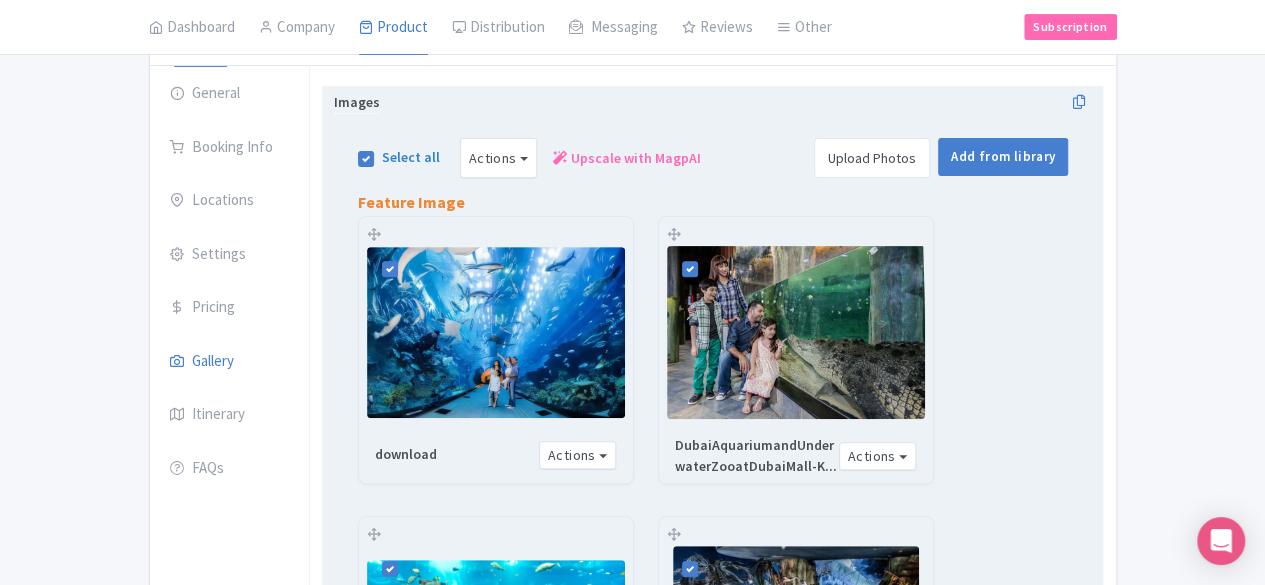 click on "Select all" at bounding box center (411, 157) 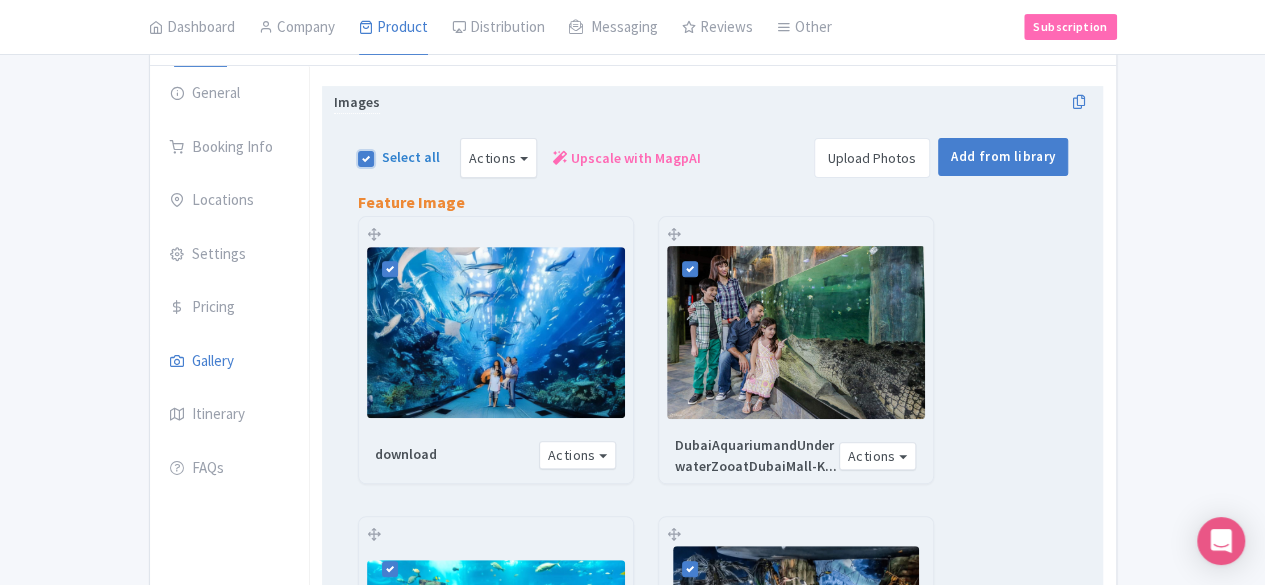 click on "Select all" at bounding box center (388, 152) 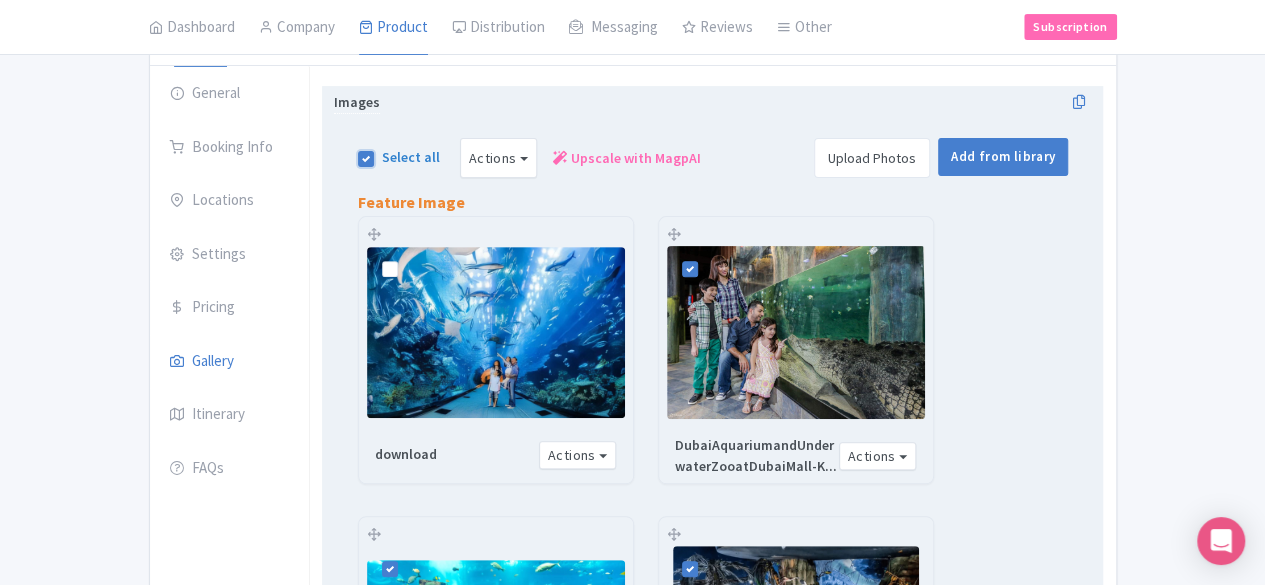 checkbox on "false" 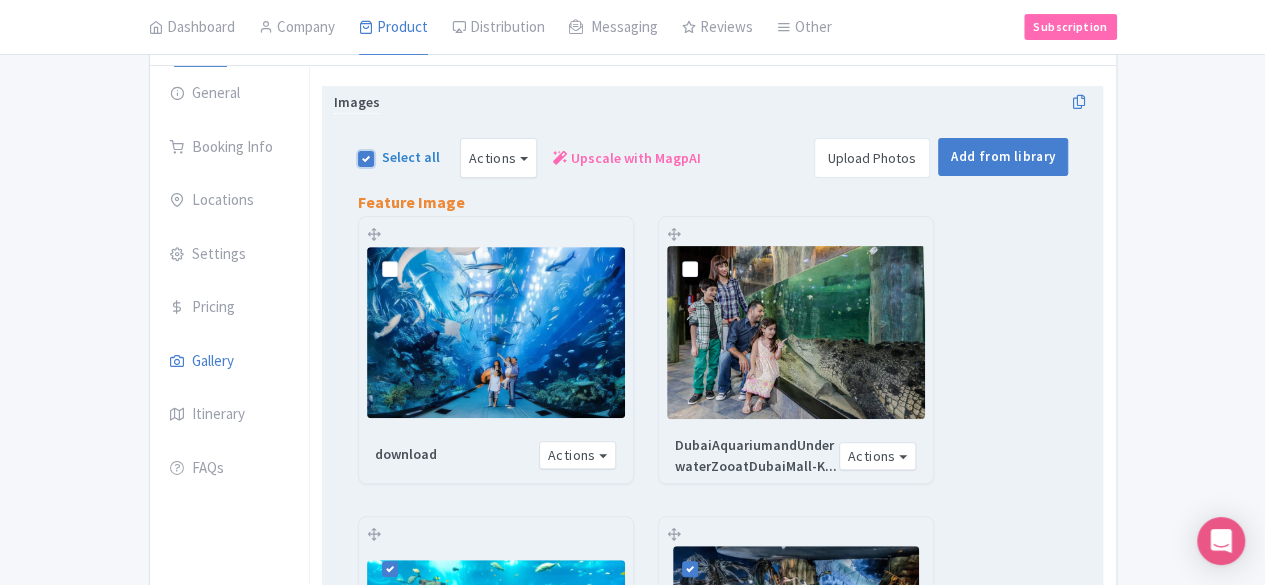 checkbox on "false" 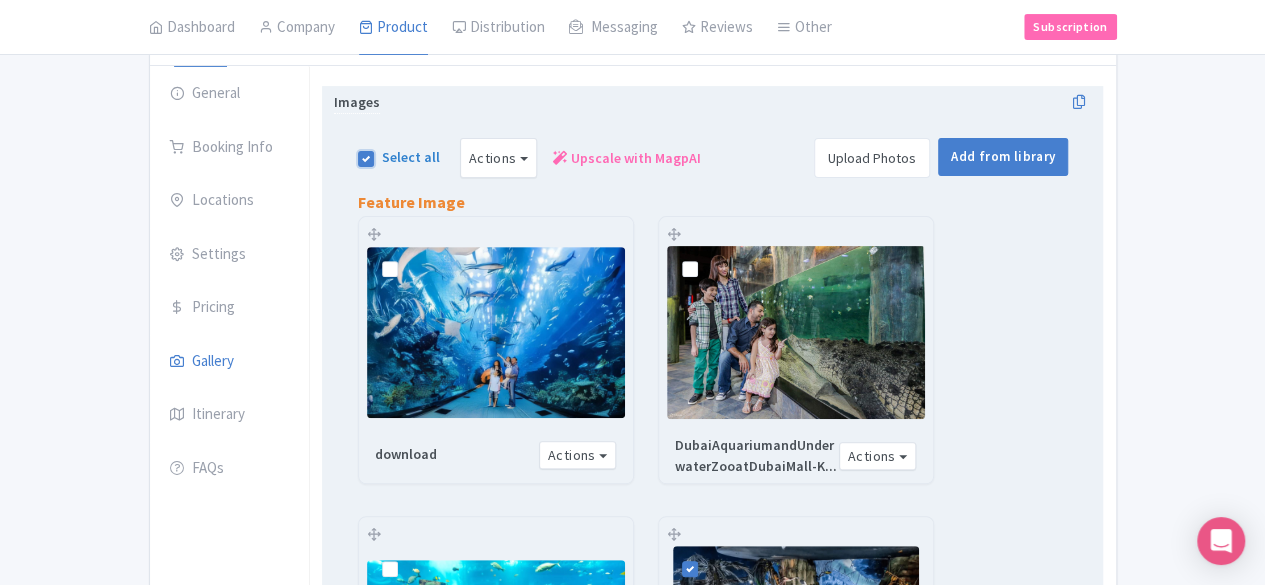 checkbox on "false" 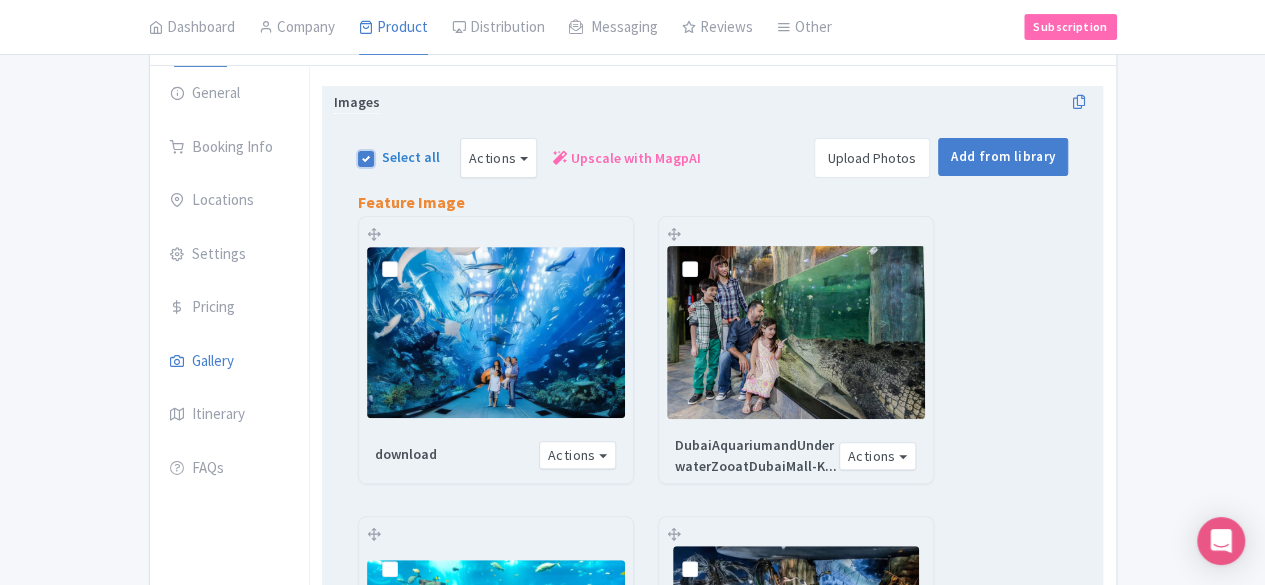 checkbox on "false" 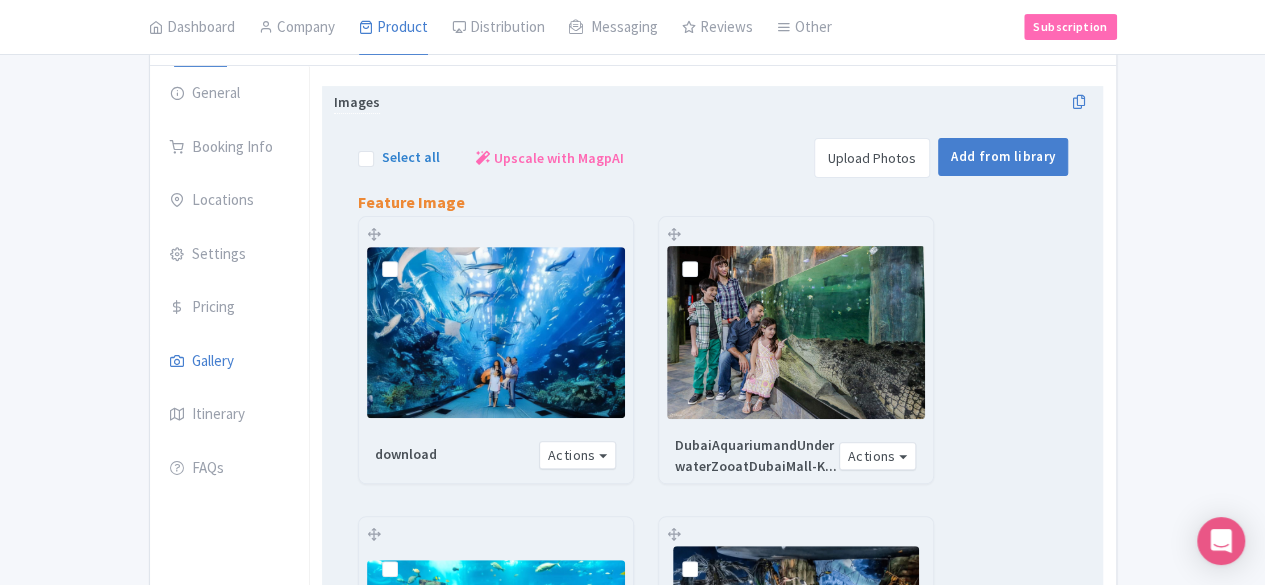 click on "Select all" at bounding box center (411, 157) 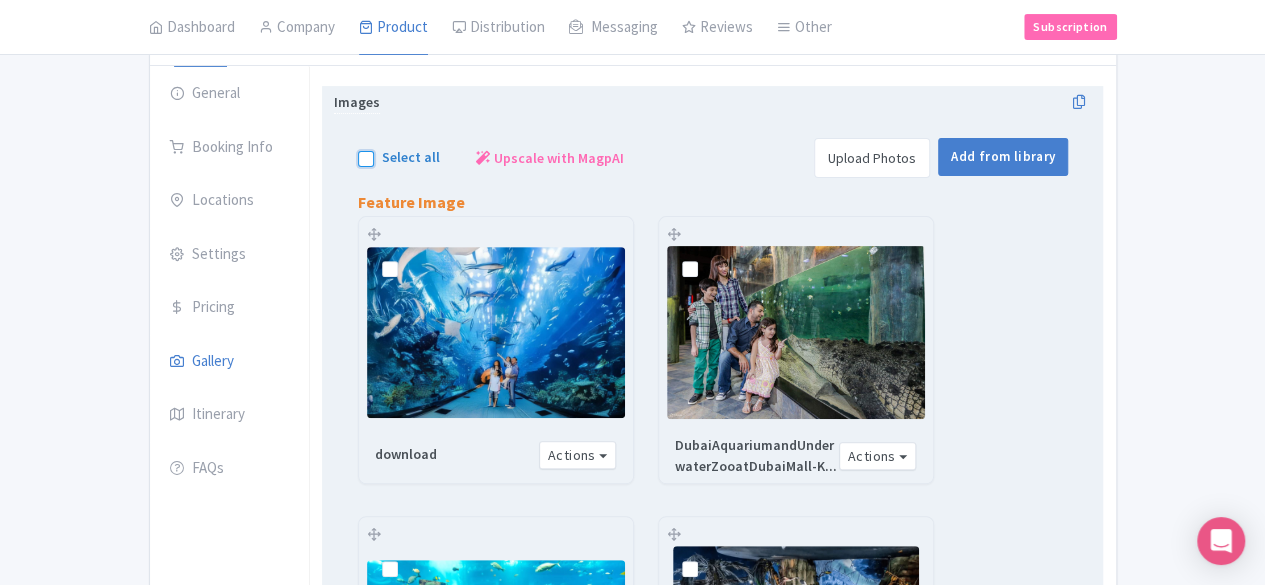 click on "Select all" at bounding box center (388, 152) 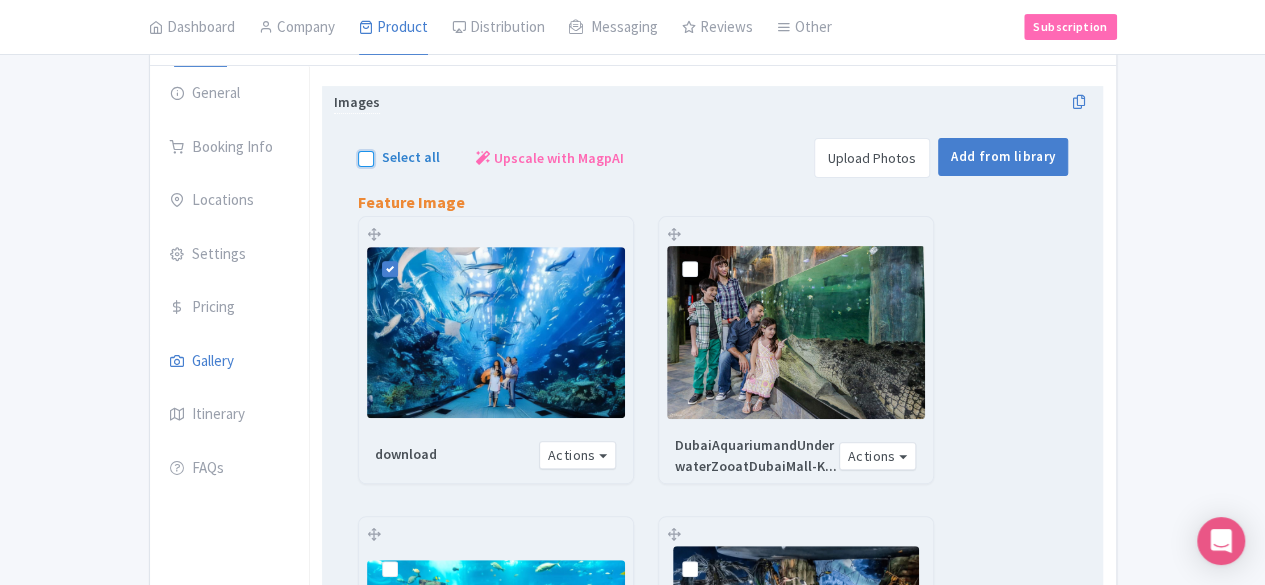 checkbox on "true" 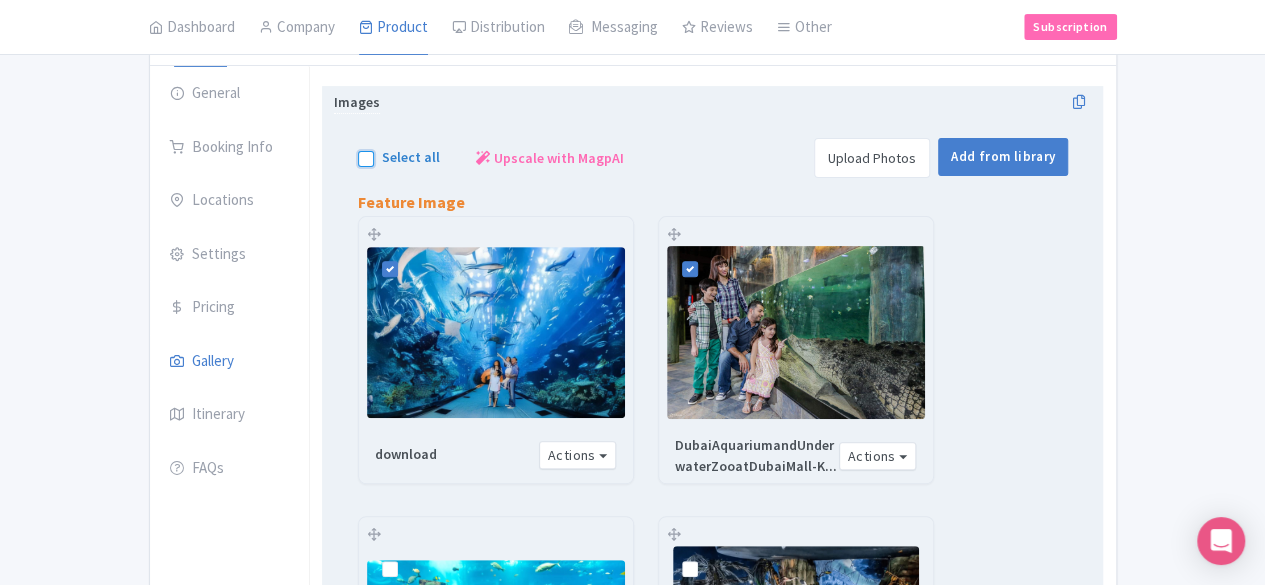 checkbox on "true" 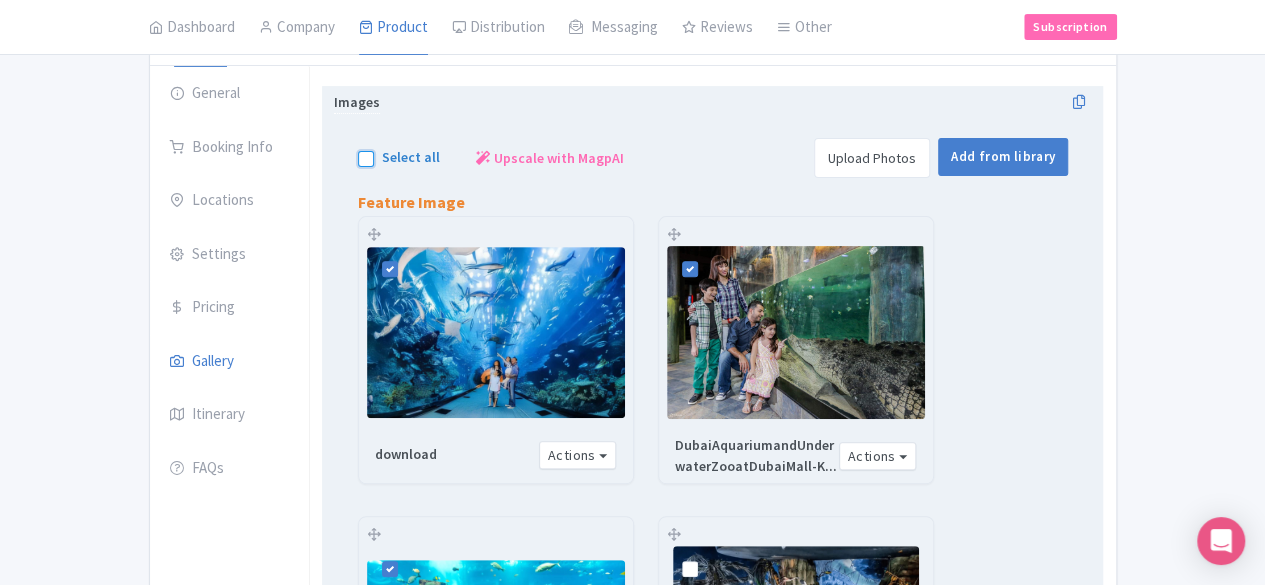 checkbox on "true" 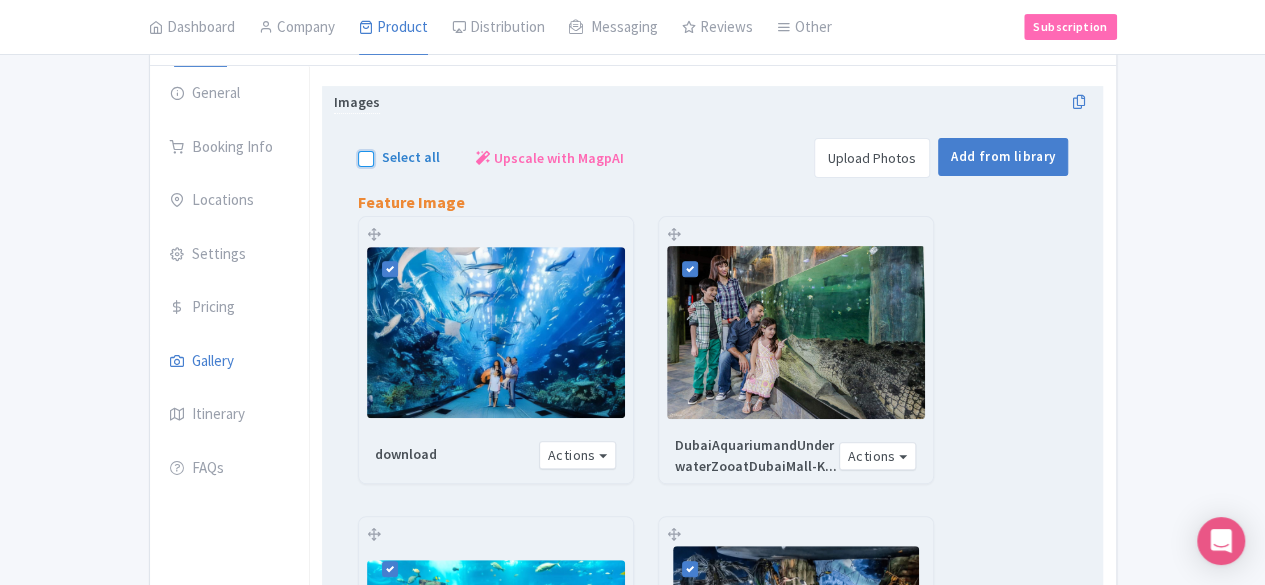 checkbox on "true" 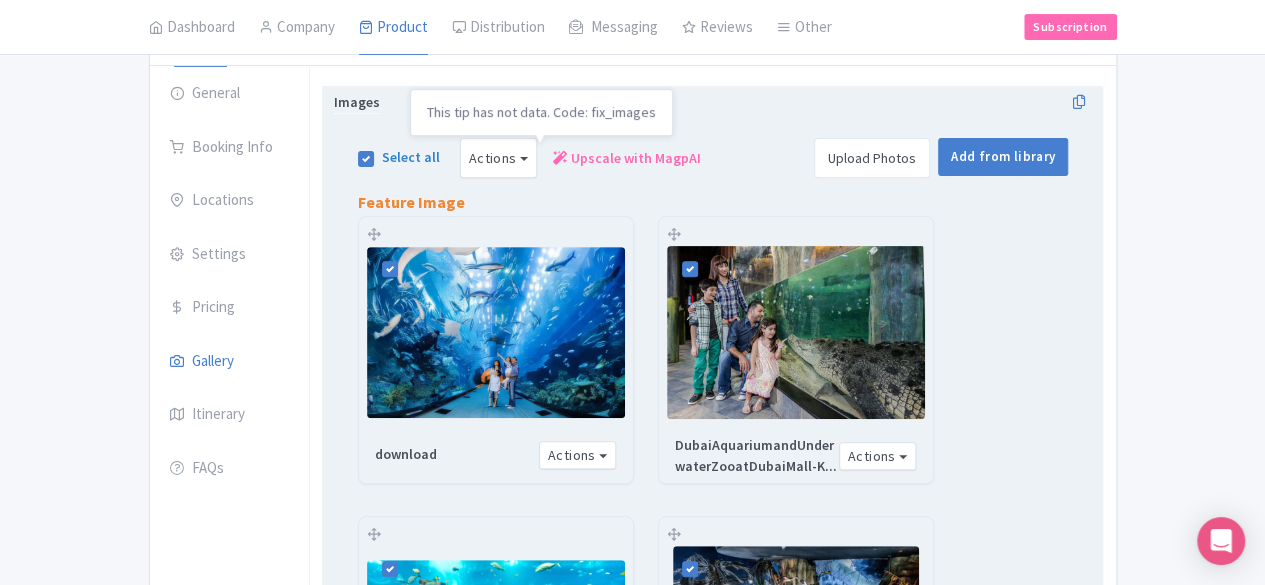 click on "Upscale with MagpAI" at bounding box center [636, 158] 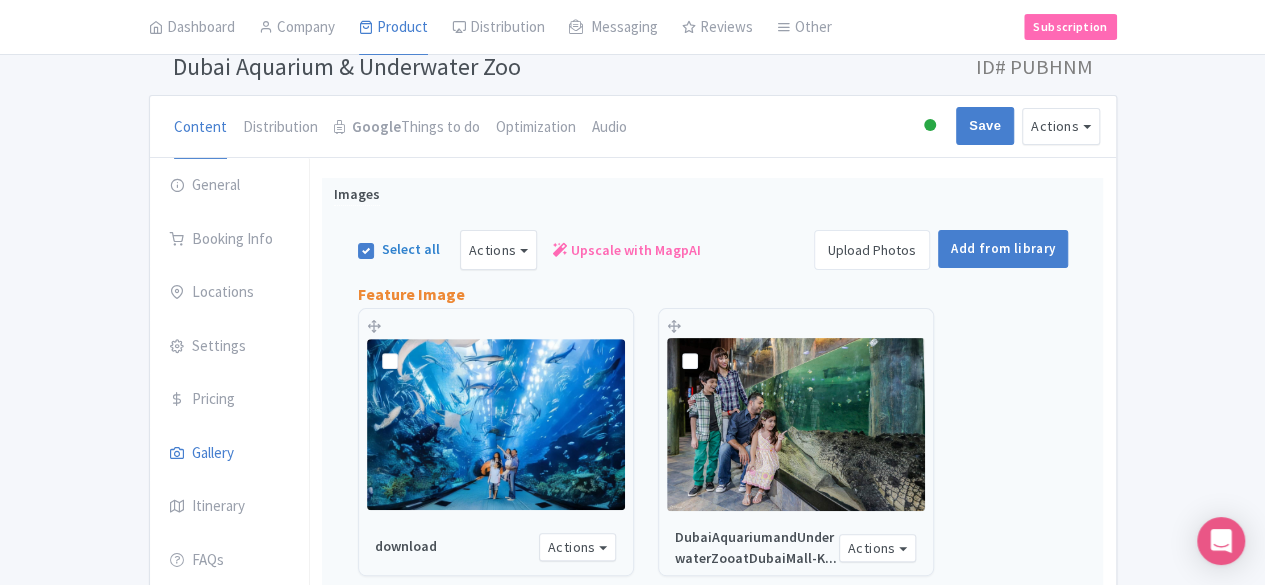 scroll, scrollTop: 0, scrollLeft: 0, axis: both 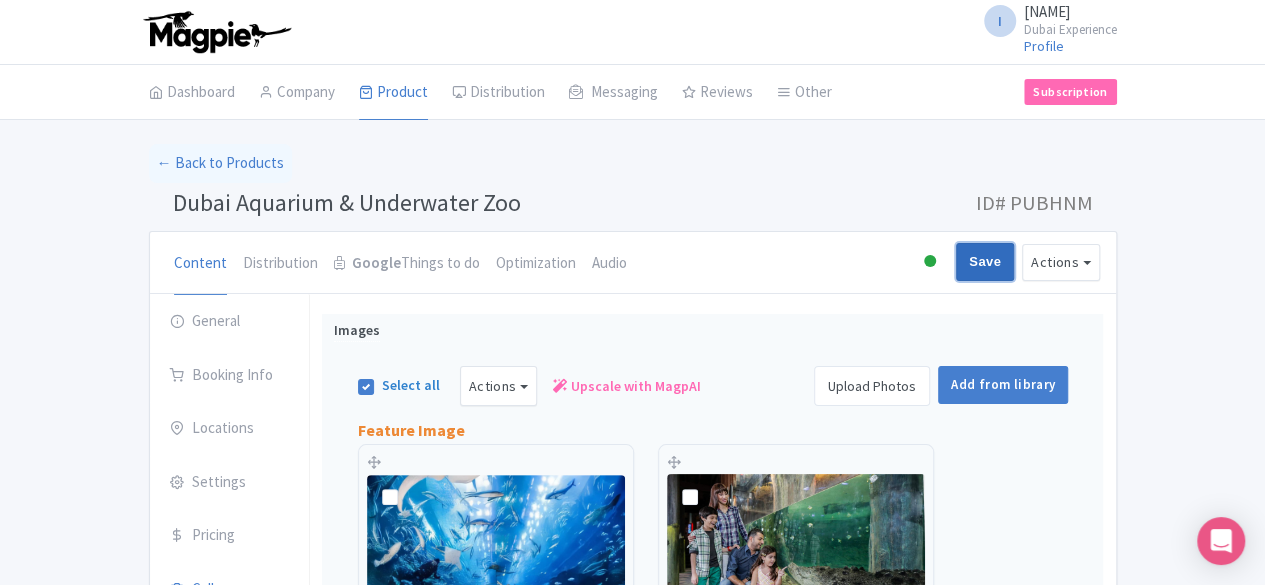 click on "Save" at bounding box center (985, 262) 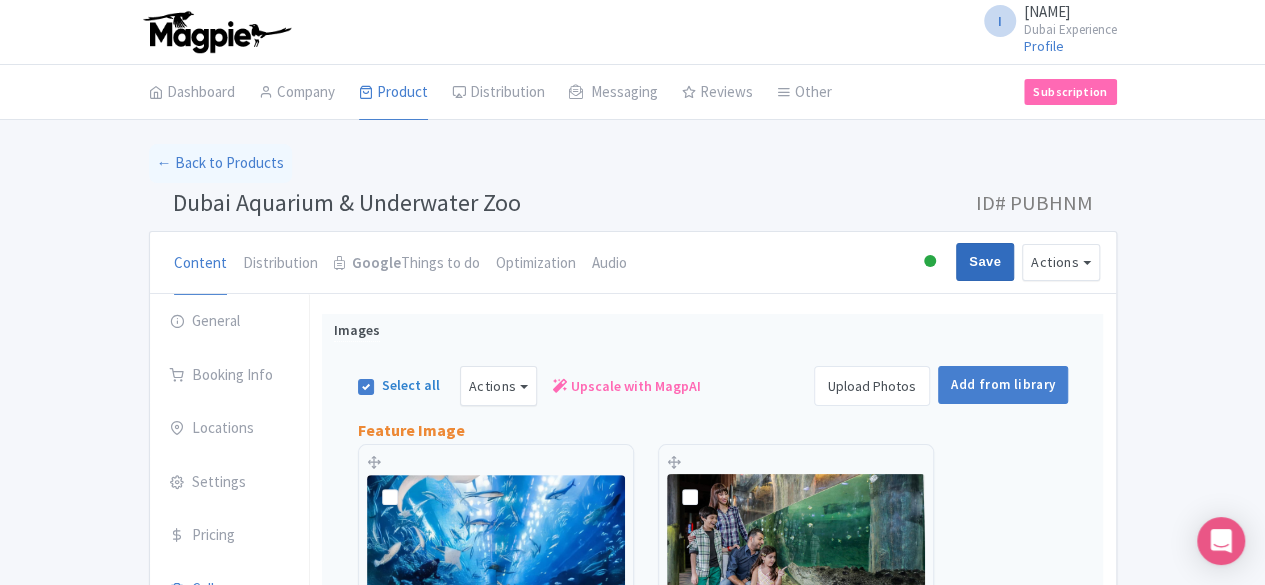 type on "Saving..." 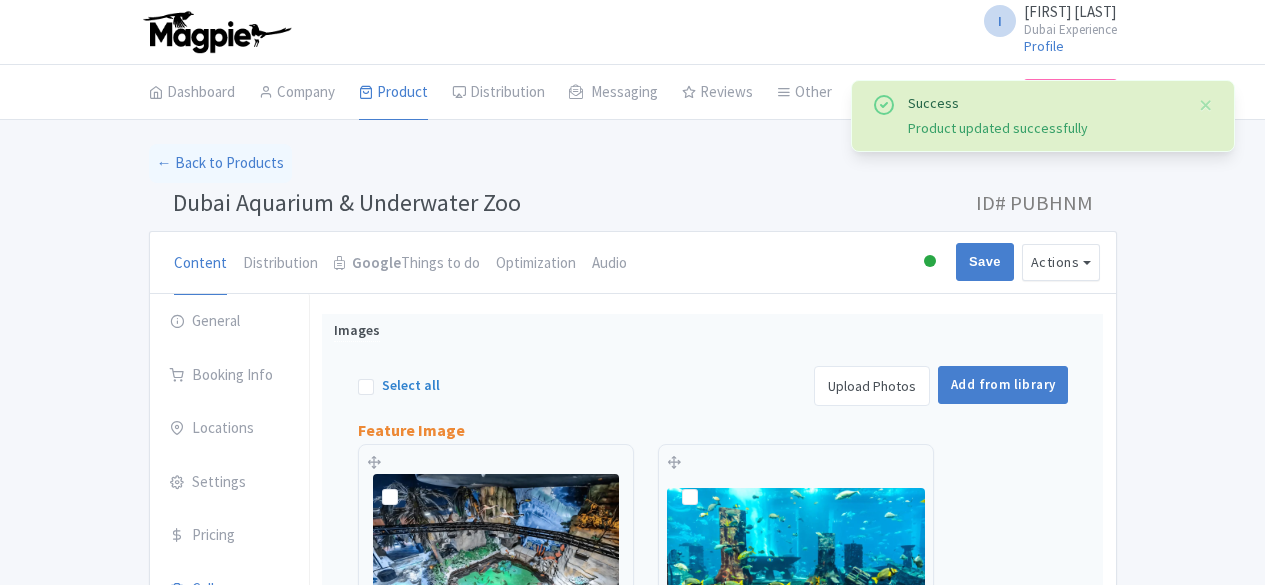 scroll, scrollTop: 0, scrollLeft: 0, axis: both 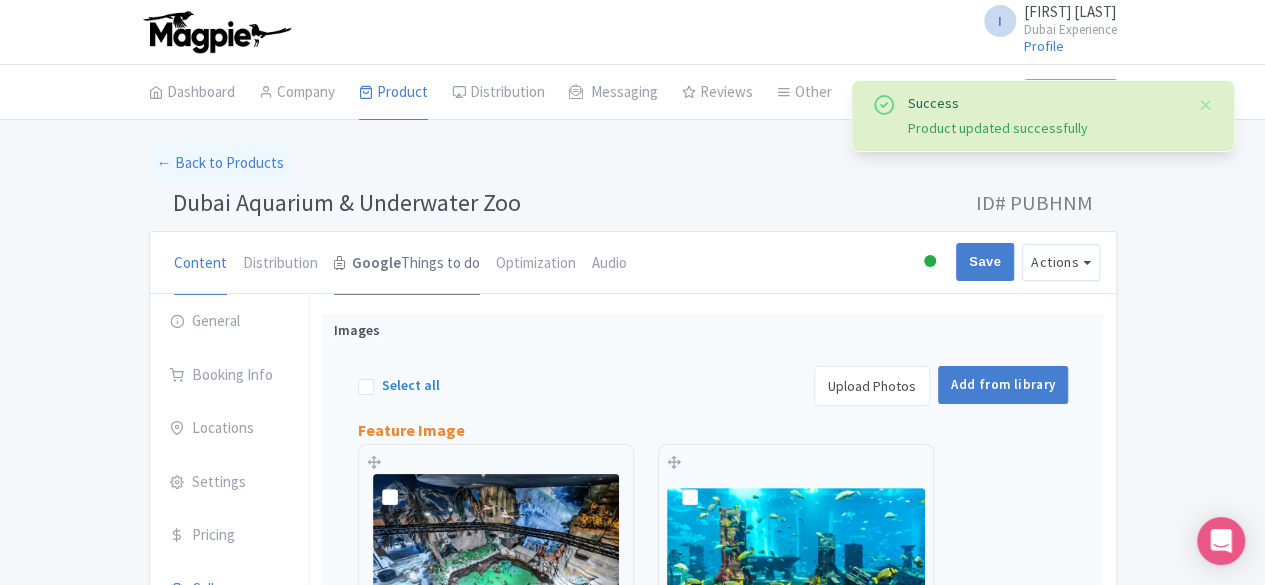 click on "Google  Things to do" at bounding box center (407, 264) 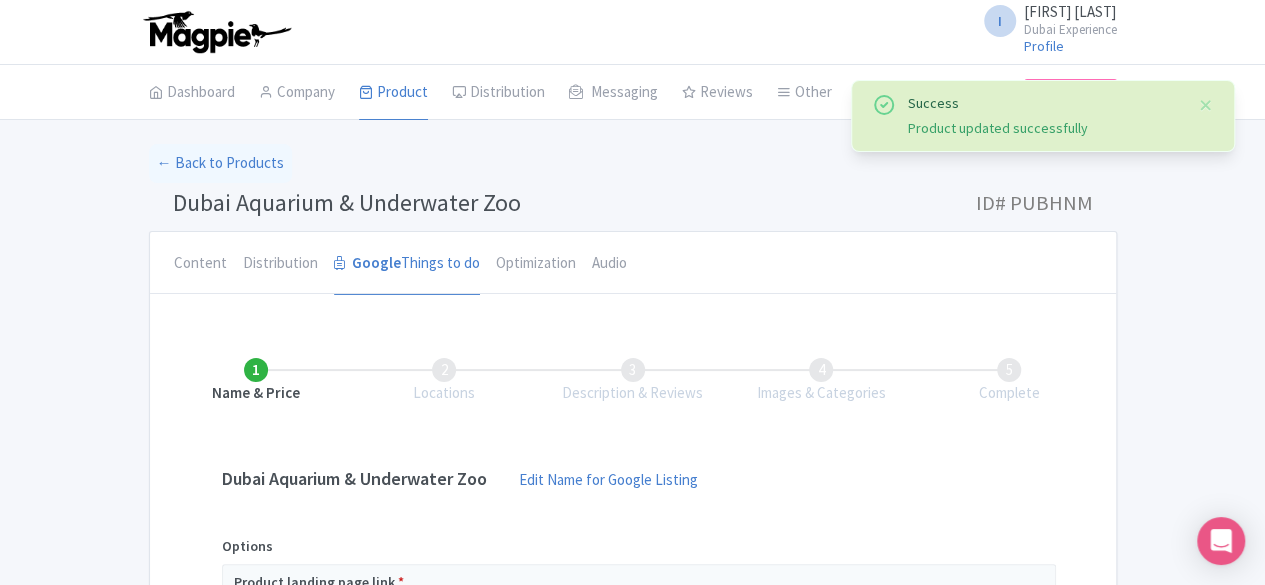 scroll, scrollTop: 200, scrollLeft: 0, axis: vertical 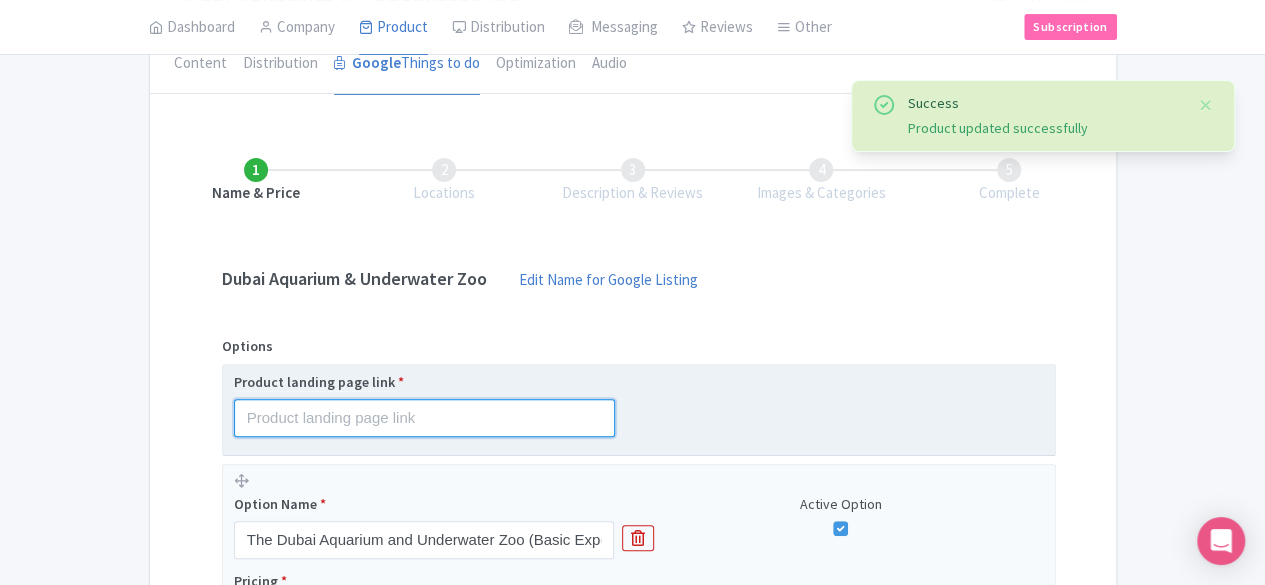 click at bounding box center [424, 418] 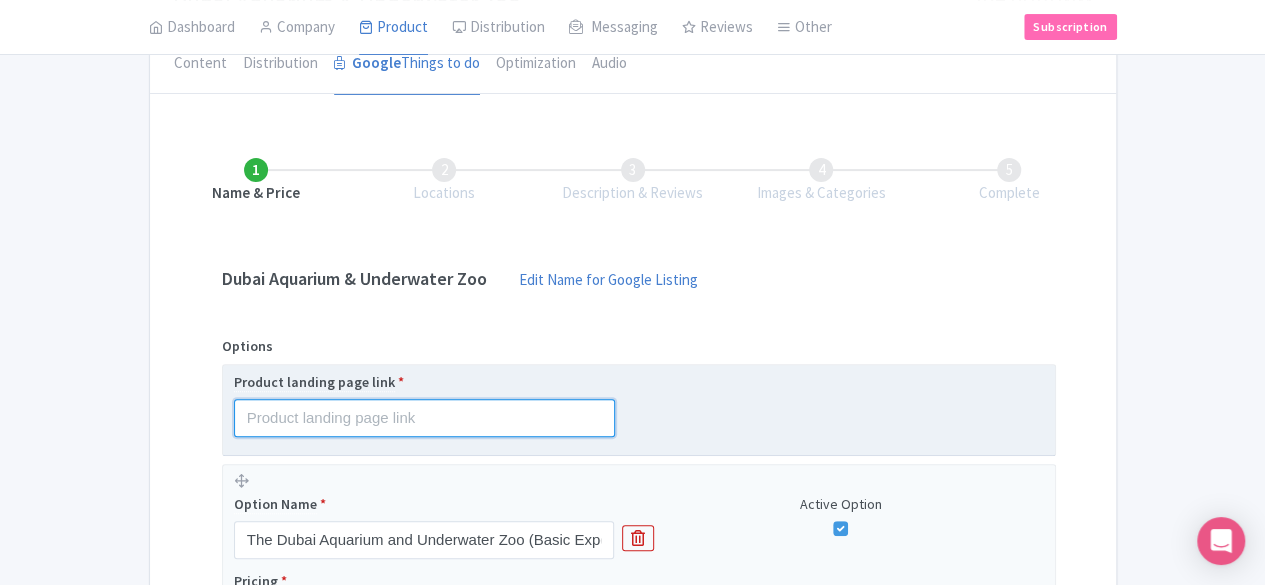click at bounding box center [424, 418] 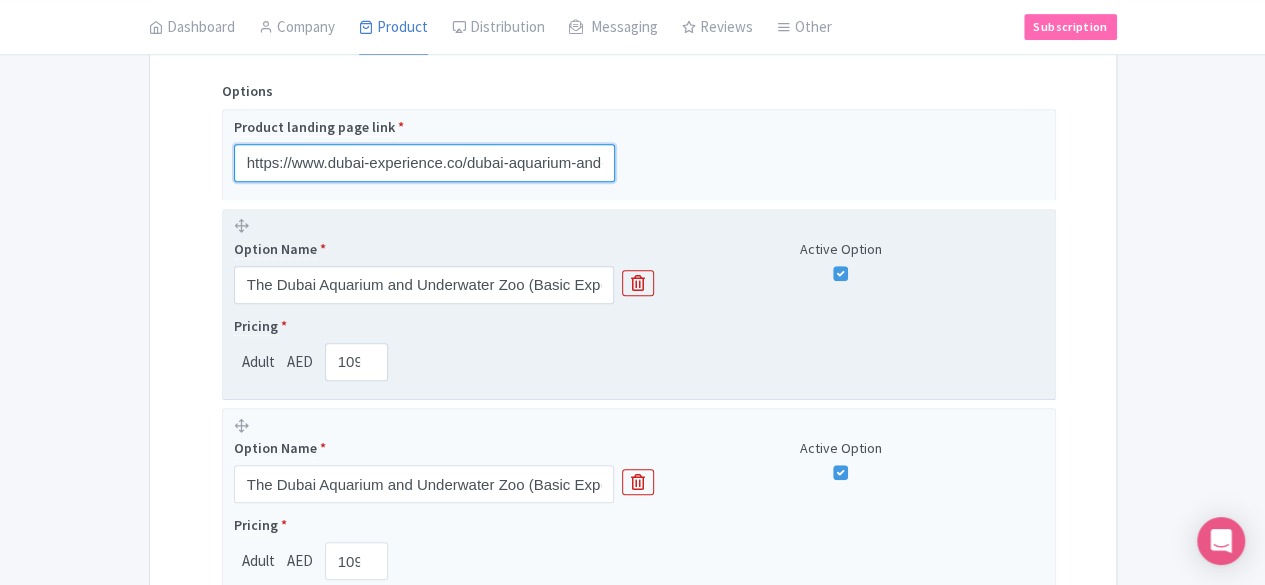 scroll, scrollTop: 500, scrollLeft: 0, axis: vertical 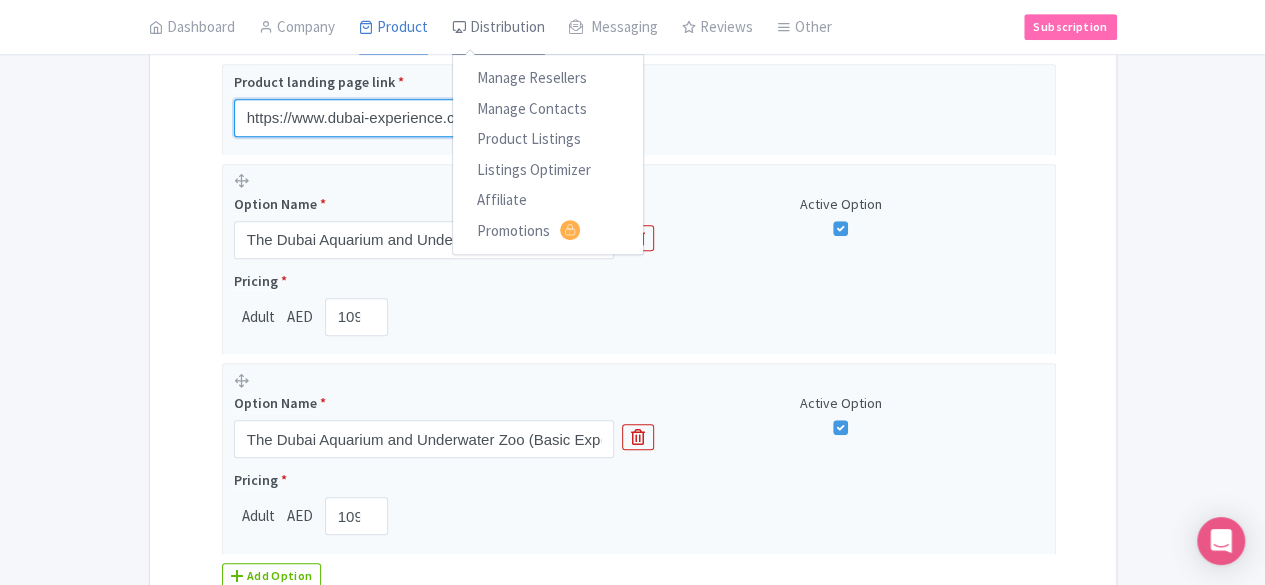 type on "https://www.dubai-experience.co/dubai-aquarium-and-underwater-zoo" 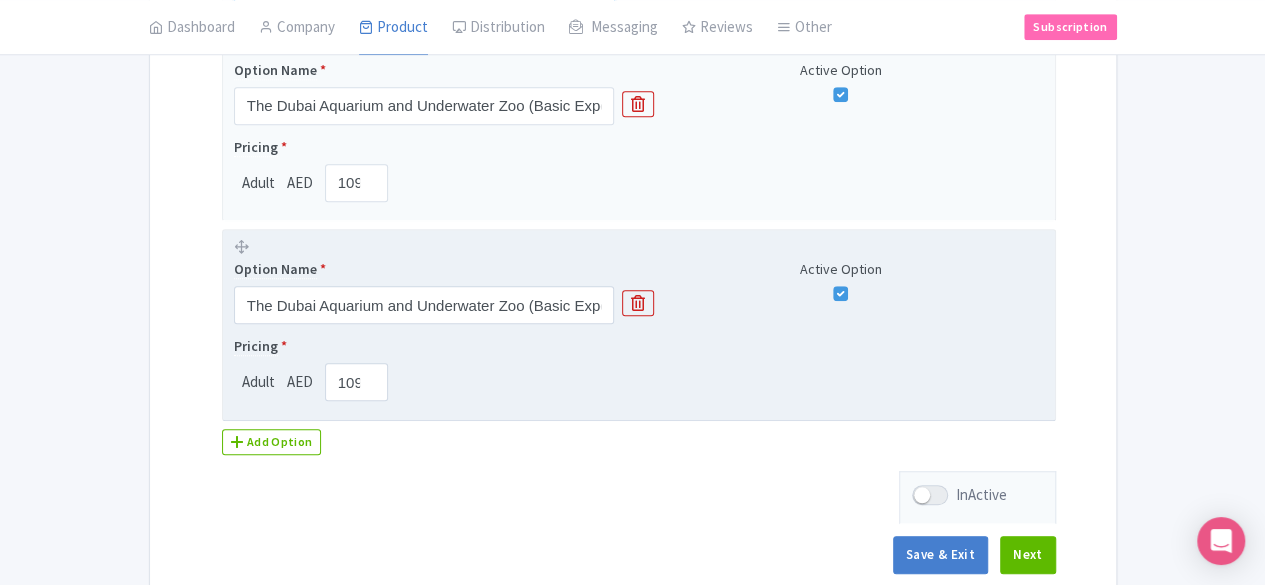 scroll, scrollTop: 534, scrollLeft: 0, axis: vertical 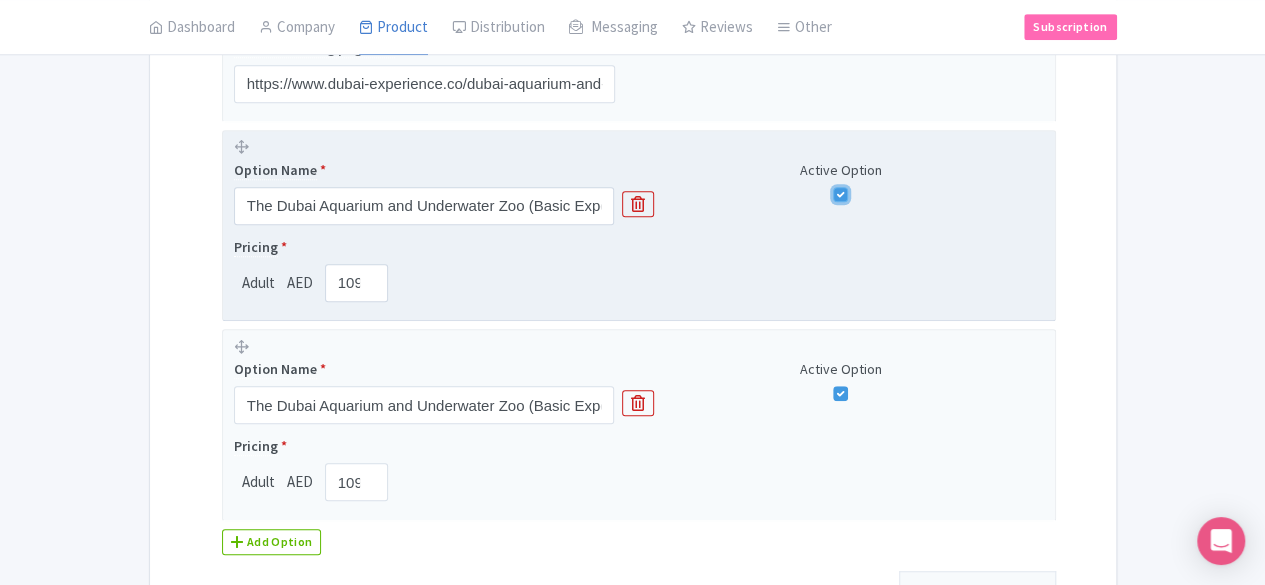 click at bounding box center (840, 194) 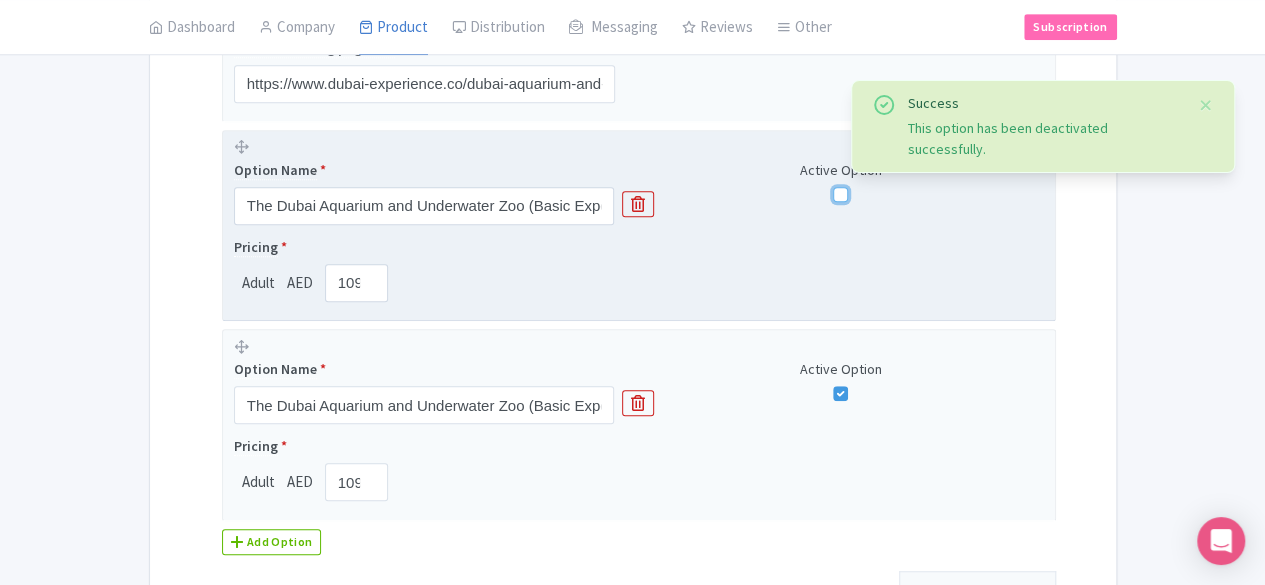 click at bounding box center (840, 194) 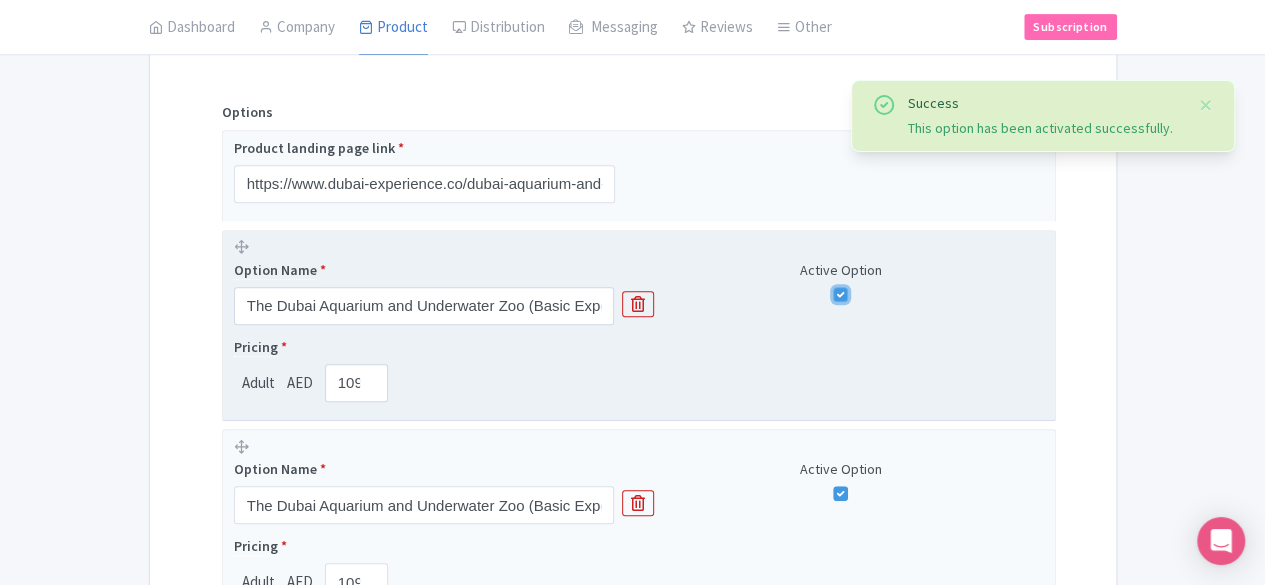 scroll, scrollTop: 0, scrollLeft: 0, axis: both 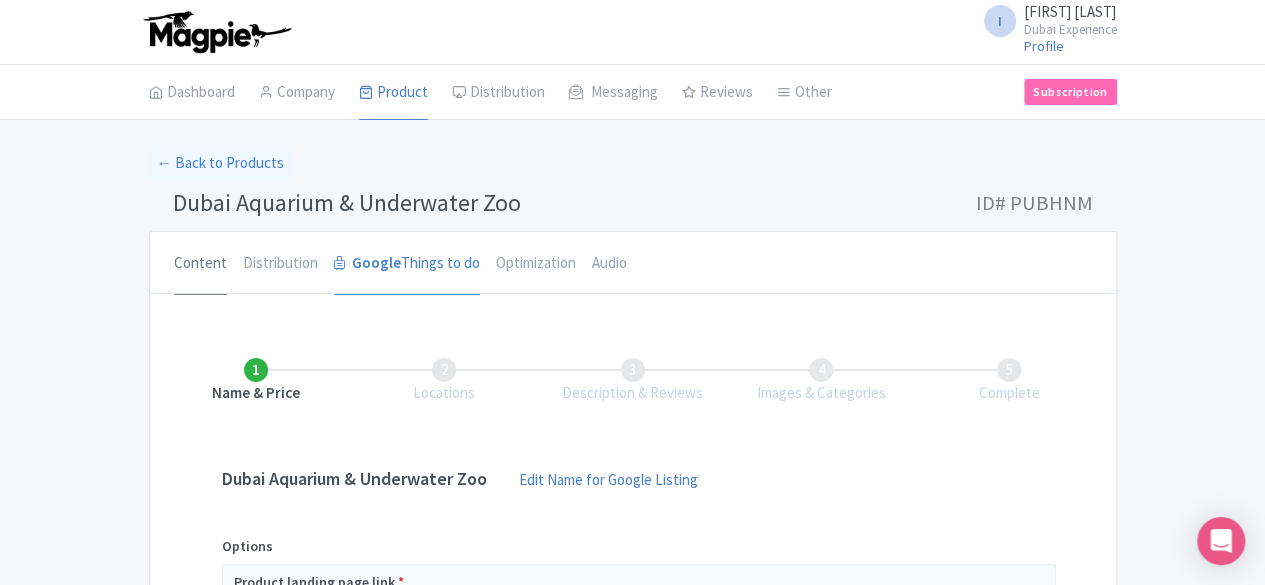 click on "Content" at bounding box center [200, 264] 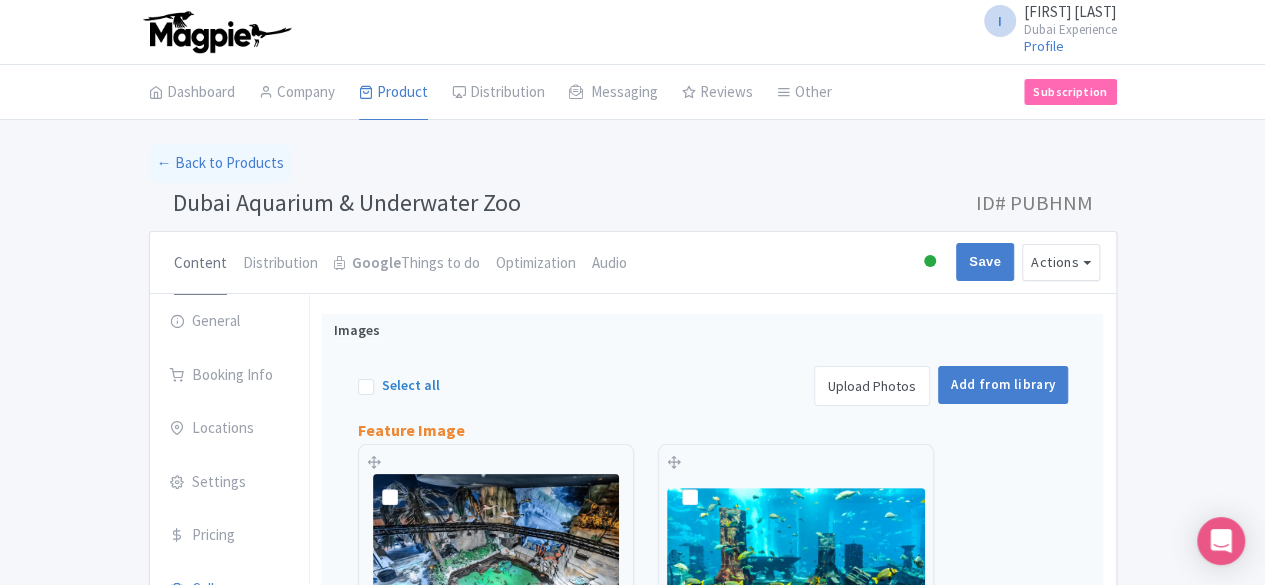 scroll, scrollTop: 300, scrollLeft: 0, axis: vertical 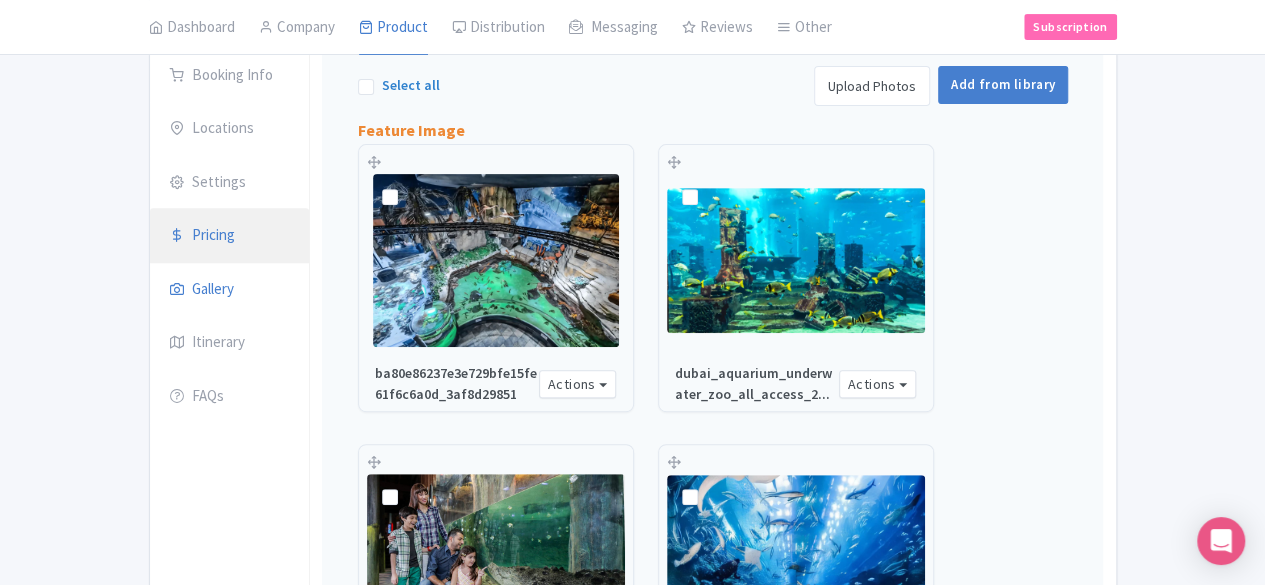 click on "Pricing" at bounding box center (230, 236) 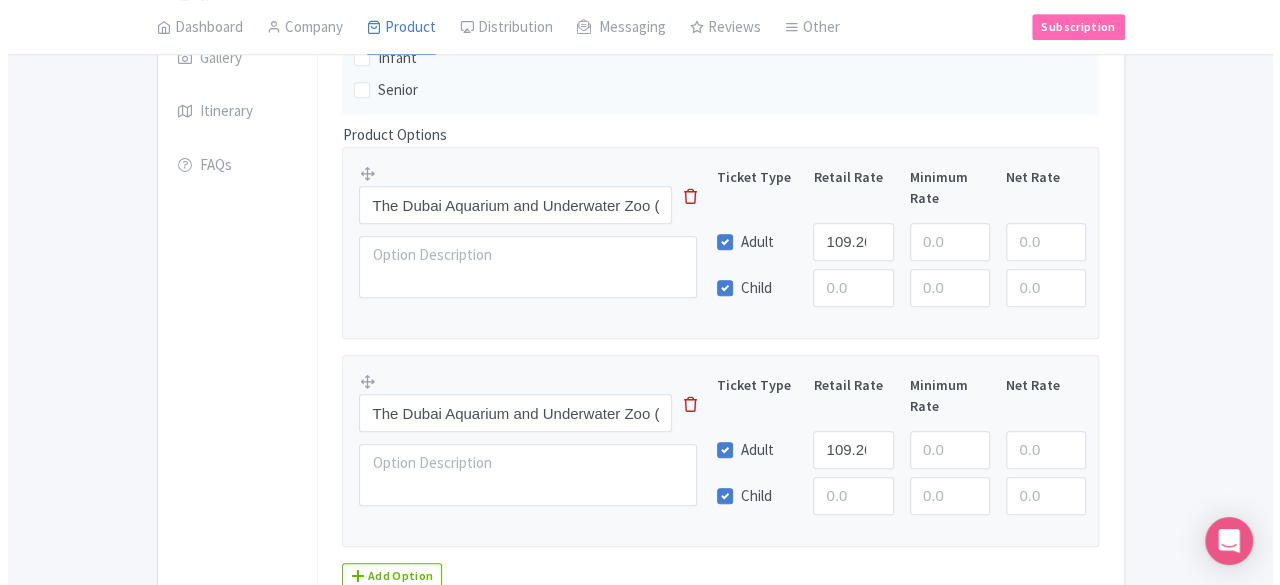 scroll, scrollTop: 500, scrollLeft: 0, axis: vertical 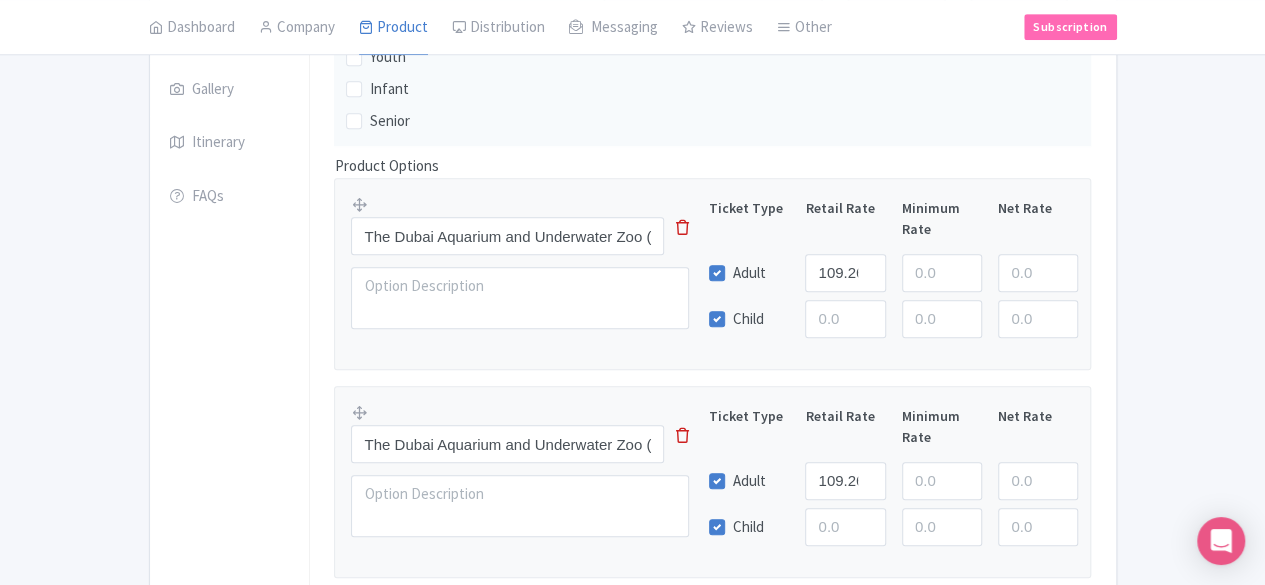 click at bounding box center [682, 227] 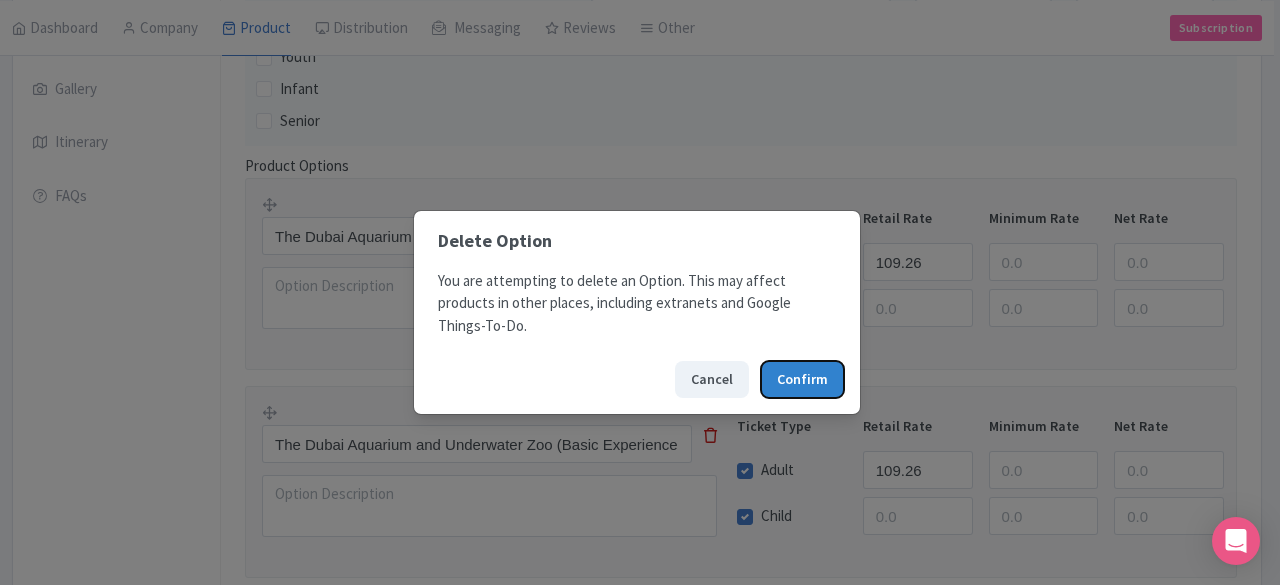 click on "Confirm" at bounding box center (802, 379) 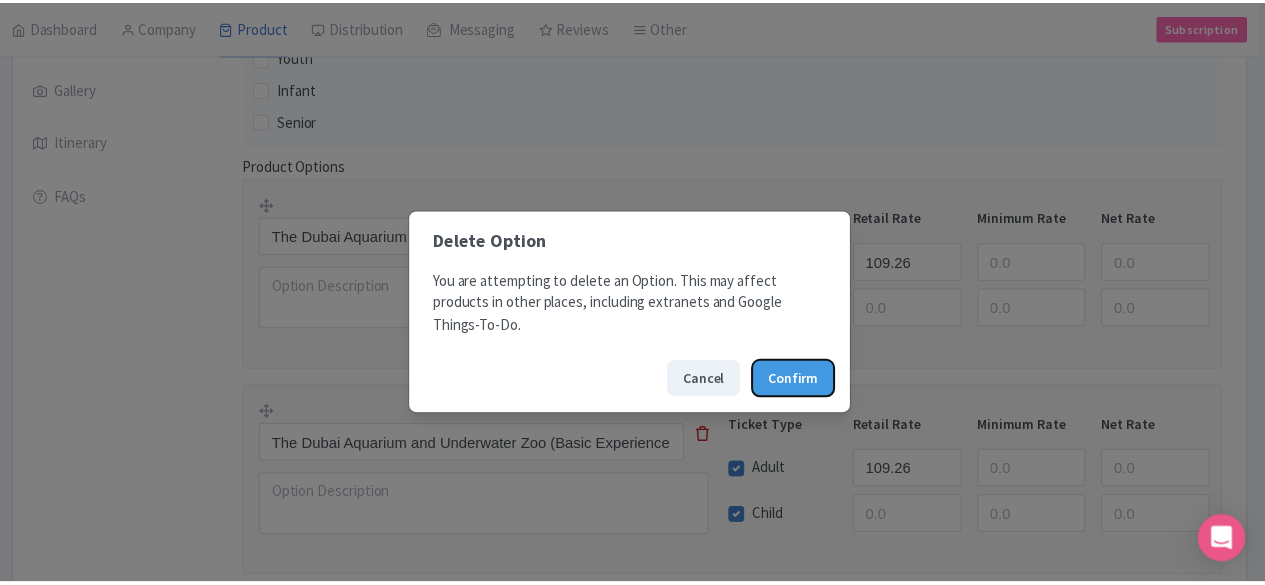 scroll, scrollTop: 497, scrollLeft: 0, axis: vertical 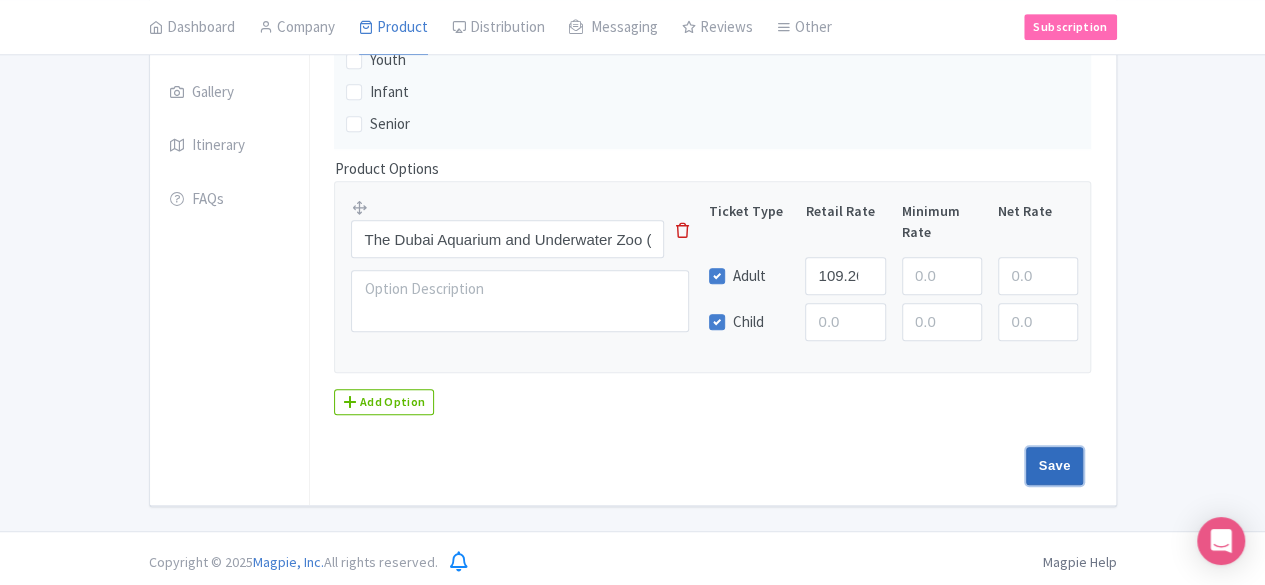 click on "Save" at bounding box center (1055, 466) 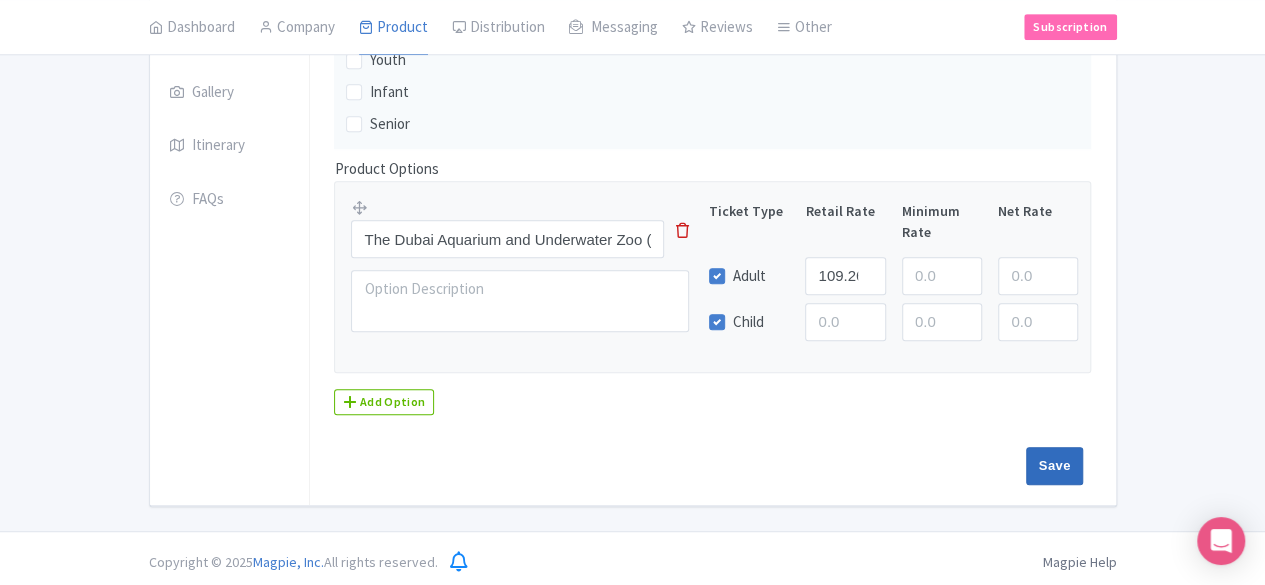 type on "Saving..." 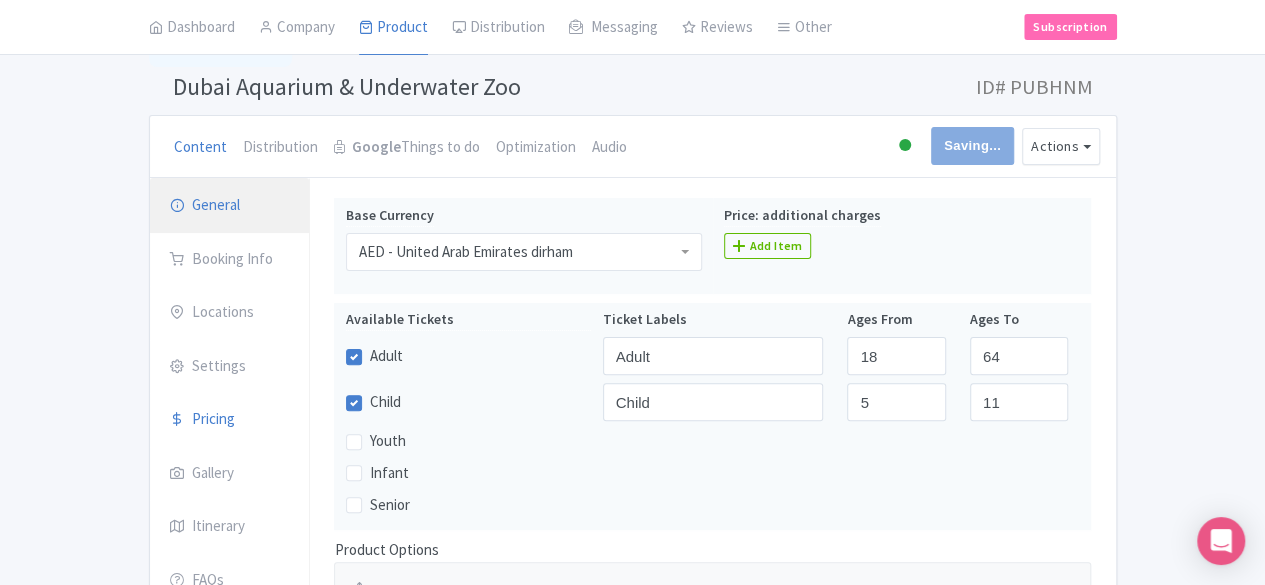 scroll, scrollTop: 200, scrollLeft: 0, axis: vertical 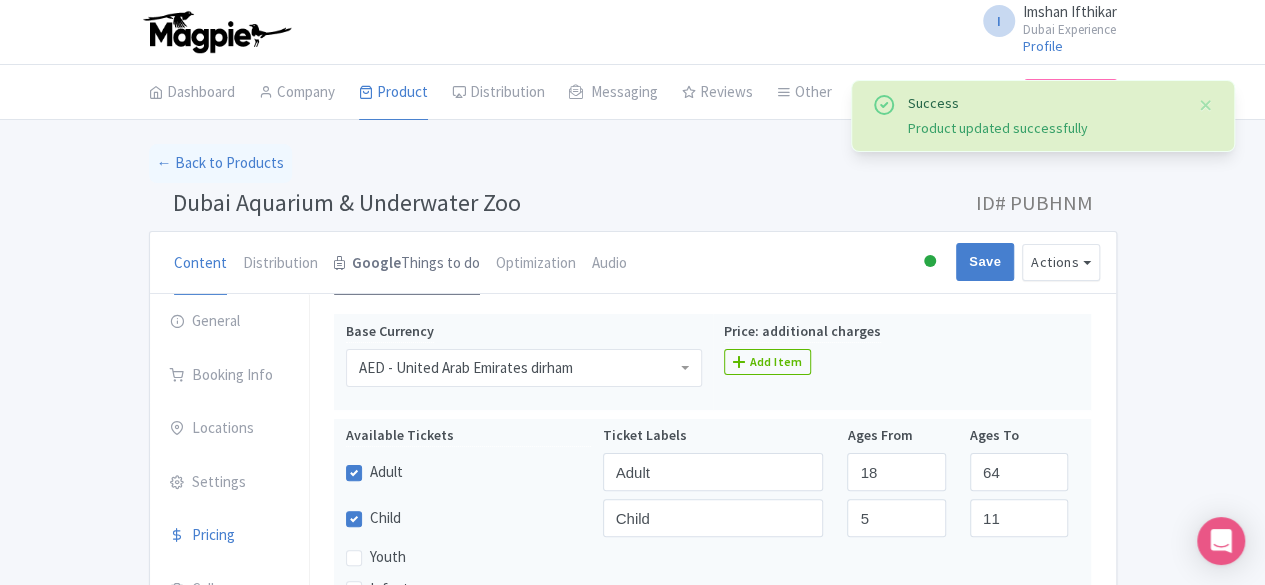 click on "Google  Things to do" at bounding box center (407, 264) 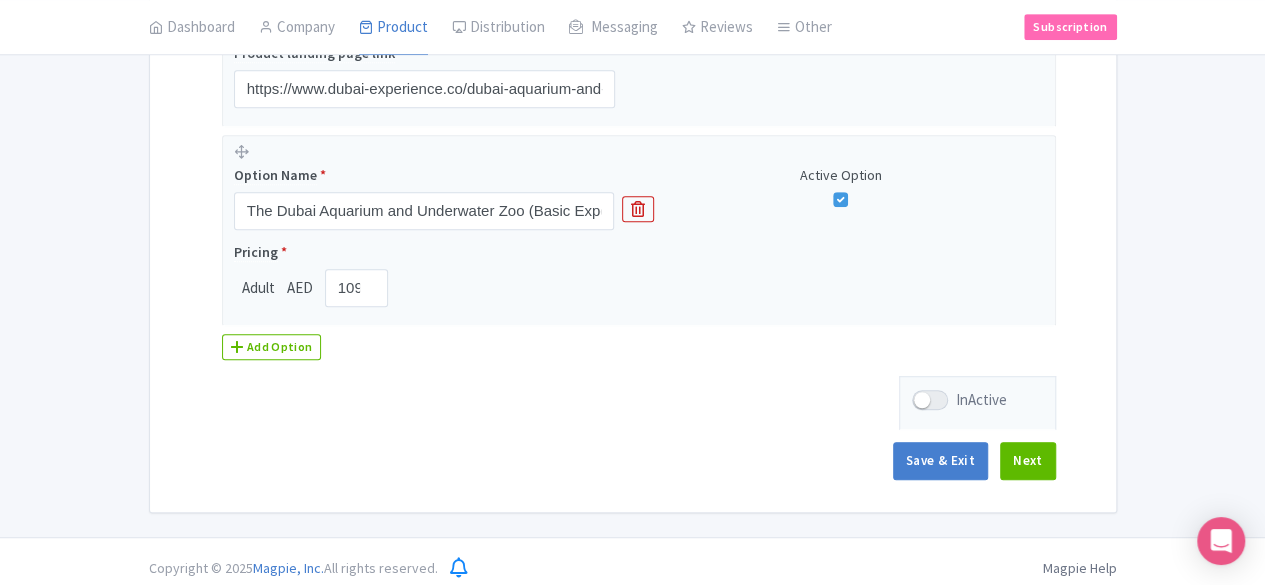 scroll, scrollTop: 400, scrollLeft: 0, axis: vertical 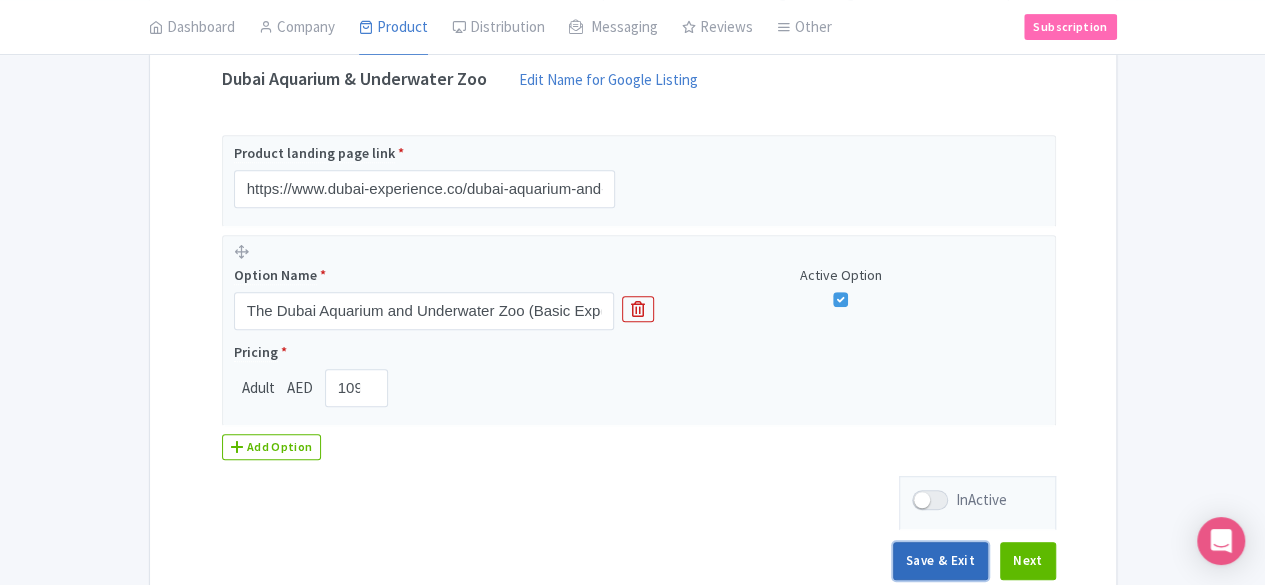 click on "Save & Exit" at bounding box center (940, 561) 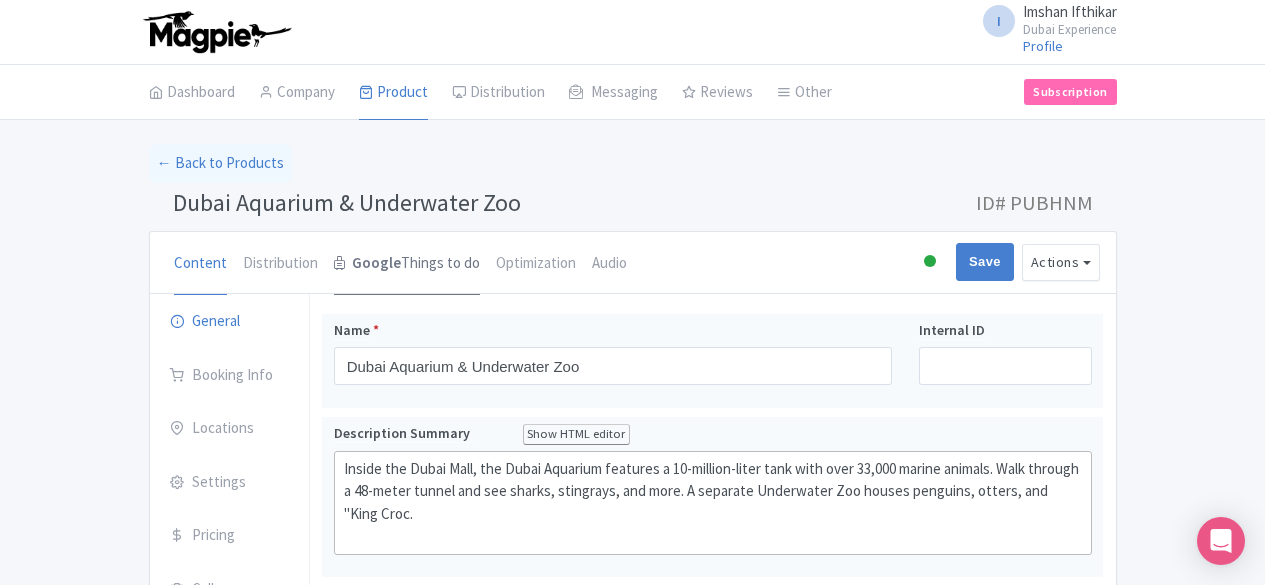 click on "Google  Things to do" at bounding box center (407, 264) 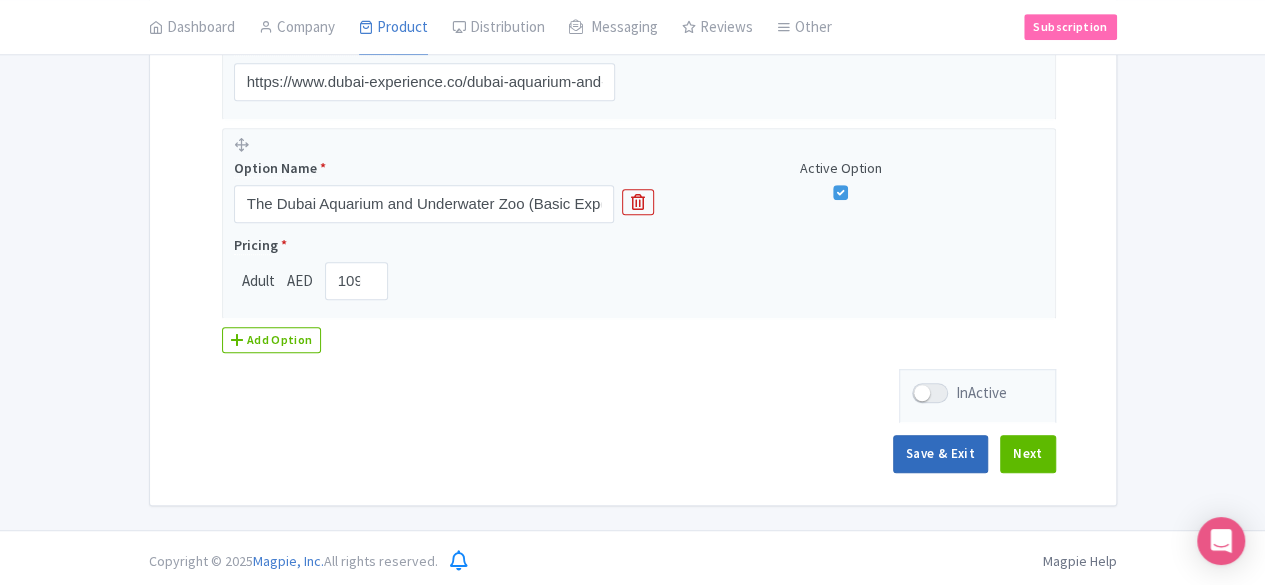 scroll, scrollTop: 508, scrollLeft: 0, axis: vertical 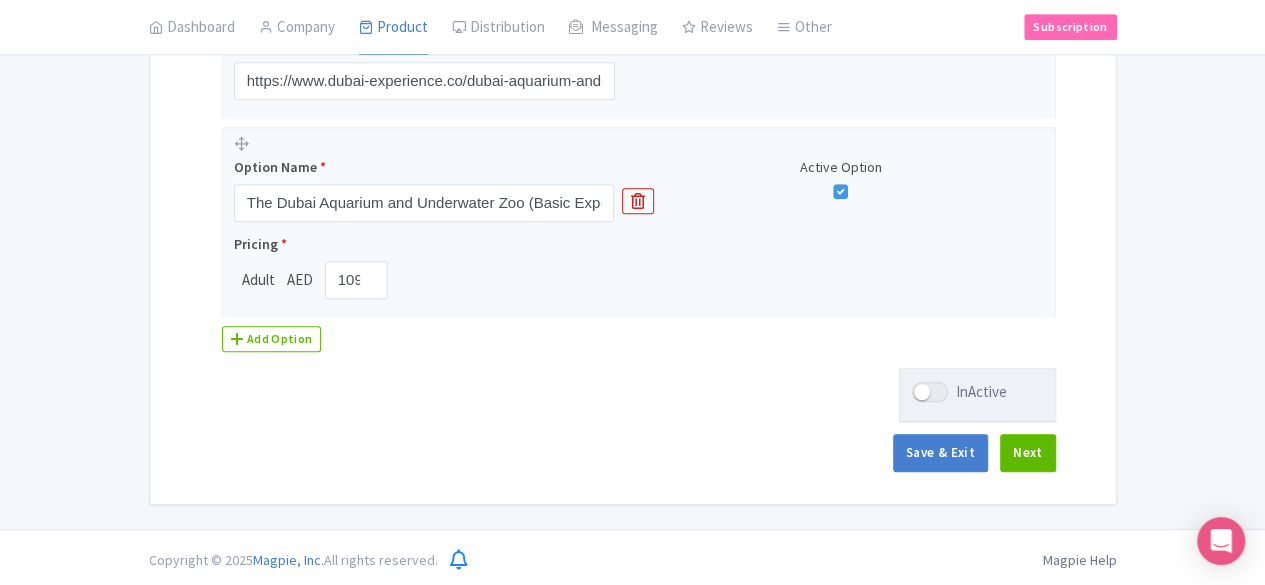 click at bounding box center [930, 392] 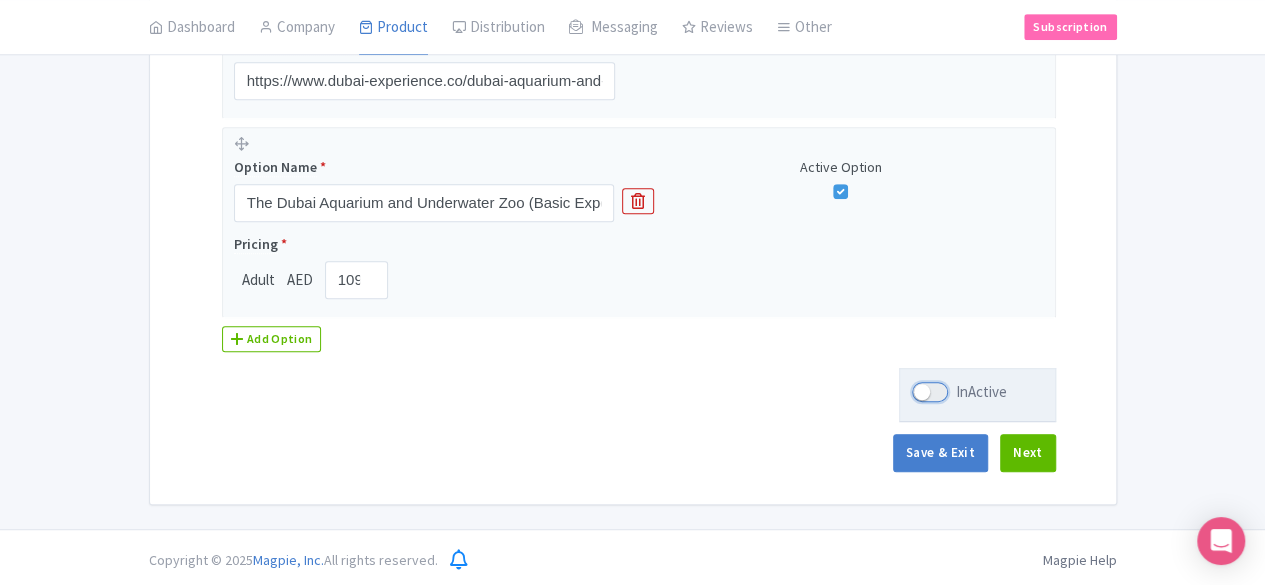 click on "InActive" at bounding box center (918, 392) 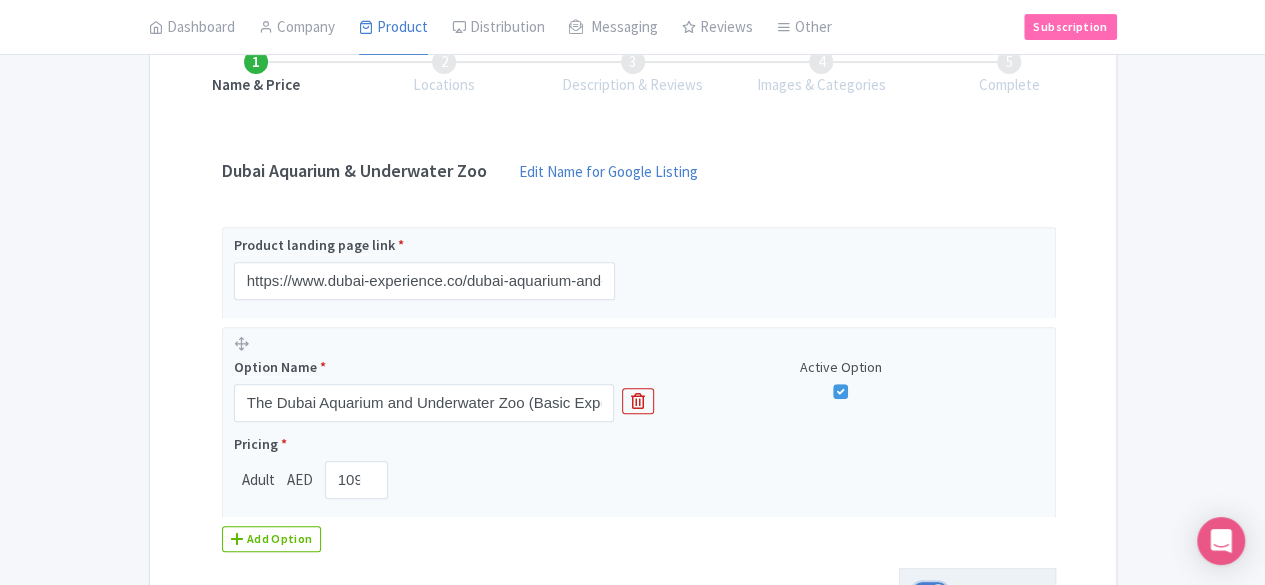 scroll, scrollTop: 408, scrollLeft: 0, axis: vertical 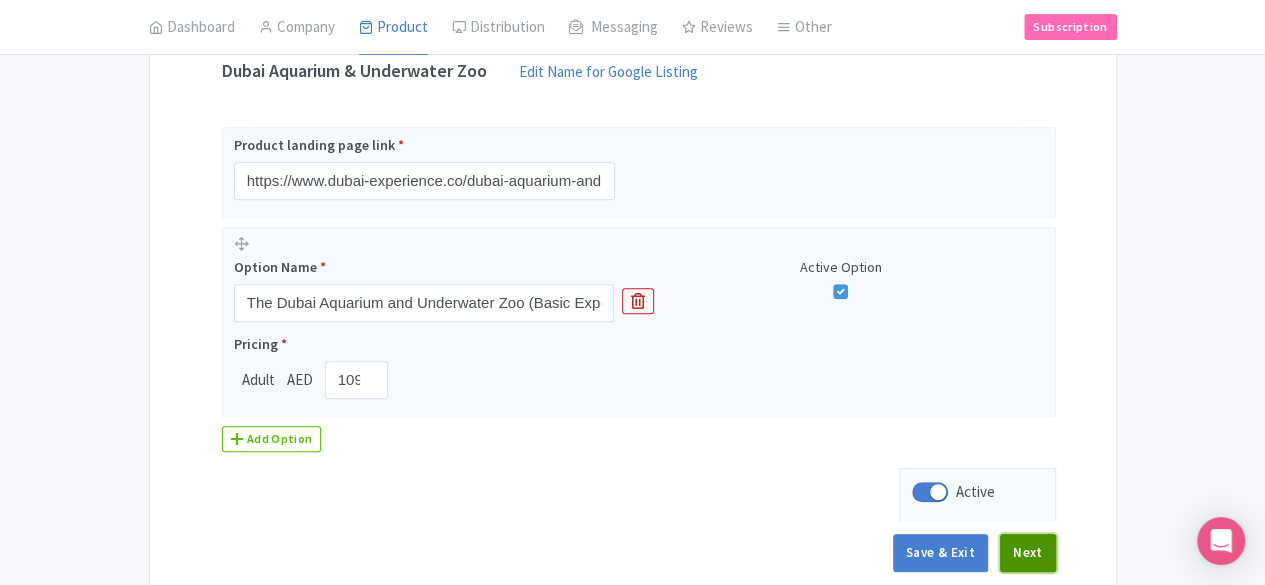 click on "Next" at bounding box center (1028, 553) 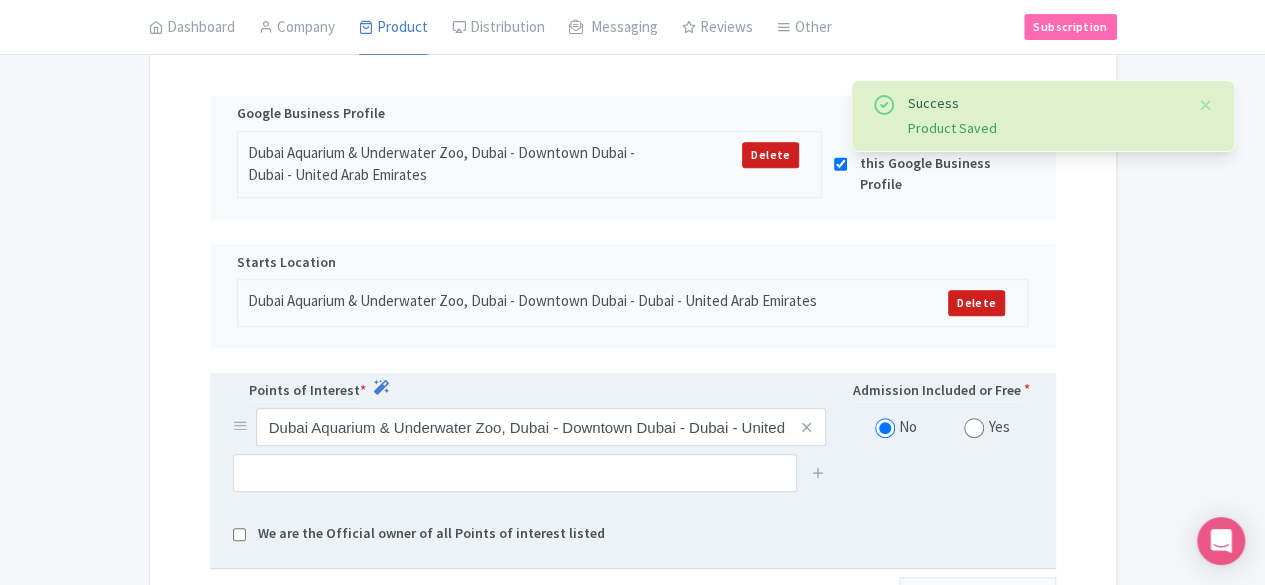 click at bounding box center [974, 428] 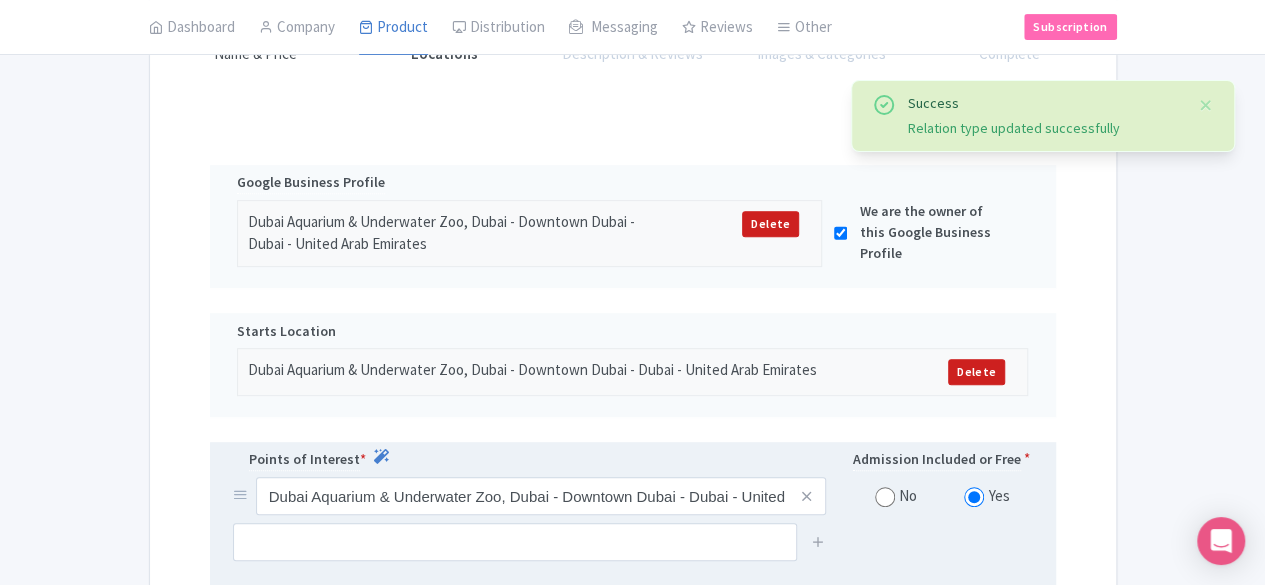 scroll, scrollTop: 308, scrollLeft: 0, axis: vertical 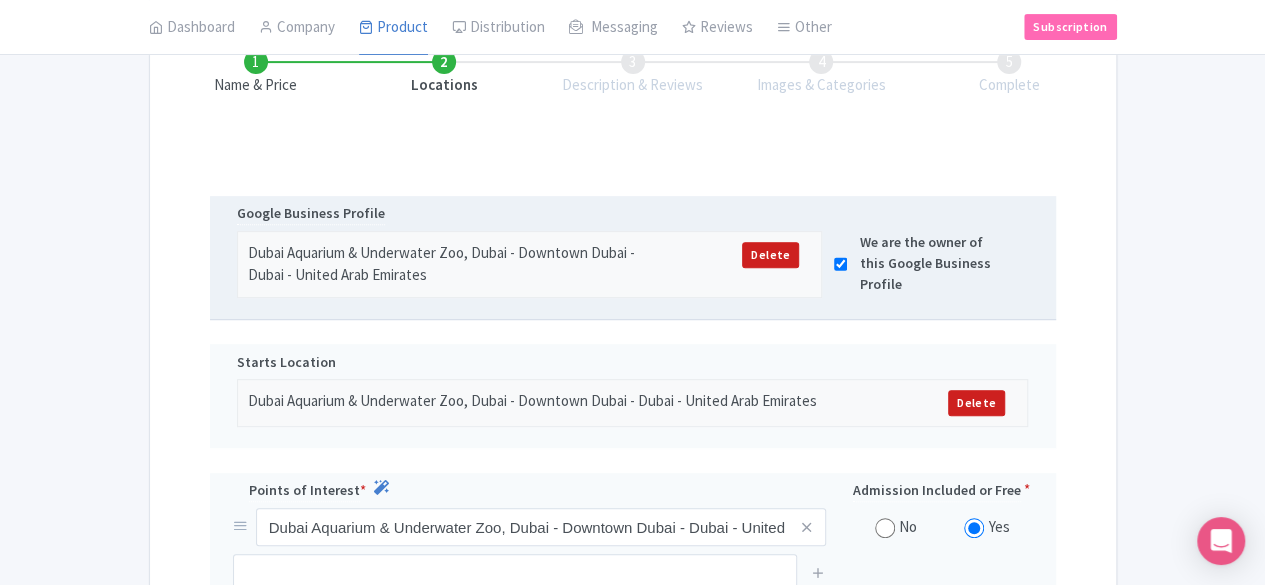 click at bounding box center [840, 264] 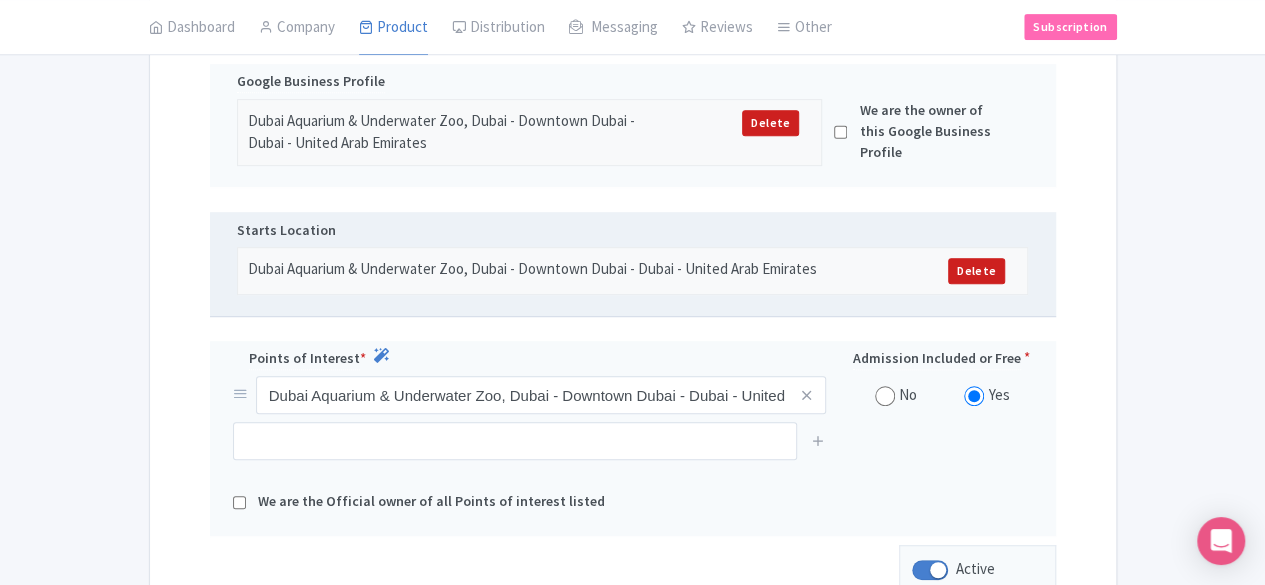 scroll, scrollTop: 508, scrollLeft: 0, axis: vertical 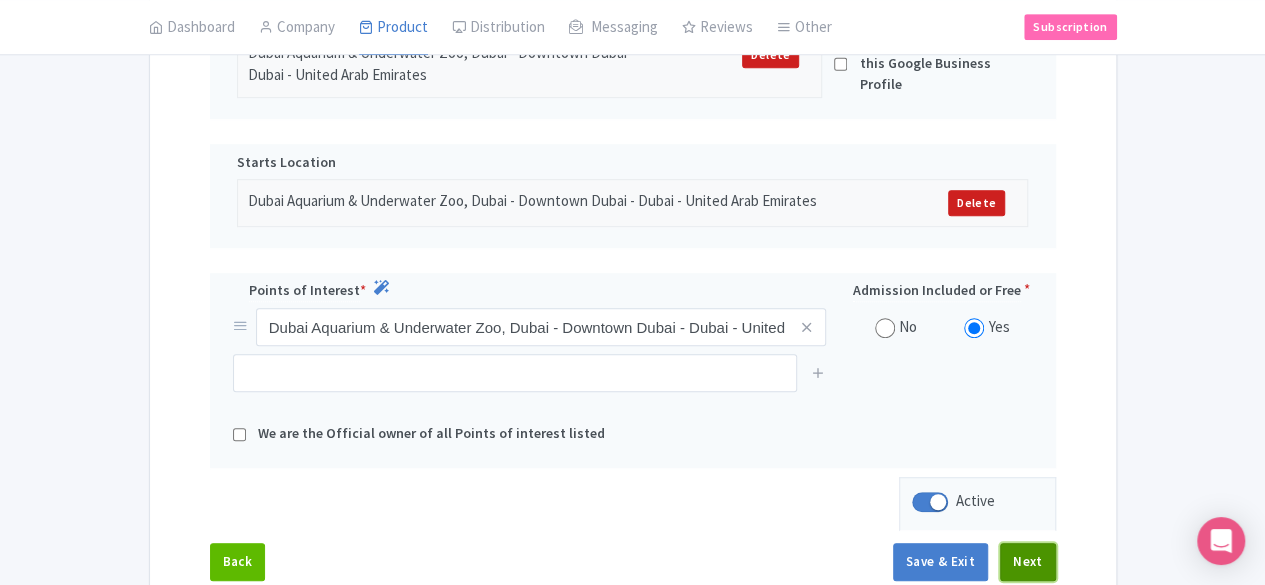 click on "Next" at bounding box center [1028, 562] 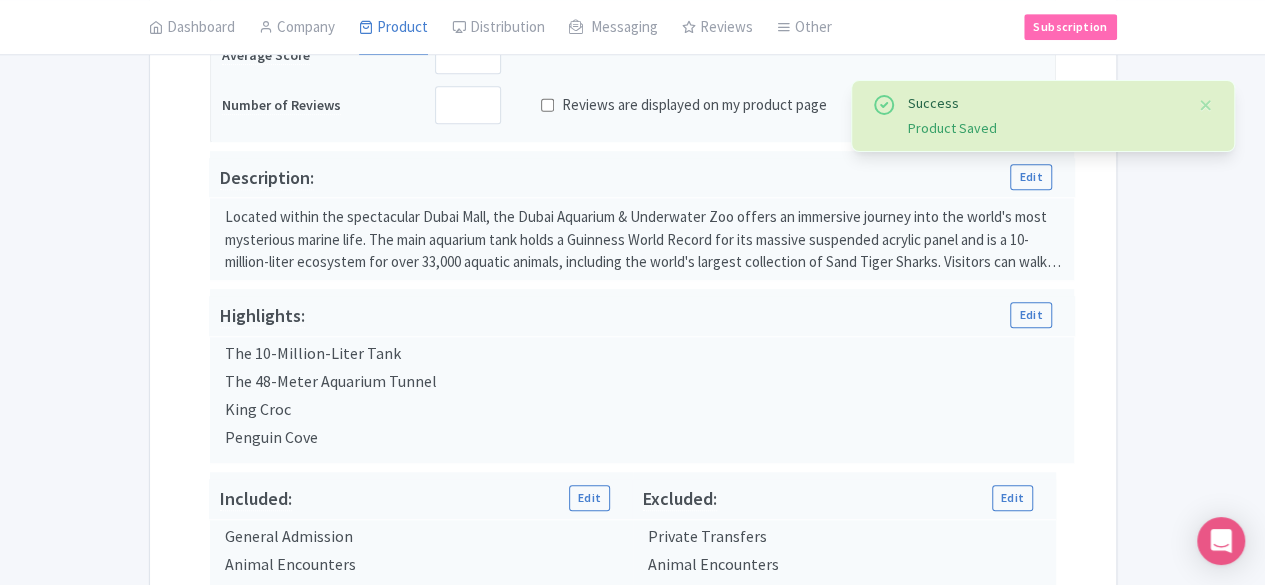 scroll, scrollTop: 308, scrollLeft: 0, axis: vertical 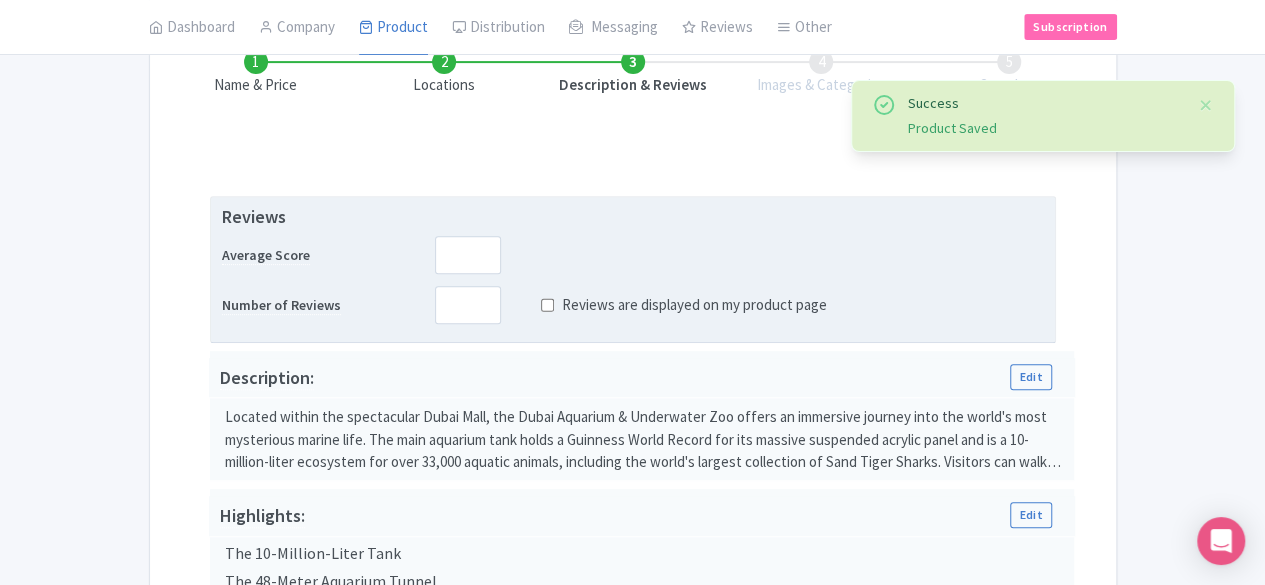 click on "Reviews are displayed on my product page" at bounding box center [668, 305] 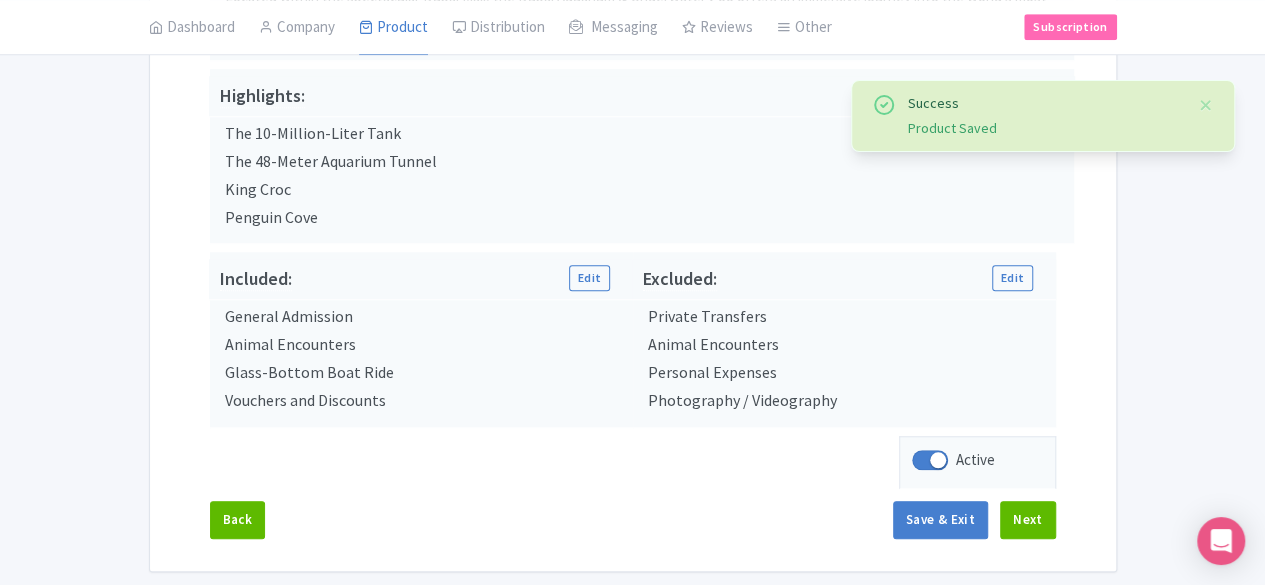 scroll, scrollTop: 794, scrollLeft: 0, axis: vertical 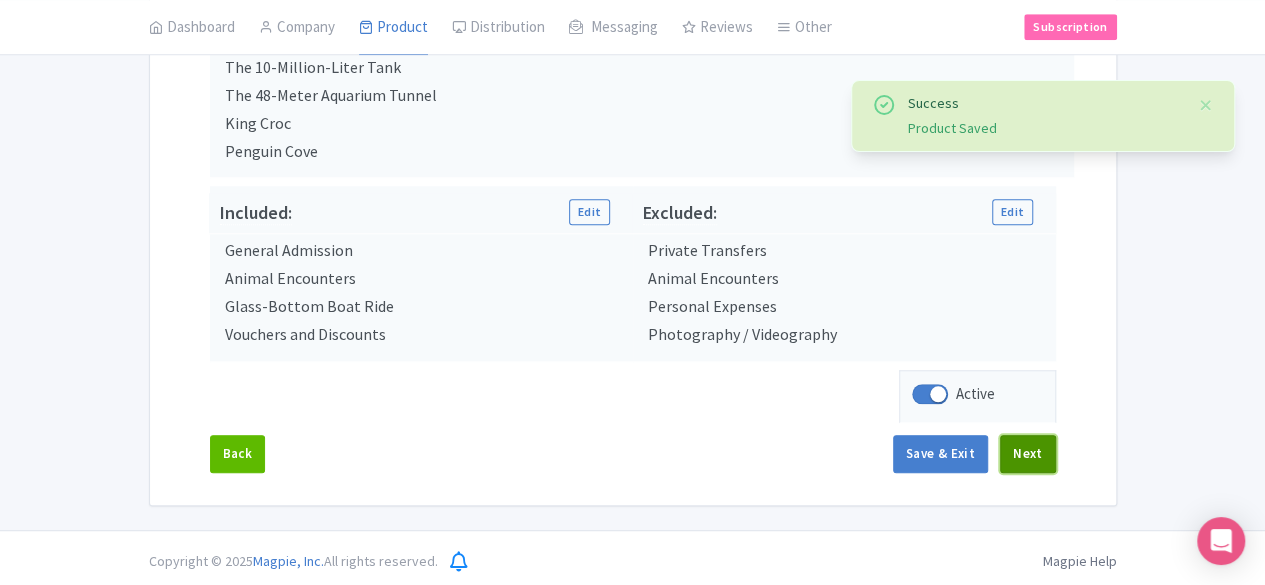 click on "Next" at bounding box center [1028, 454] 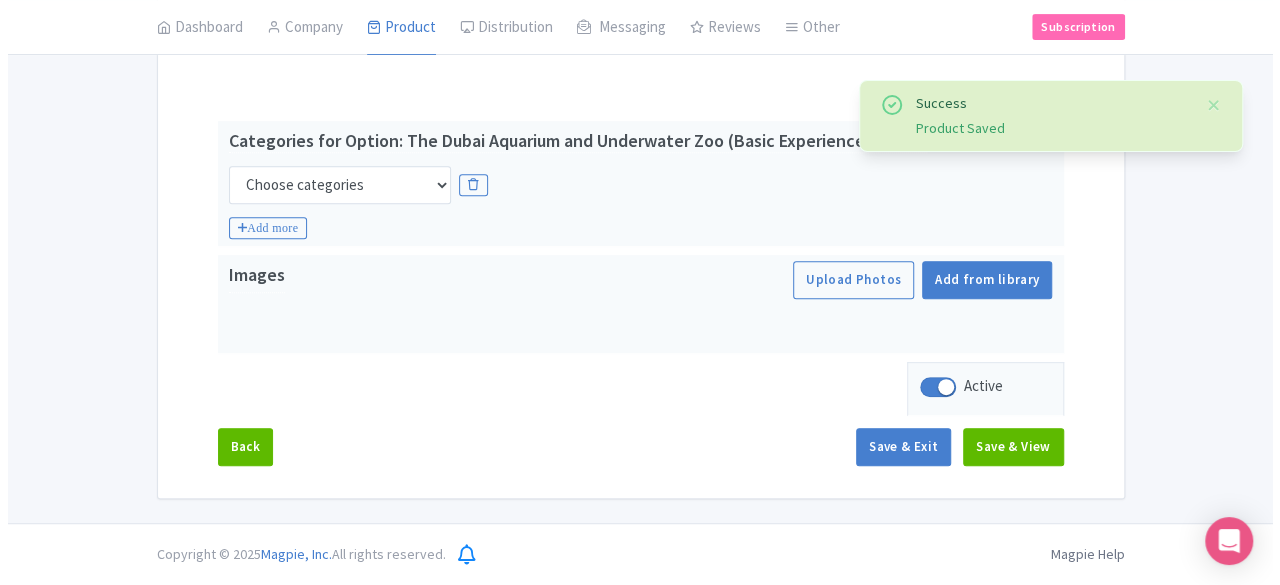 scroll, scrollTop: 377, scrollLeft: 0, axis: vertical 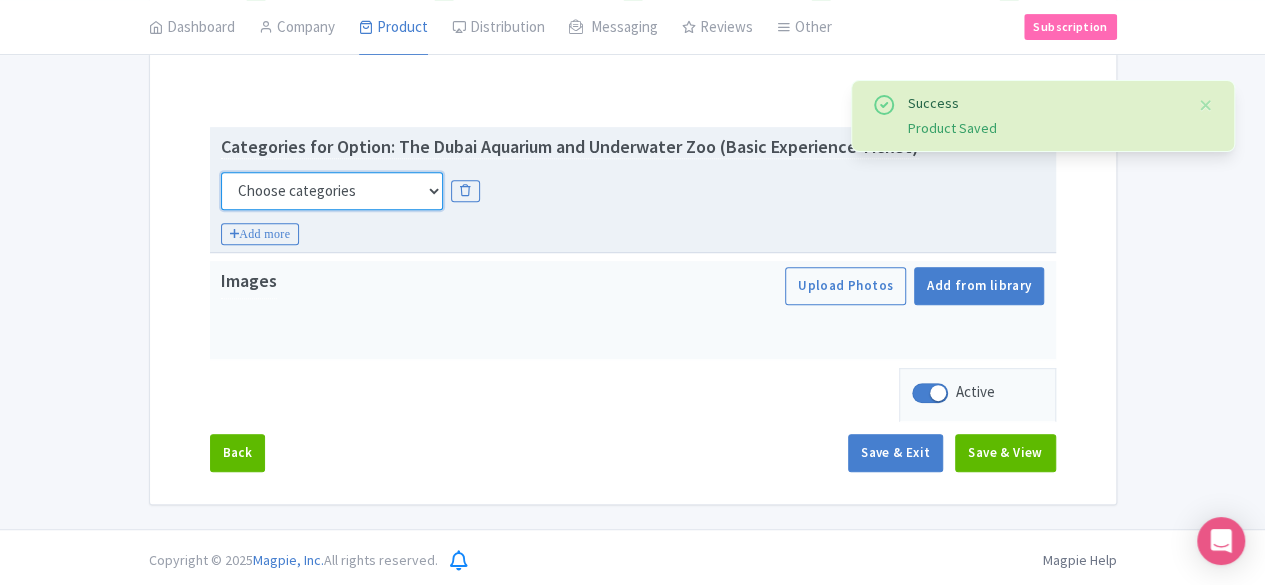 click on "Choose categories Adults Only
Animals
Audio Guide
Beaches
Bike Tours
Boat Tours
City Cards
Classes
Day Trips
Family Friendly
Fast Track
Food
Guided Tours
History
Hop On Hop Off
Literature
Live Music
Museums
Nightlife
Outdoors
Private Tours
Romantic
Self Guided
Small Group Tours
Sports
Theme Parks
Walking Tours
Wheelchair Accessible
Recurring Events" at bounding box center [332, 191] 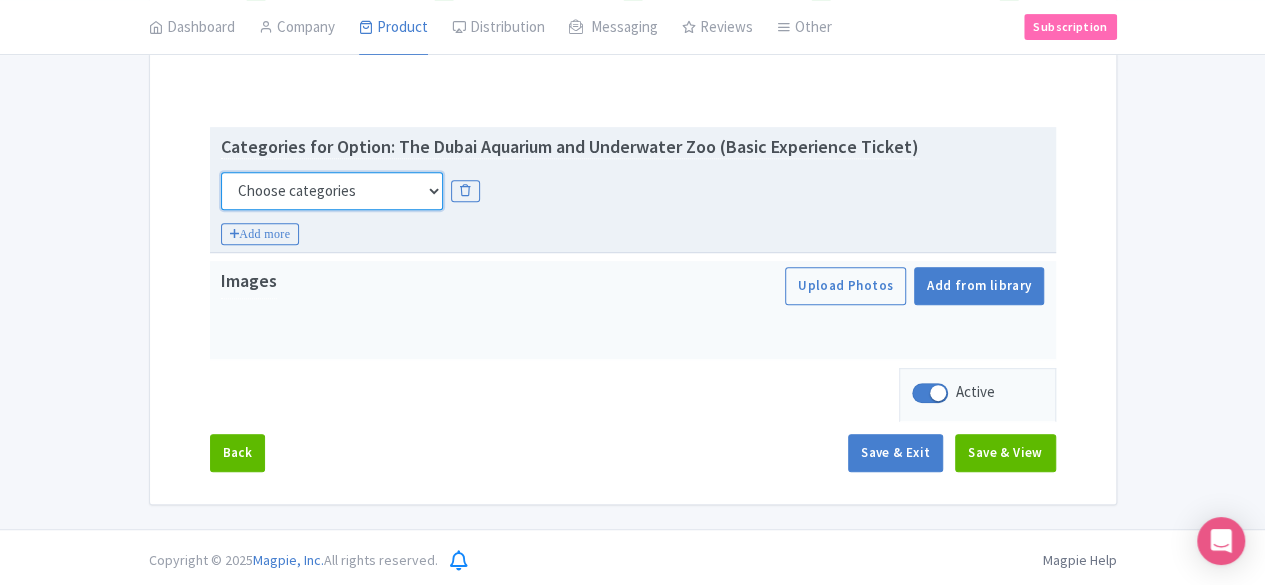 select on "family-friendly" 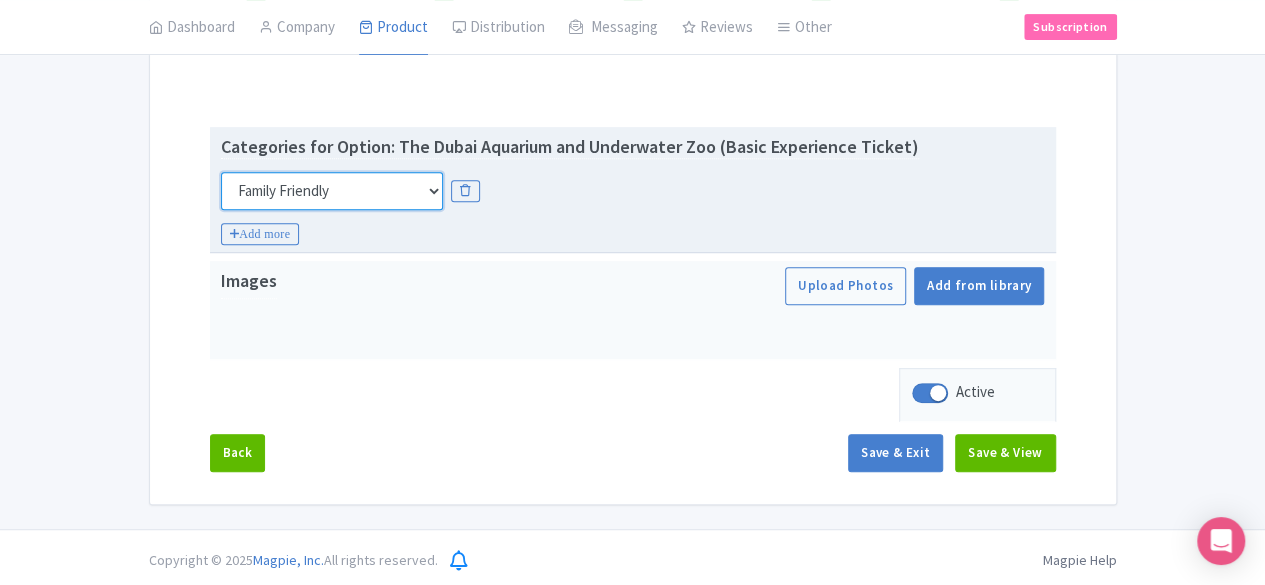click on "Choose categories Adults Only
Animals
Audio Guide
Beaches
Bike Tours
Boat Tours
City Cards
Classes
Day Trips
Family Friendly
Fast Track
Food
Guided Tours
History
Hop On Hop Off
Literature
Live Music
Museums
Nightlife
Outdoors
Private Tours
Romantic
Self Guided
Small Group Tours
Sports
Theme Parks
Walking Tours
Wheelchair Accessible
Recurring Events" at bounding box center [332, 191] 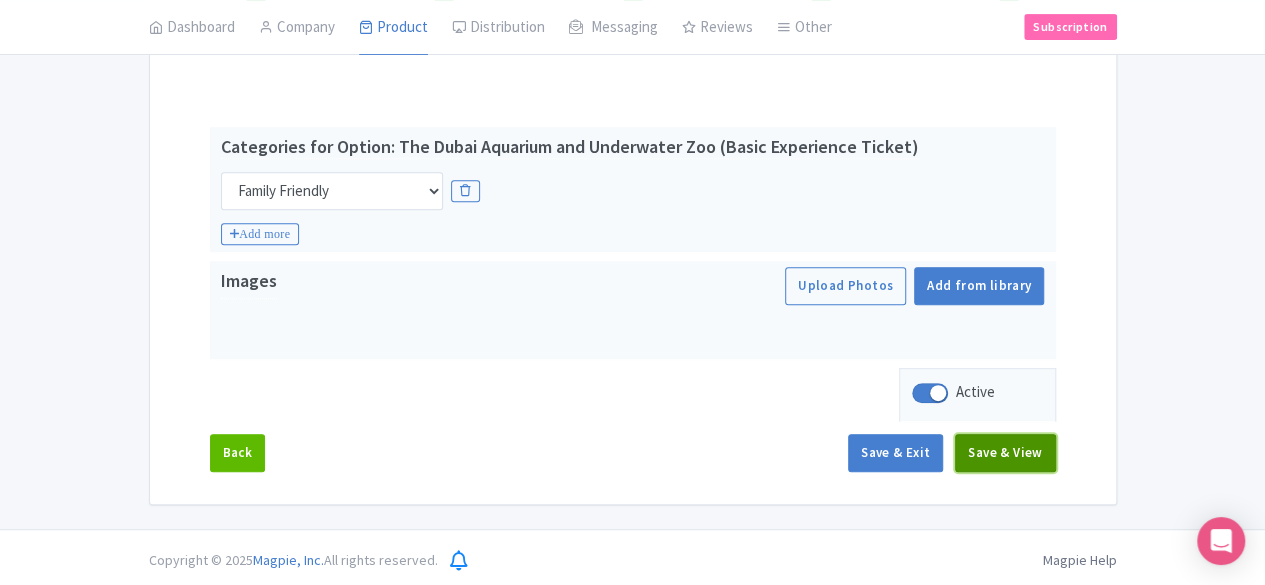 click on "Save & View" at bounding box center [1005, 453] 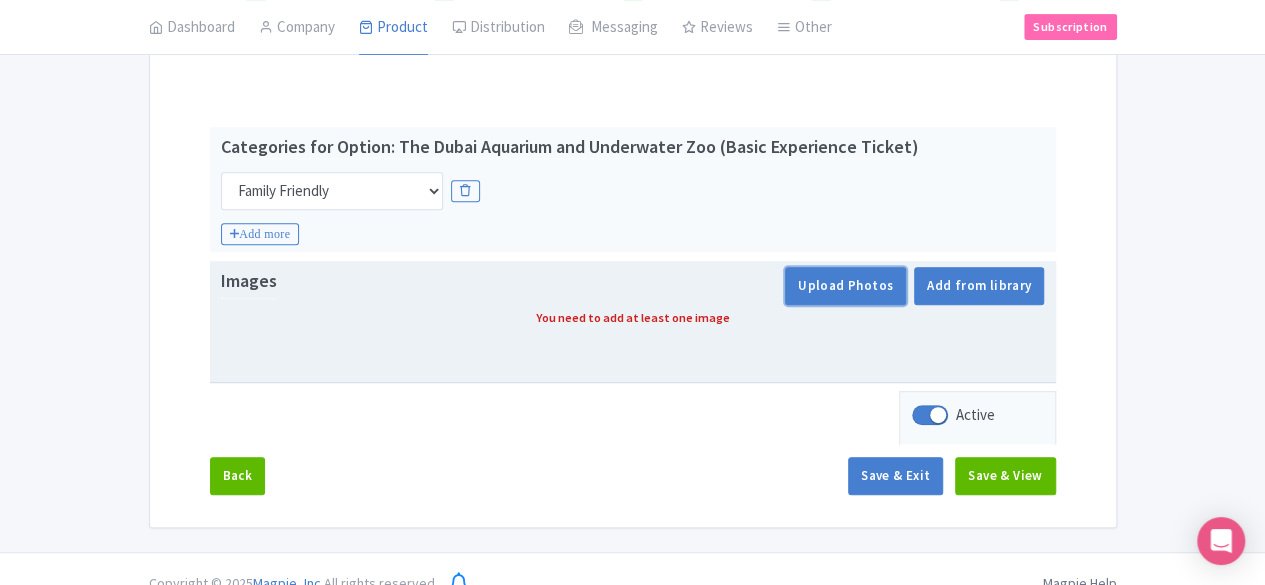 click on "Upload Photos" at bounding box center (845, 286) 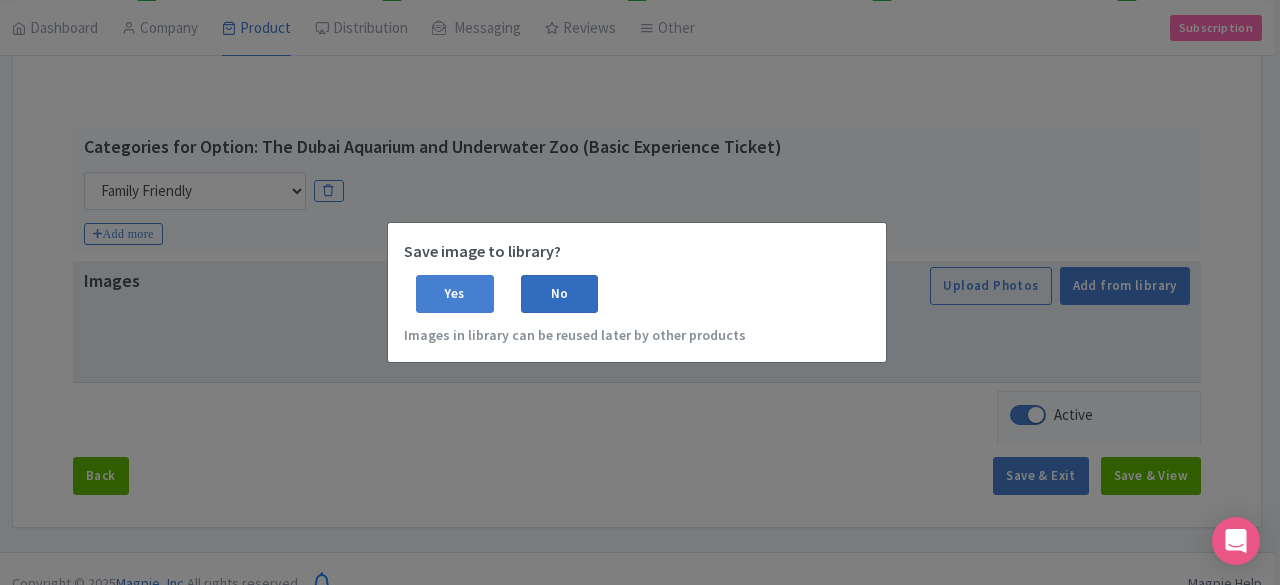 click on "No" at bounding box center [560, 294] 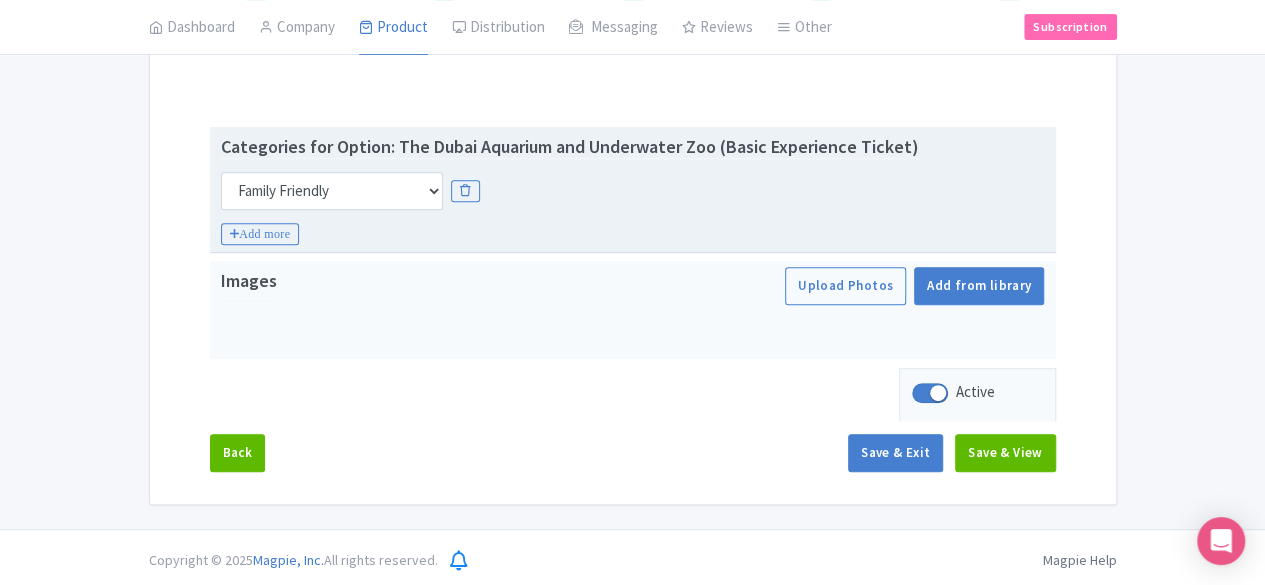 click on "Categories for Option: The Dubai Aquarium and Underwater Zoo (Basic Experience Ticket)
Choose categories Adults Only
Animals
Audio Guide
Beaches
Bike Tours
Boat Tours
City Cards
Classes
Day Trips
Family Friendly
Fast Track
Food
Guided Tours
History
Hop On Hop Off
Literature
Live Music
Museums
Nightlife
Outdoors
Private Tours
Romantic
Self Guided
Small Group Tours
Sports
Theme Parks
Walking Tours
Wheelchair Accessible
Recurring Events
Choose categories Adults Only
Animals
Audio Guide
Beaches
Bike Tours
Boat Tours
City Cards
Classes
Day Trips
Family Friendly
Fast Track
Food
Guided Tours
History
Hop On Hop Off
Literature
Live Music
Museums
Nightlife
Outdoors
Private Tours
Romantic
Self Guided
Small Group Tours
Sports
Theme Parks
Walking Tours
Wheelchair Accessible
Recurring Events
Add more" at bounding box center [633, 190] 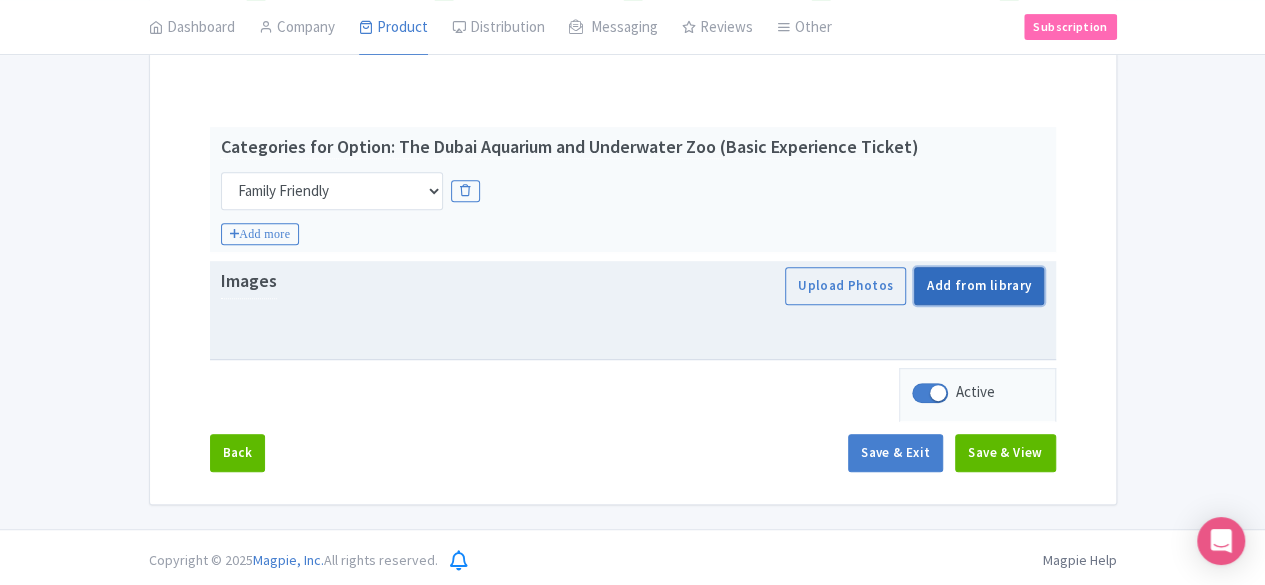 click on "Add from library" at bounding box center (979, 286) 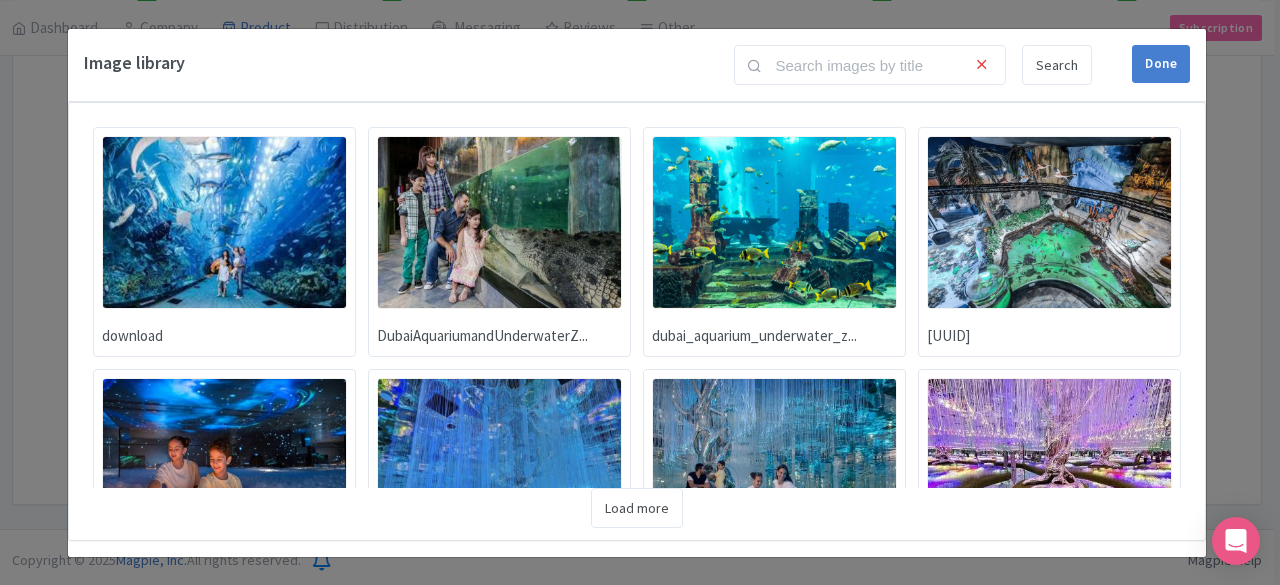 click at bounding box center [774, 222] 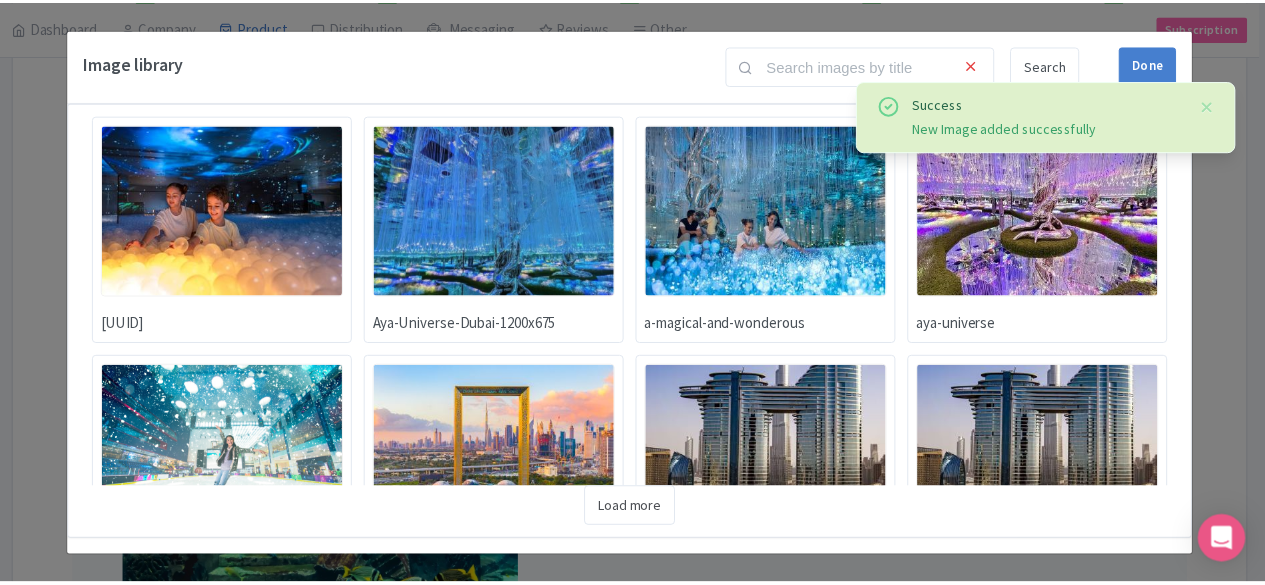 scroll, scrollTop: 181, scrollLeft: 0, axis: vertical 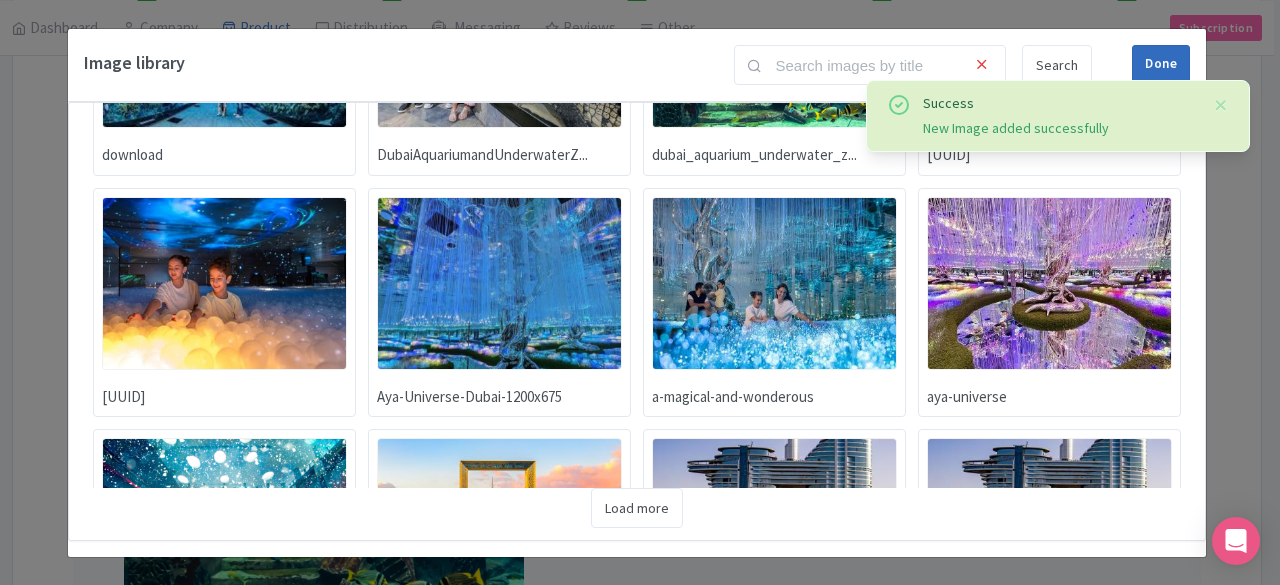 click on "Done" at bounding box center [1161, 64] 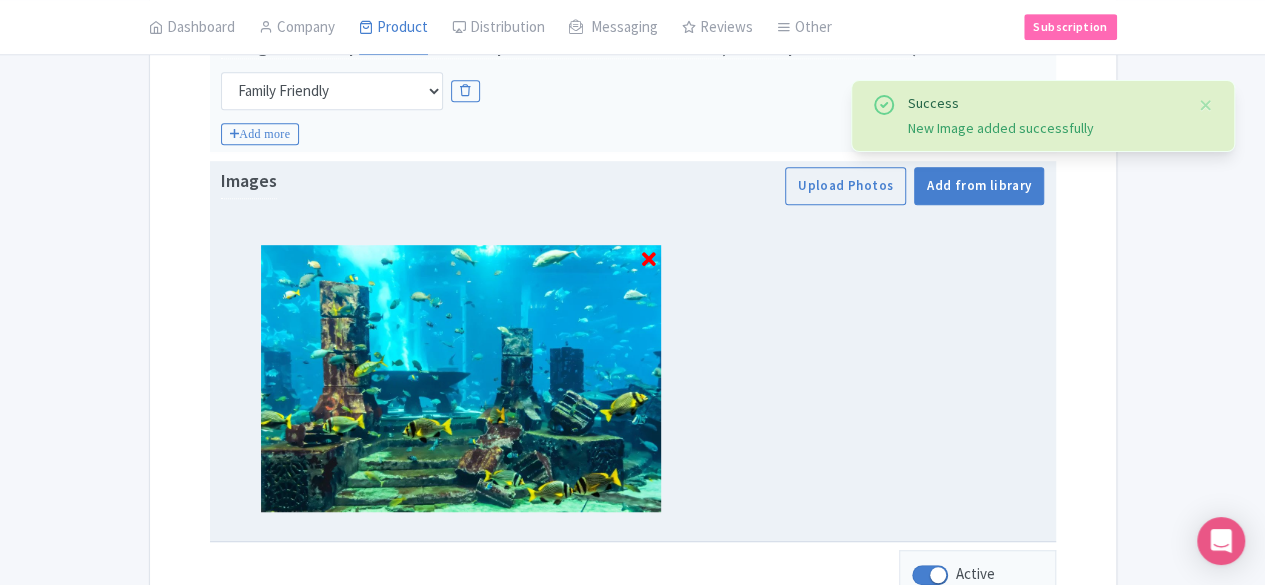 scroll, scrollTop: 659, scrollLeft: 0, axis: vertical 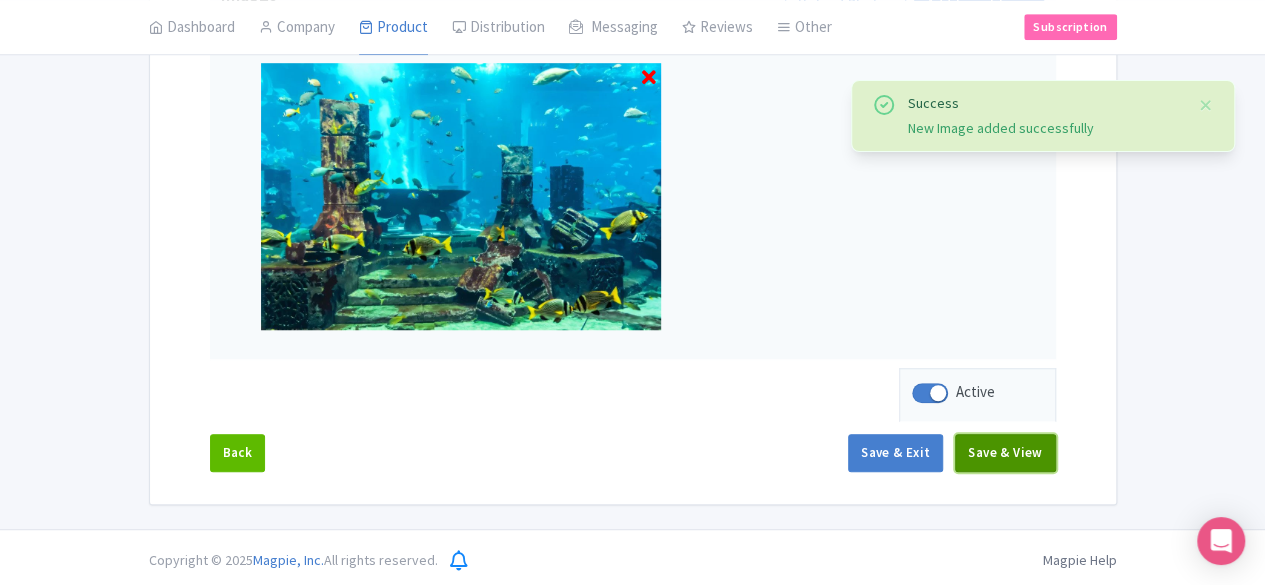 click on "Save & View" at bounding box center [1005, 453] 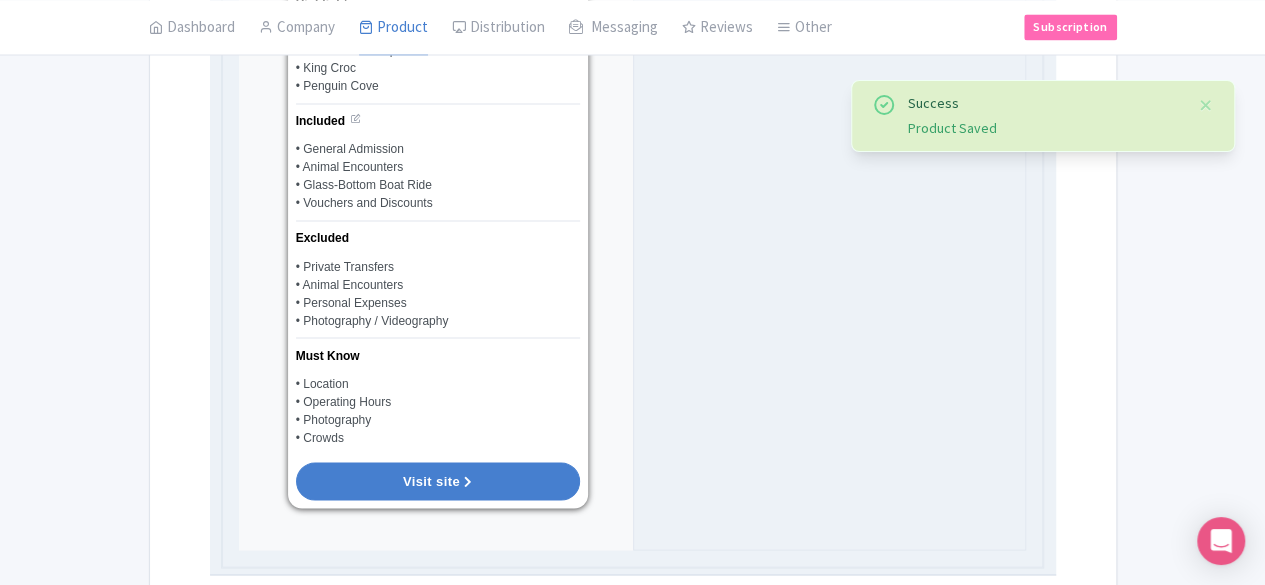scroll, scrollTop: 1759, scrollLeft: 0, axis: vertical 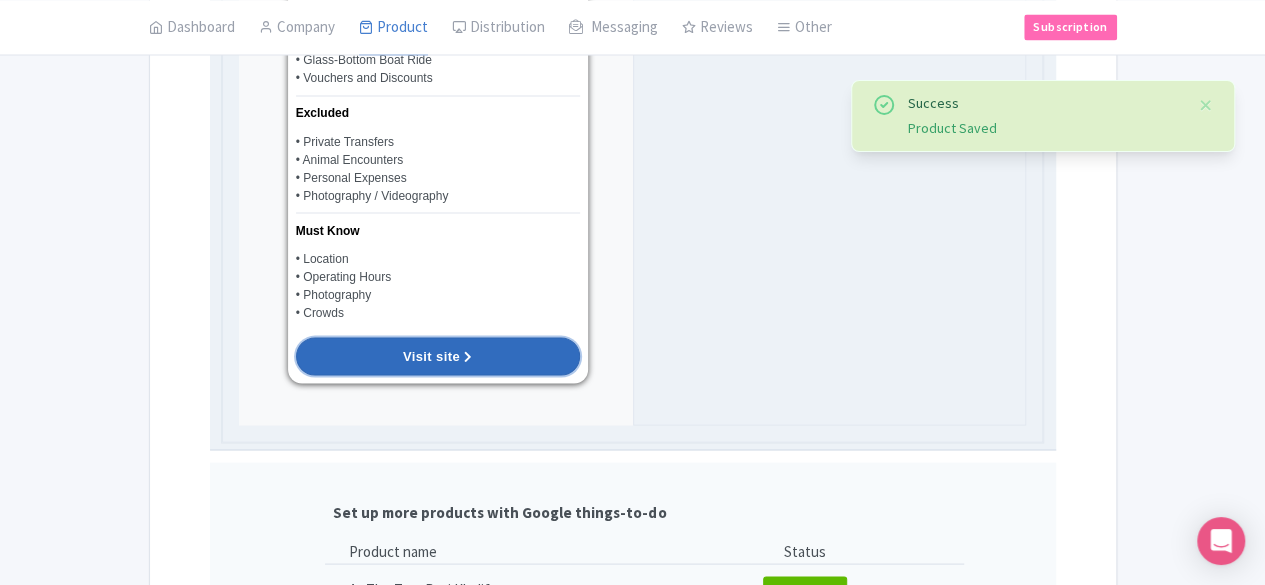 click on "Visit site" at bounding box center [438, 356] 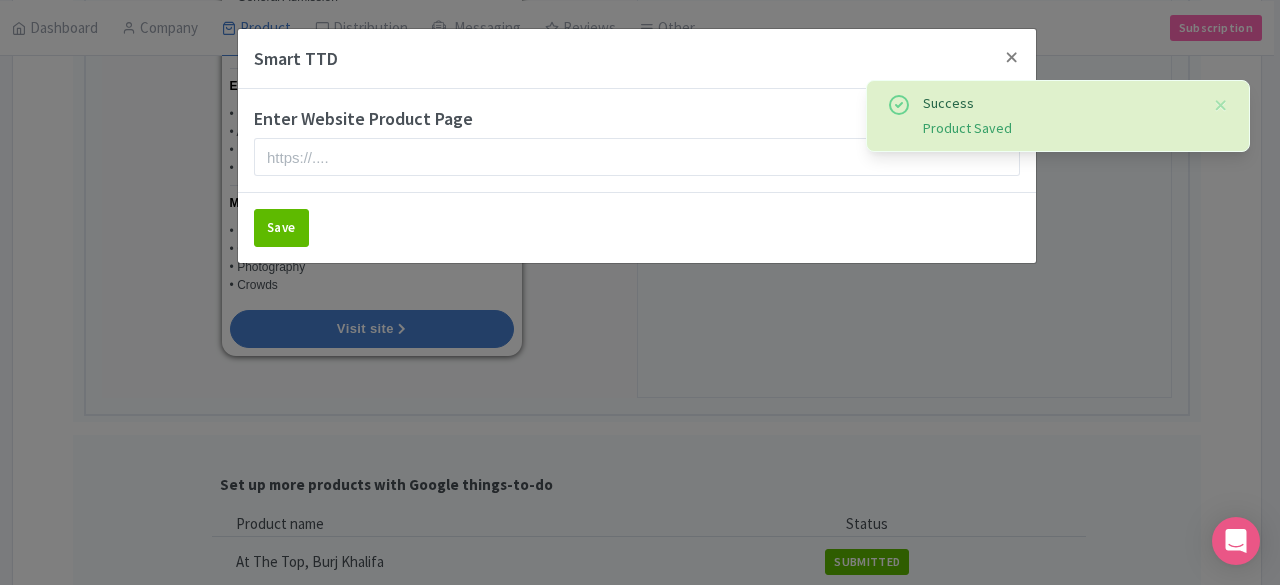 click on "Enter Website Product Page" at bounding box center (637, 118) 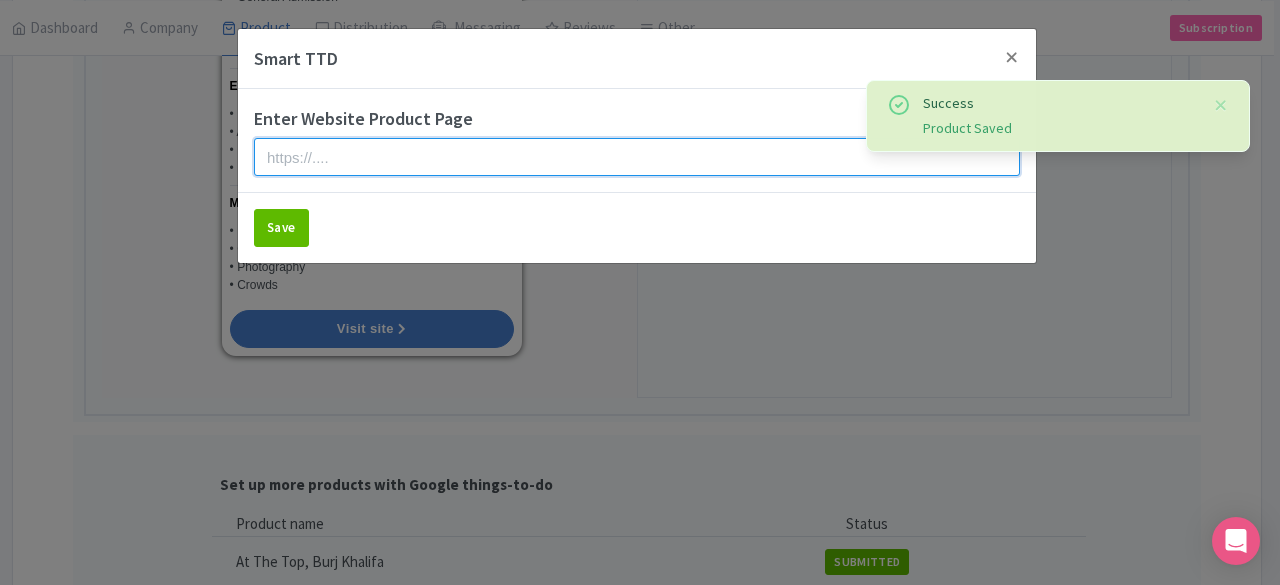 click at bounding box center [637, 157] 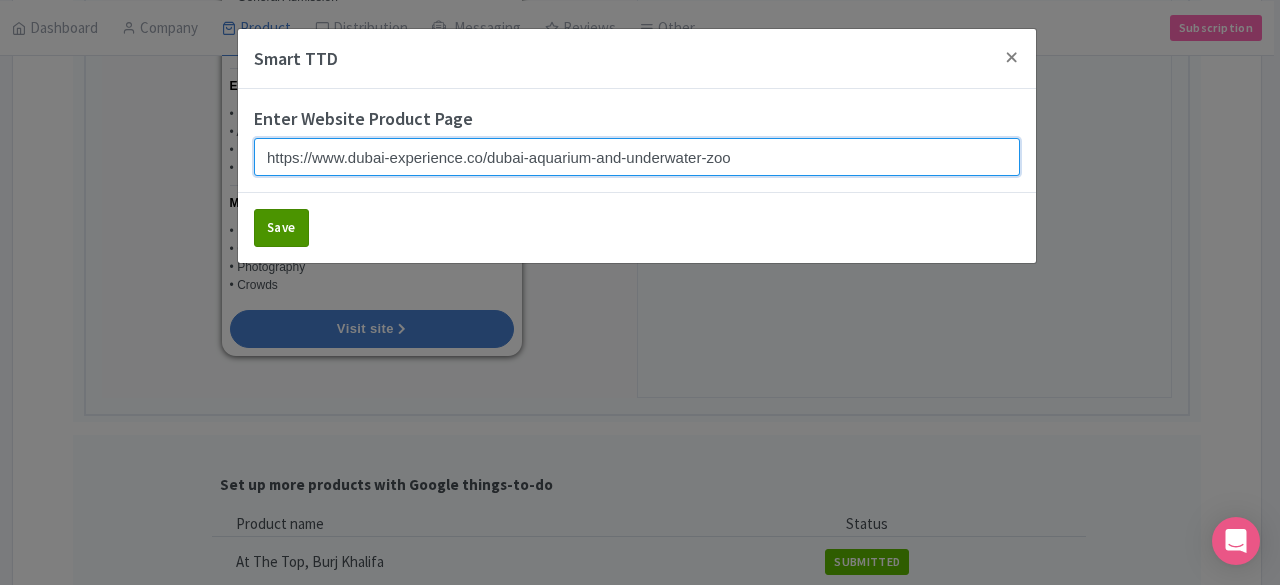 type on "https://www.dubai-experience.co/dubai-aquarium-and-underwater-zoo" 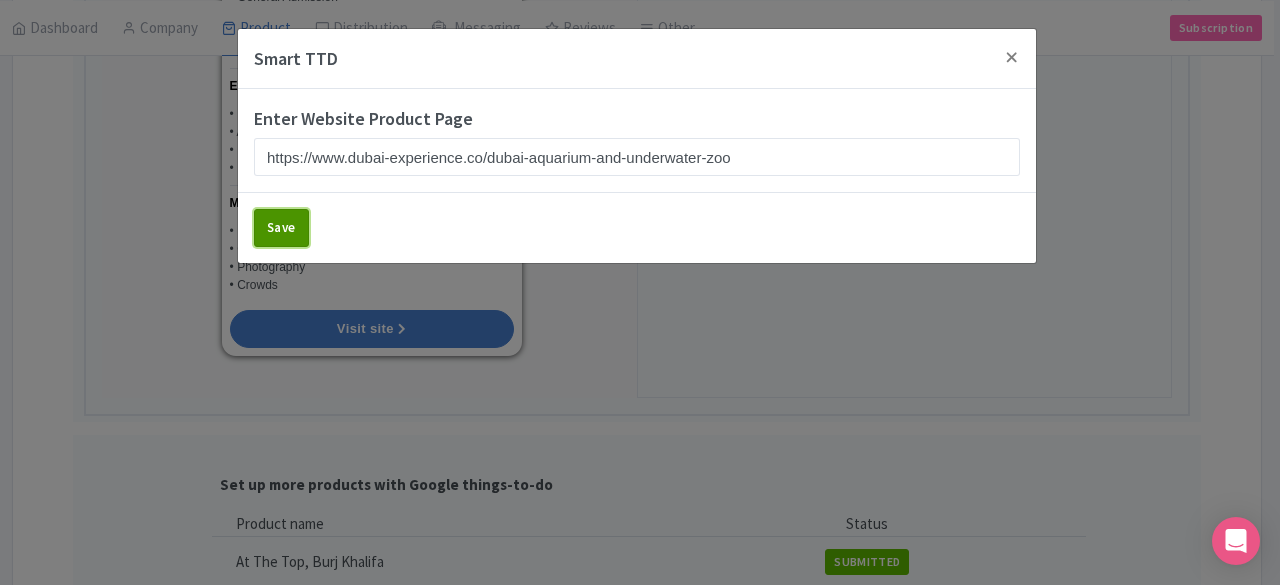 click on "Save" at bounding box center [281, 228] 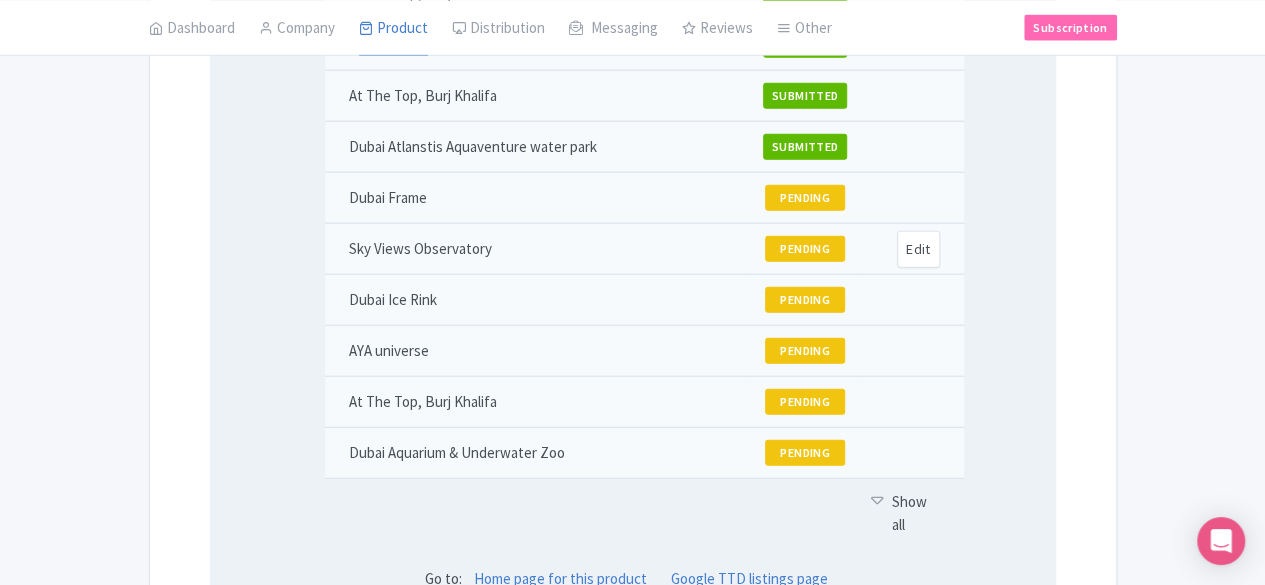 scroll, scrollTop: 2376, scrollLeft: 0, axis: vertical 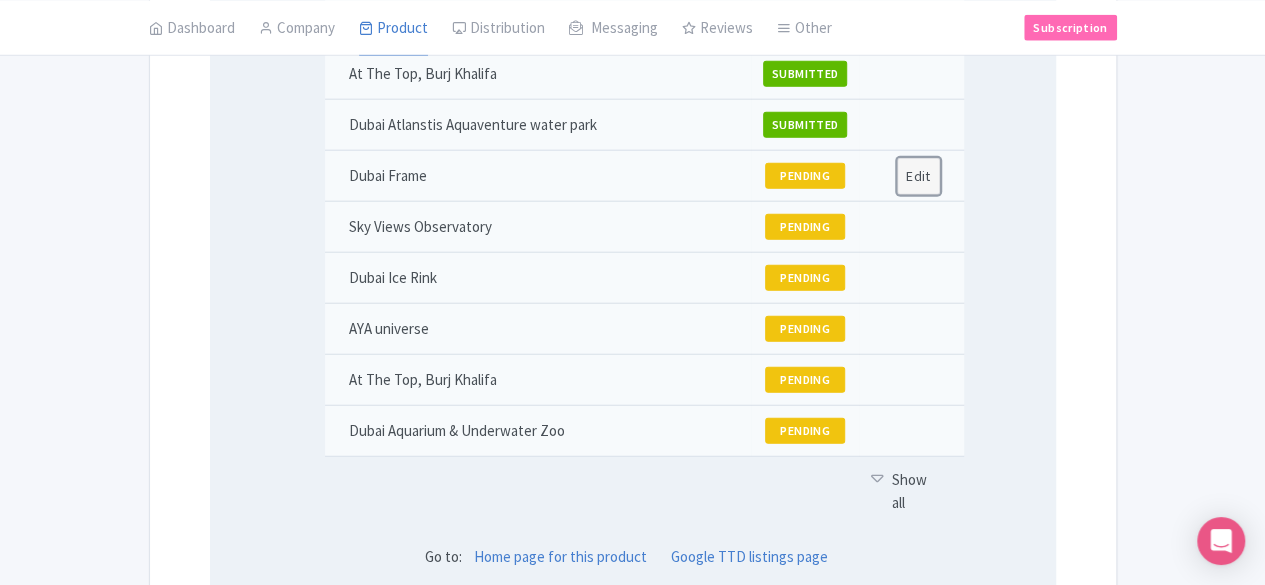 click on "Edit" at bounding box center (918, 176) 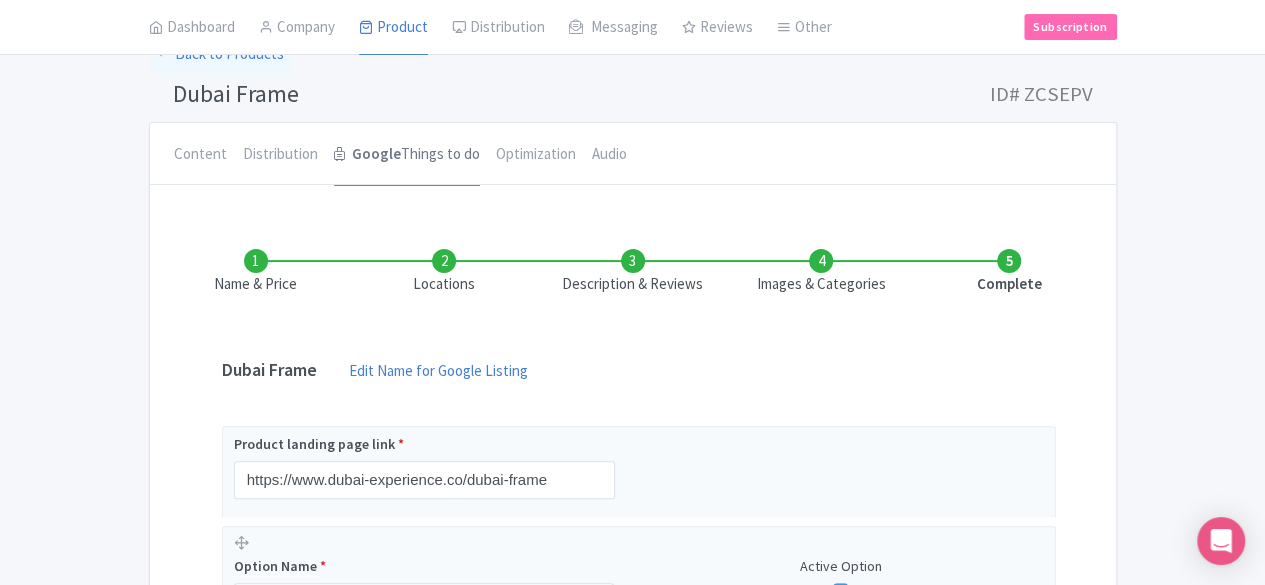 scroll, scrollTop: 200, scrollLeft: 0, axis: vertical 